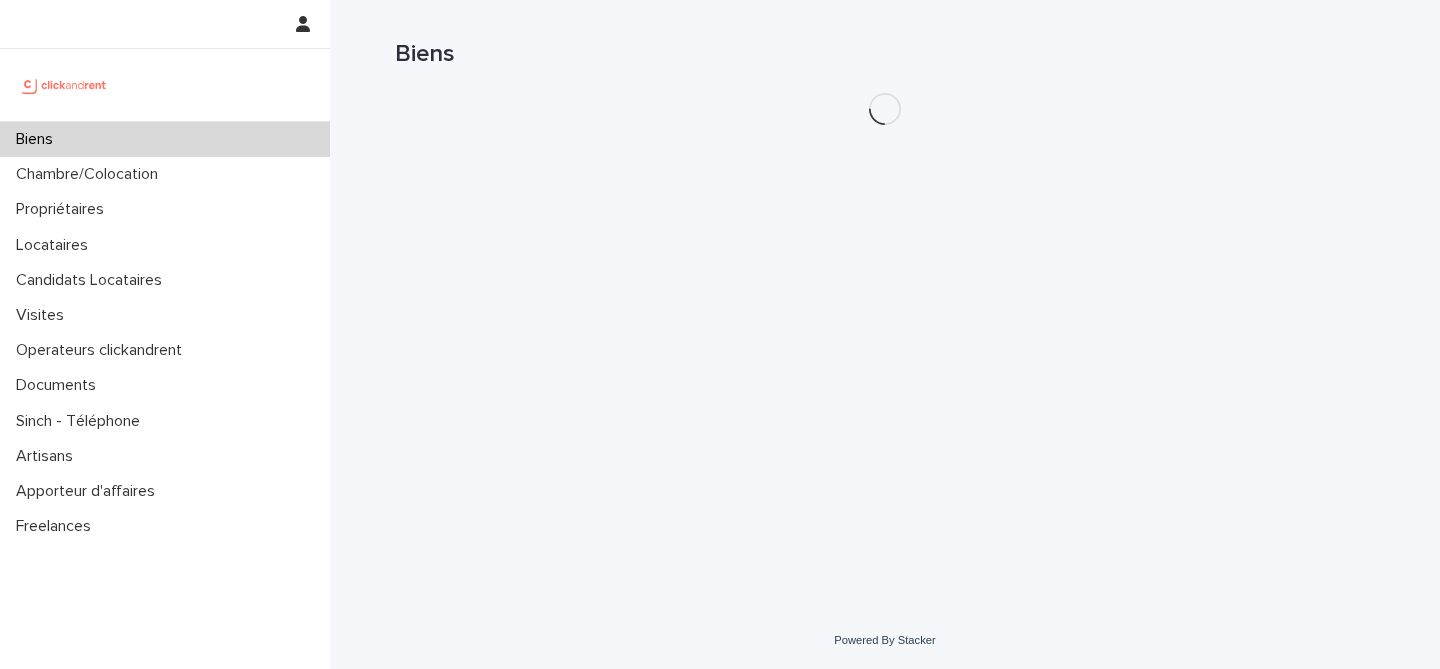 scroll, scrollTop: 0, scrollLeft: 0, axis: both 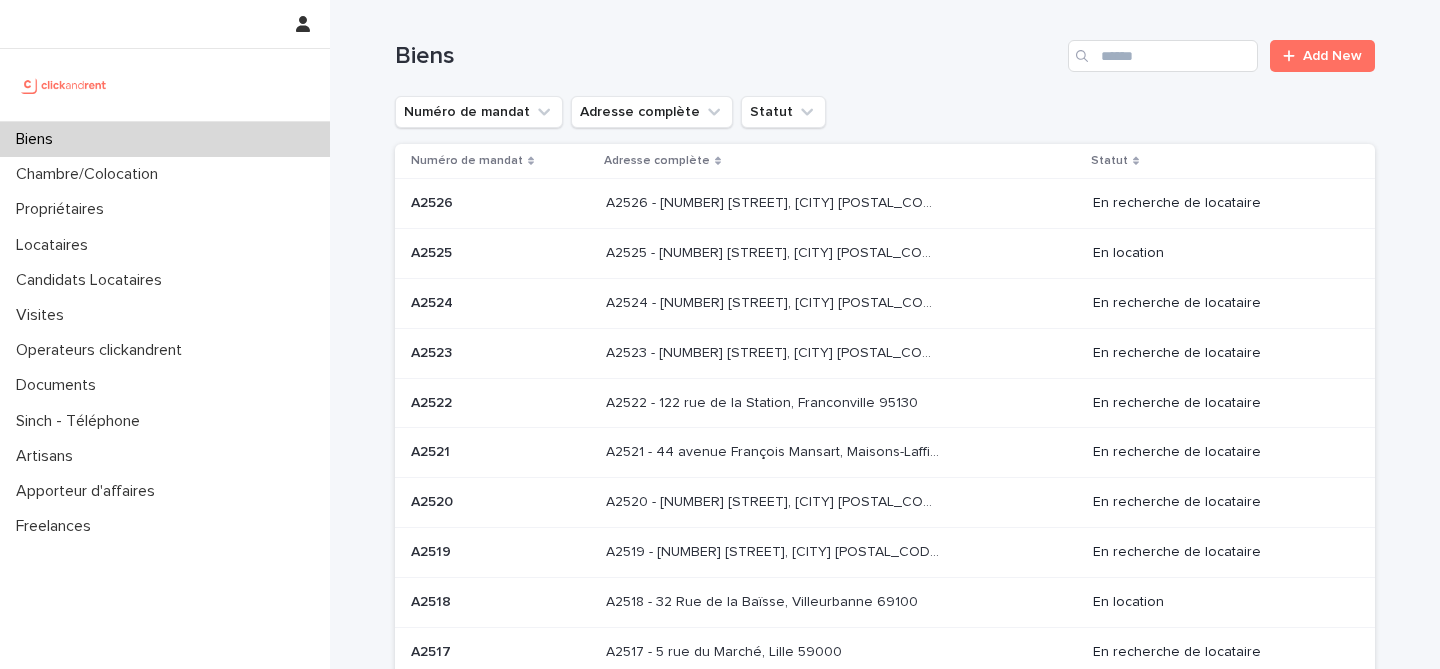 click on "Biens Add New" at bounding box center (885, 48) 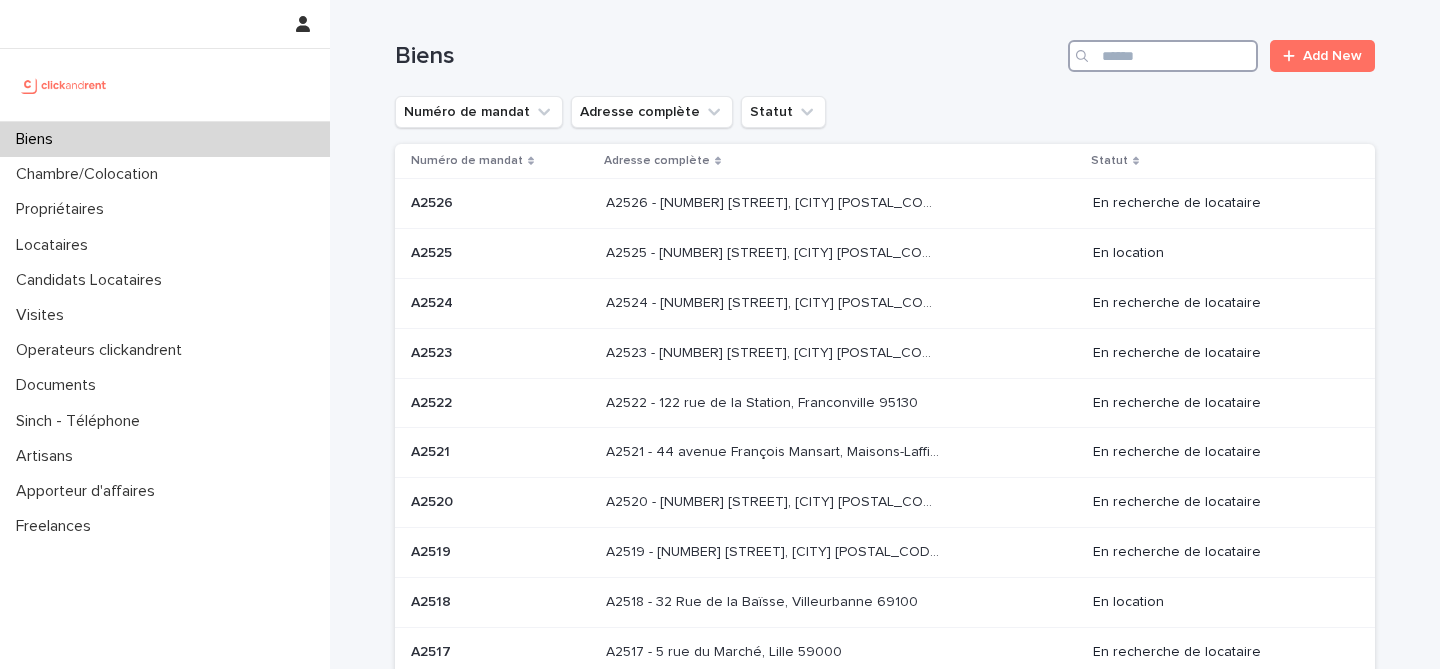 click at bounding box center [1163, 56] 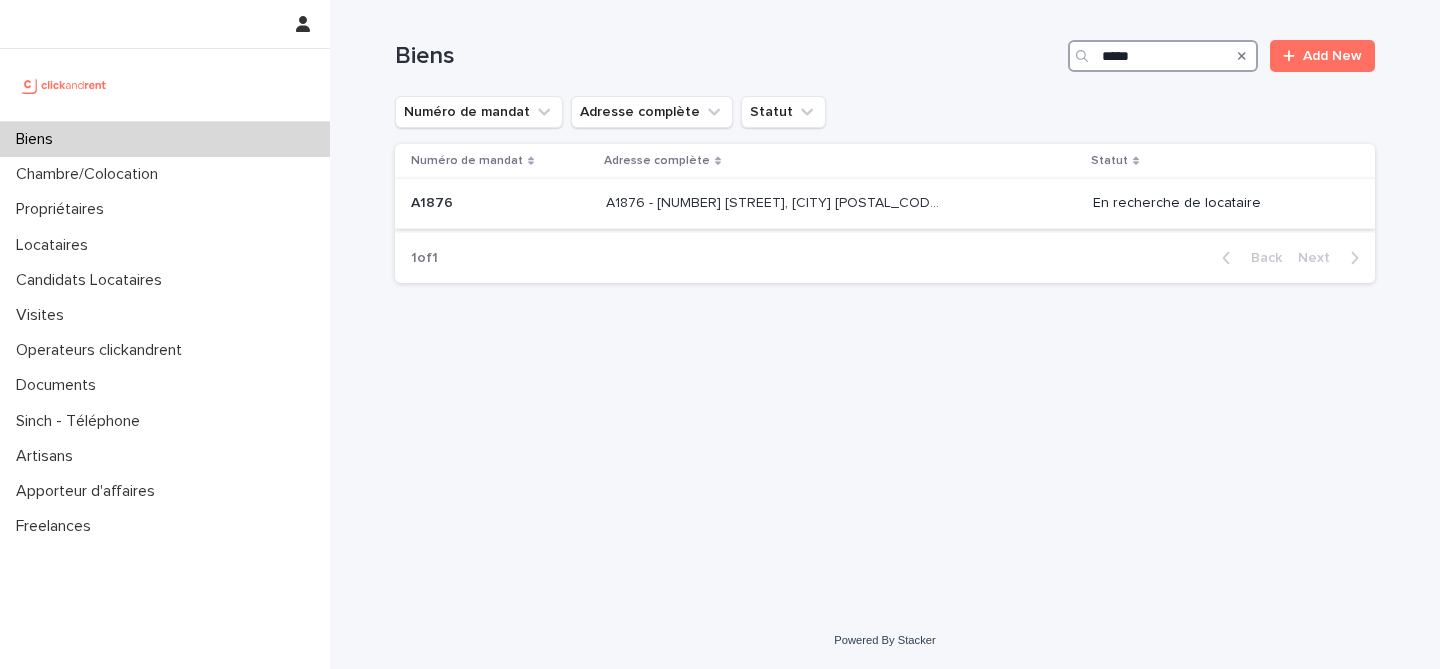 type on "*****" 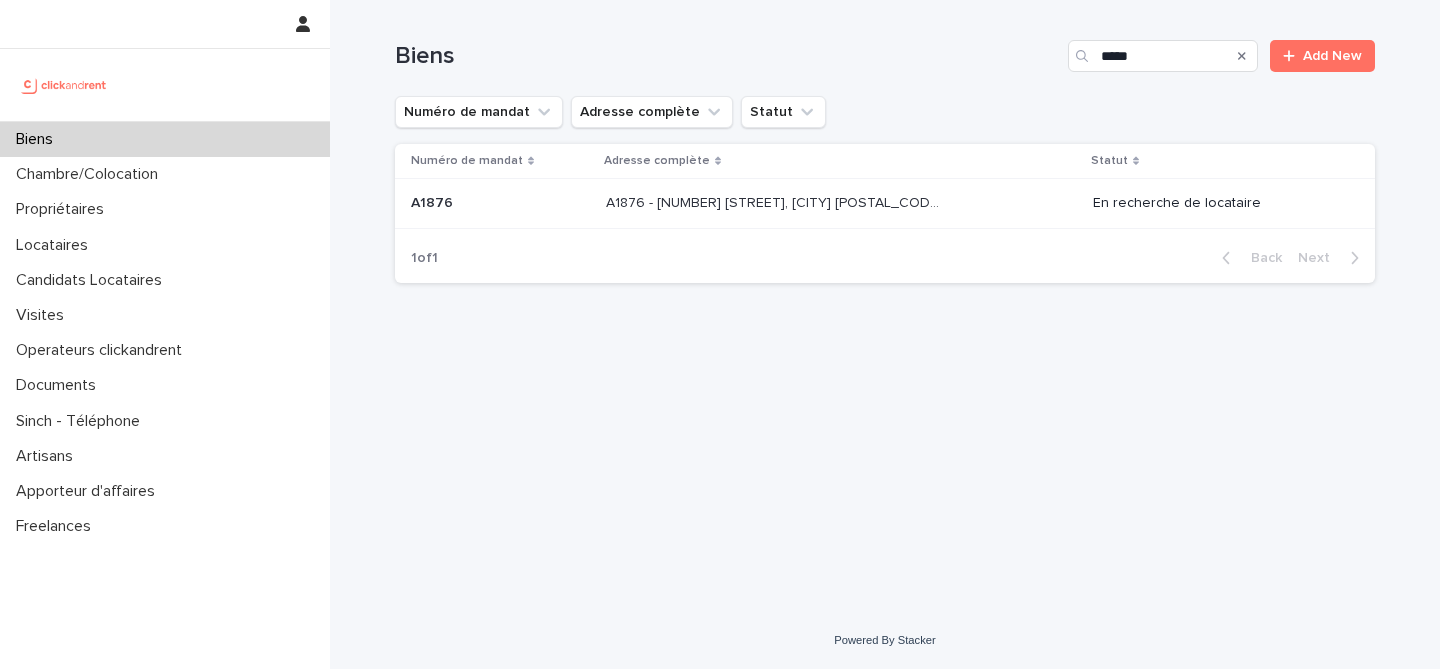 click on "A1876 - 4 rue Fourcade,  Paris 75015 A1876 - 4 rue Fourcade,  Paris 75015" at bounding box center [841, 204] 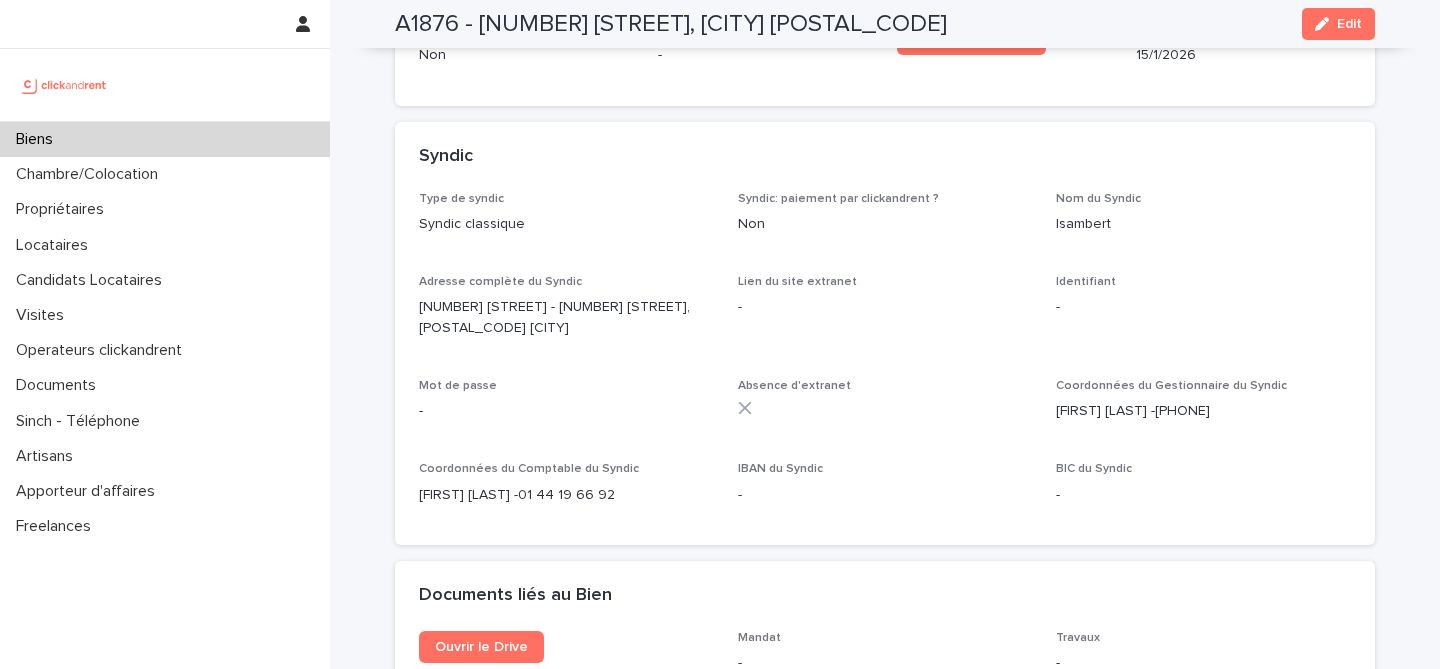 scroll, scrollTop: 6656, scrollLeft: 0, axis: vertical 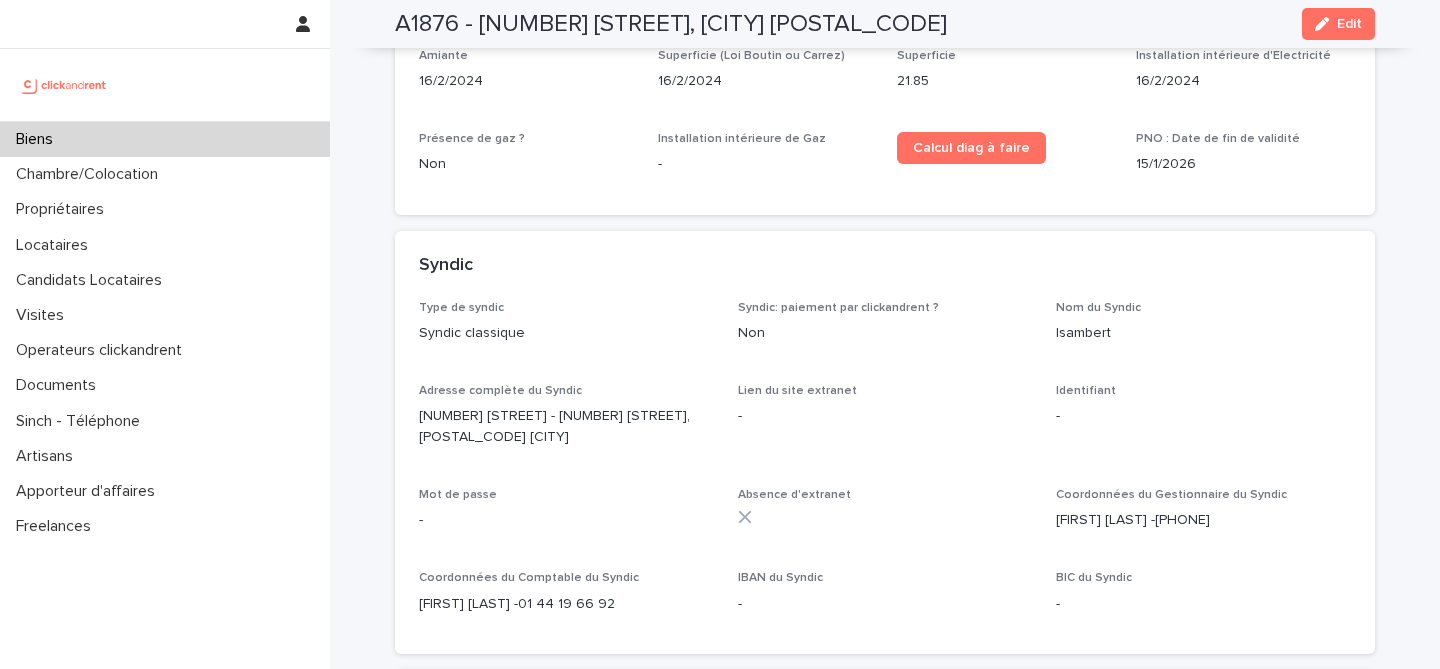 click on "Biens" at bounding box center (165, 139) 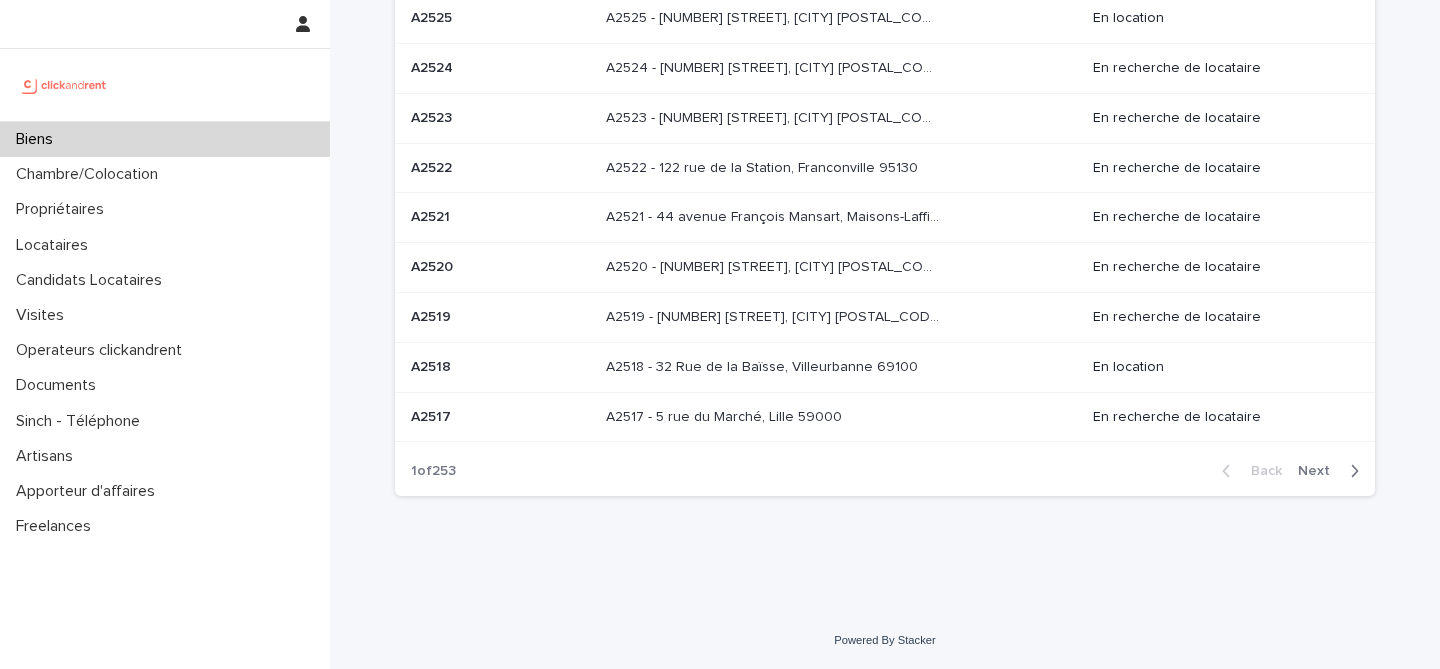 scroll, scrollTop: 0, scrollLeft: 0, axis: both 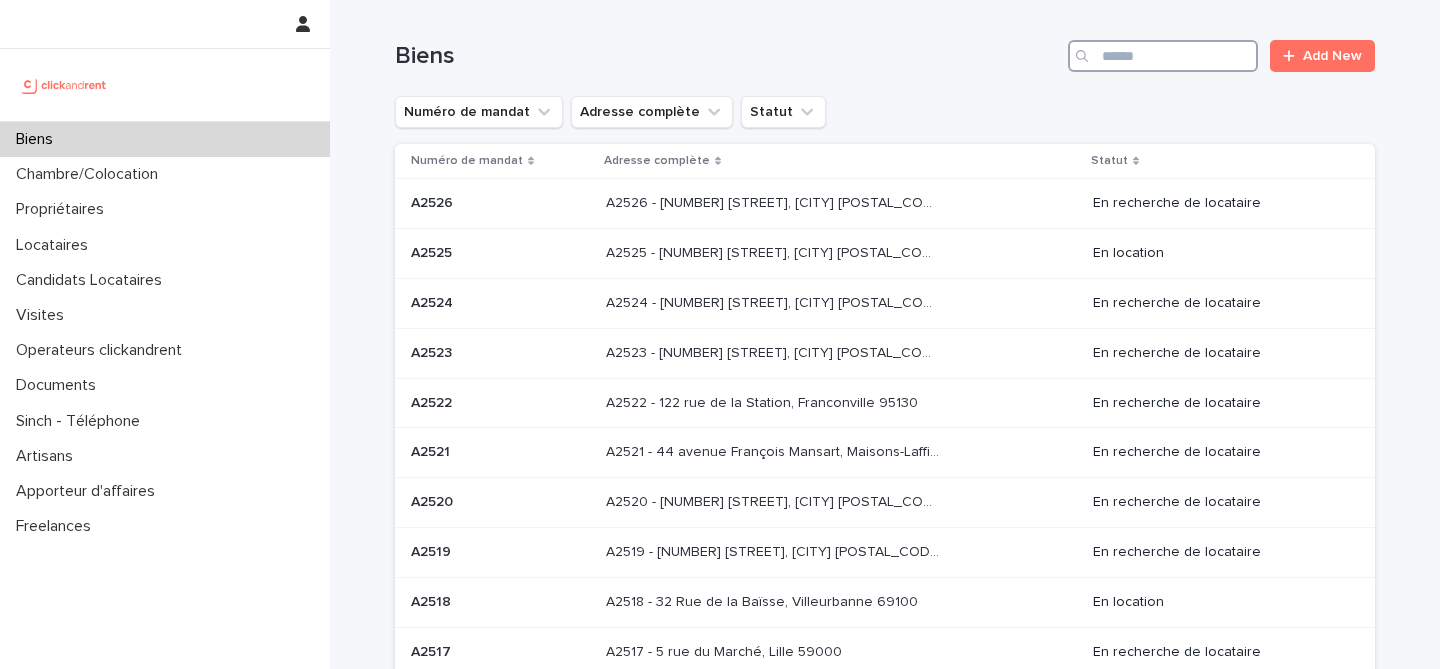 click at bounding box center [1163, 56] 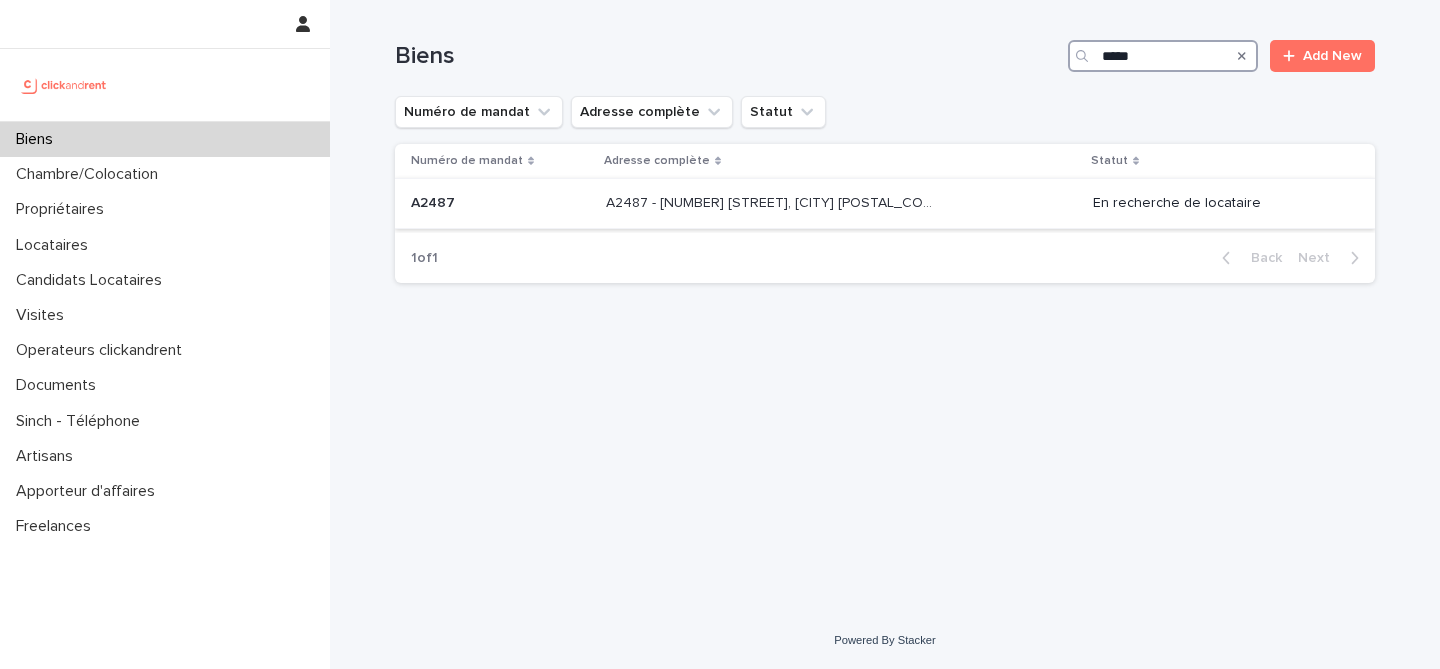 type on "*****" 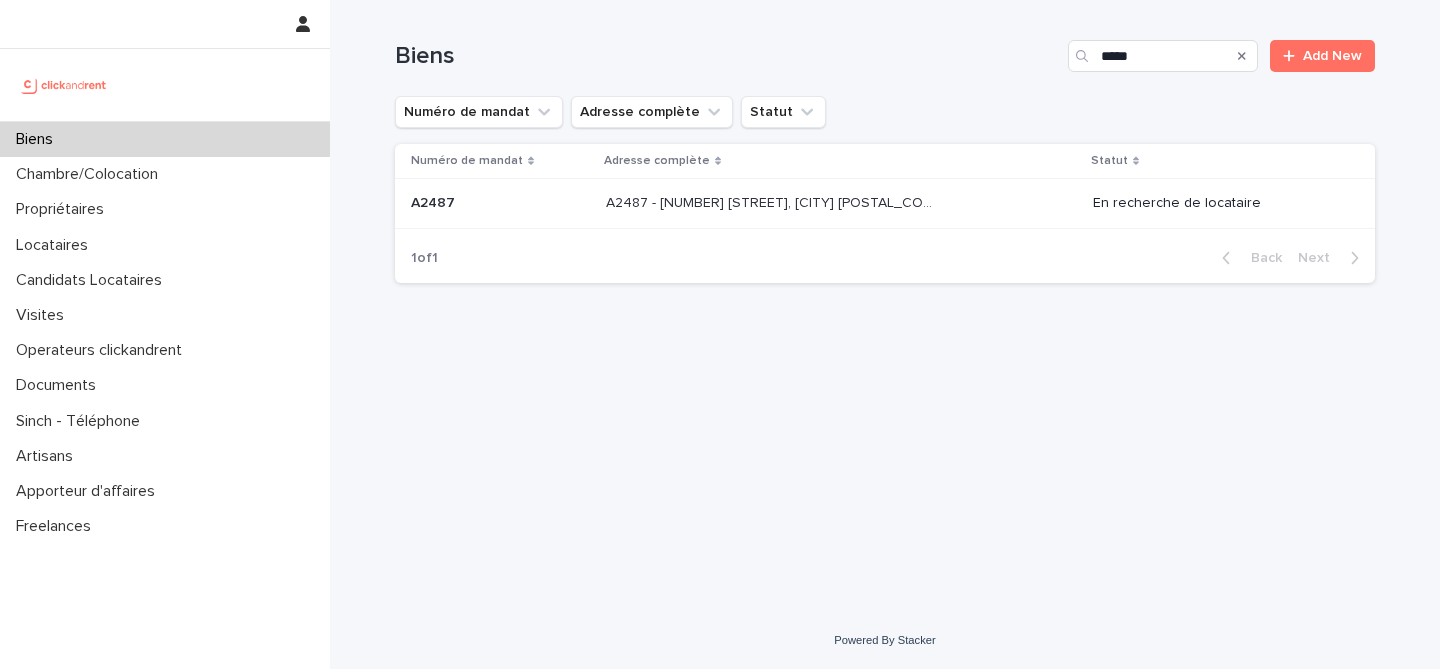 click on "A2487 - 50 rue des Prairies,  Paris 75020 A2487 - 50 rue des Prairies,  Paris 75020" at bounding box center (841, 203) 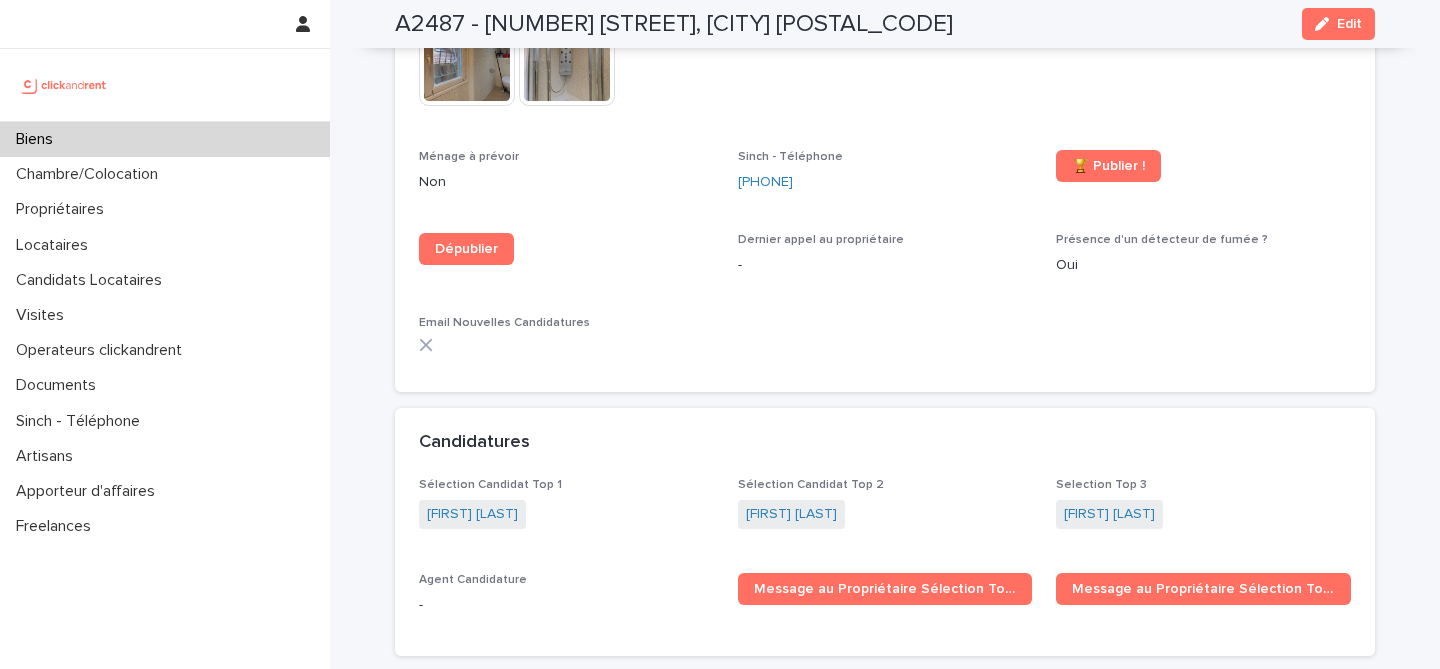 scroll, scrollTop: 5717, scrollLeft: 0, axis: vertical 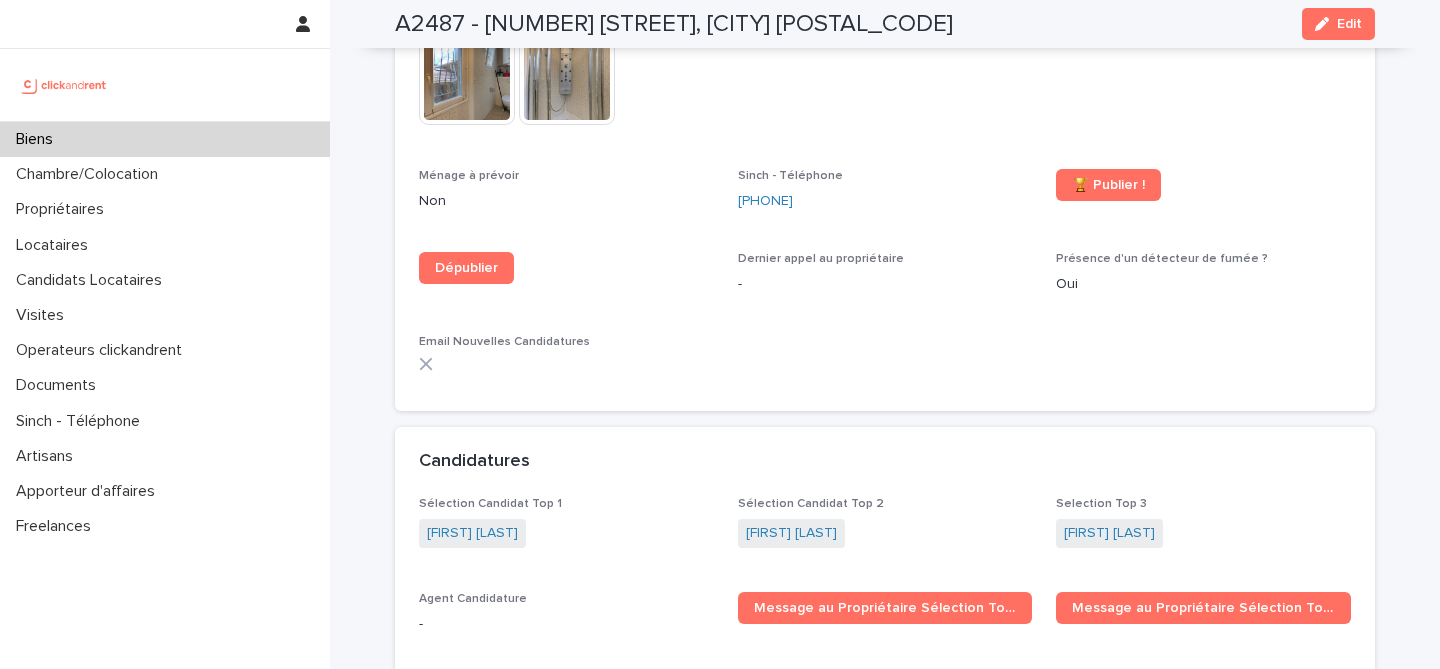 click on "Biens" at bounding box center (165, 139) 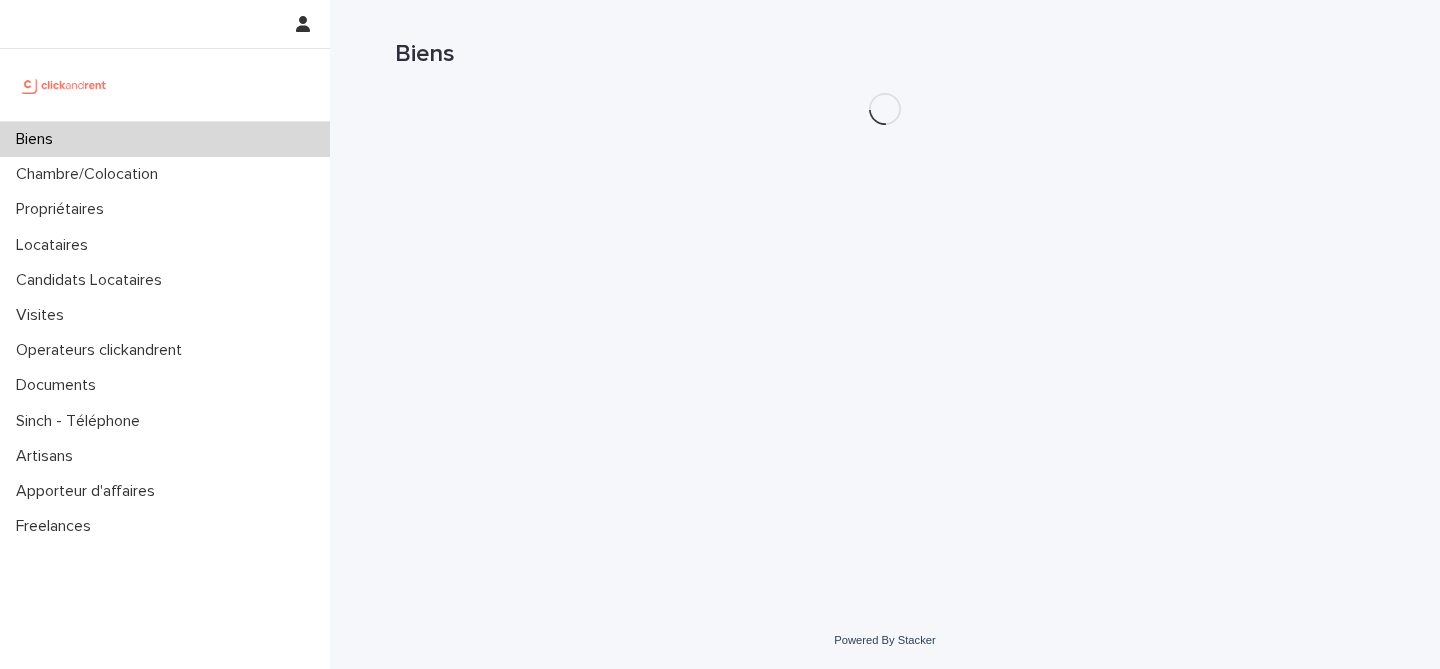 scroll, scrollTop: 0, scrollLeft: 0, axis: both 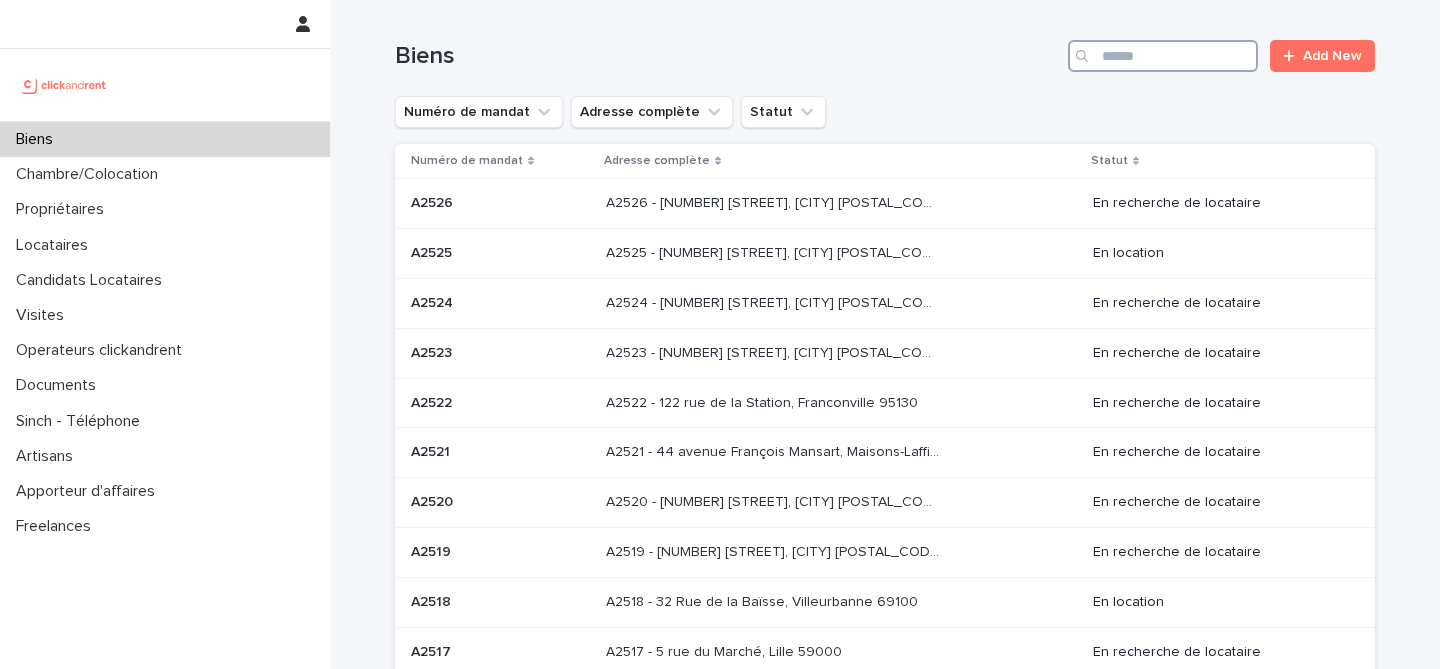 click at bounding box center (1163, 56) 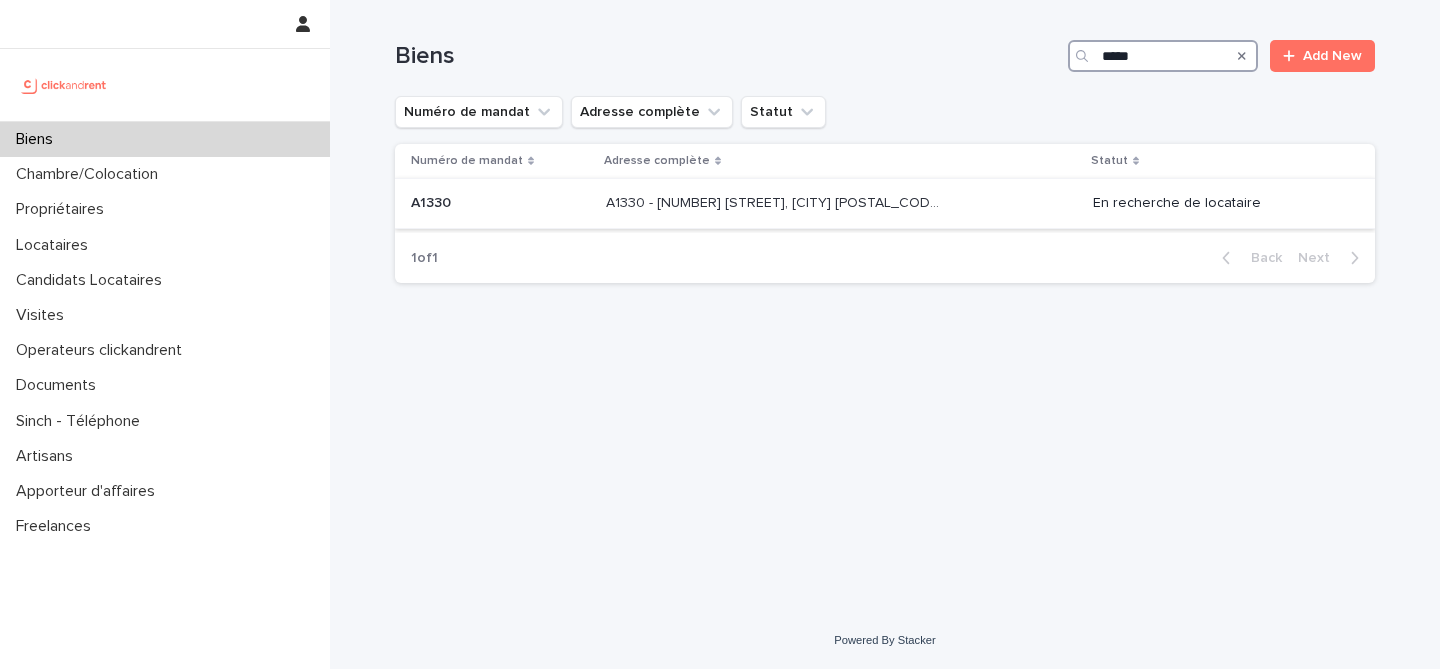 type on "*****" 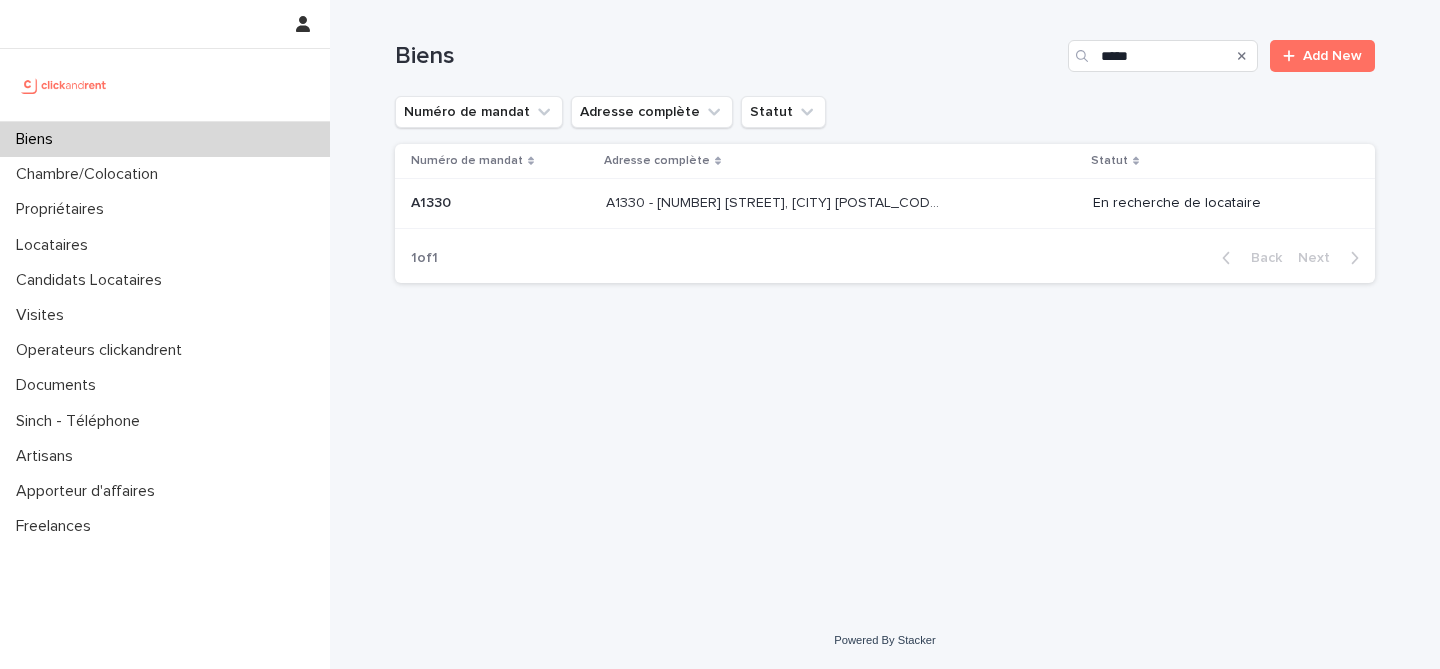 click on "A1330 - 29 Rue Joséphine Baker,  La Norville 91290" at bounding box center (774, 201) 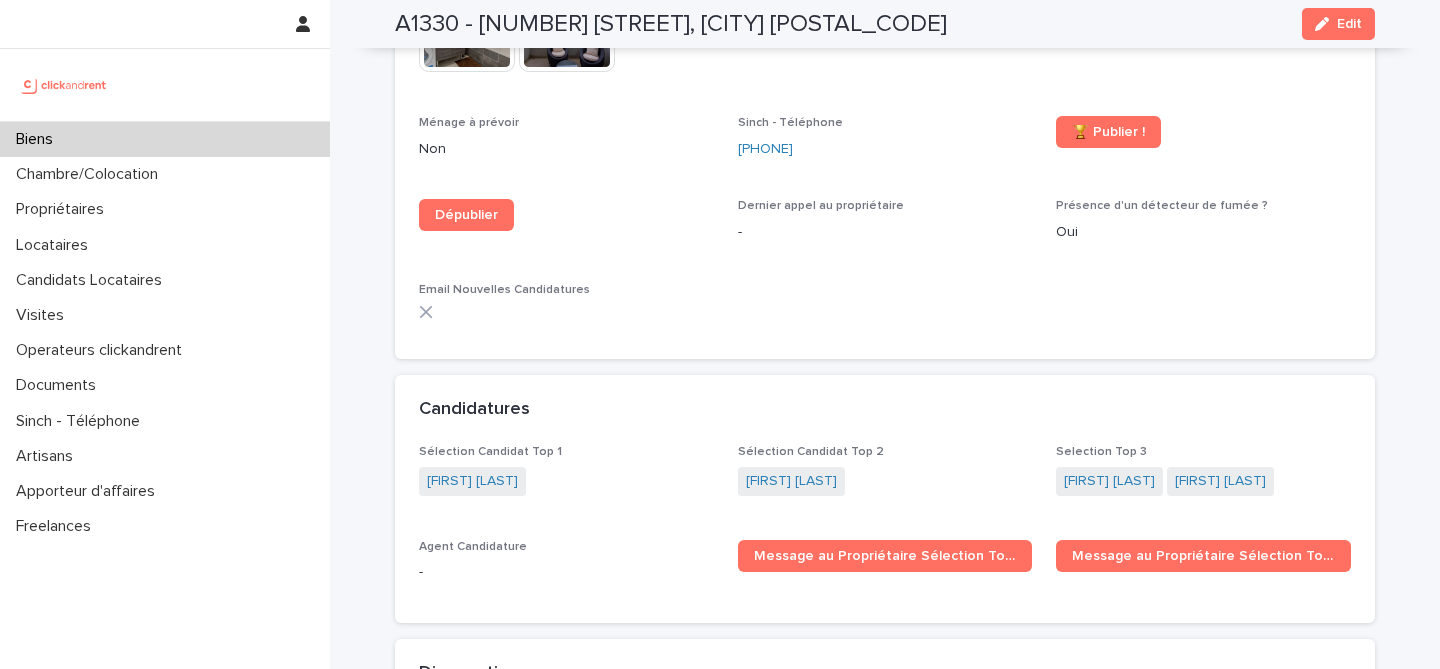 scroll, scrollTop: 6430, scrollLeft: 0, axis: vertical 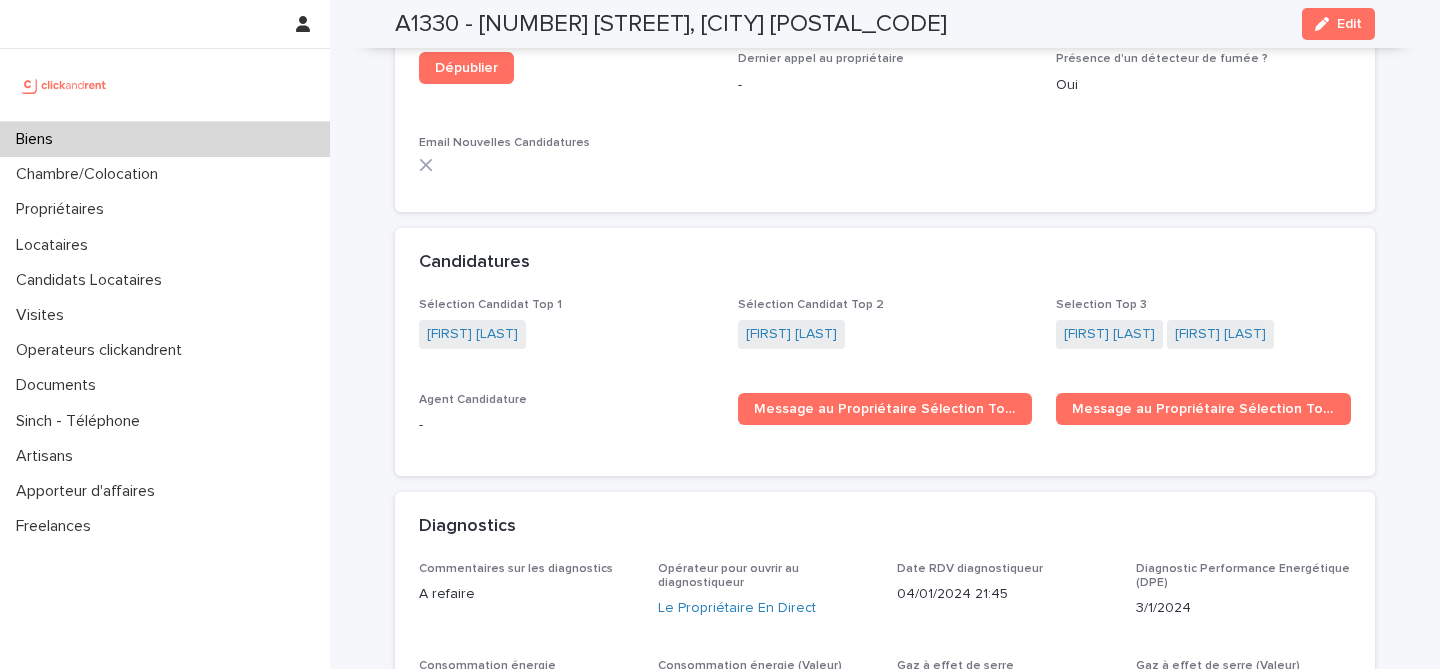 click on "Biens" at bounding box center (165, 139) 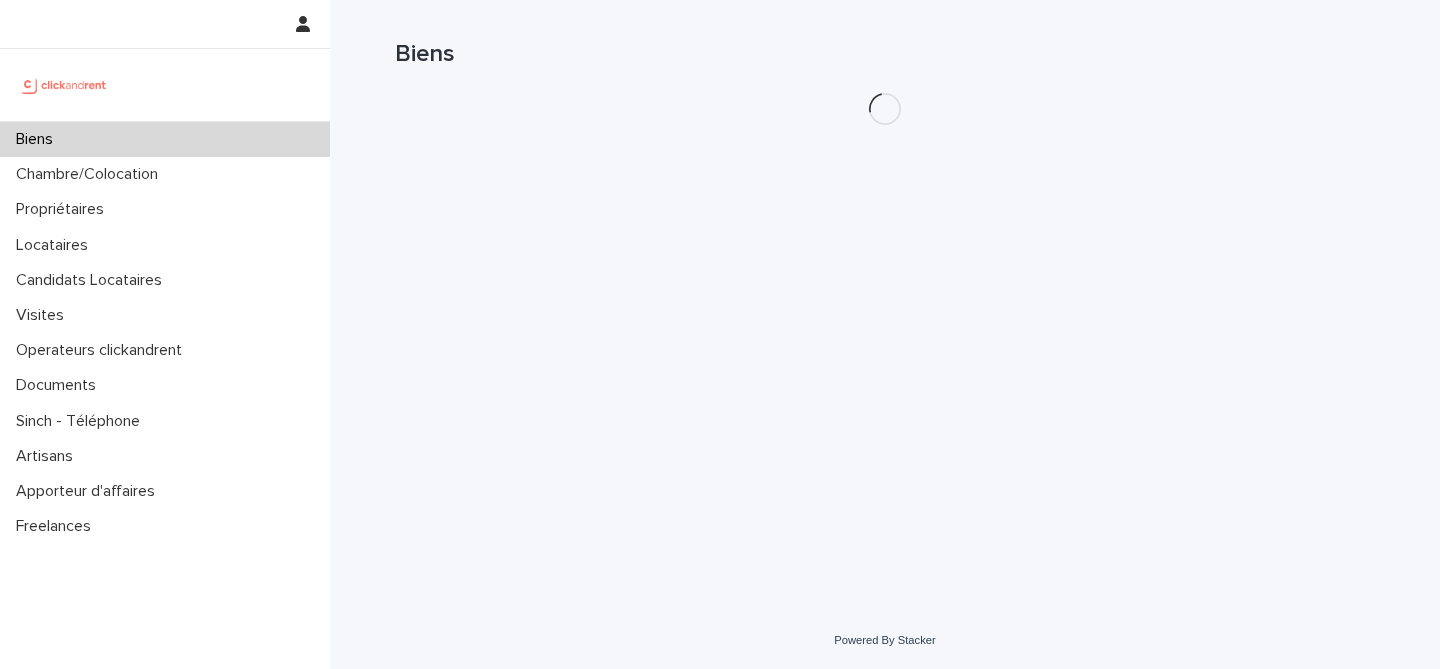 scroll, scrollTop: 0, scrollLeft: 0, axis: both 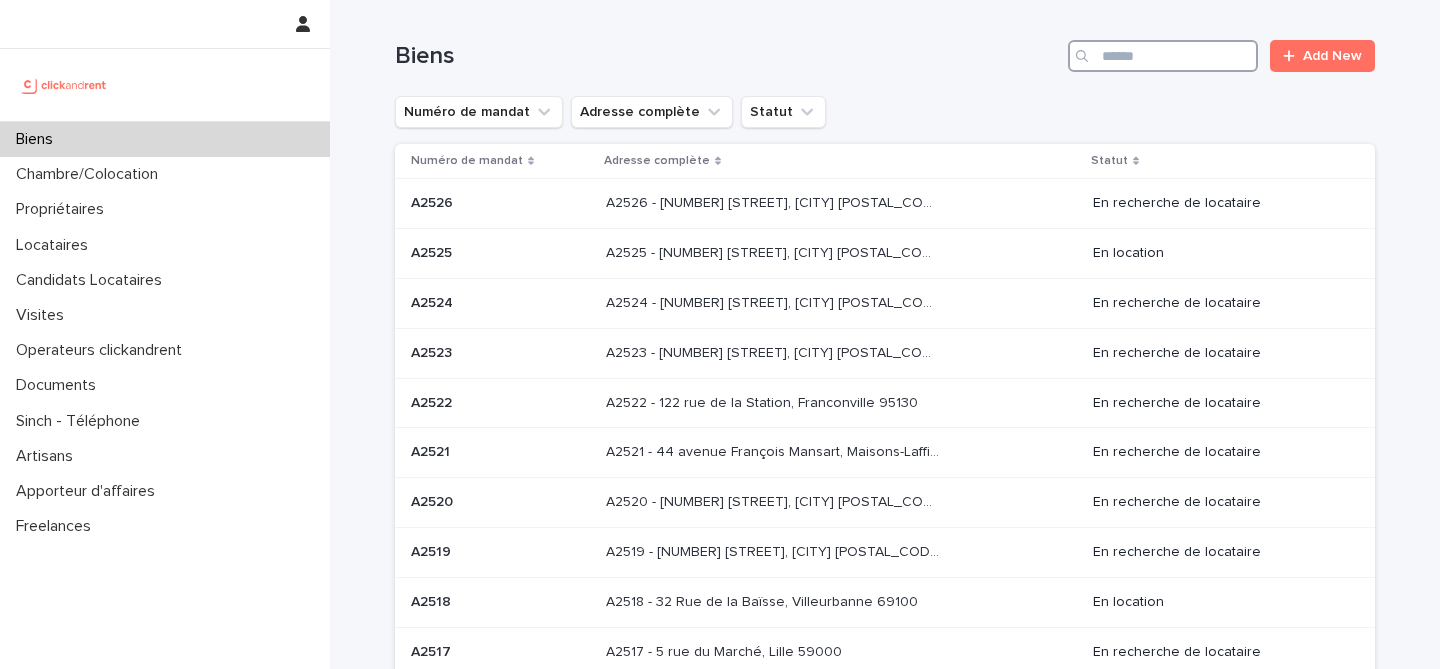 click at bounding box center [1163, 56] 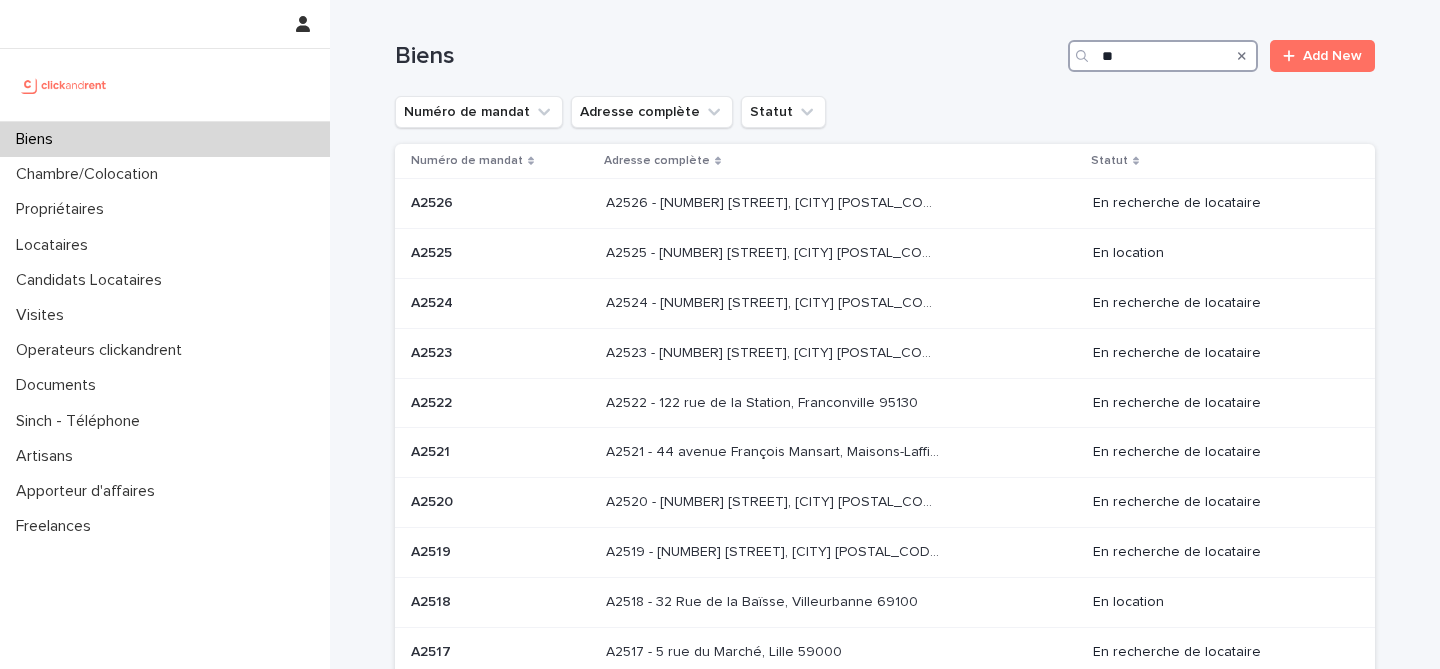 click on "**" at bounding box center [1163, 56] 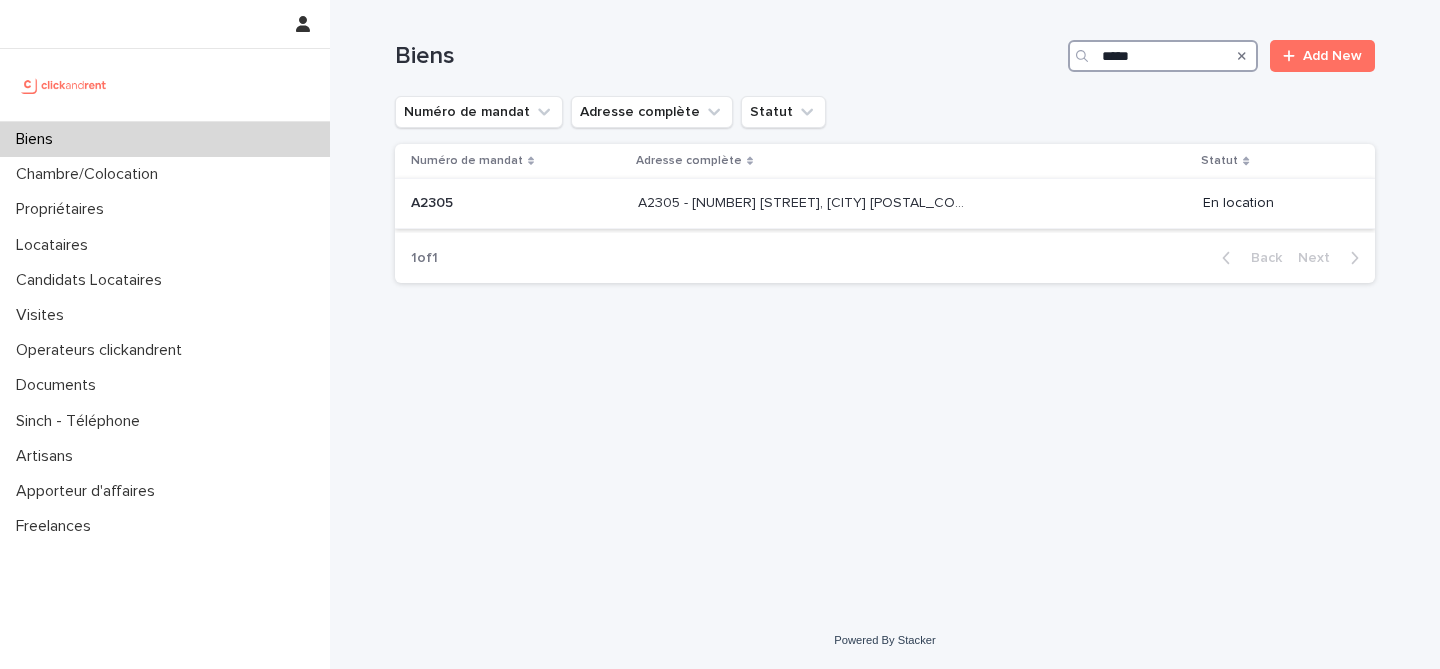 type on "*****" 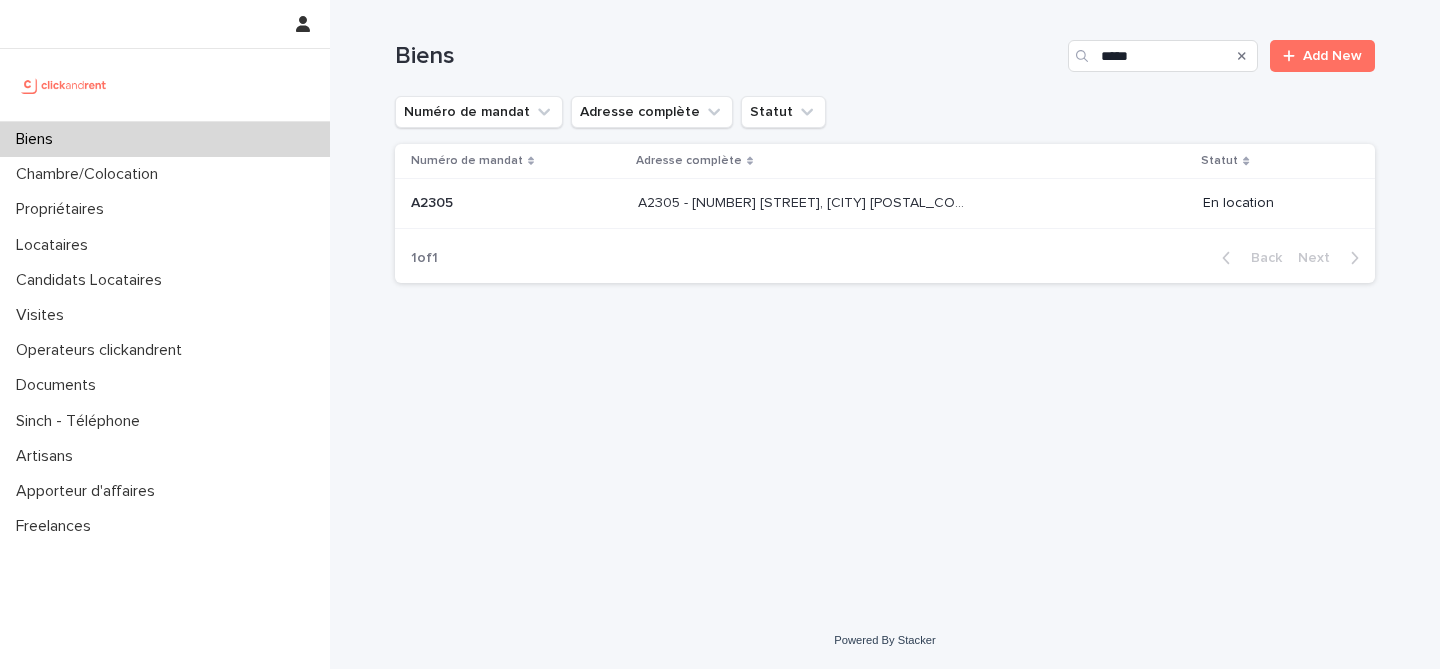 click on "A2305 - 173 rue de Charenton,  Paris 75012 A2305 - 173 rue de Charenton,  Paris 75012" at bounding box center (912, 203) 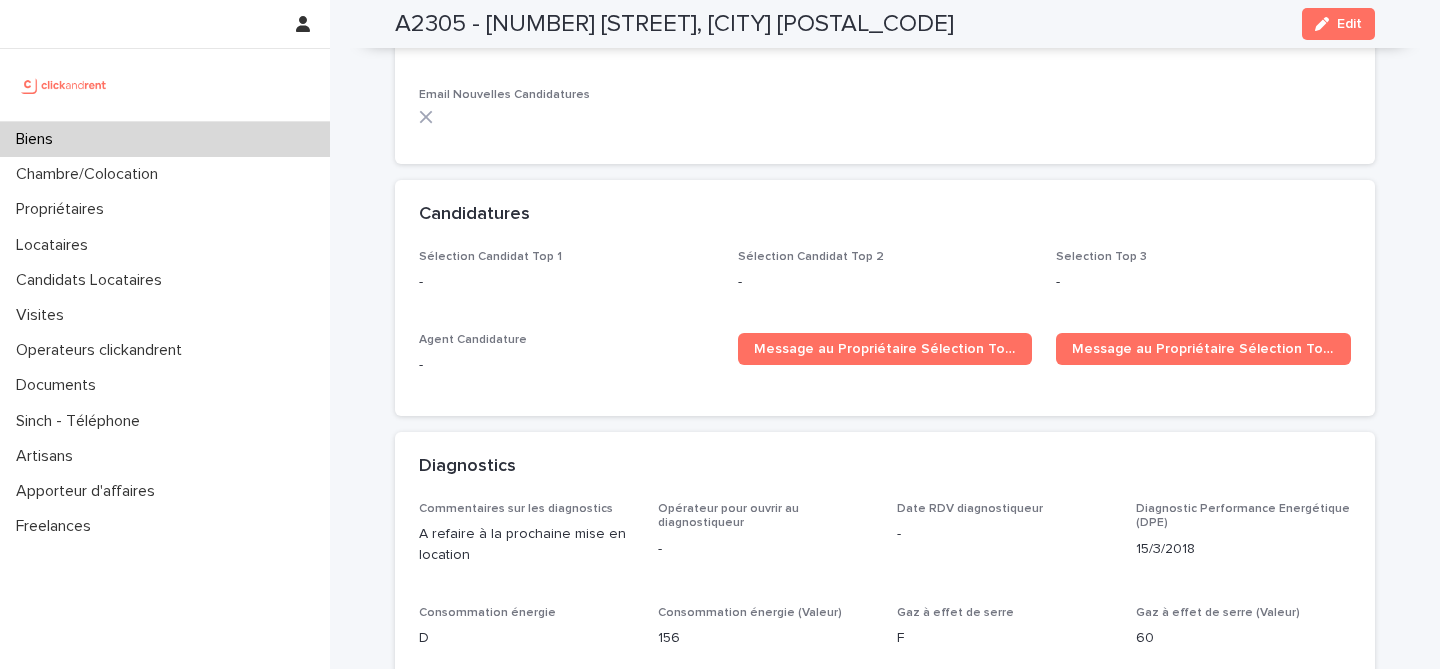 scroll, scrollTop: 5904, scrollLeft: 0, axis: vertical 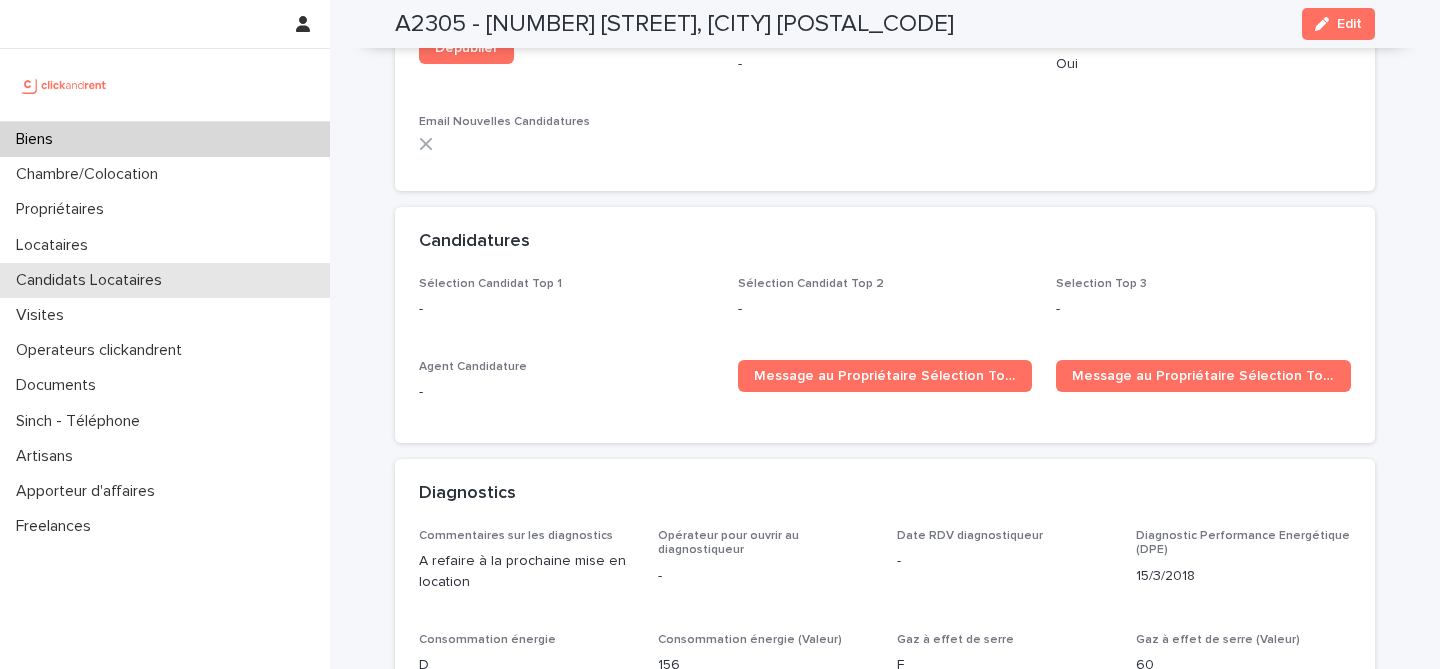 click on "Candidats Locataires" at bounding box center [165, 280] 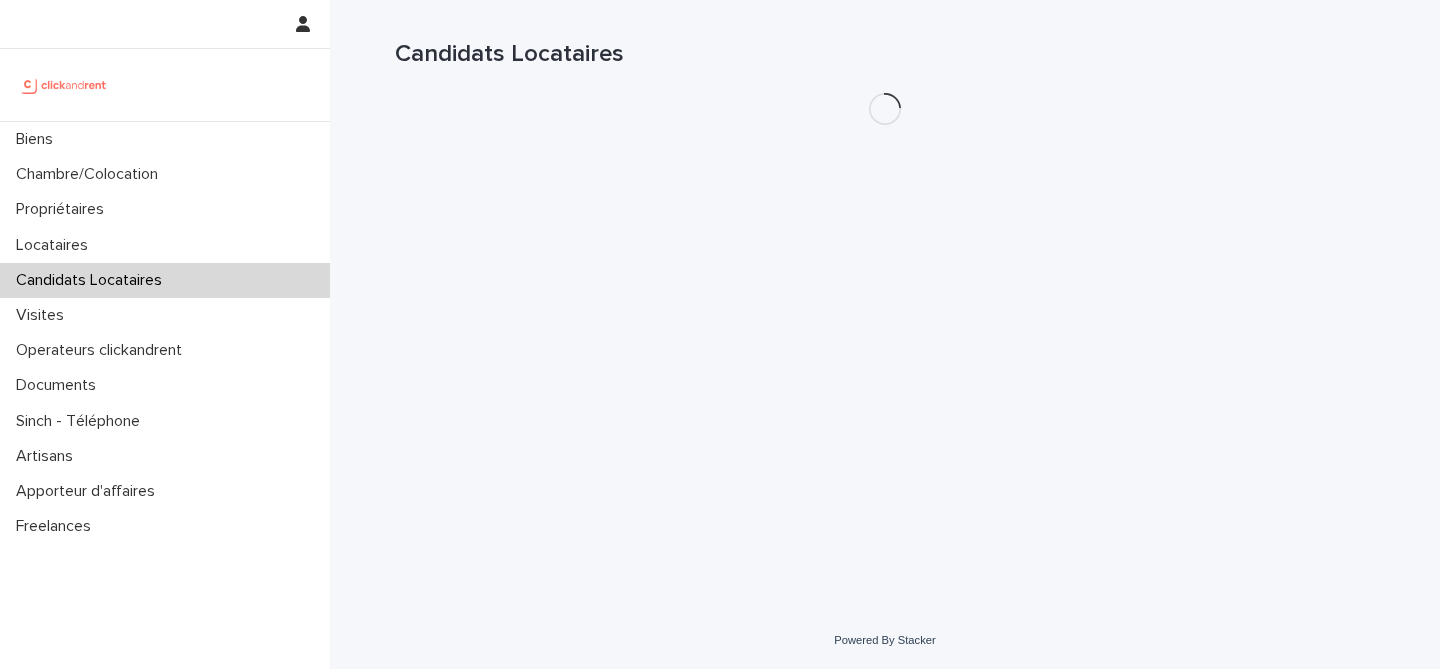 scroll, scrollTop: 0, scrollLeft: 0, axis: both 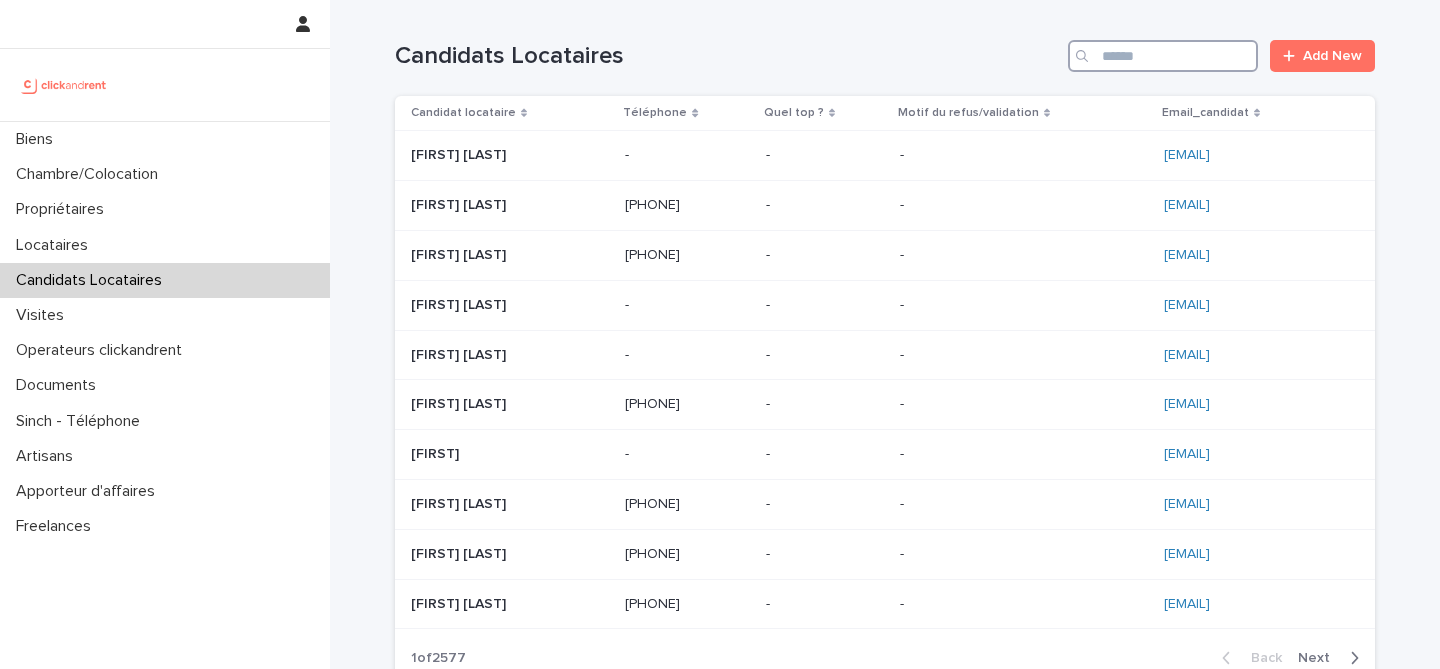 click at bounding box center (1163, 56) 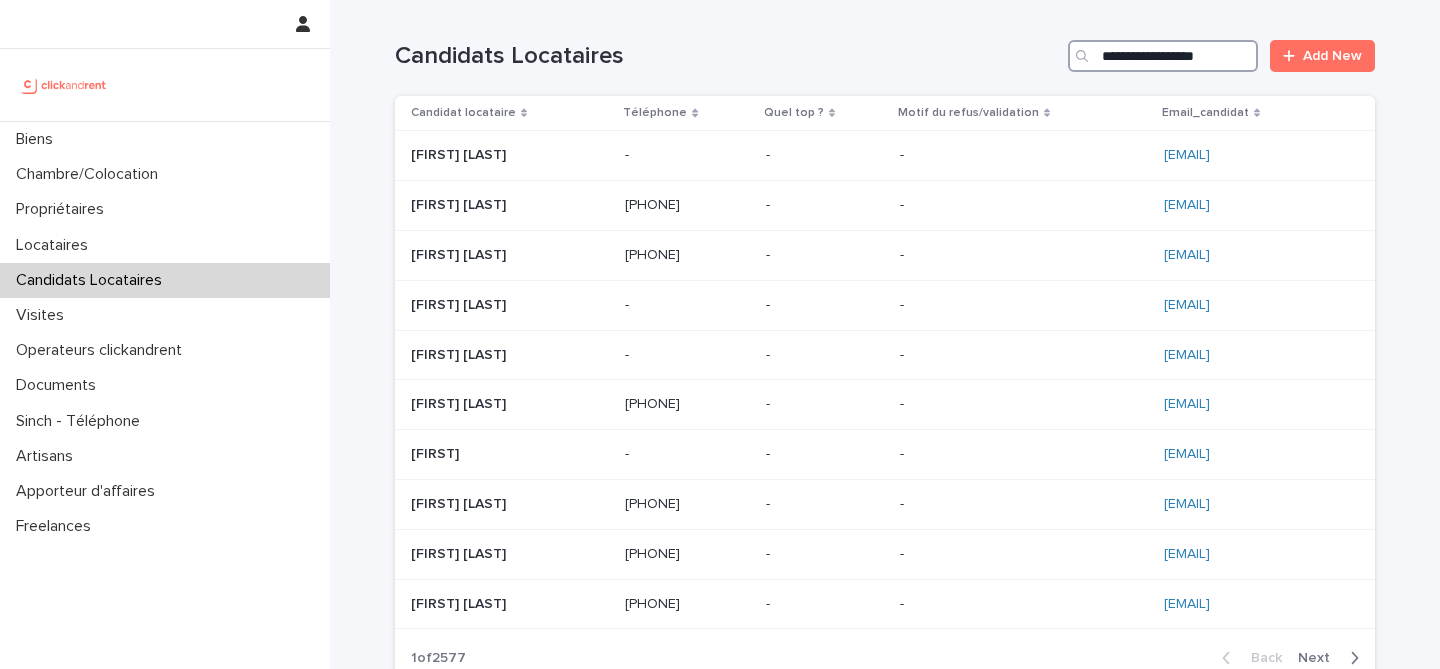 scroll, scrollTop: 0, scrollLeft: 6, axis: horizontal 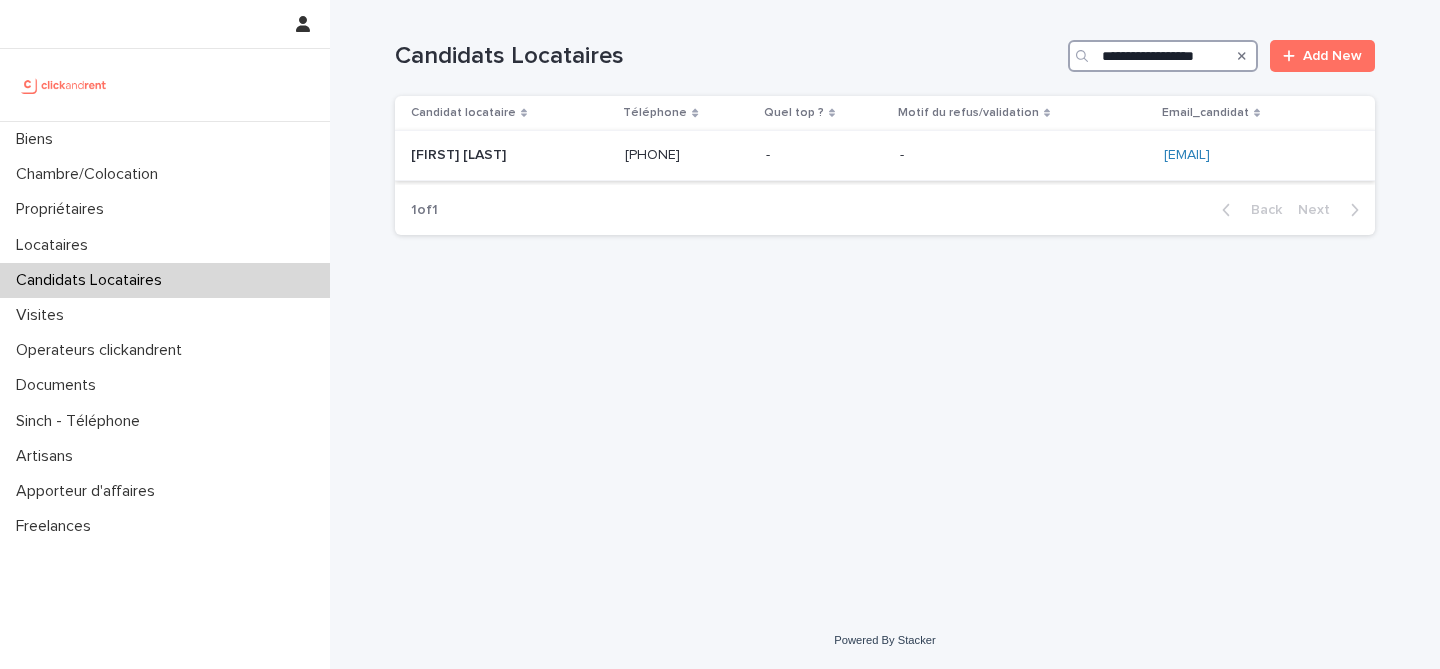 type on "**********" 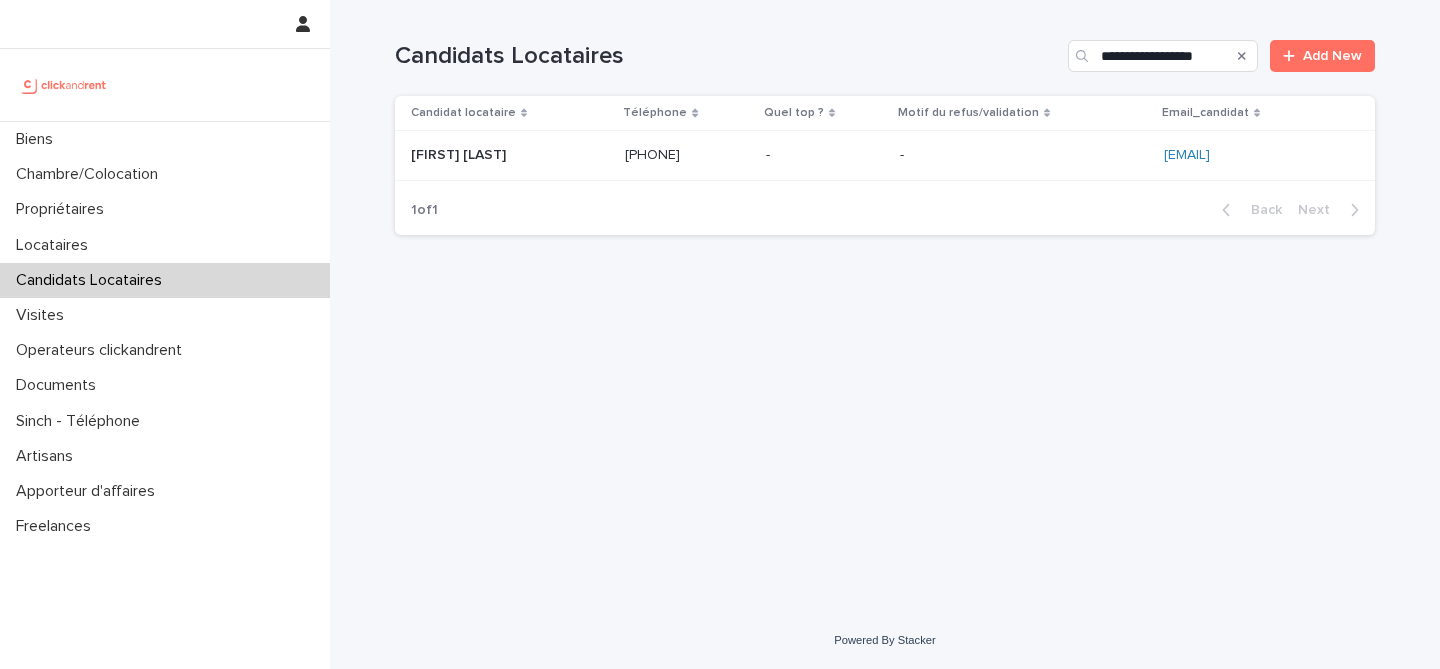click on "Gonzague De langre Gonzague De langre" at bounding box center [510, 155] 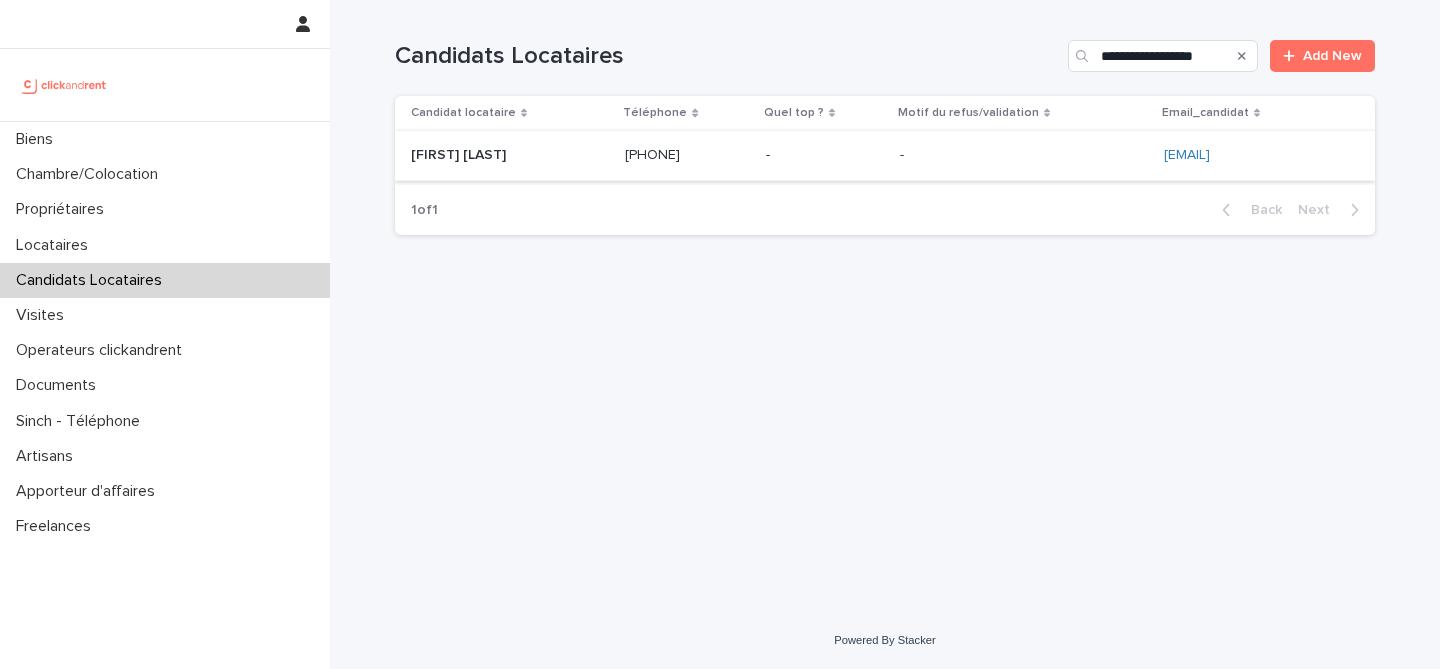 scroll, scrollTop: 0, scrollLeft: 0, axis: both 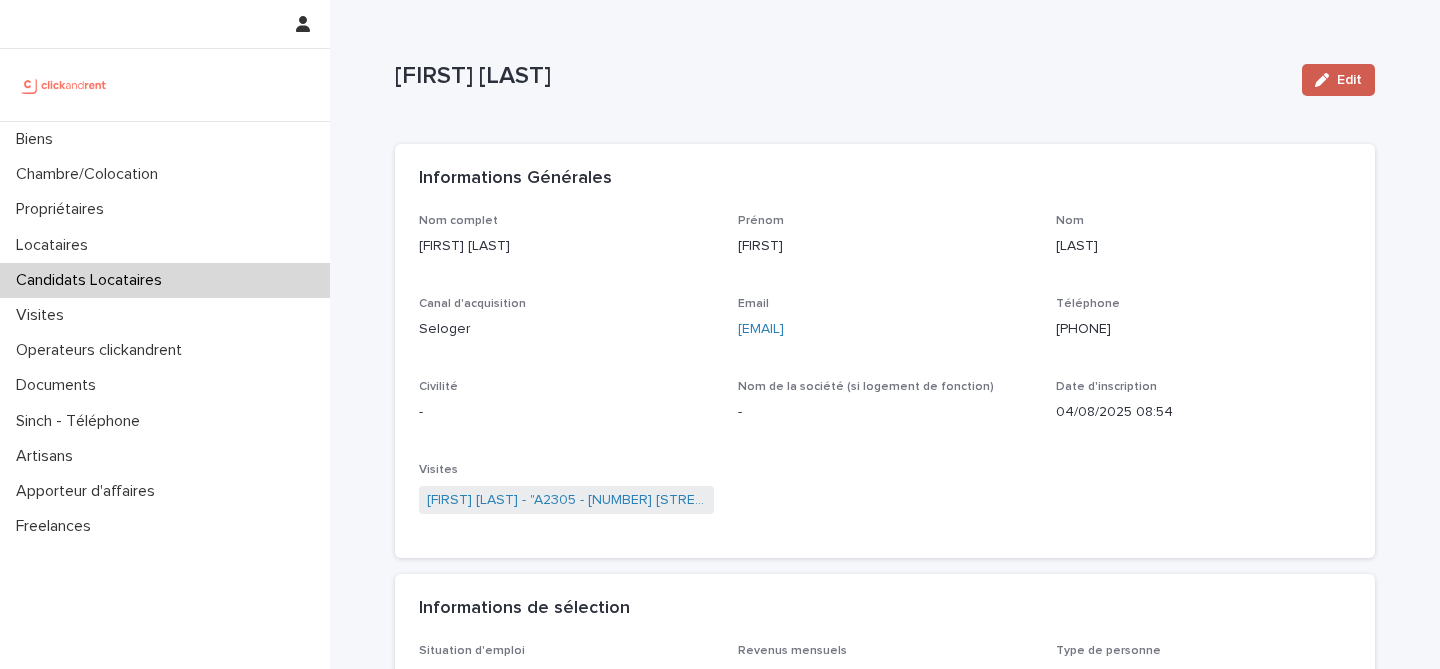 click 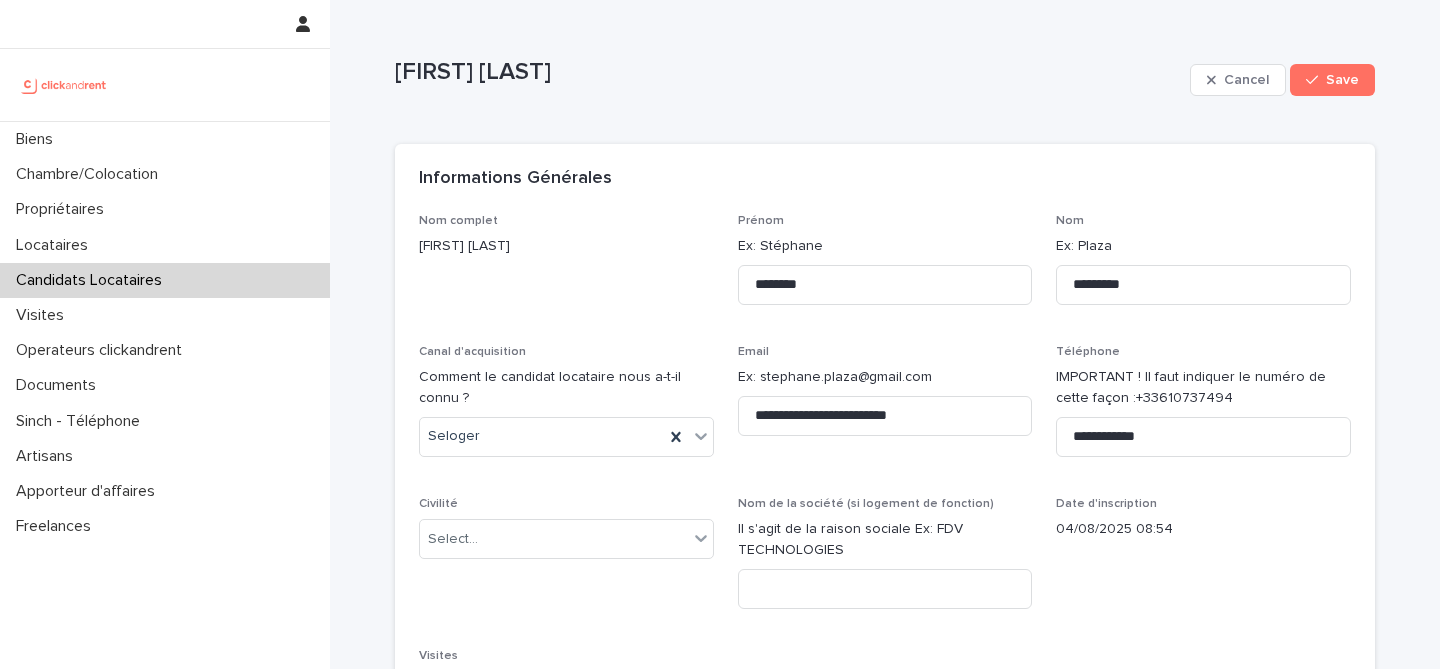 click on "Gonzague De langre" at bounding box center [788, 72] 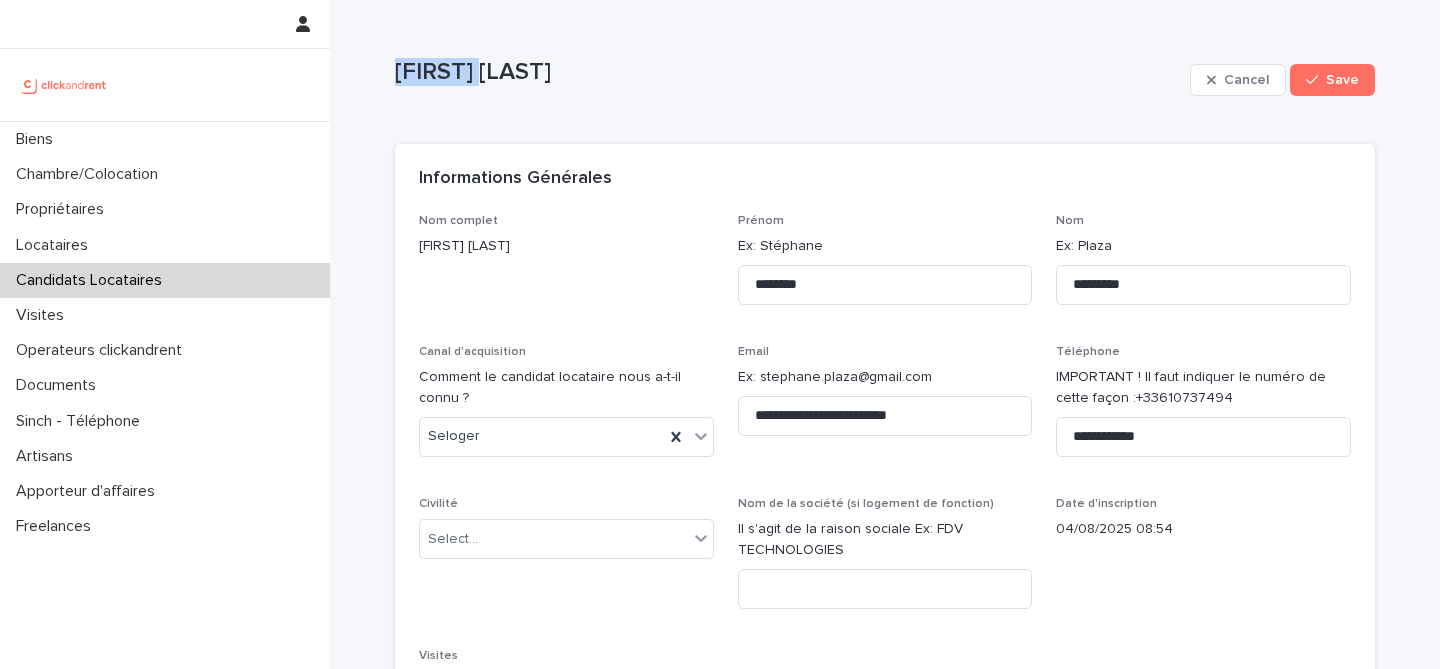 click on "Gonzague De langre" at bounding box center (788, 72) 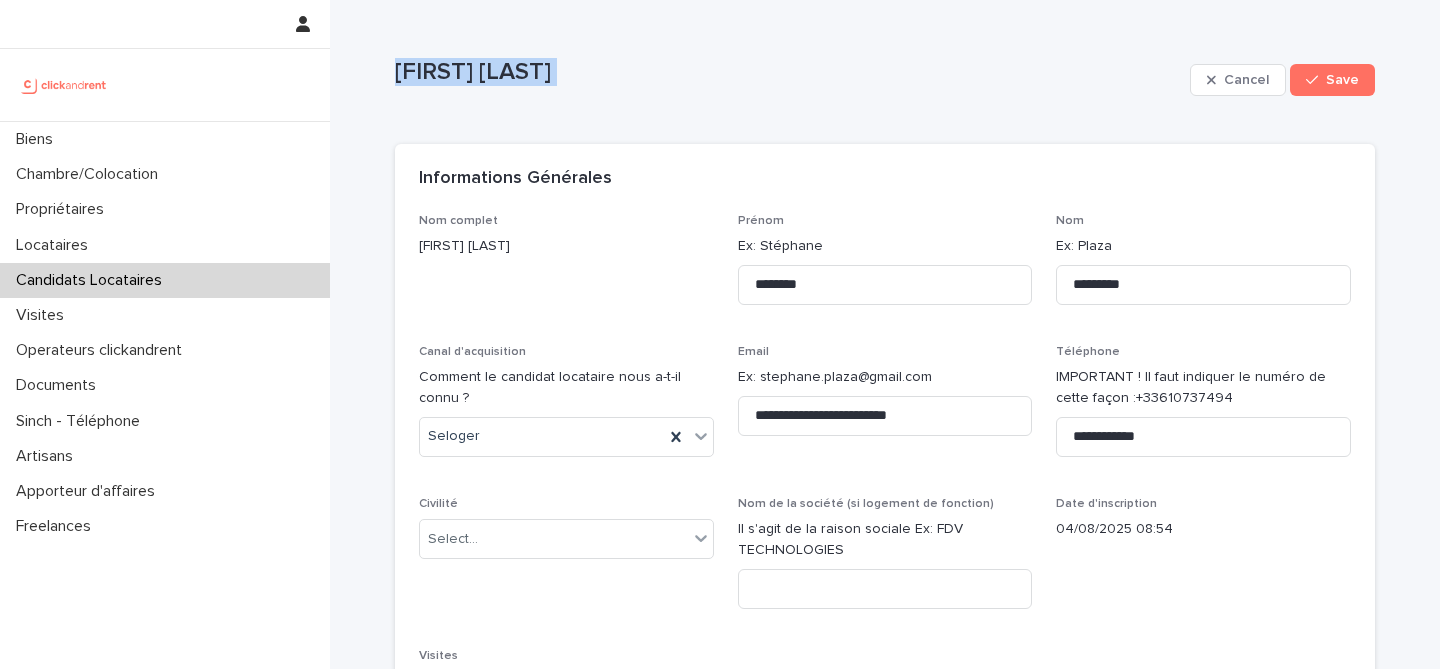 click on "Gonzague De langre" at bounding box center (788, 72) 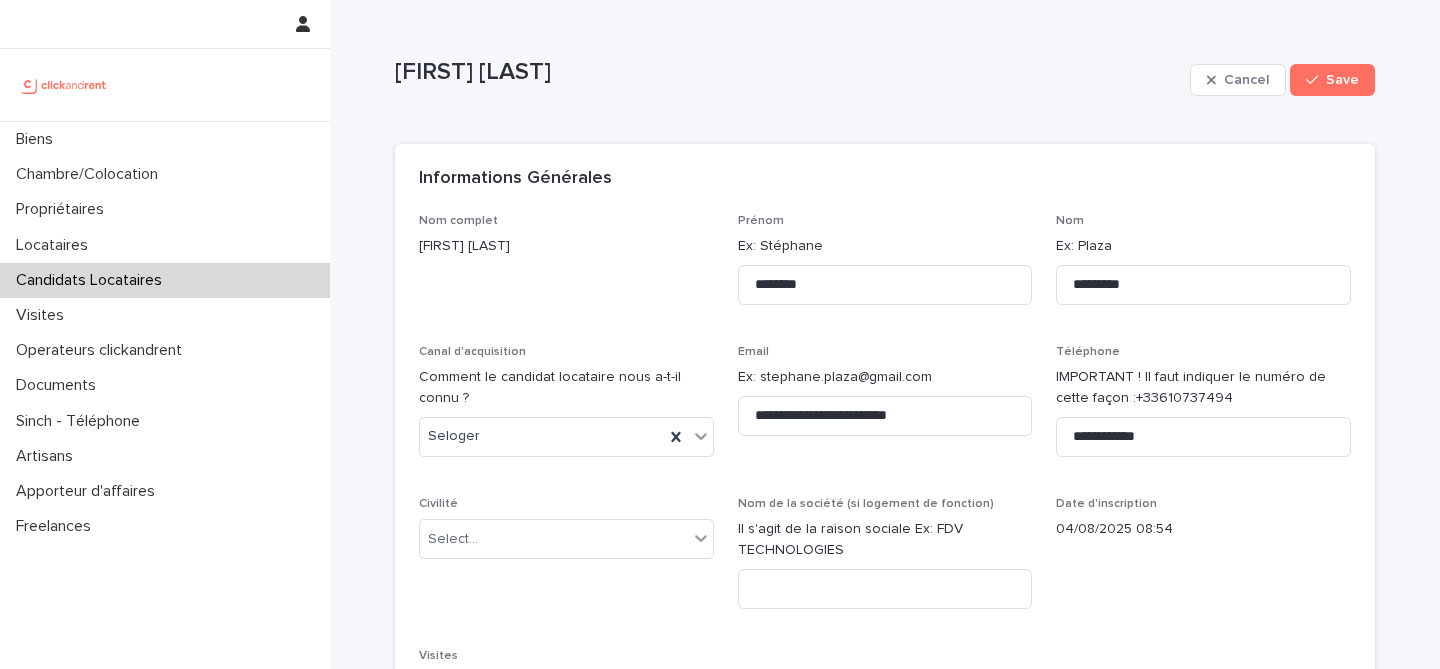 click on "Informations Générales" at bounding box center (885, 179) 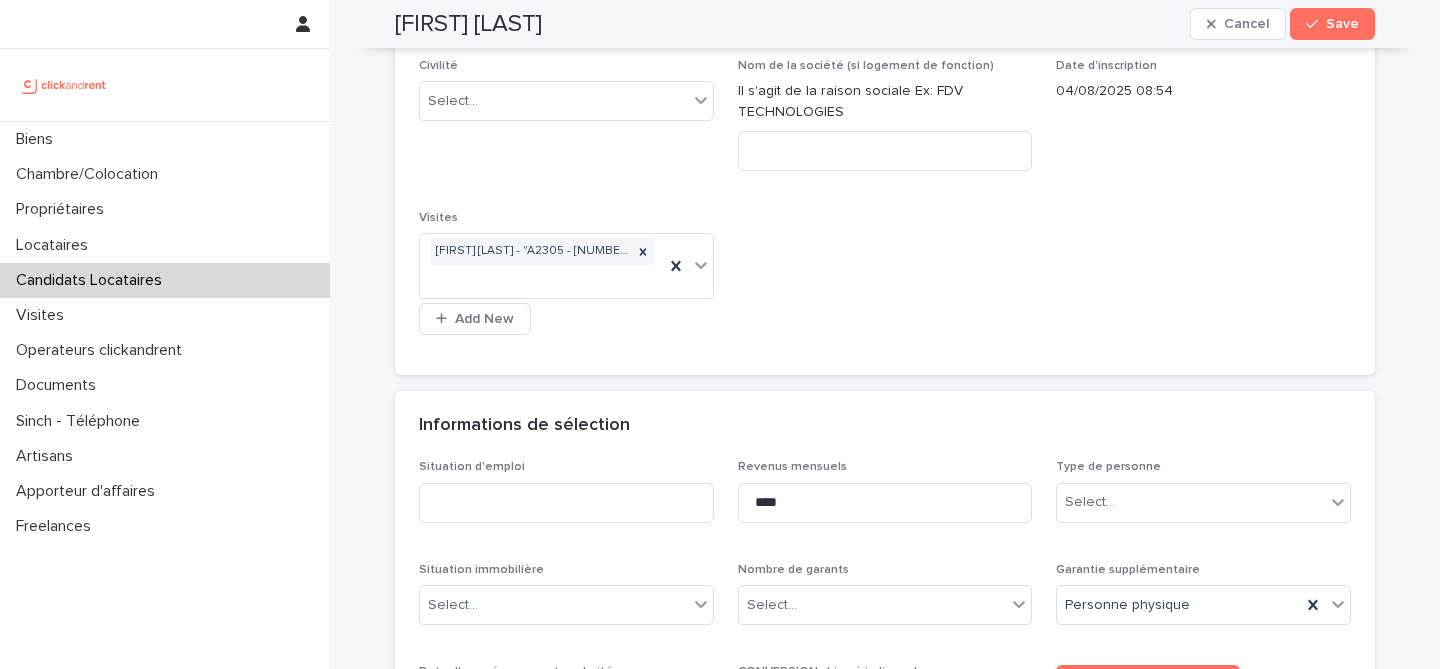 scroll, scrollTop: 419, scrollLeft: 0, axis: vertical 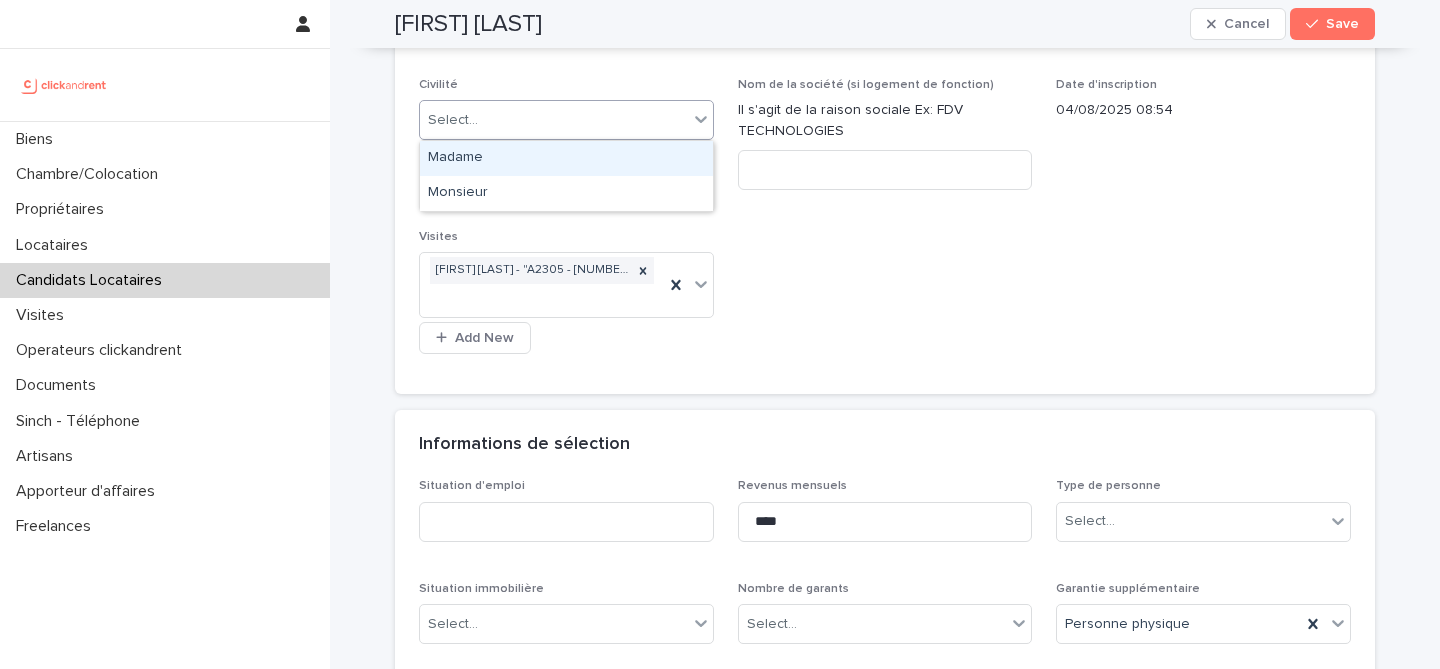 click on "Select..." at bounding box center [554, 120] 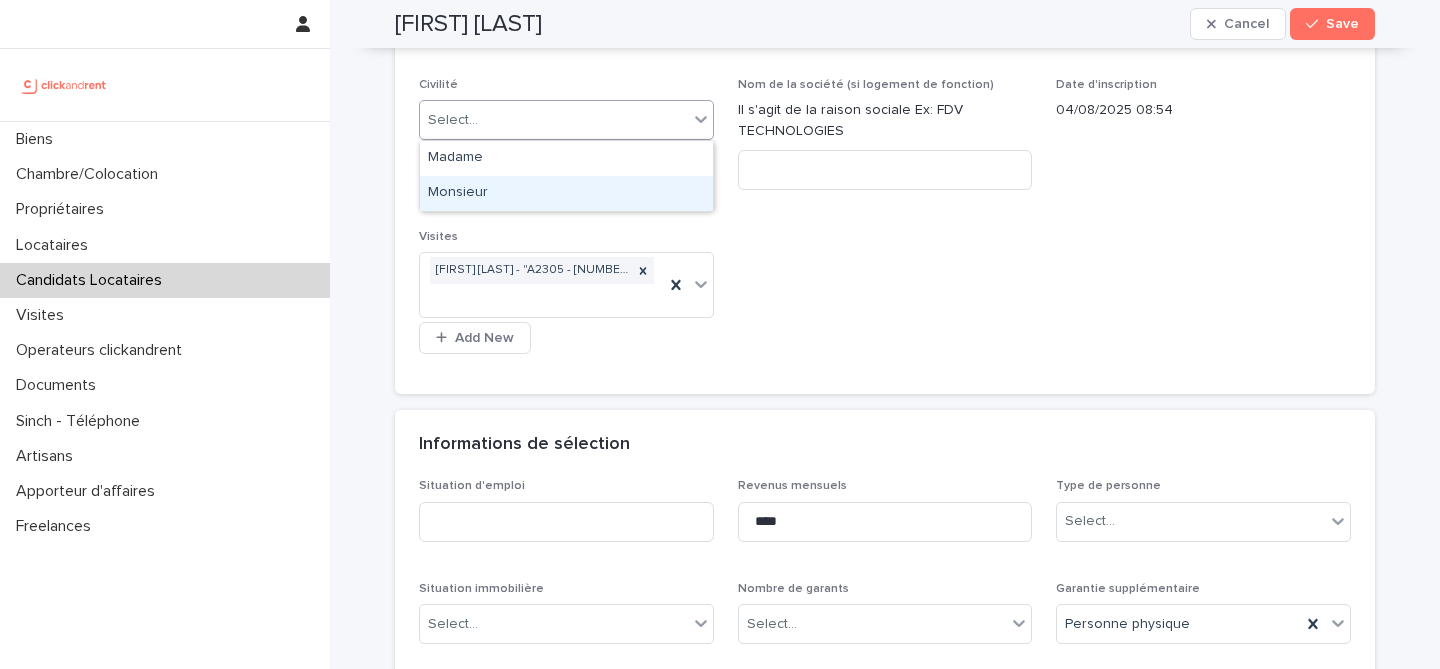 click on "Monsieur" at bounding box center (566, 193) 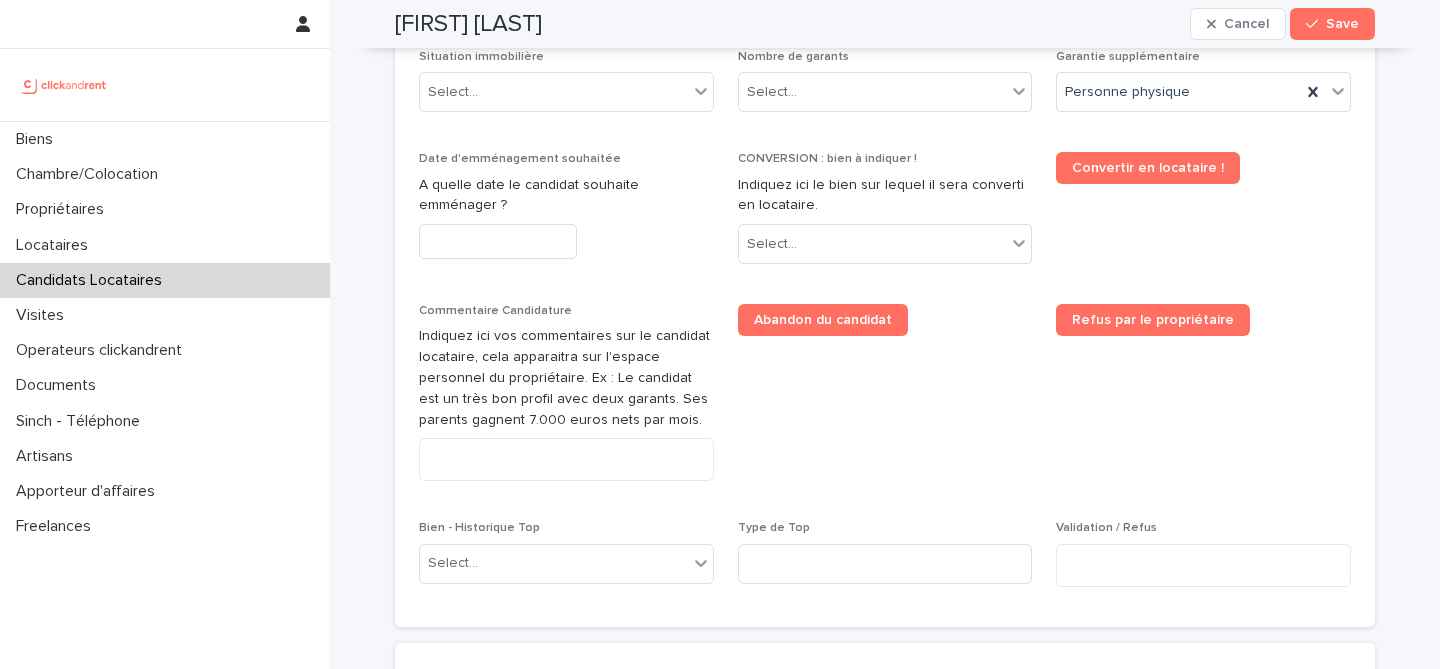 scroll, scrollTop: 899, scrollLeft: 0, axis: vertical 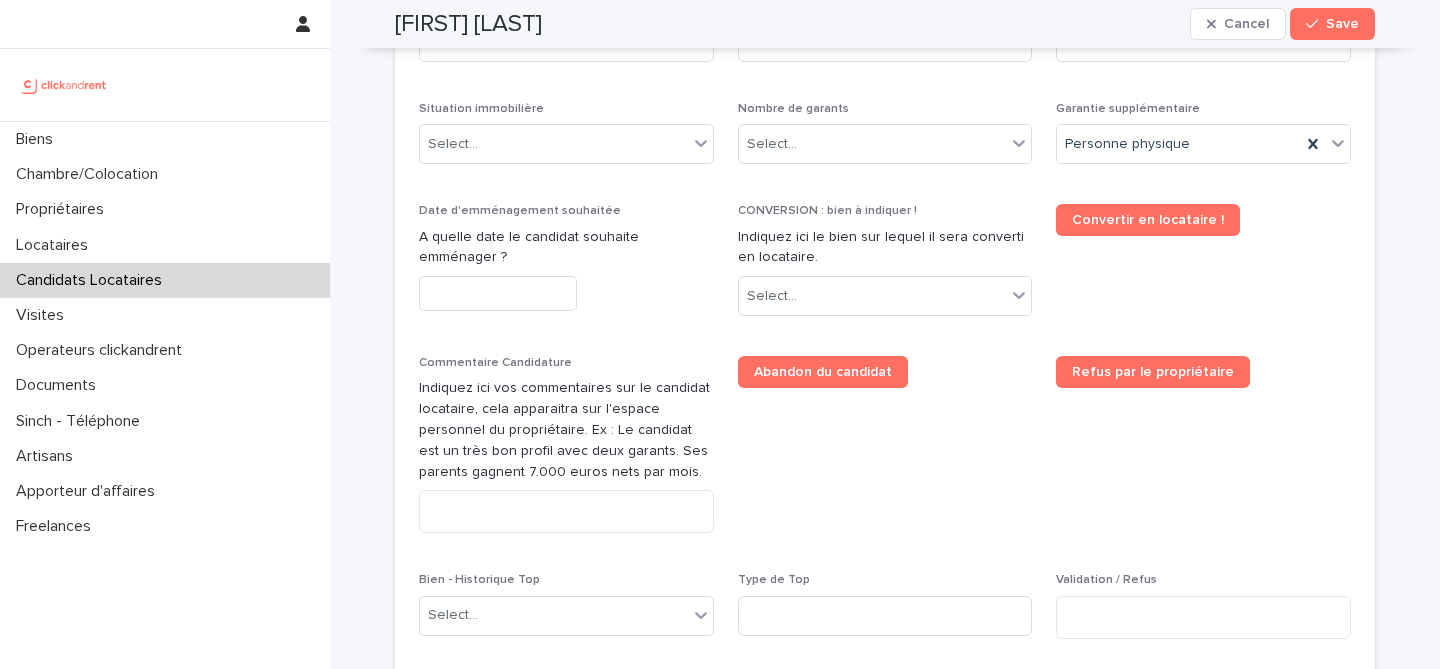 click on "Date d'emménagement souhaitée A quelle date le candidat souhaite emménager ?" at bounding box center (566, 265) 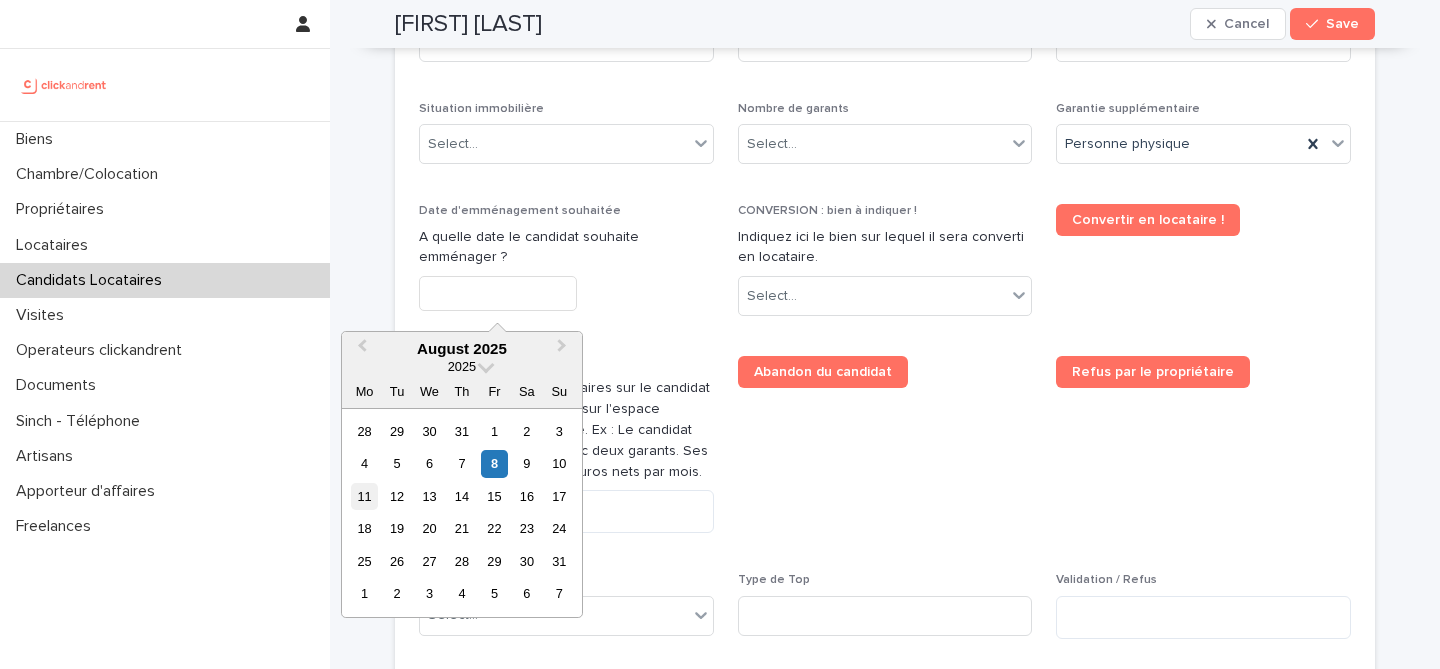 click on "11" at bounding box center (364, 496) 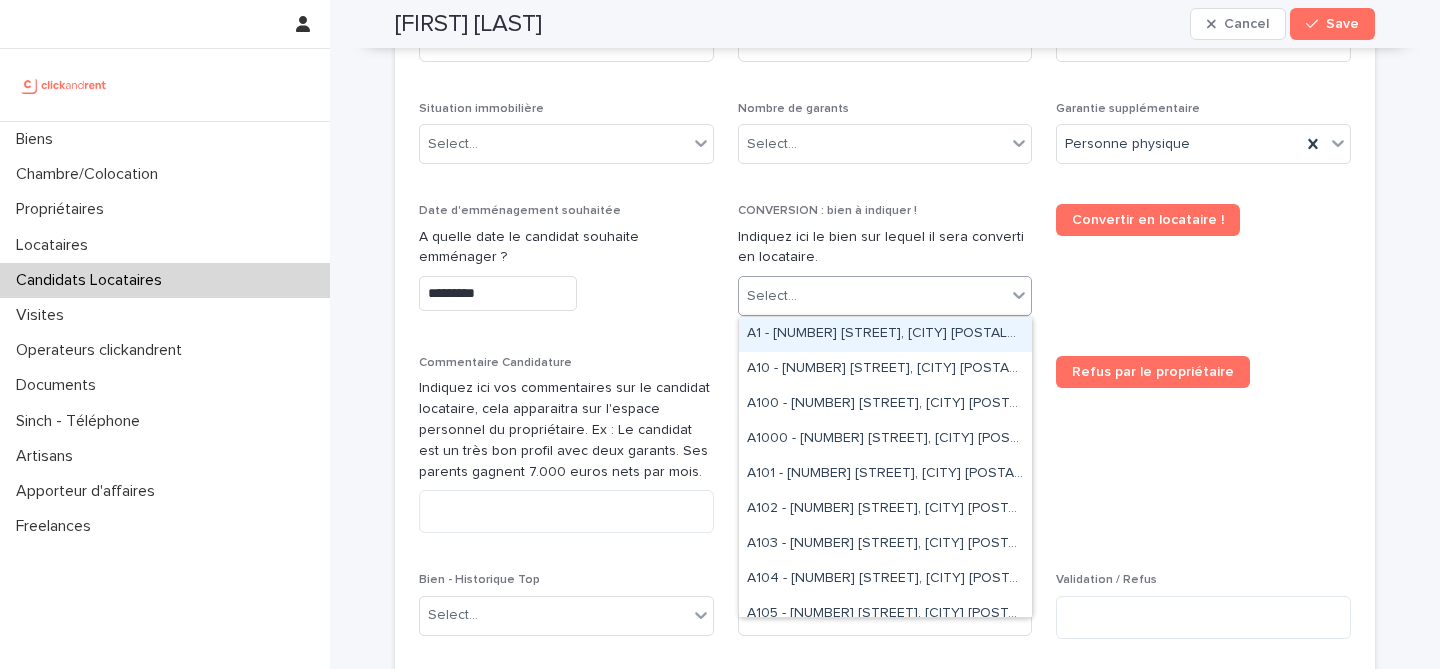 click on "Select..." at bounding box center (873, 296) 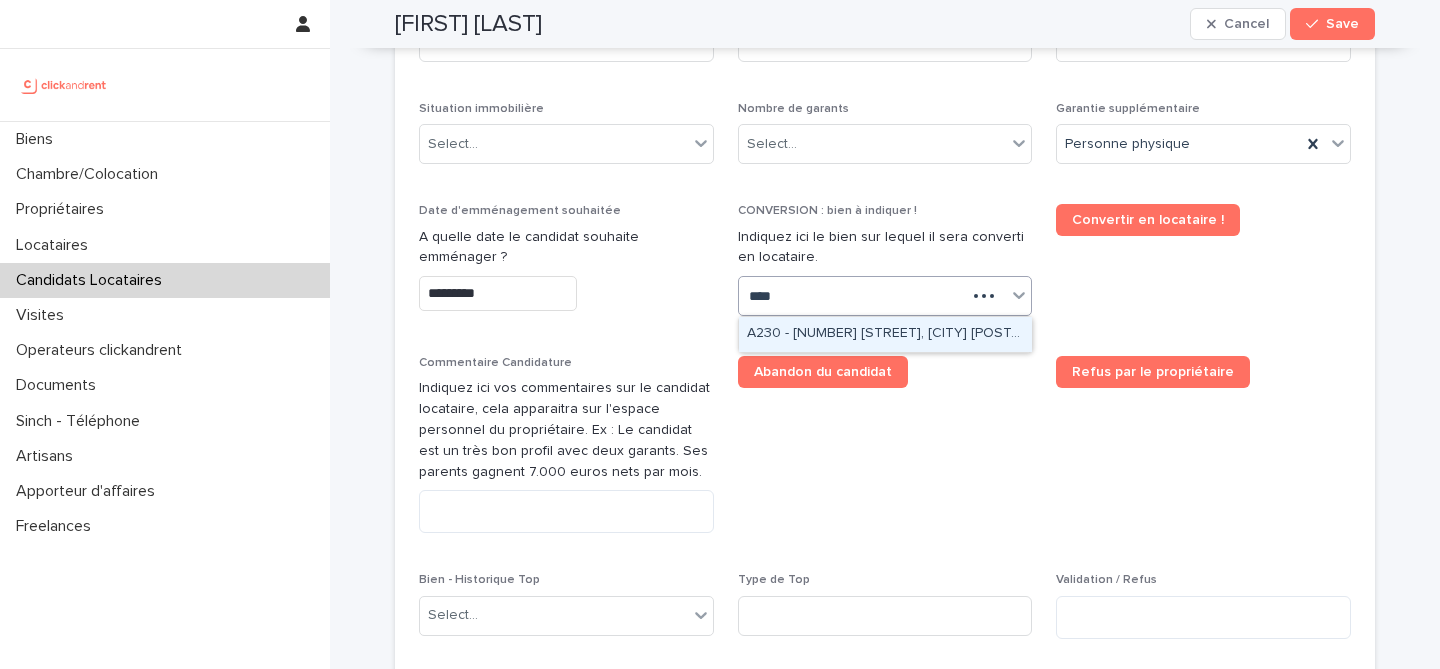 type on "*****" 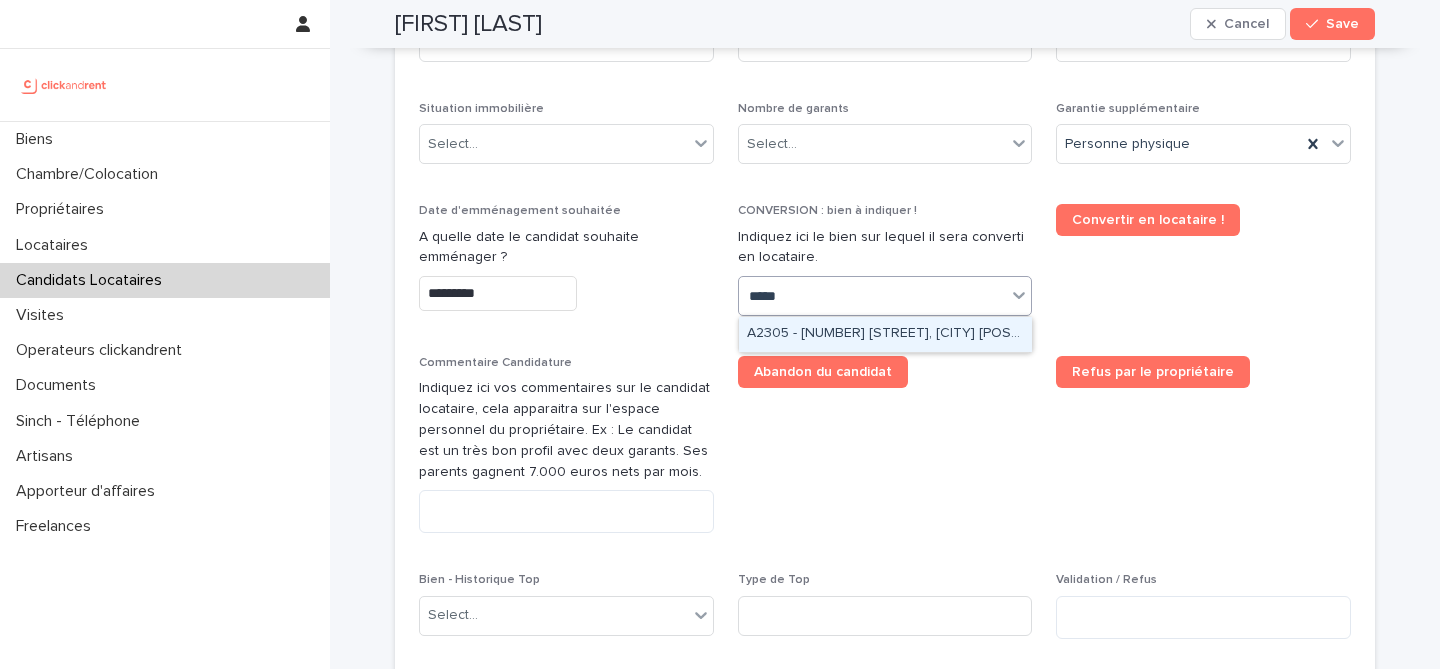 click on "A2305 - 173 rue de Charenton,  Paris 75012" at bounding box center [885, 334] 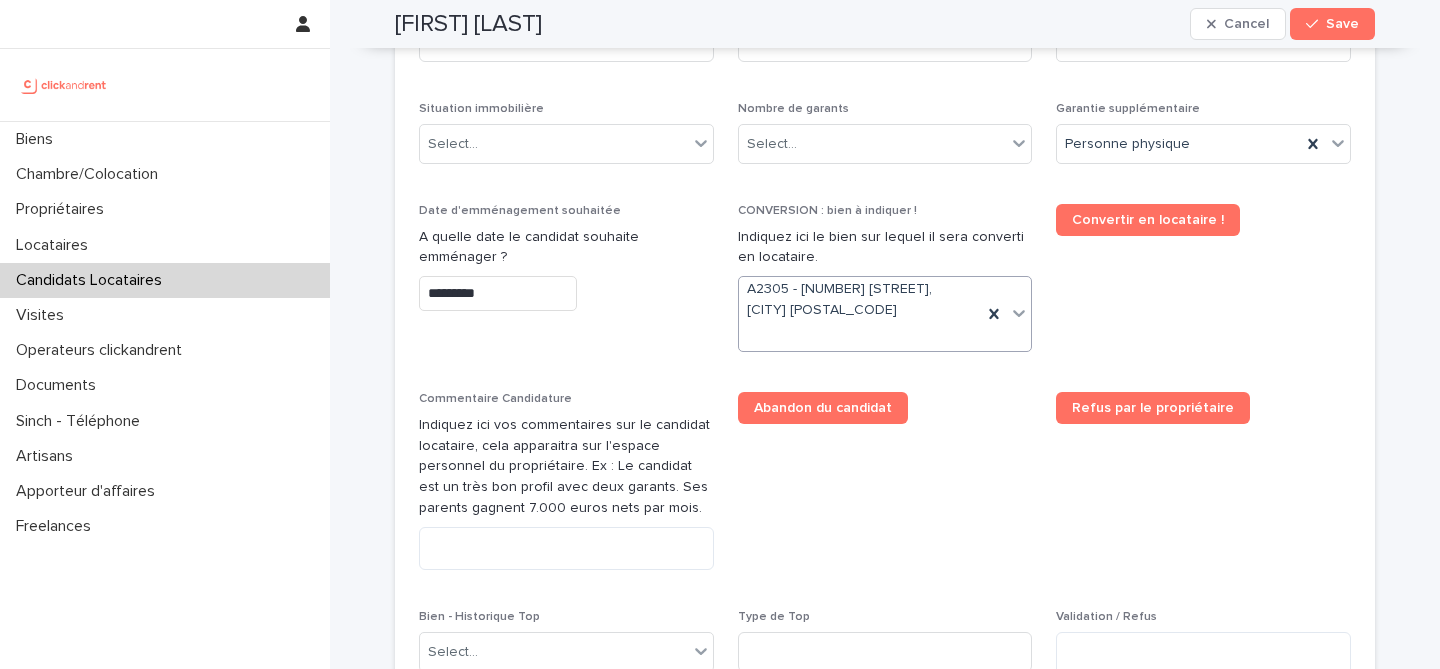 scroll, scrollTop: 917, scrollLeft: 0, axis: vertical 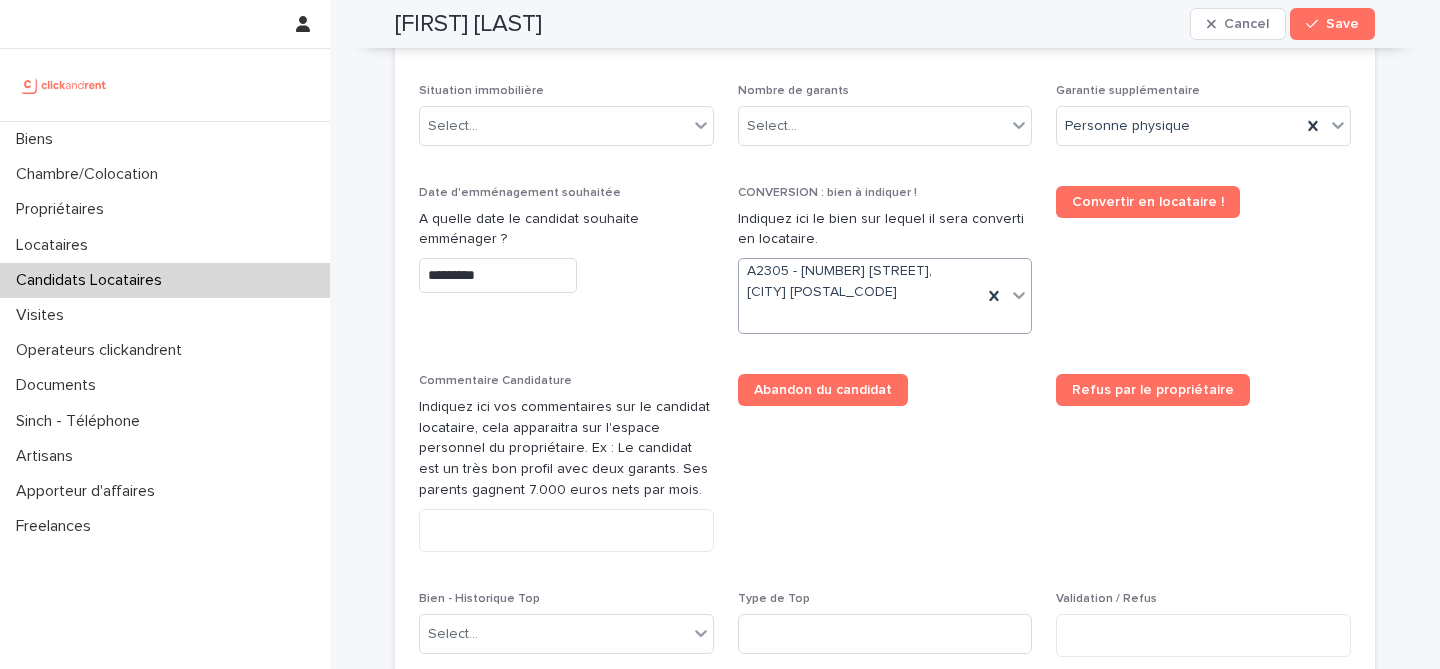 click on "Abandon du candidat" at bounding box center [885, 470] 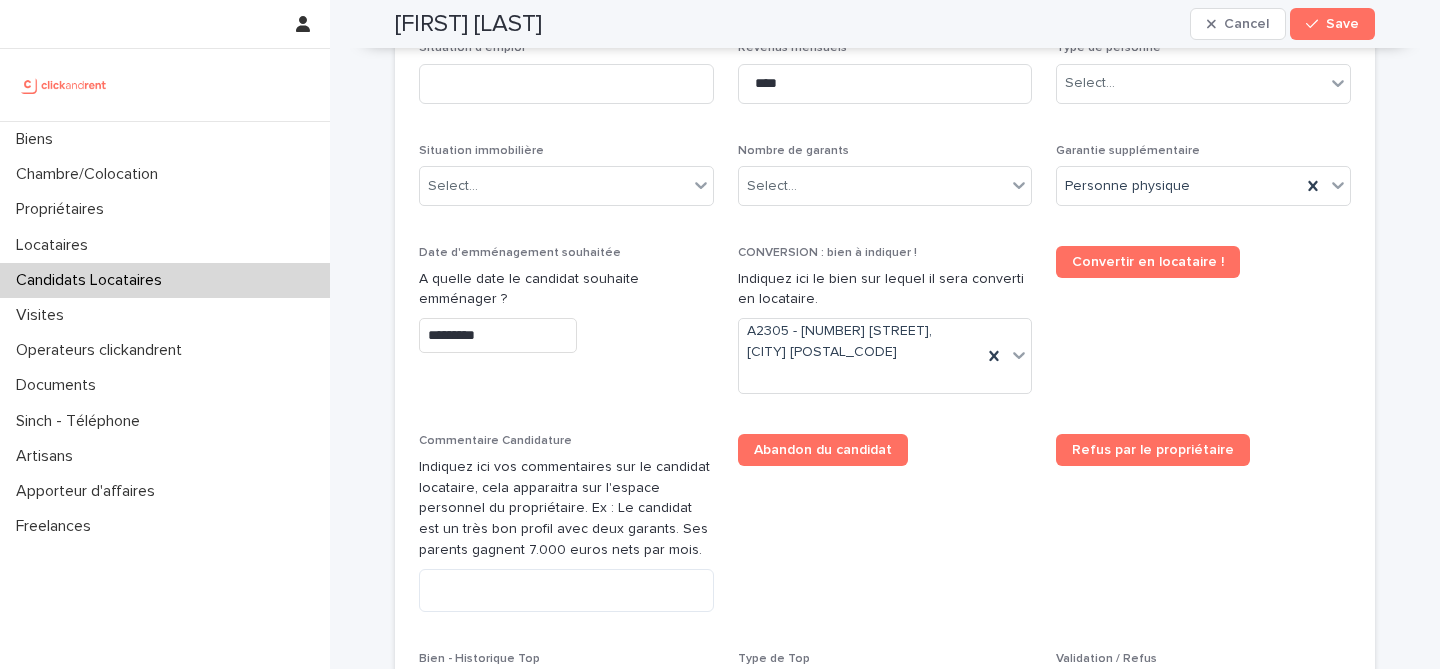 scroll, scrollTop: 829, scrollLeft: 0, axis: vertical 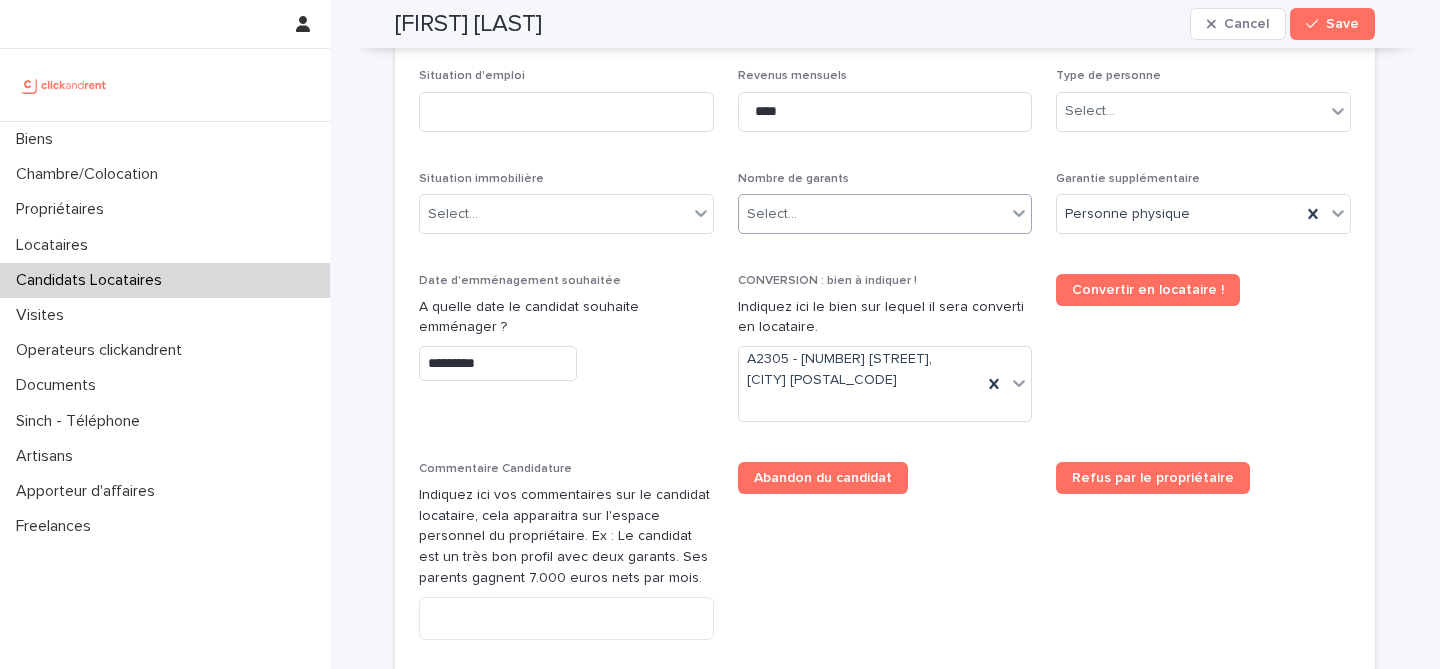 click on "Select..." at bounding box center [873, 214] 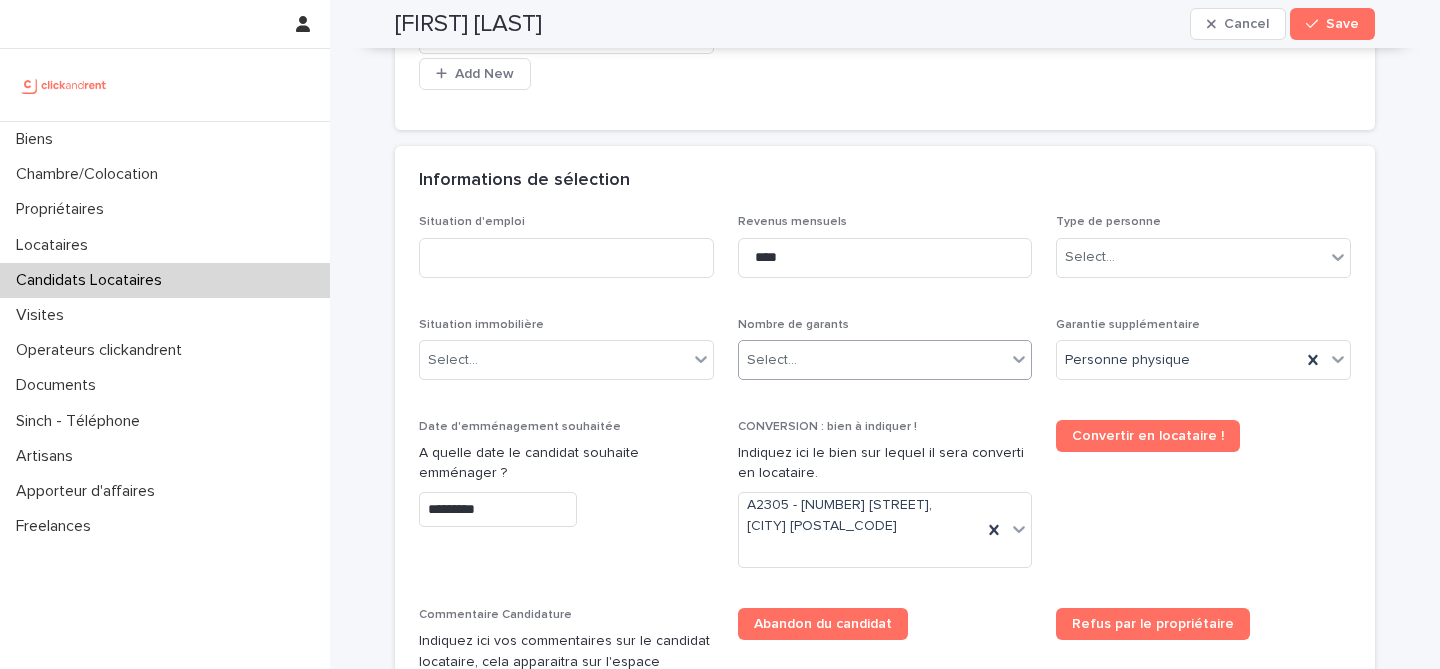 scroll, scrollTop: 695, scrollLeft: 0, axis: vertical 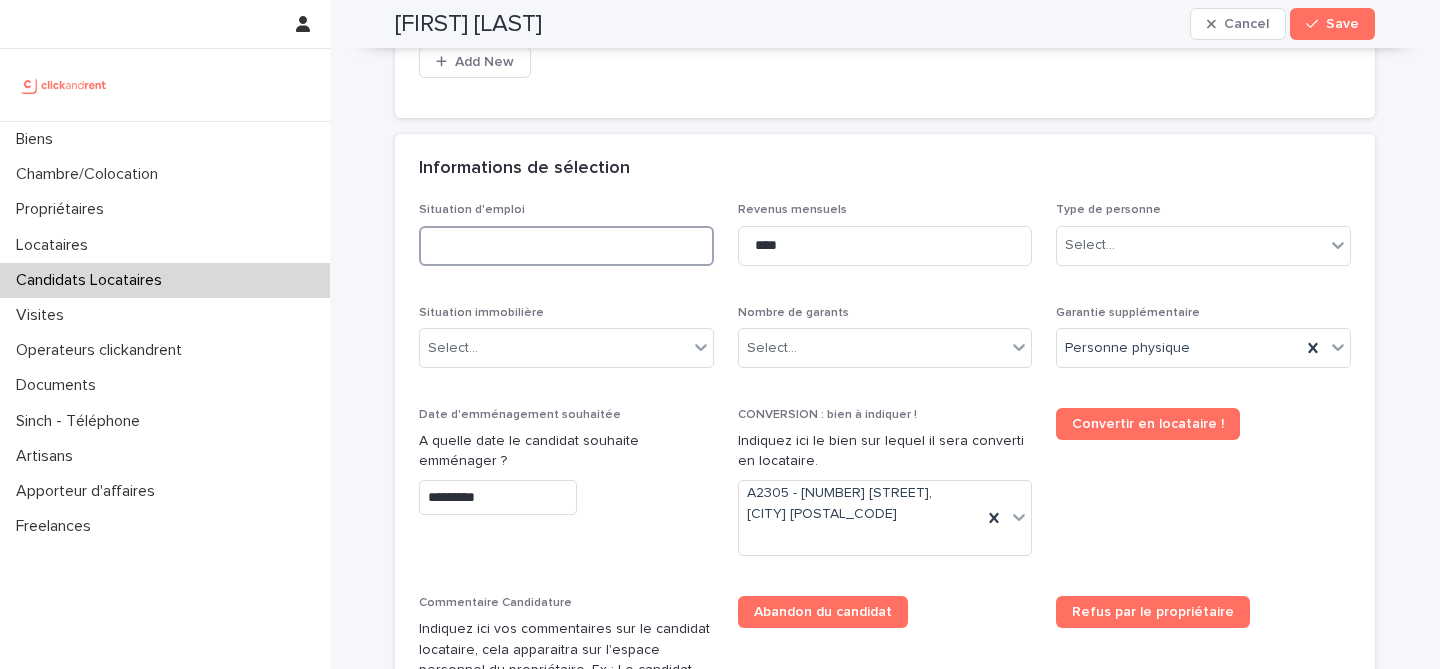 click at bounding box center [566, 246] 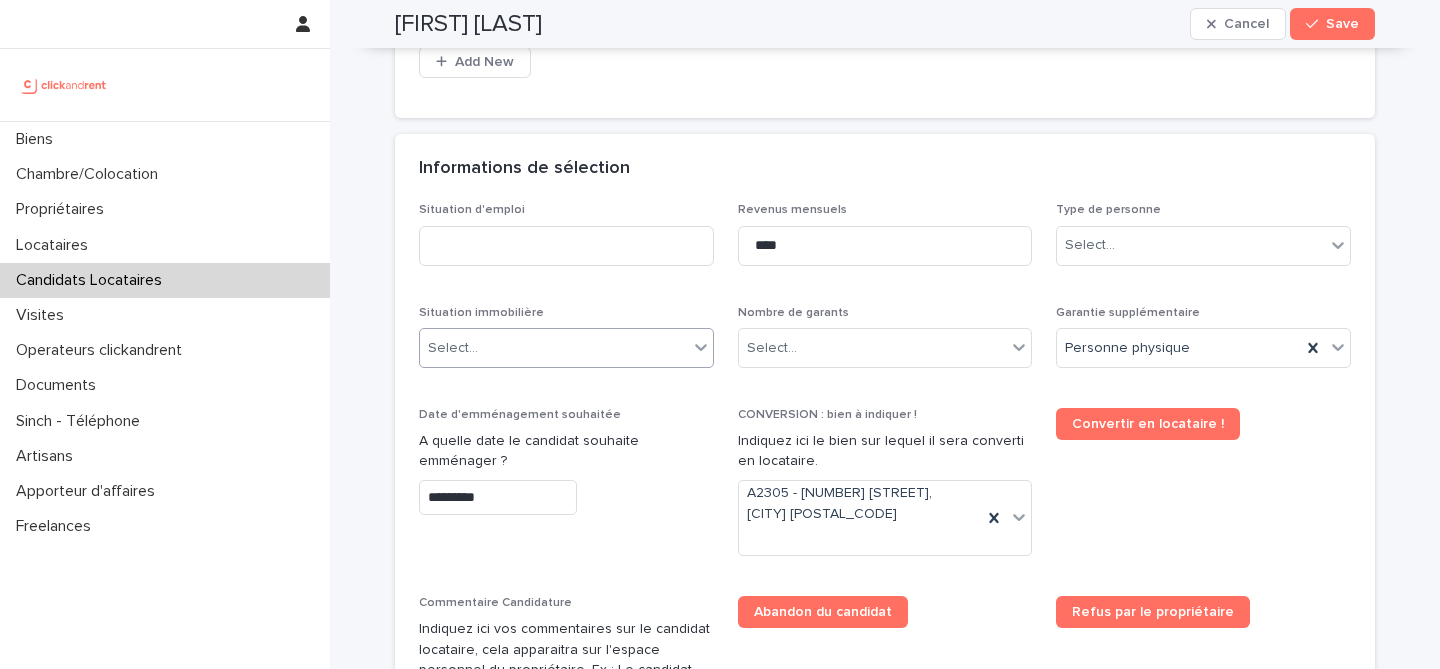 click on "Select..." at bounding box center [554, 348] 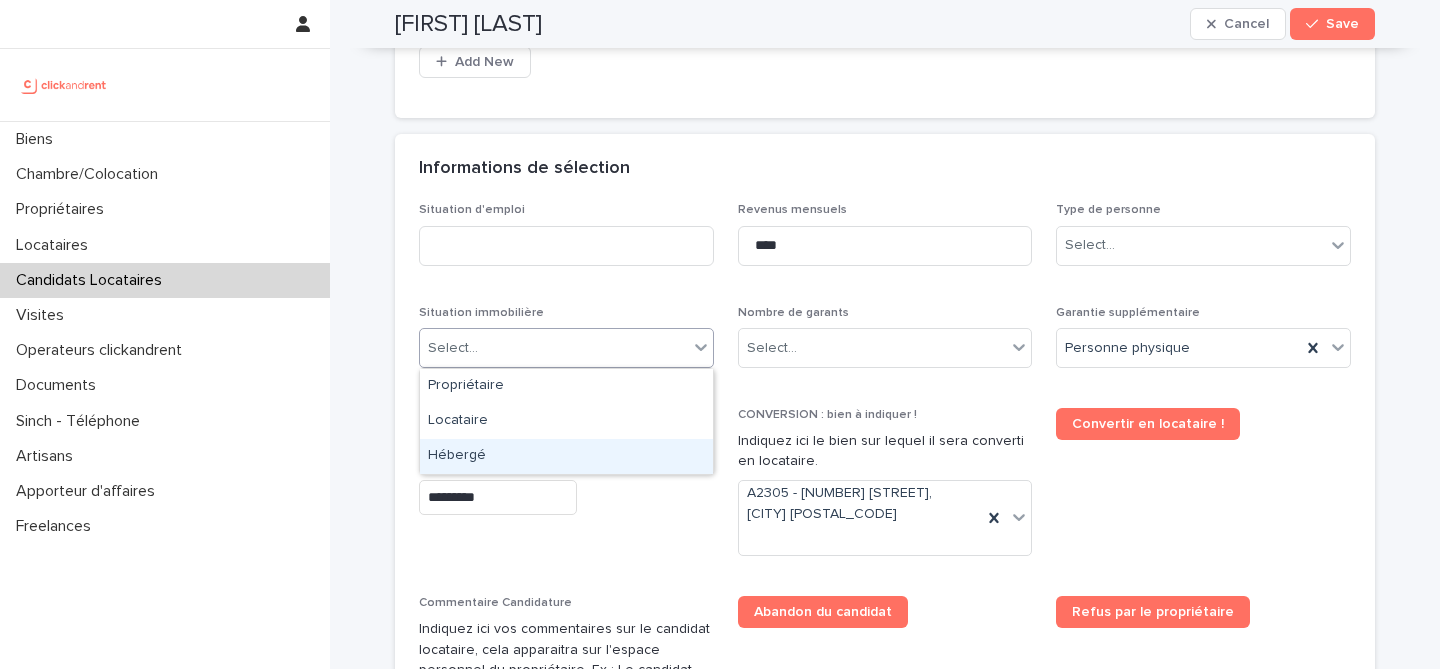 click on "Hébergé" at bounding box center [566, 456] 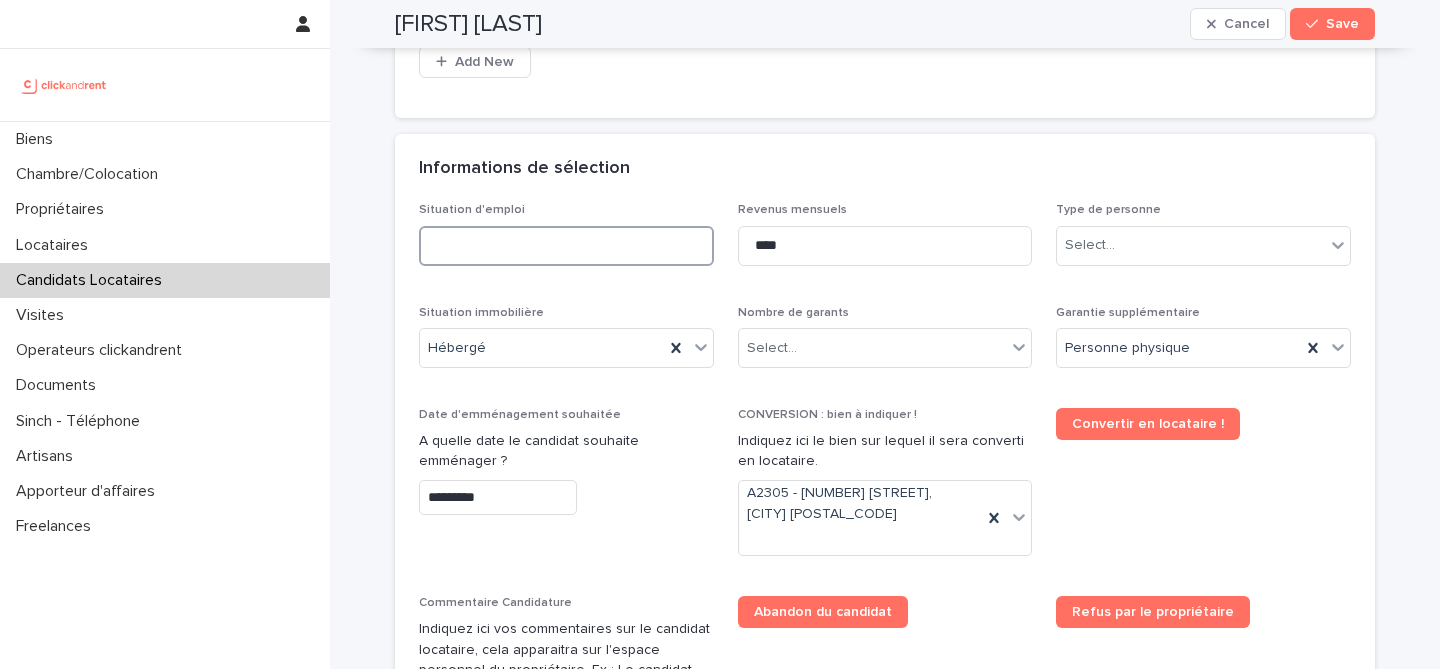 click at bounding box center [566, 246] 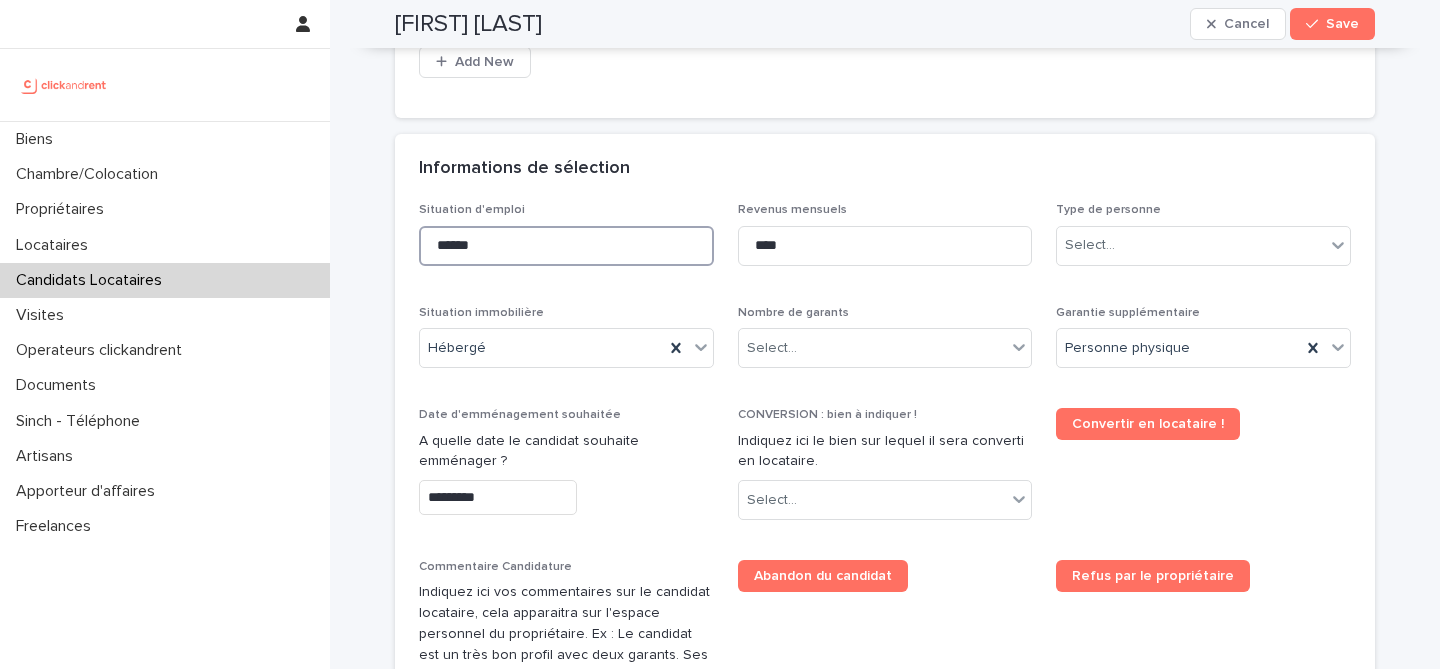 scroll, scrollTop: 676, scrollLeft: 0, axis: vertical 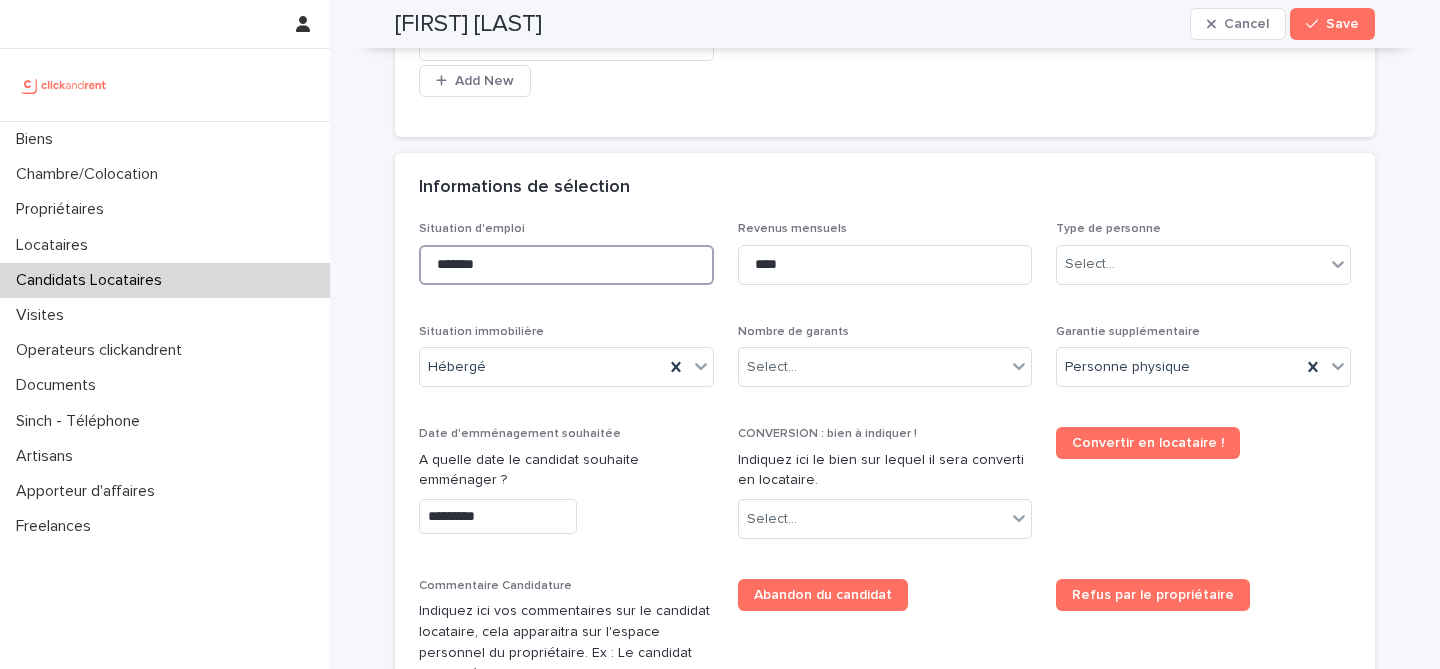 type on "*******" 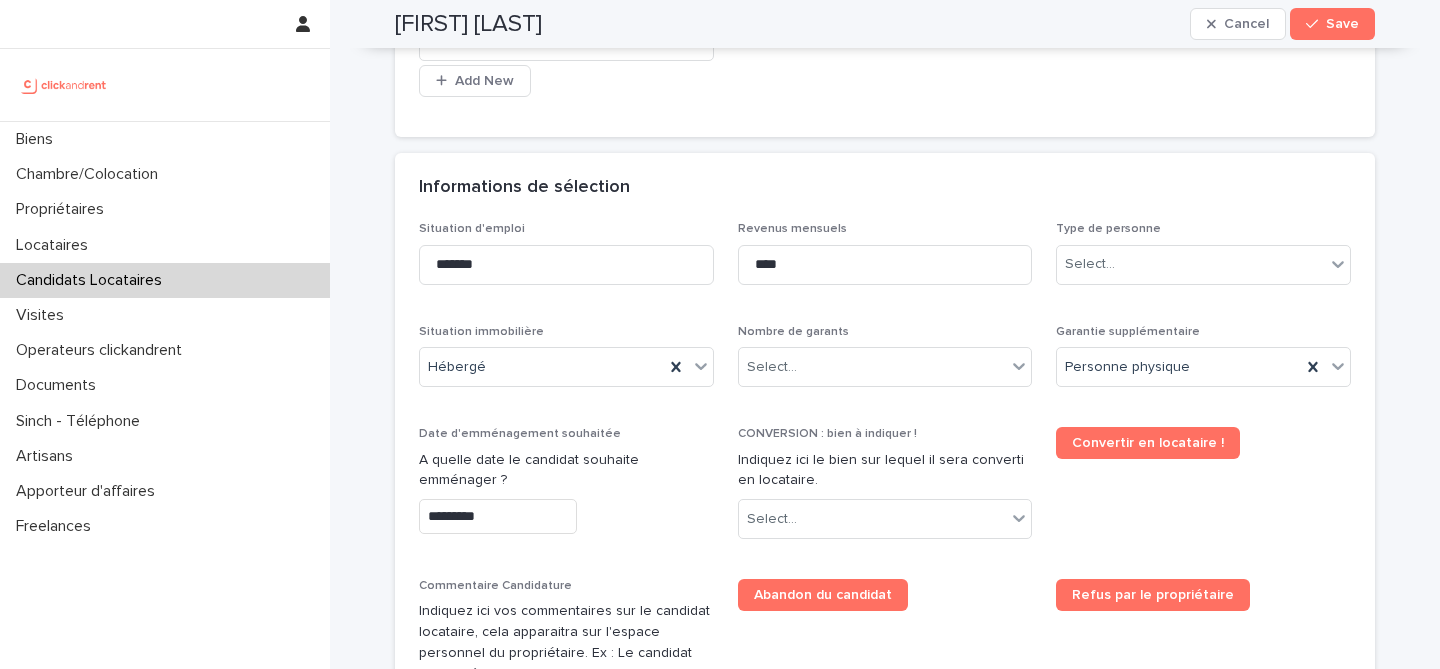 click on "Informations de sélection" at bounding box center (881, 188) 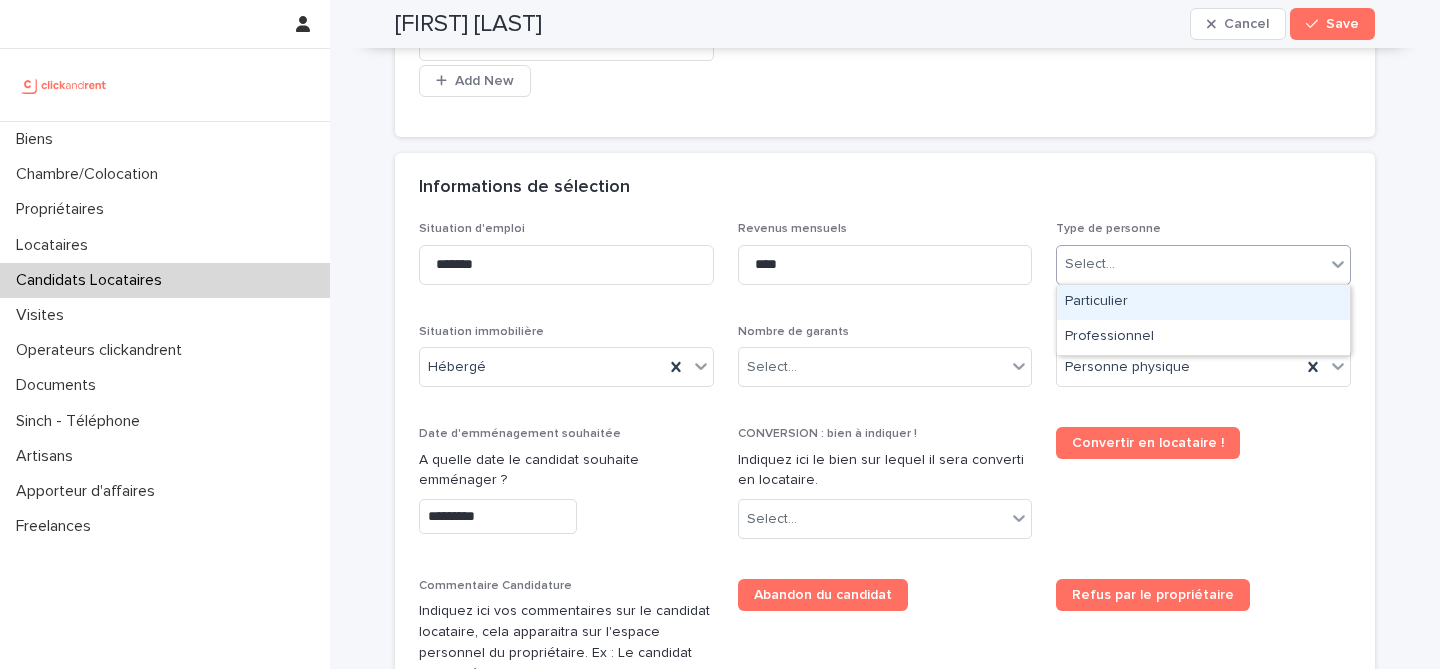 click on "Select..." at bounding box center [1191, 264] 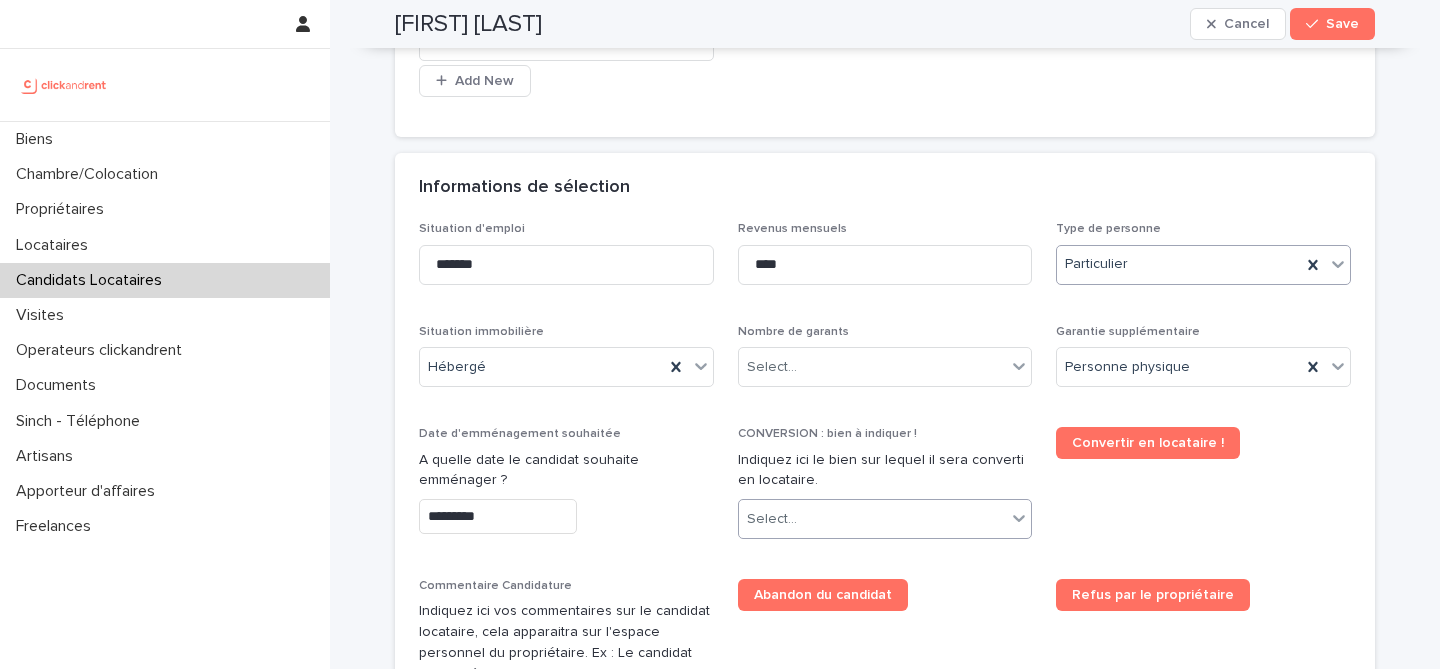 click on "Select..." at bounding box center [873, 519] 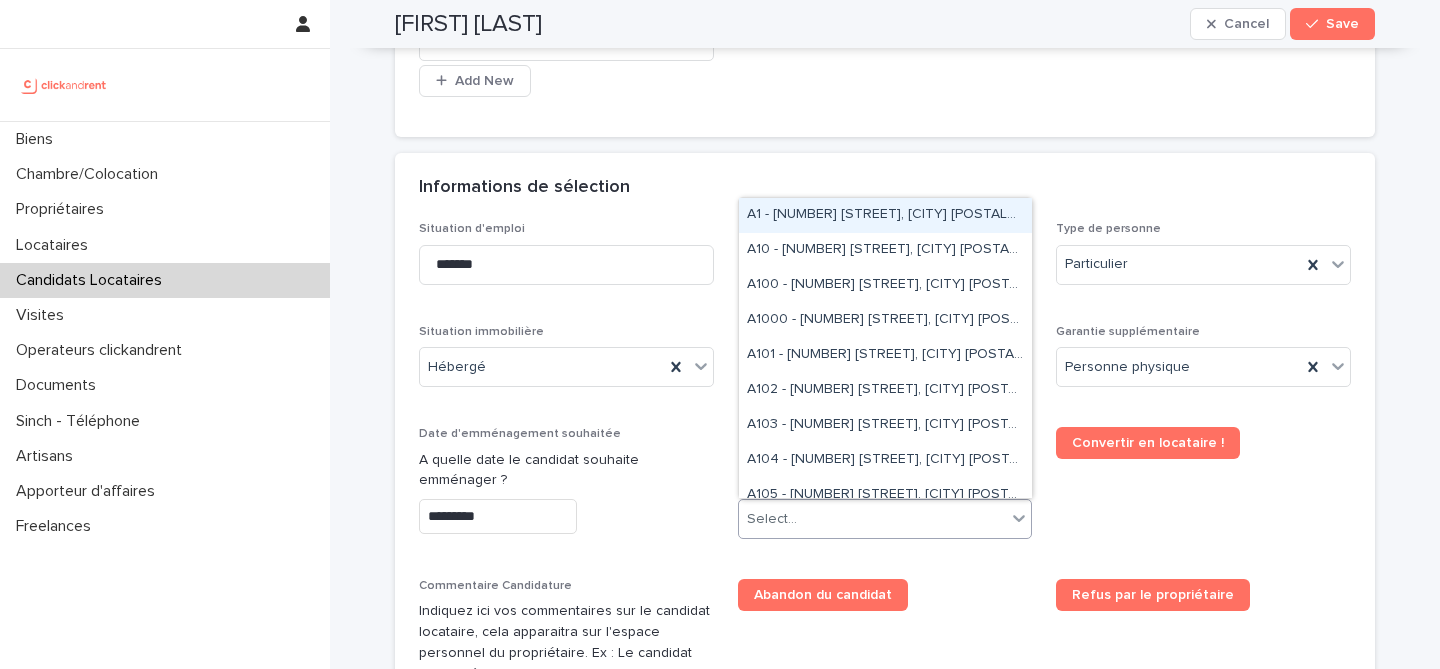 paste on "*****" 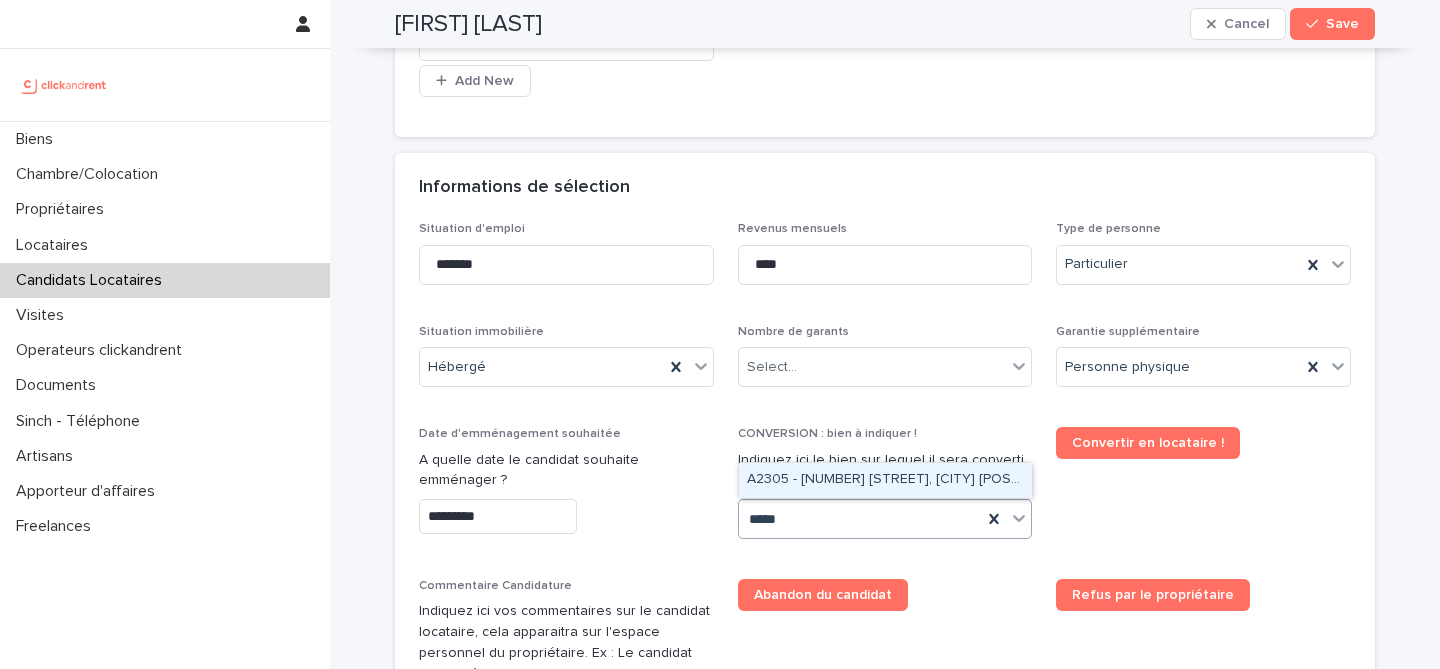 click on "A2305 - 173 rue de Charenton,  Paris 75012" at bounding box center [885, 480] 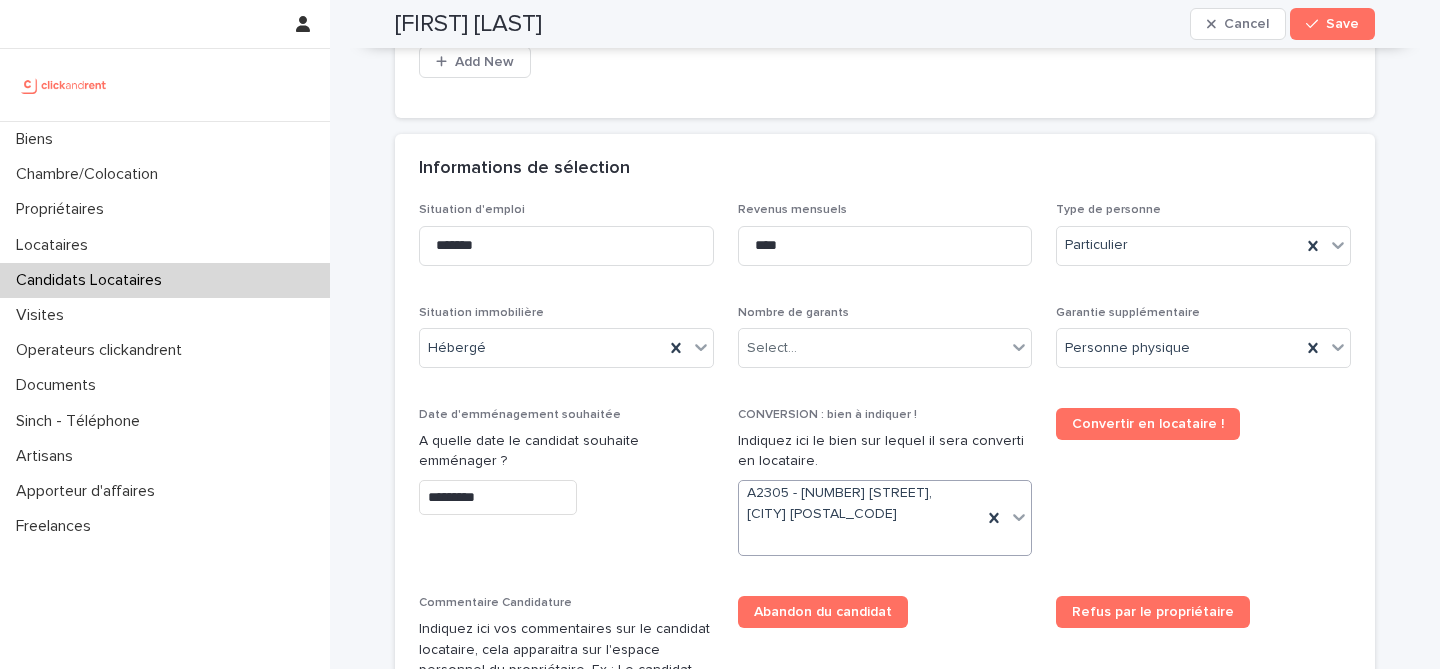 scroll, scrollTop: 676, scrollLeft: 0, axis: vertical 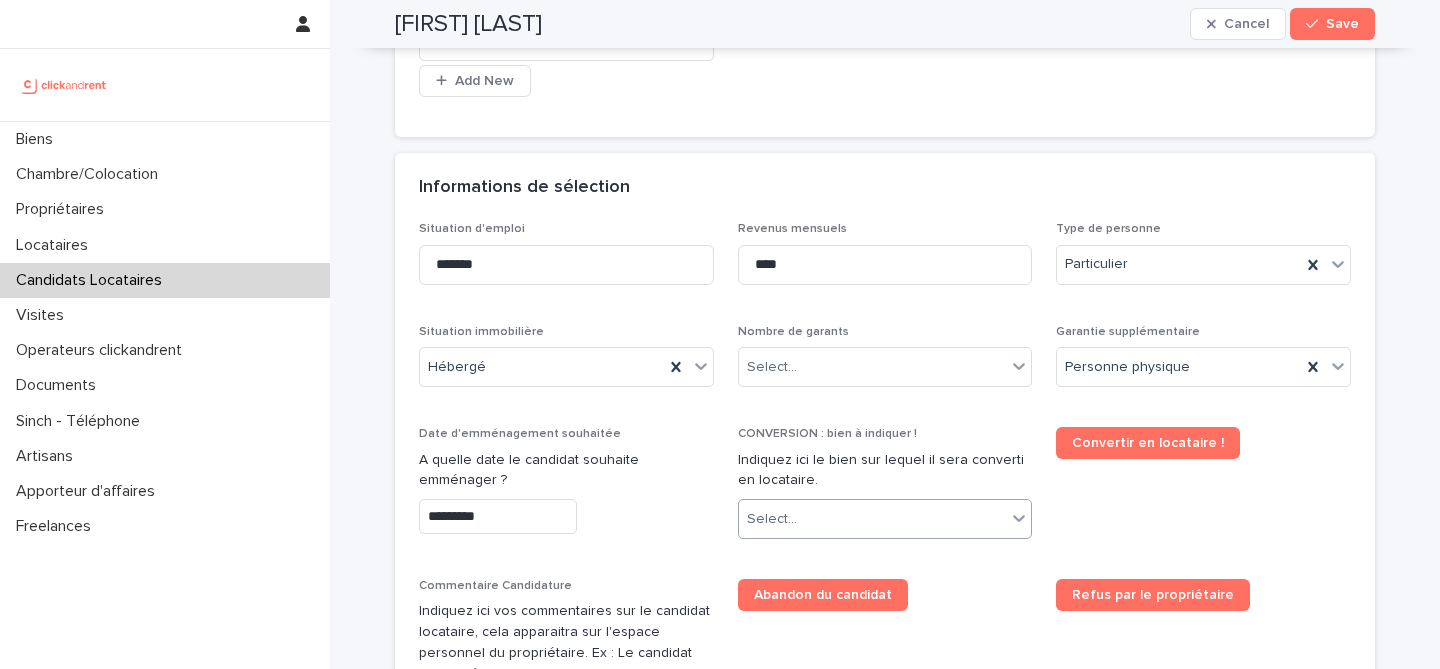 click on "Select..." at bounding box center (873, 519) 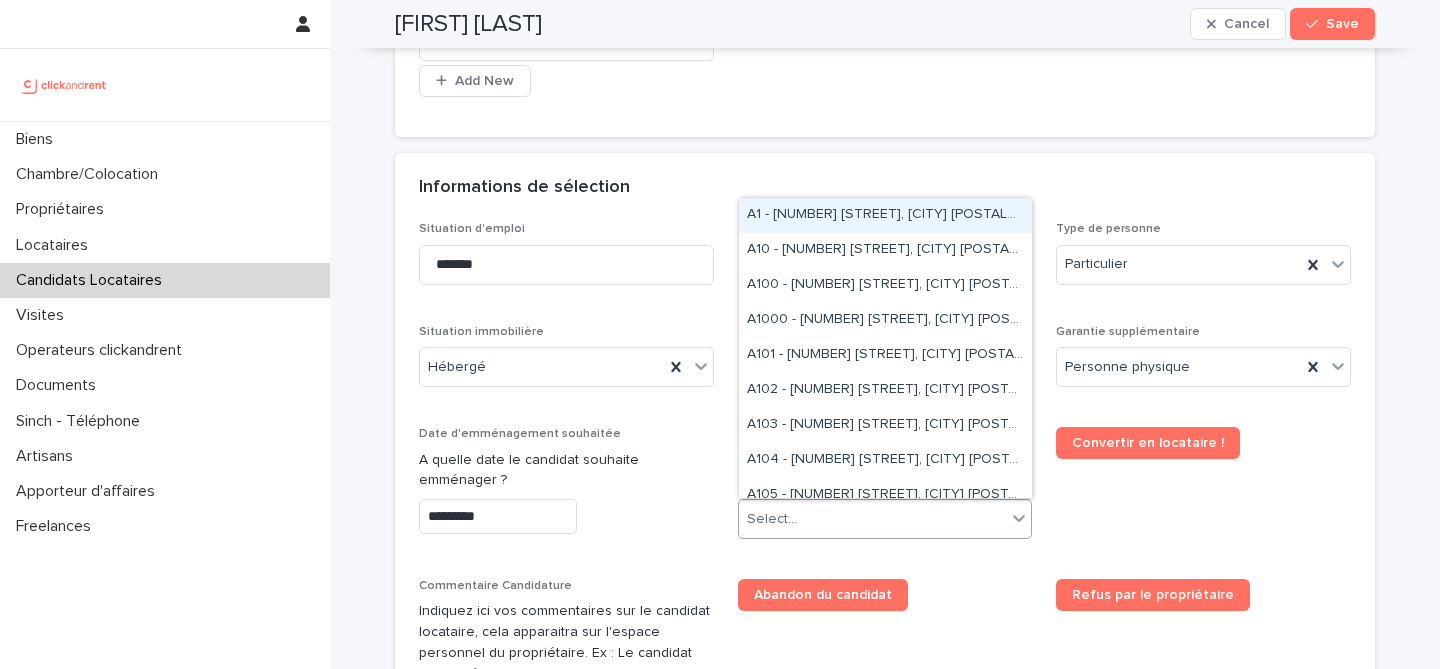 paste on "*****" 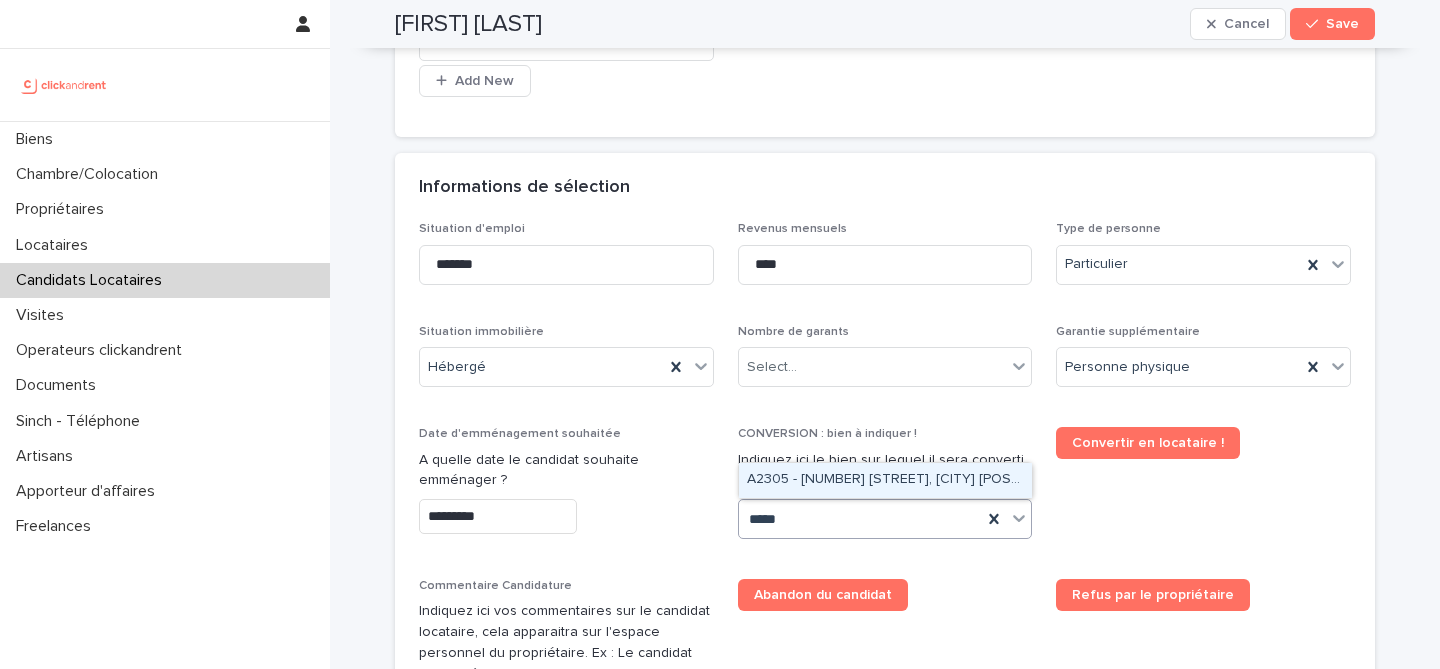 click on "A2305 - 173 rue de Charenton,  Paris 75012" at bounding box center [885, 480] 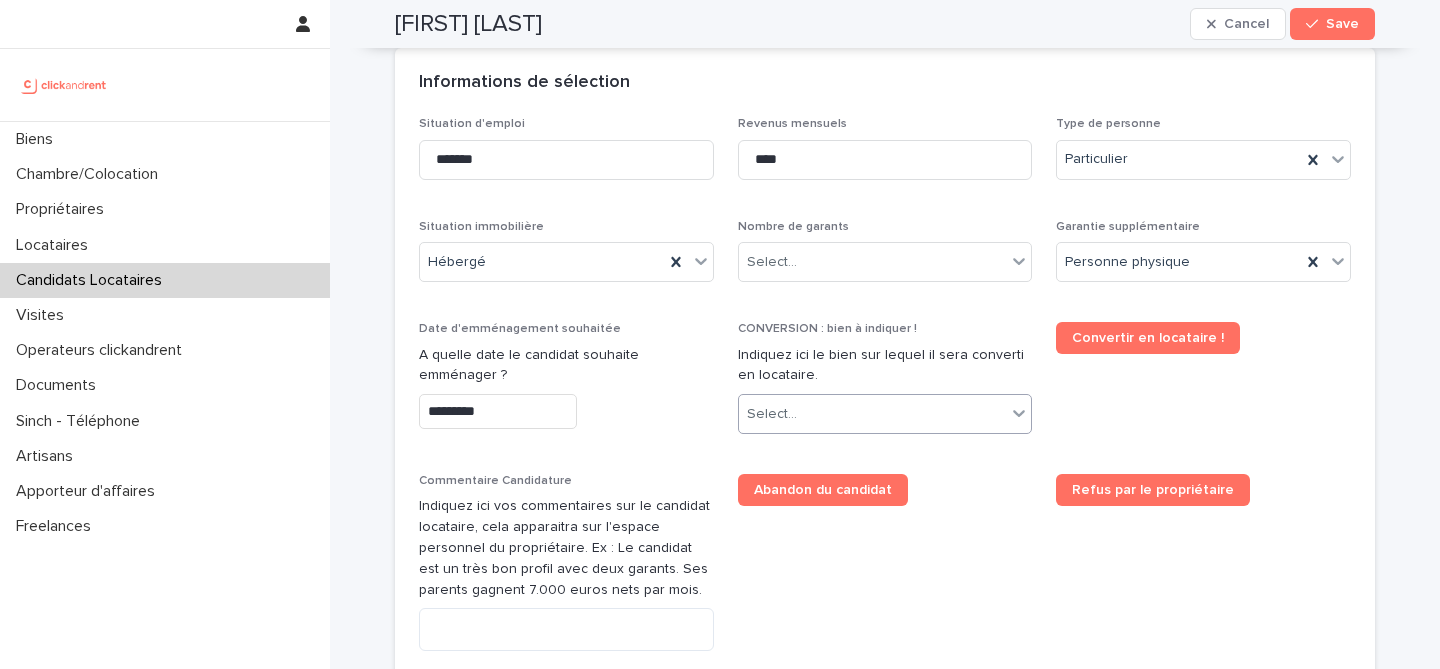scroll, scrollTop: 782, scrollLeft: 0, axis: vertical 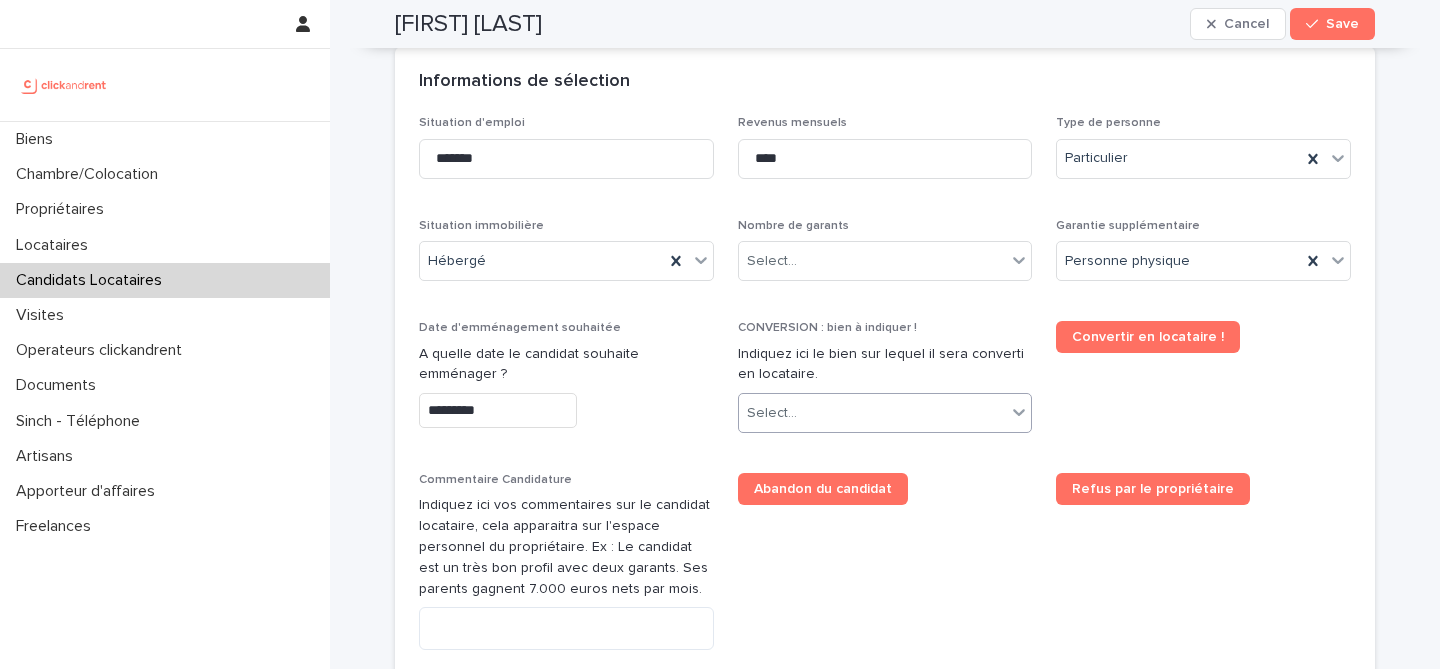 click 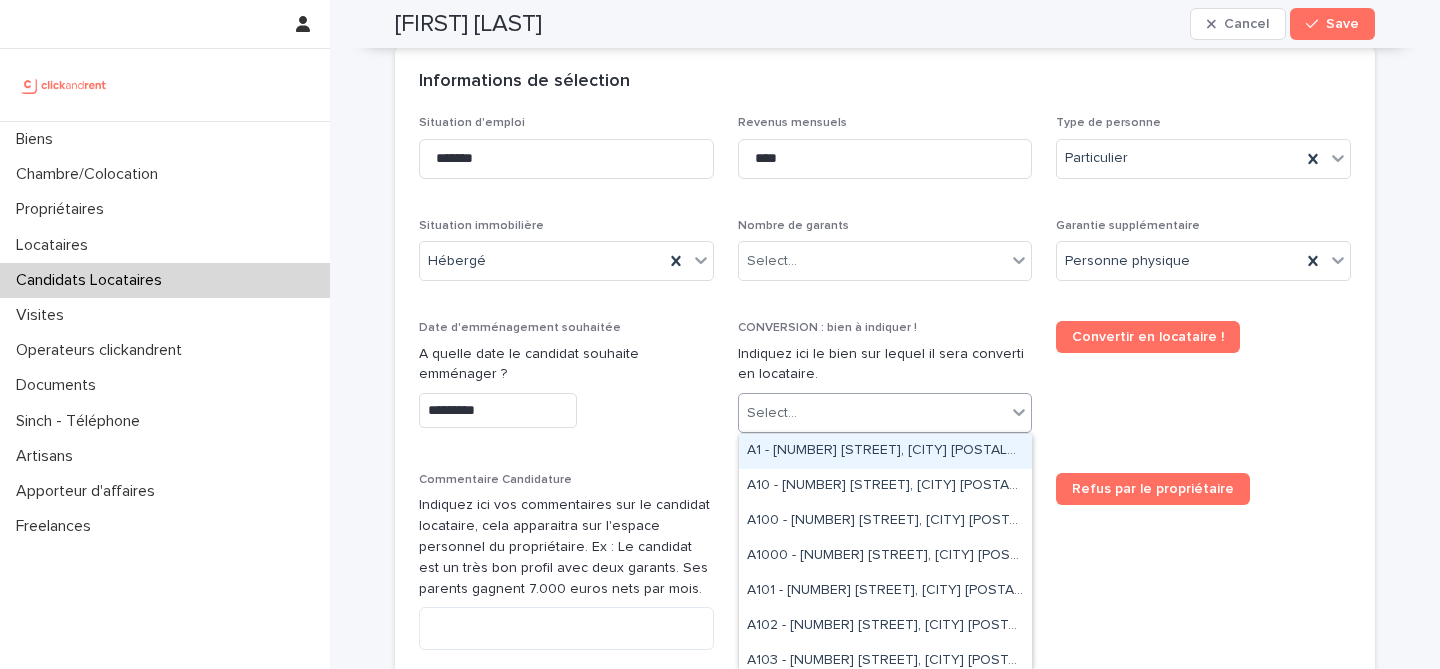 paste on "*****" 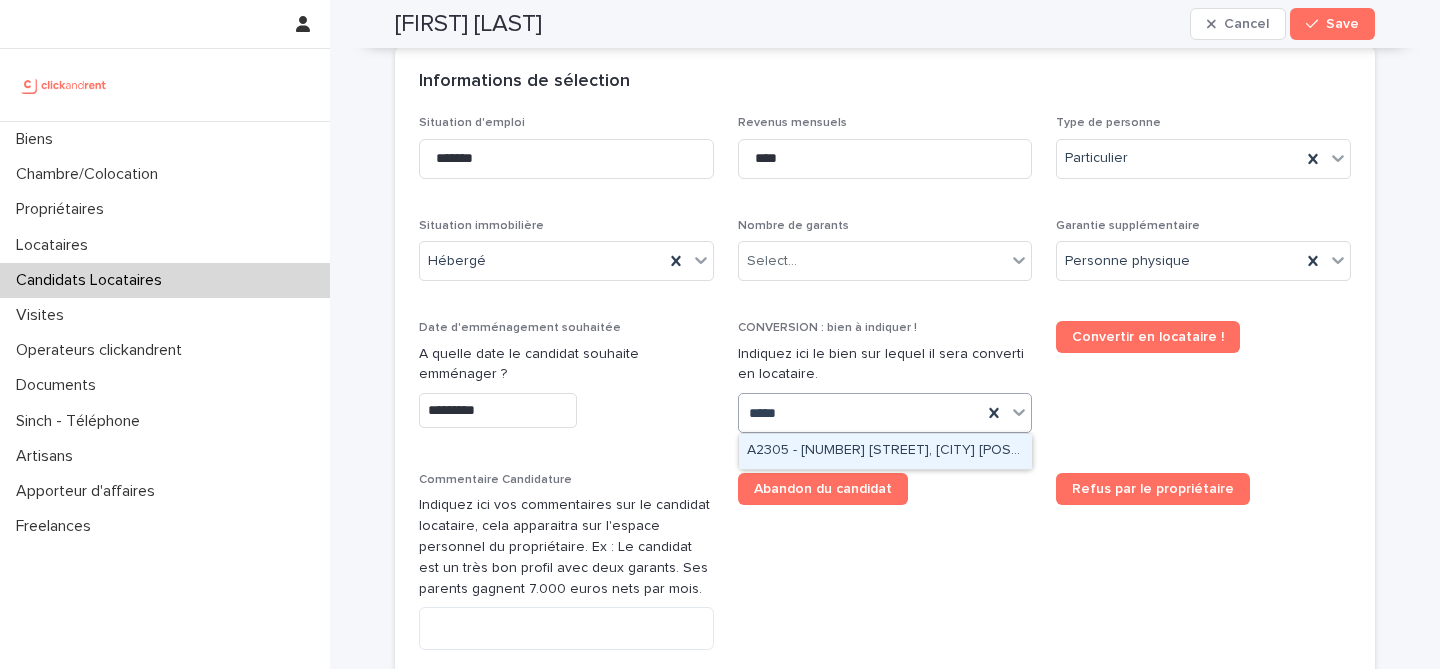 click on "A2305 - 173 rue de Charenton,  Paris 75012" at bounding box center [885, 451] 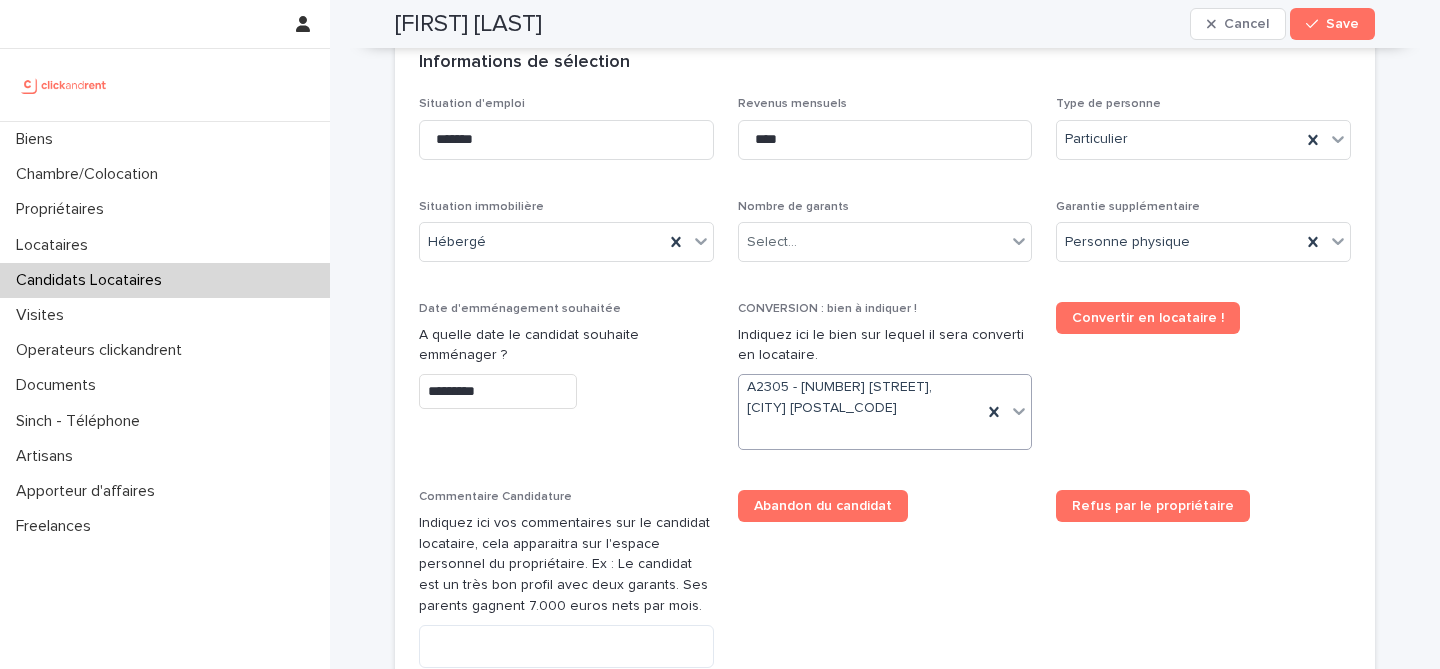 scroll, scrollTop: 782, scrollLeft: 0, axis: vertical 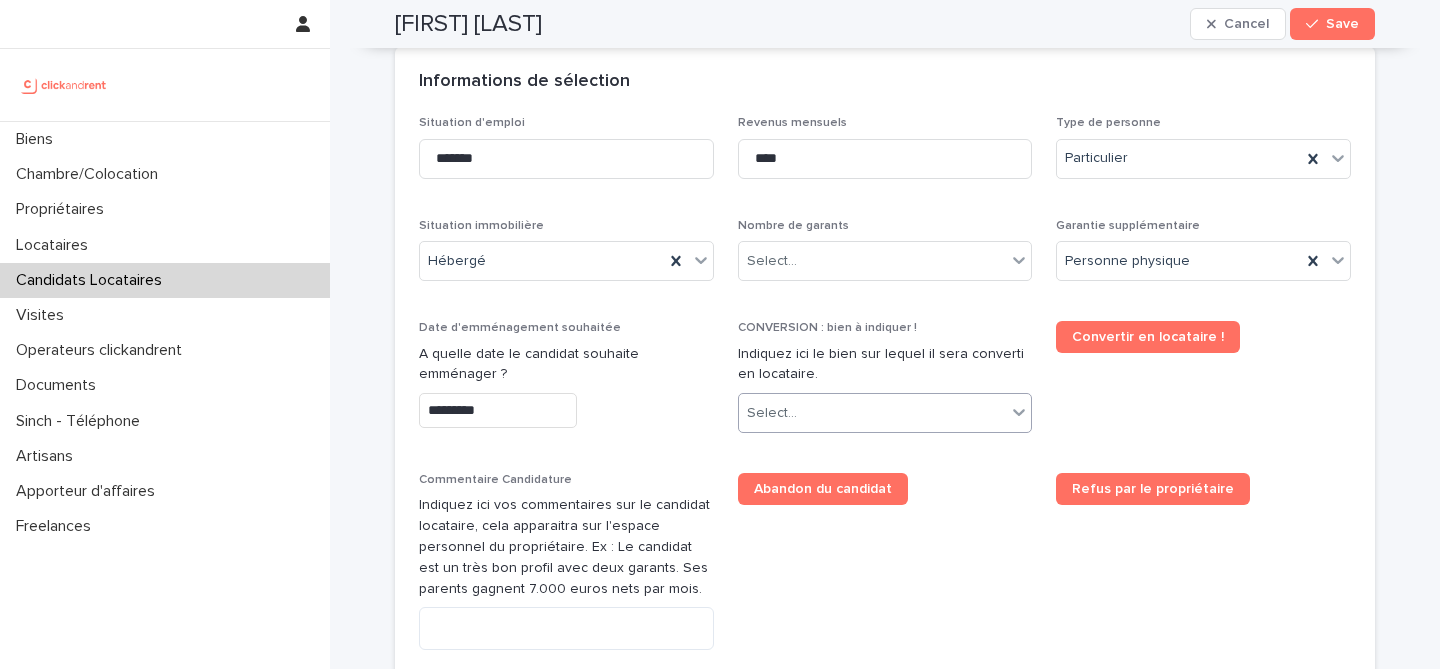 paste on "*****" 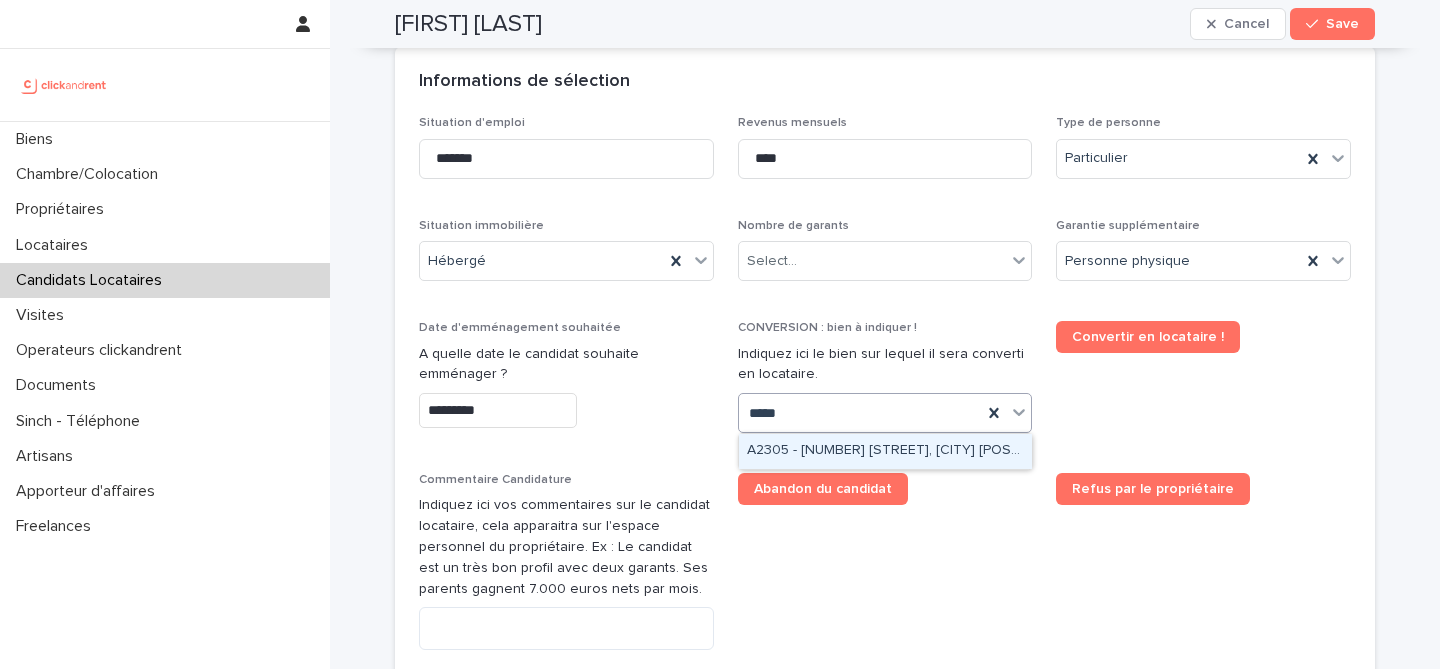 click on "A2305 - 173 rue de Charenton,  Paris 75012" at bounding box center (885, 451) 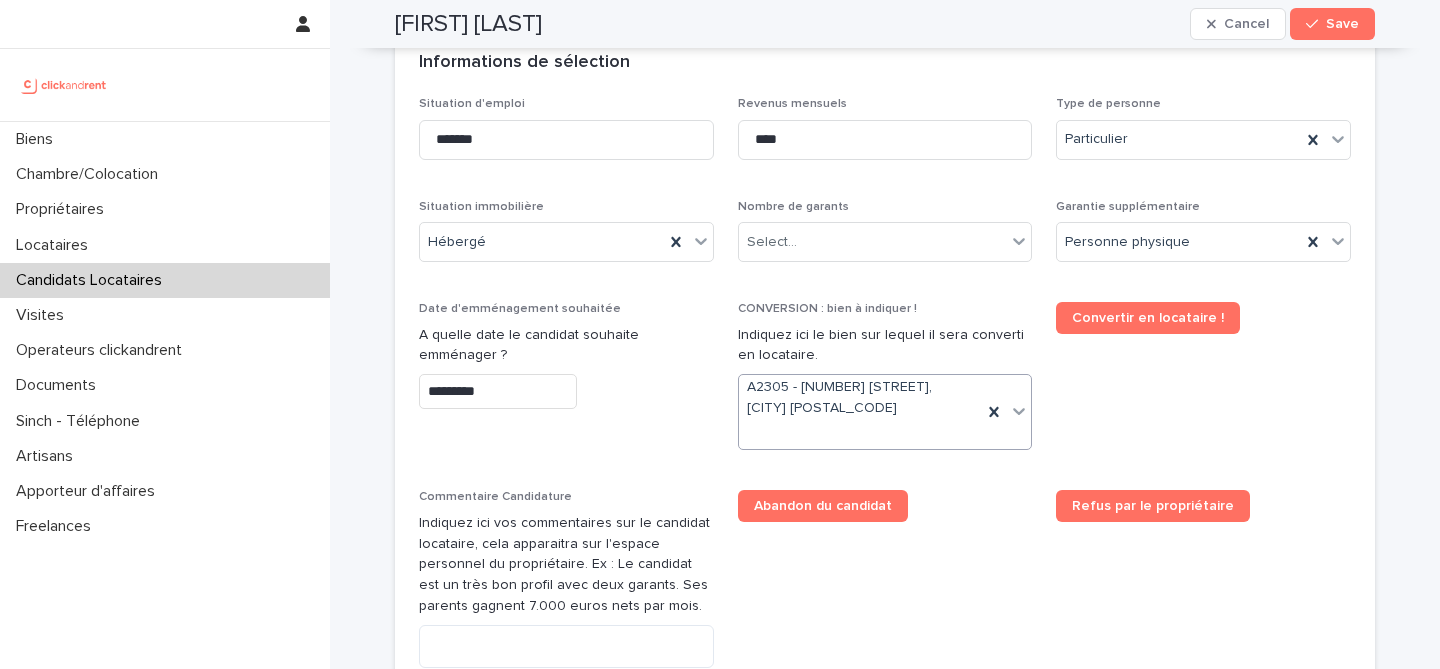 scroll, scrollTop: 782, scrollLeft: 0, axis: vertical 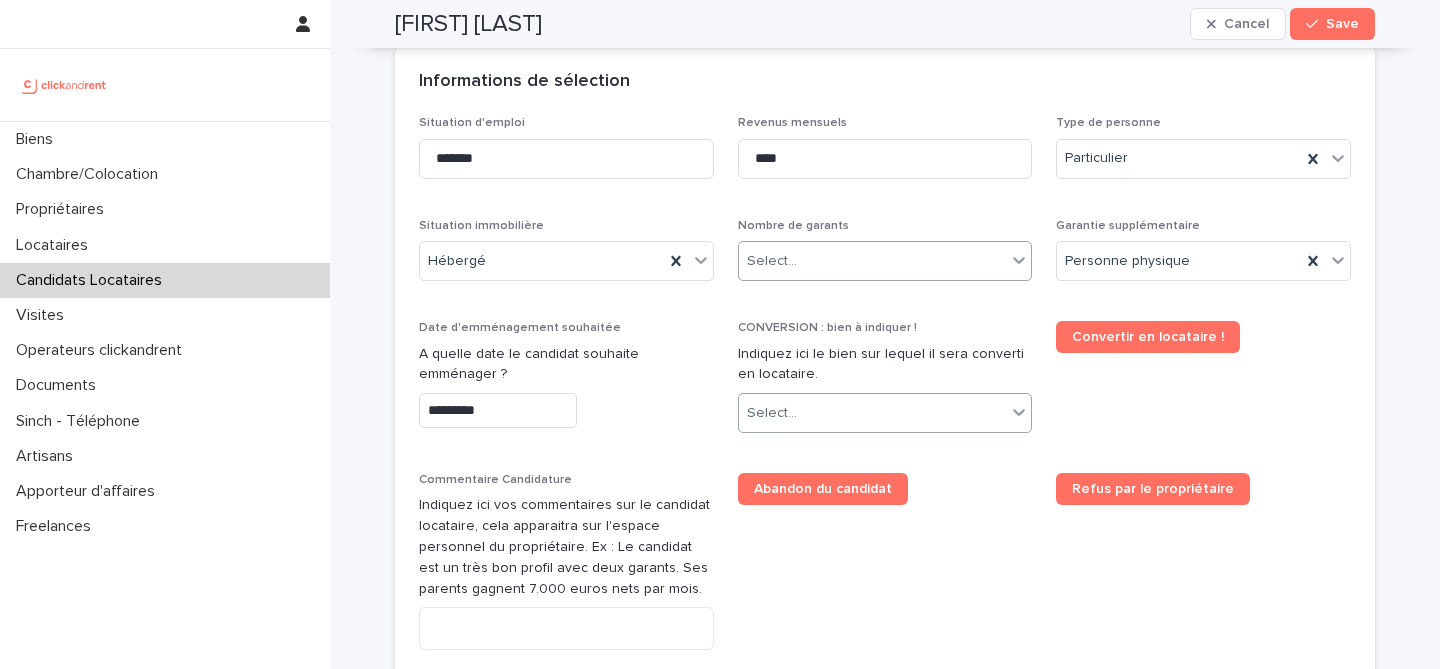 click on "Select..." at bounding box center [885, 261] 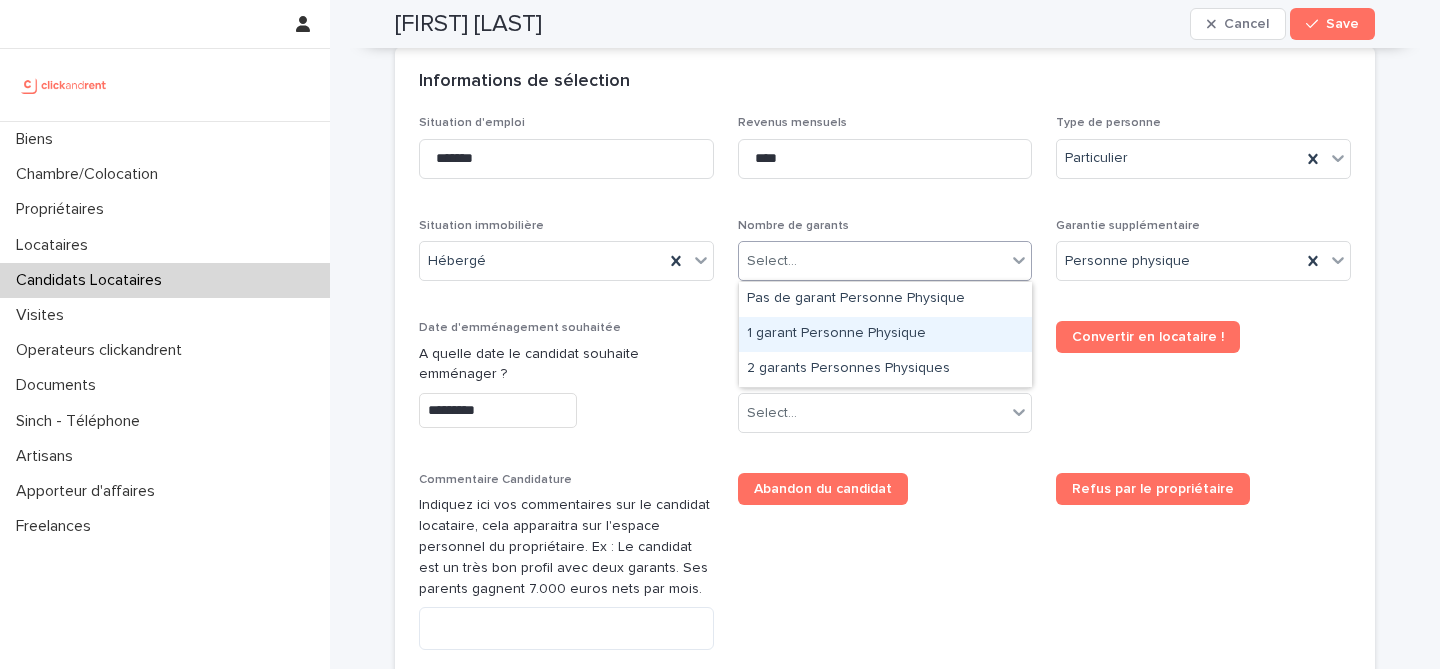 click on "1 garant Personne Physique" at bounding box center [885, 334] 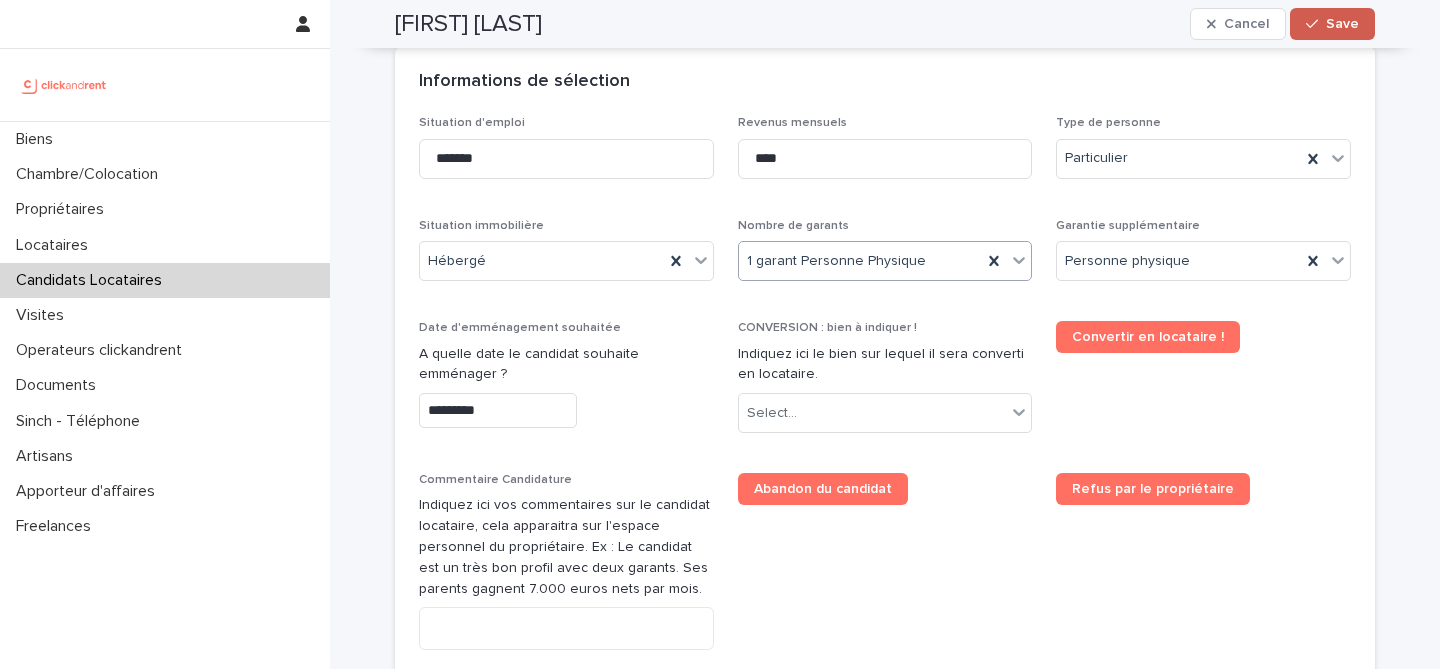 click on "Save" at bounding box center [1332, 24] 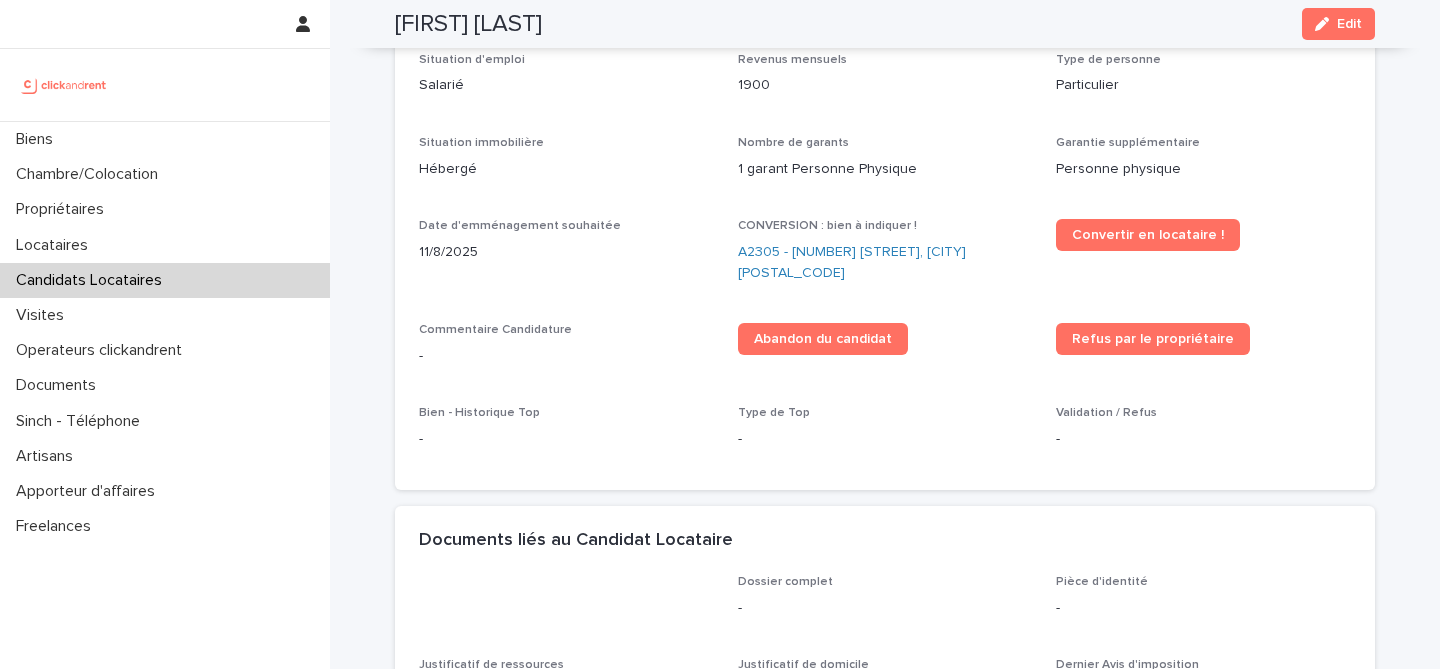 scroll, scrollTop: 899, scrollLeft: 0, axis: vertical 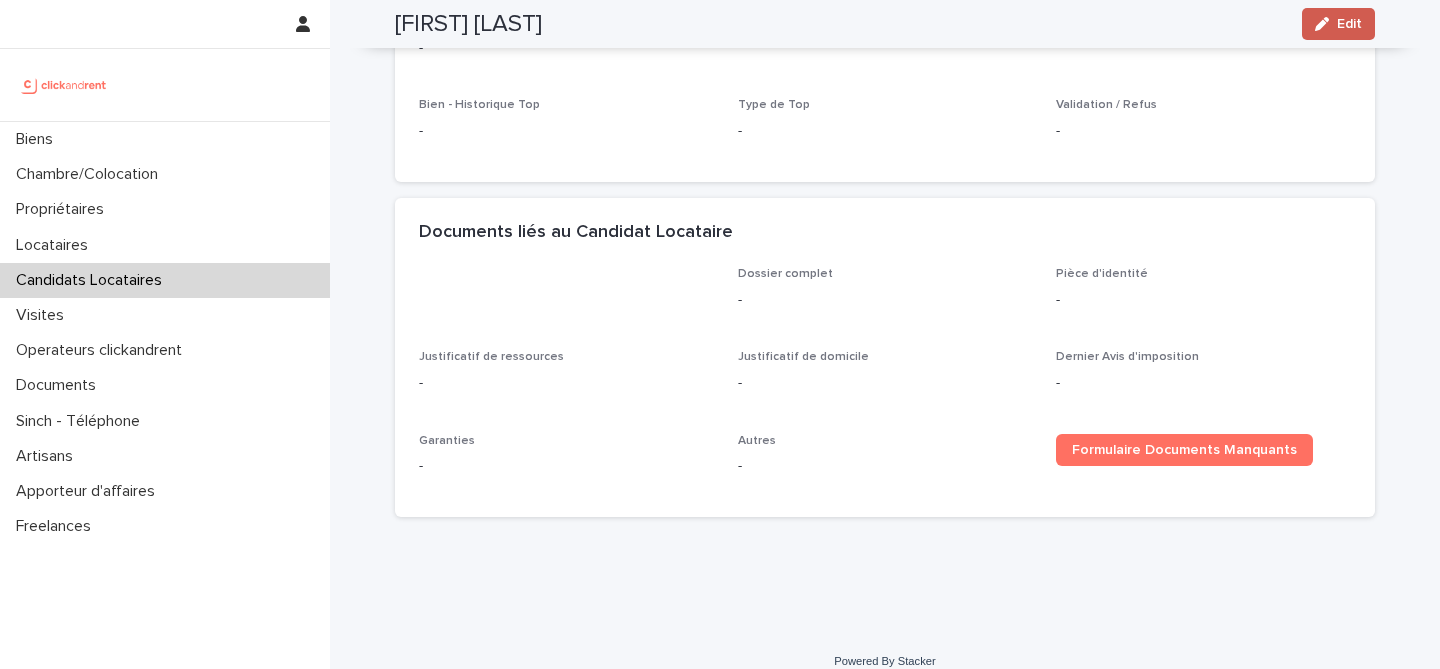 click on "Edit" at bounding box center [1338, 24] 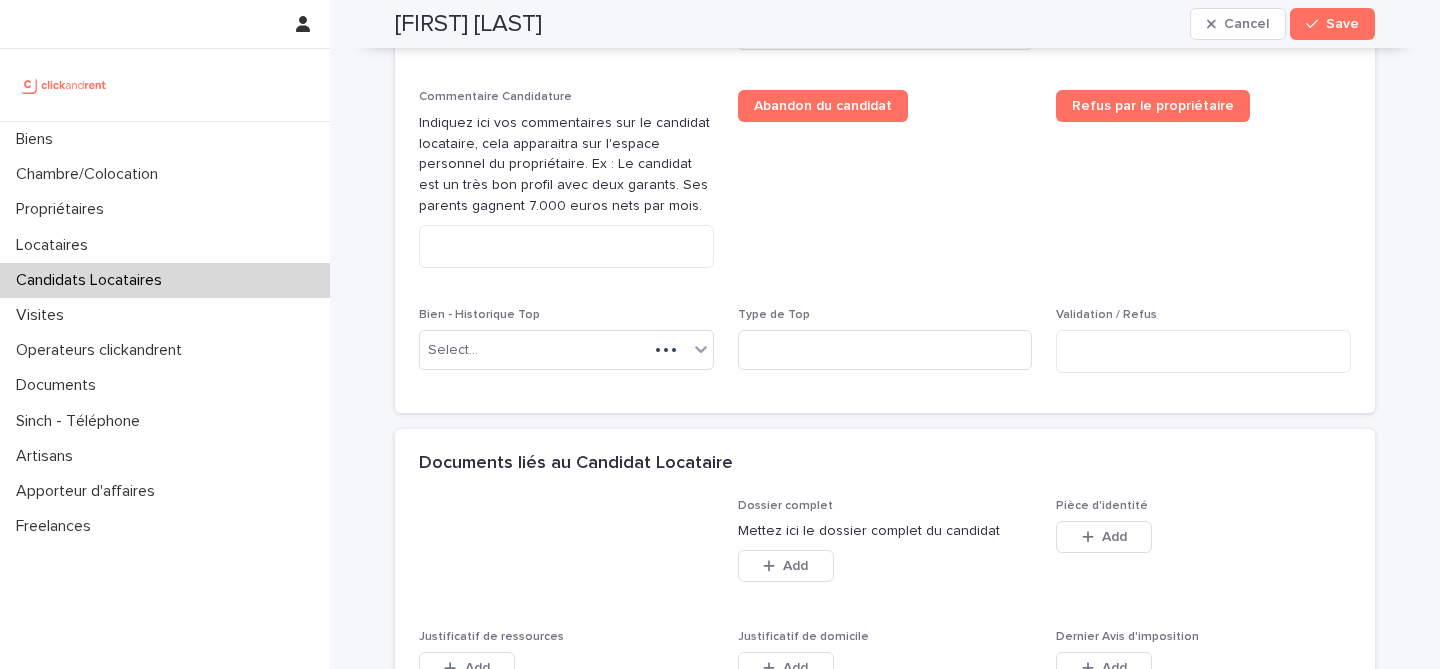 scroll, scrollTop: 1589, scrollLeft: 0, axis: vertical 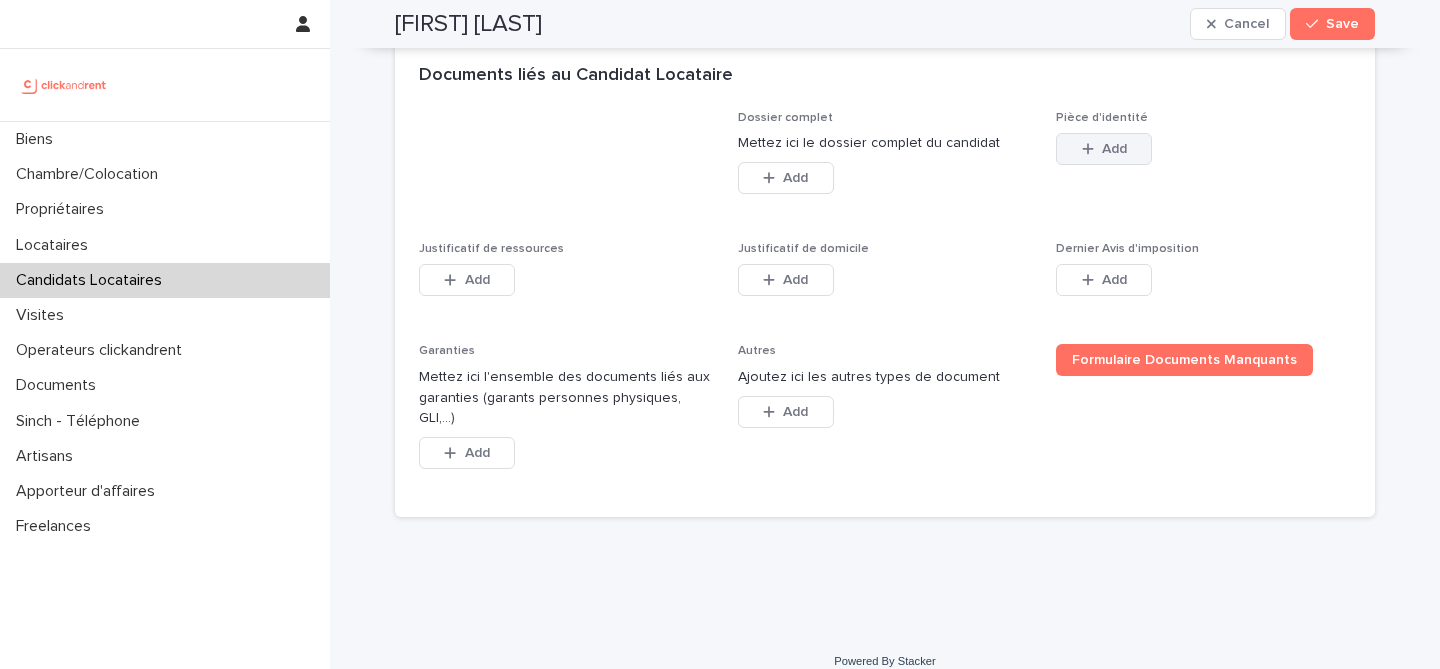 click 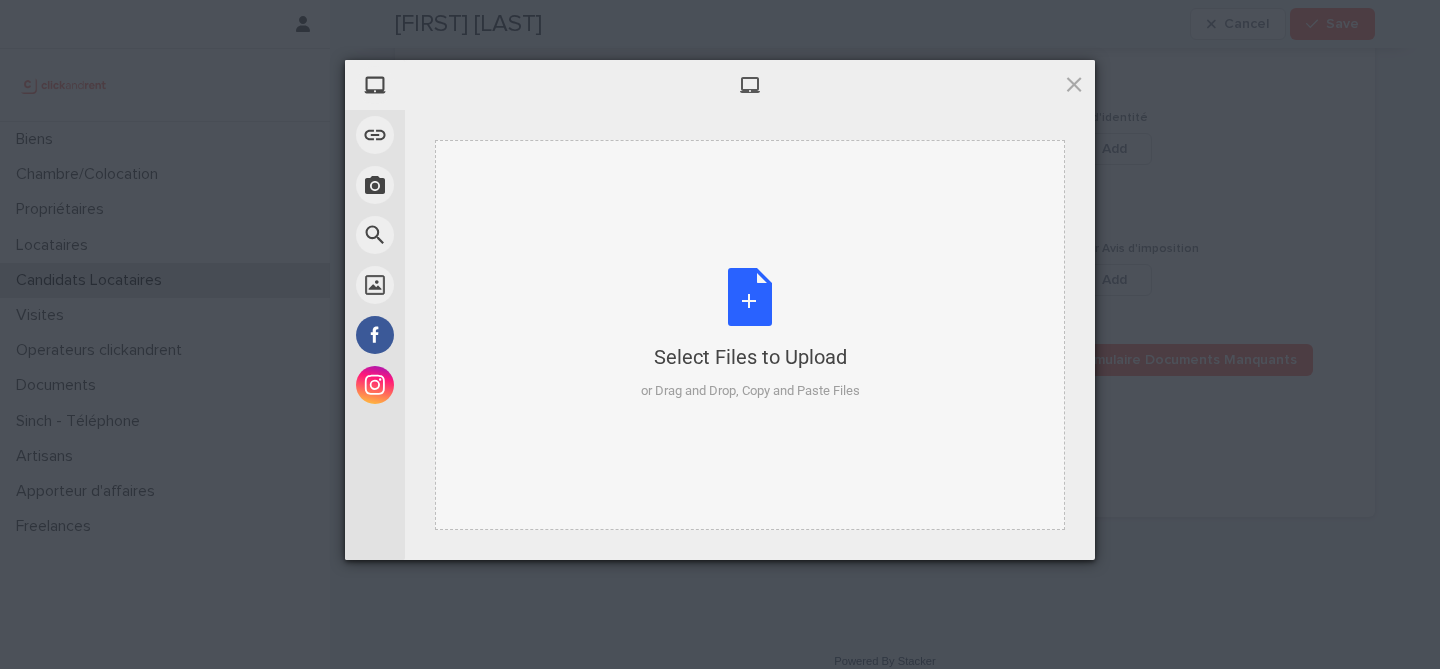 click on "Select Files to Upload
or Drag and Drop, Copy and Paste Files" at bounding box center [750, 334] 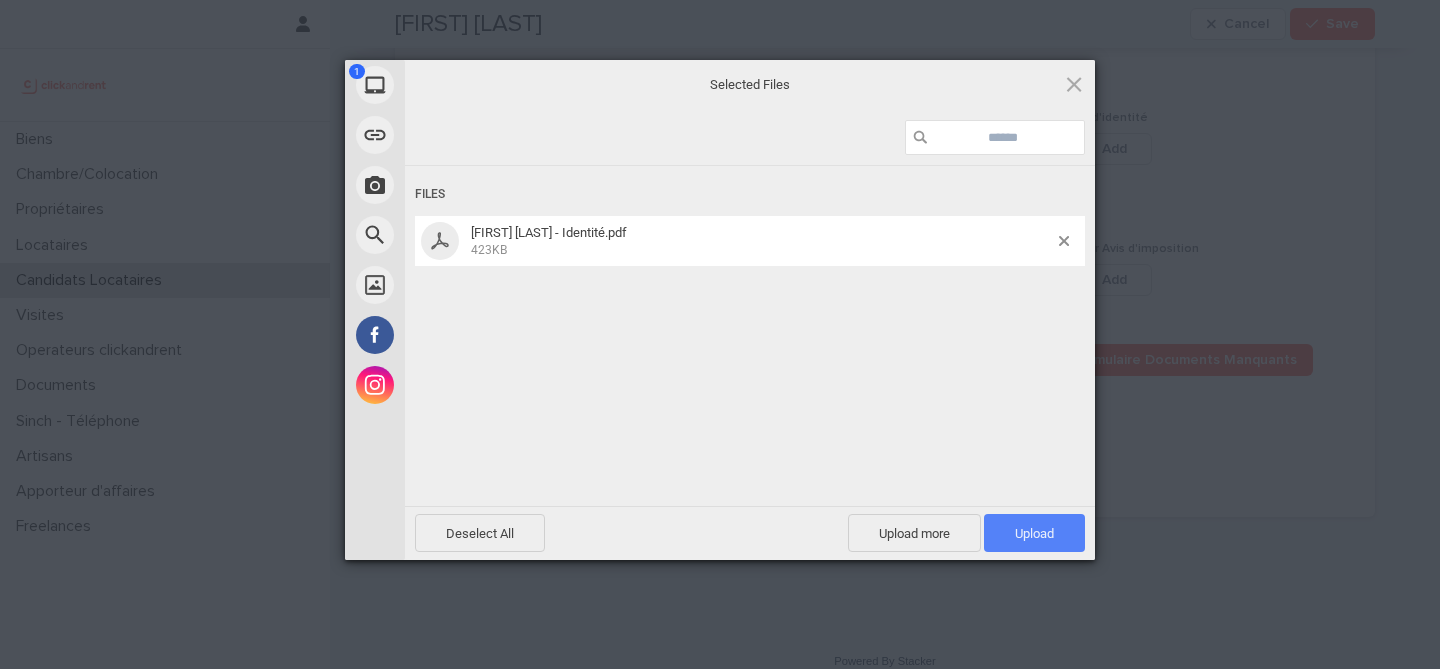 click on "Upload
1" at bounding box center (1034, 533) 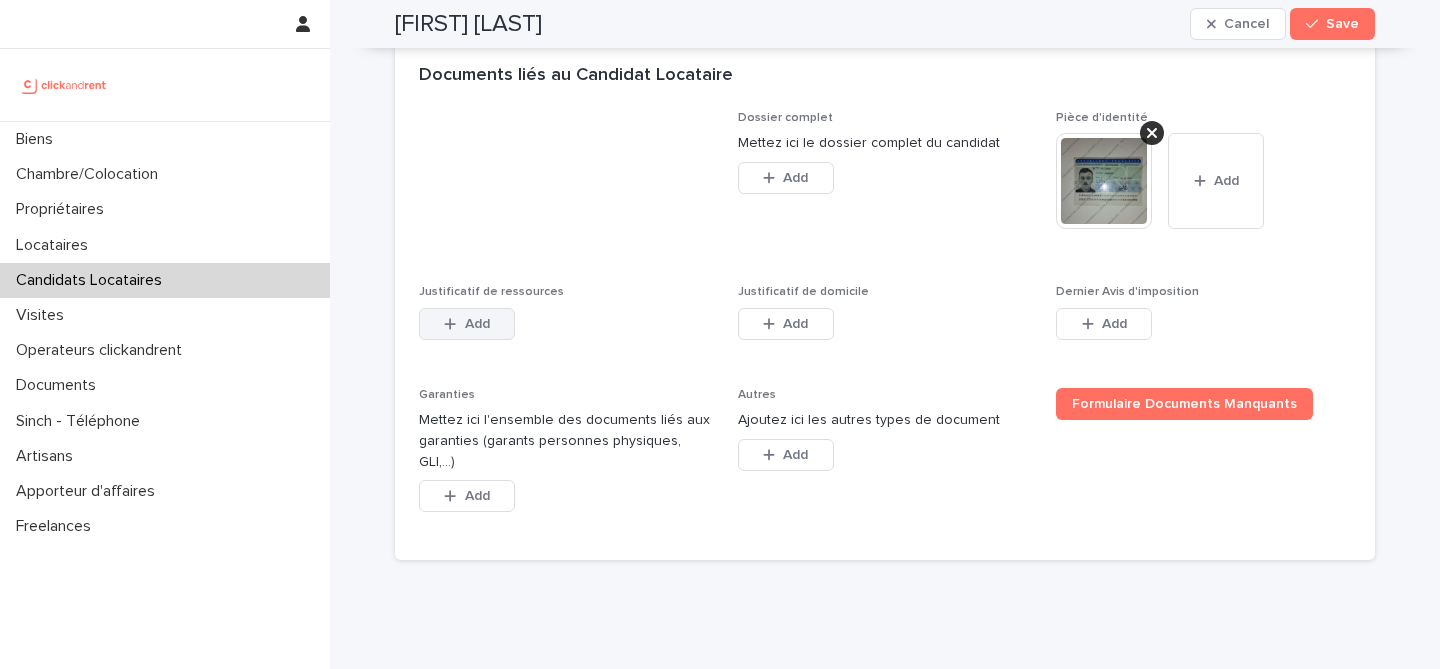 click on "Add" at bounding box center (477, 324) 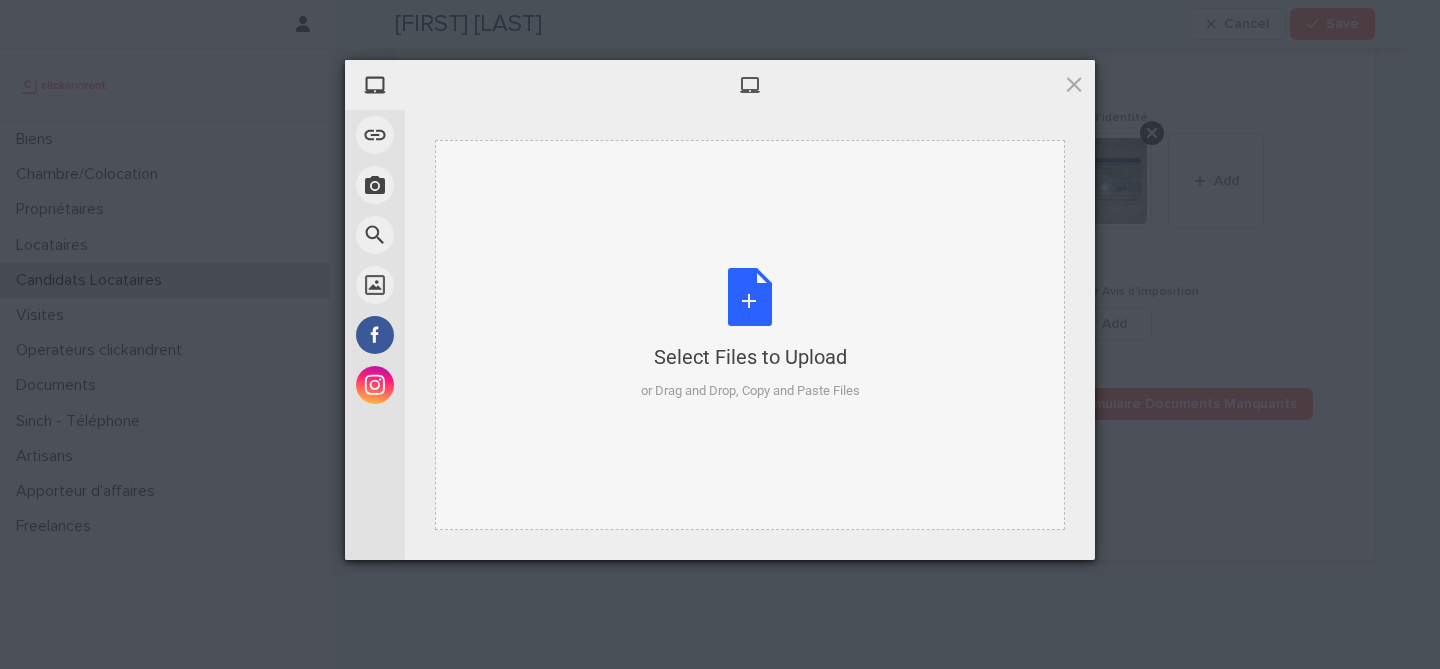 click on "Select Files to Upload
or Drag and Drop, Copy and Paste Files" at bounding box center (750, 334) 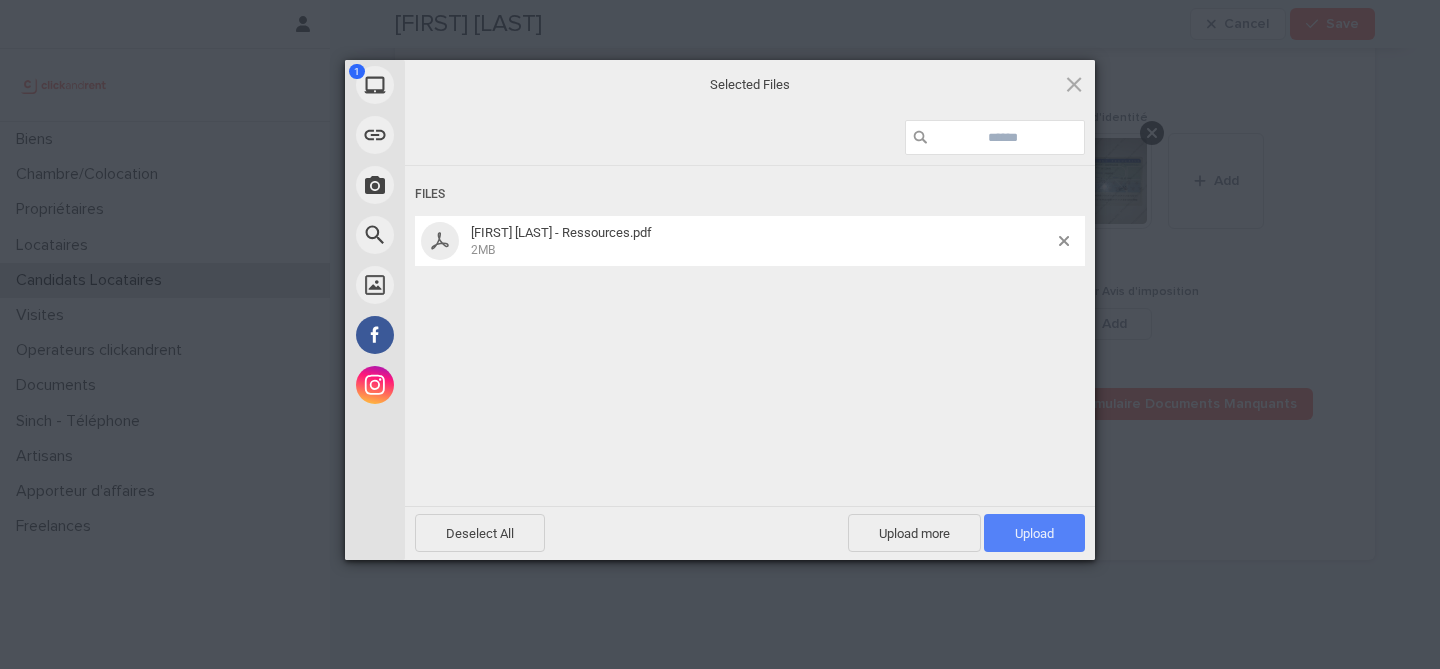 click on "Upload
1" at bounding box center [1034, 533] 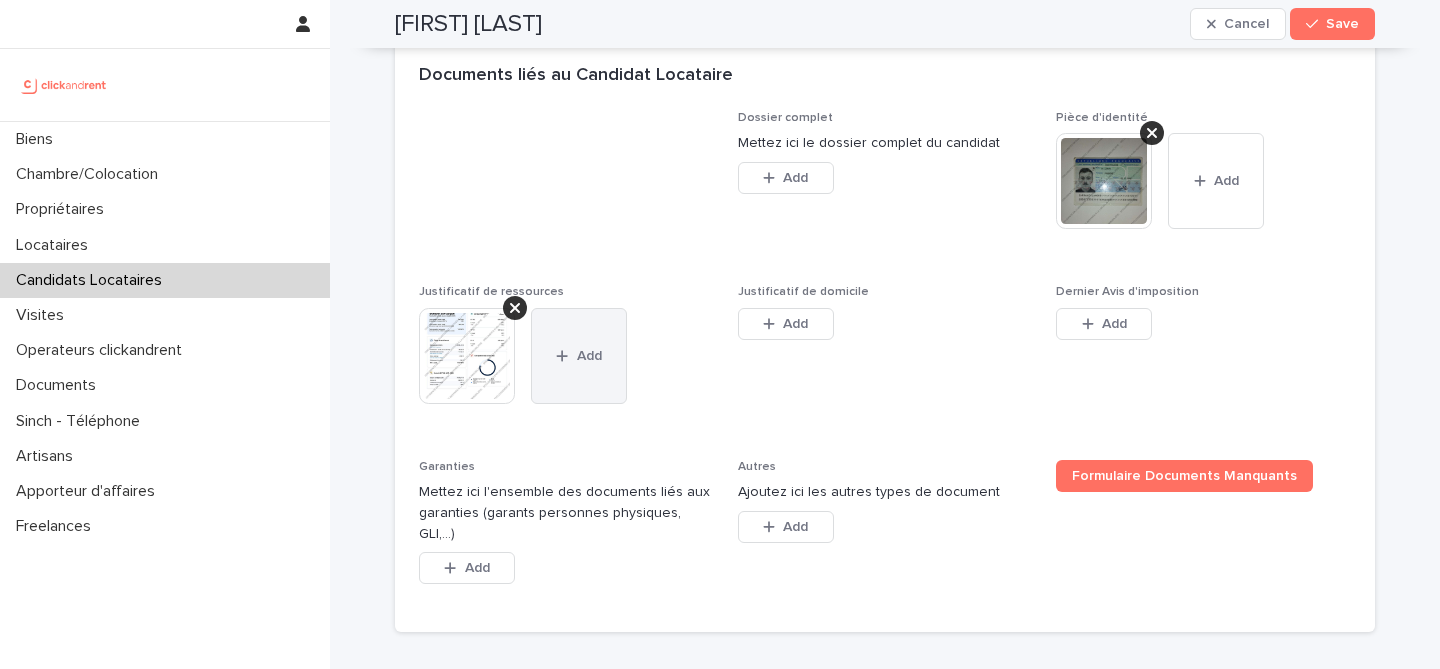 click 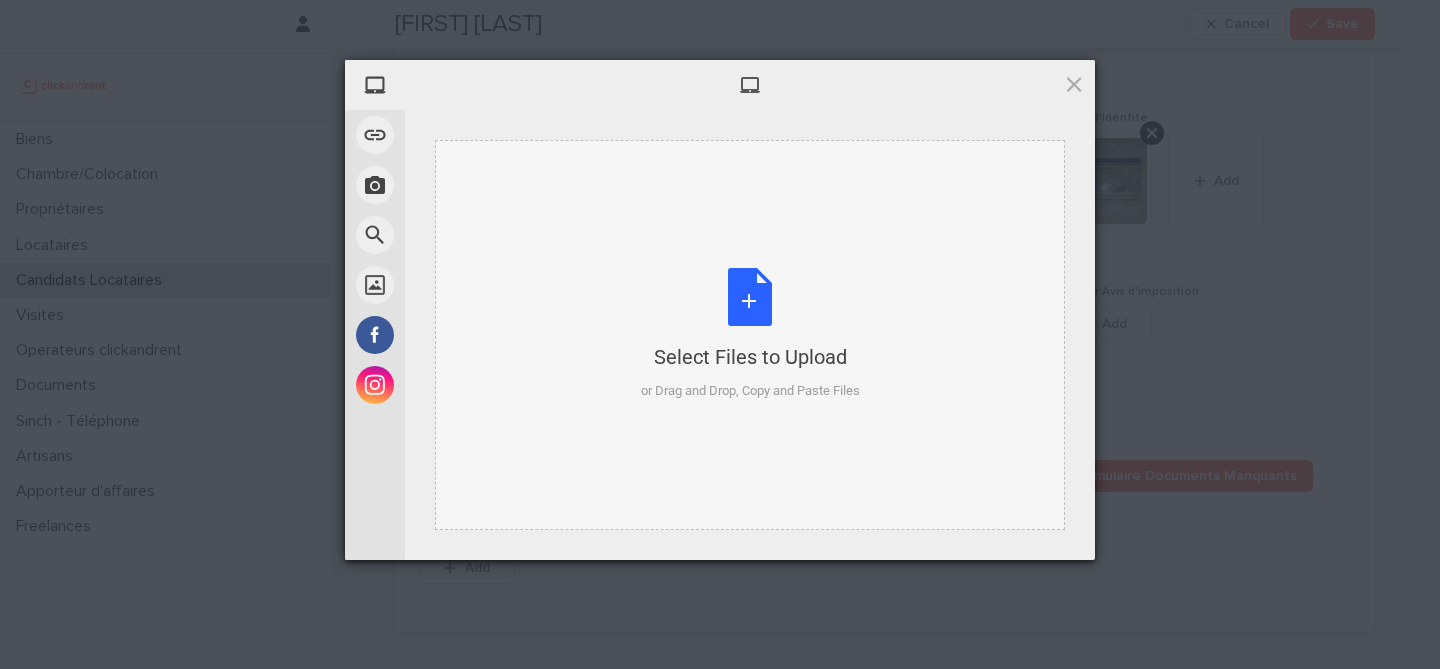 click on "Select Files to Upload
or Drag and Drop, Copy and Paste Files" at bounding box center (750, 334) 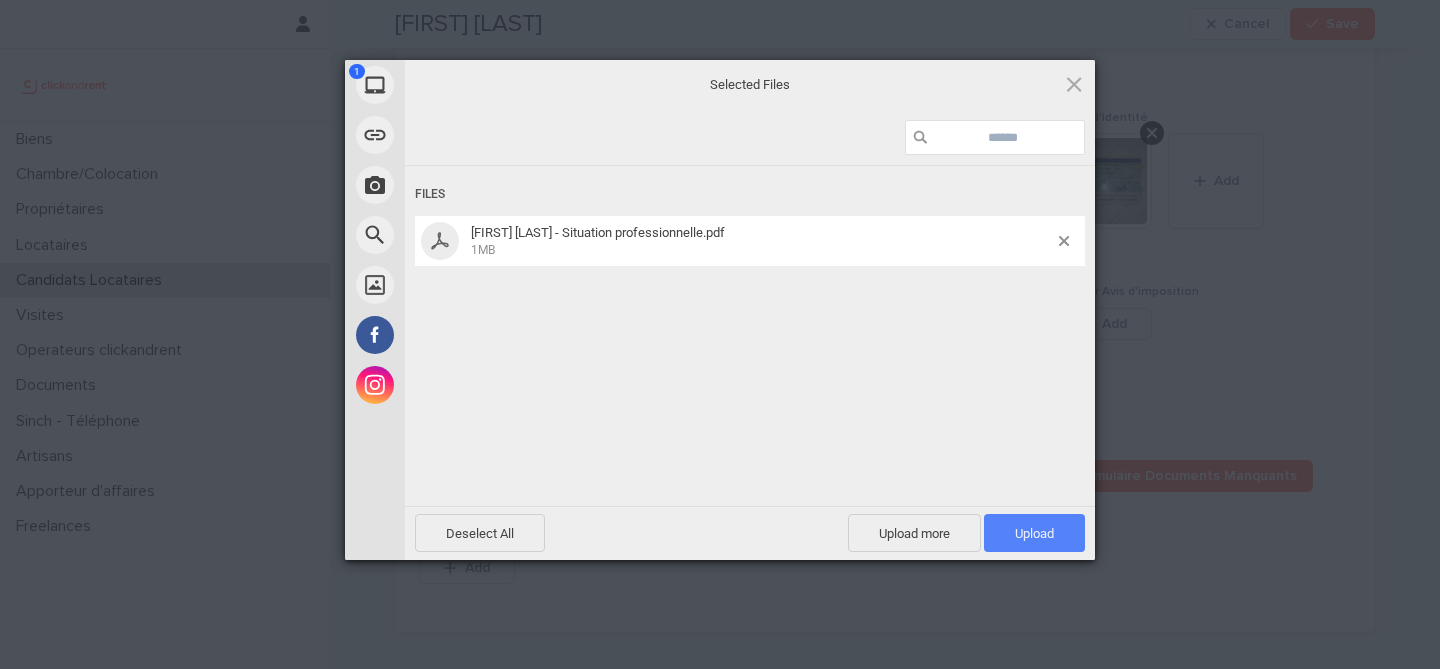 click on "Upload
1" at bounding box center [1034, 533] 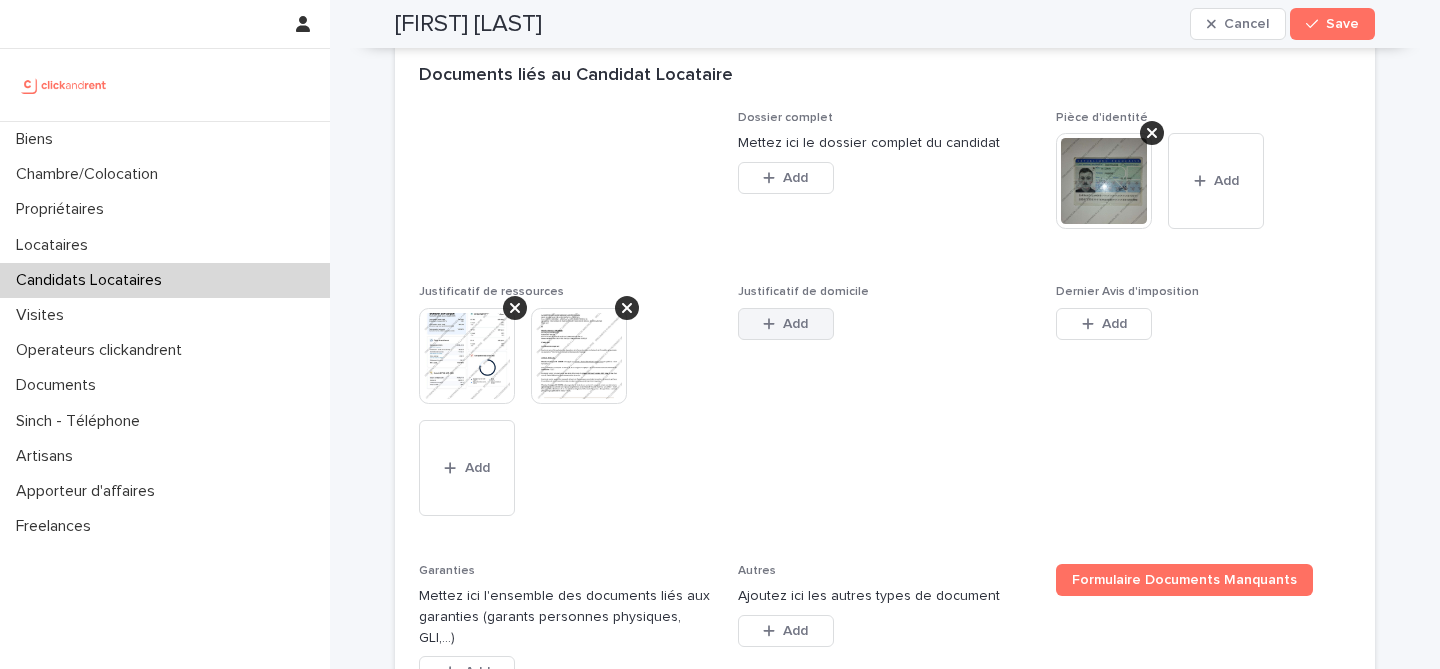 click on "Add" at bounding box center [786, 324] 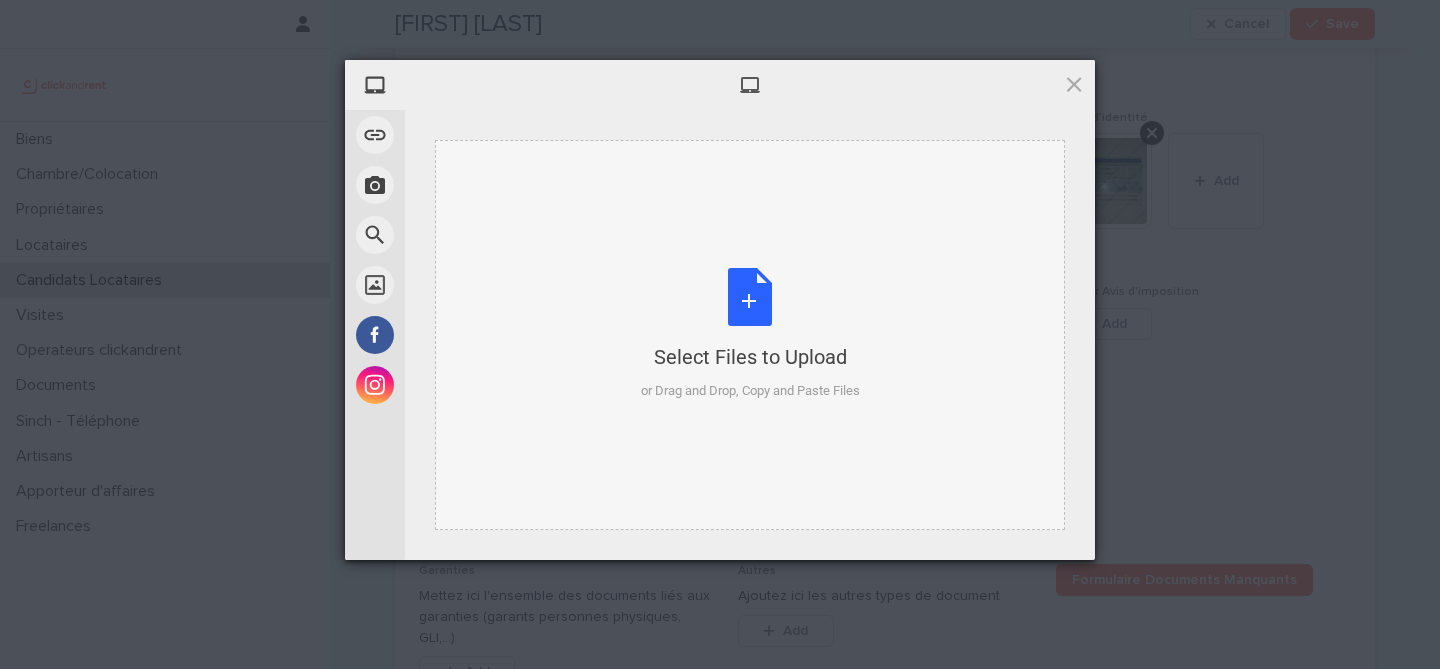 click on "Select Files to Upload
or Drag and Drop, Copy and Paste Files" at bounding box center [750, 334] 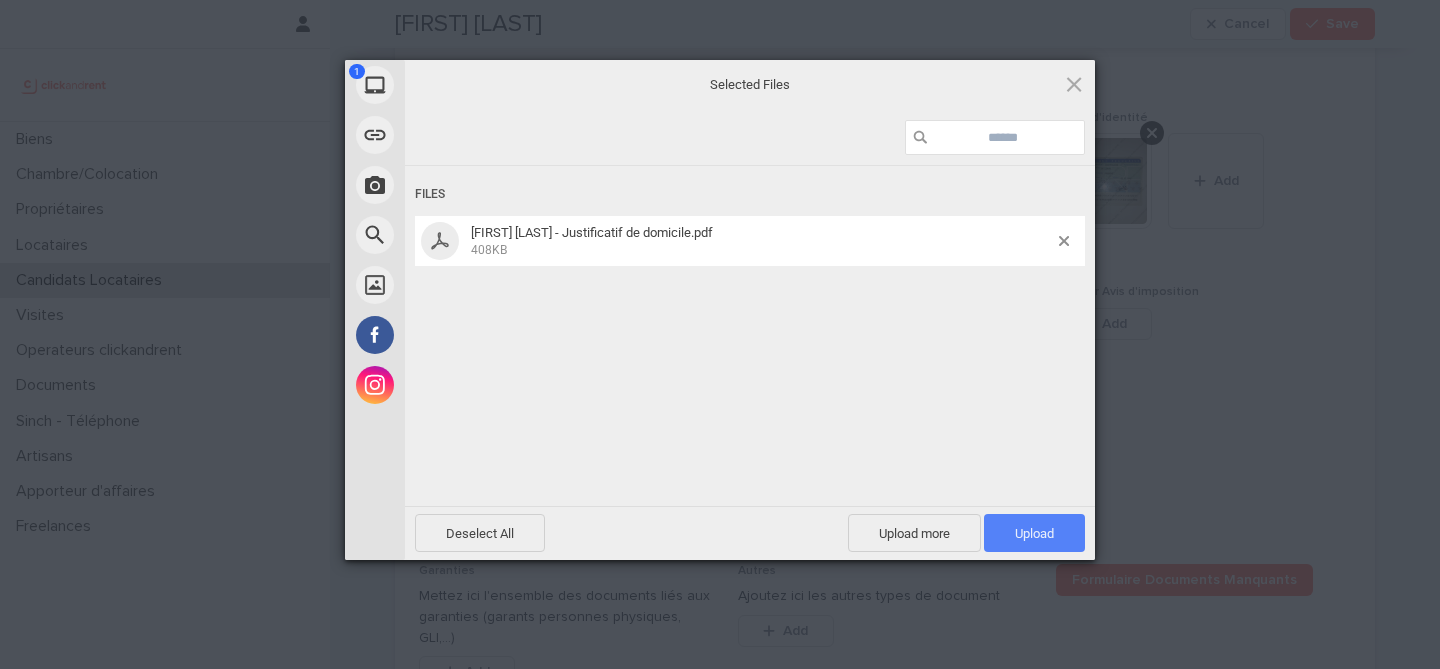 click on "Upload
1" at bounding box center [1034, 533] 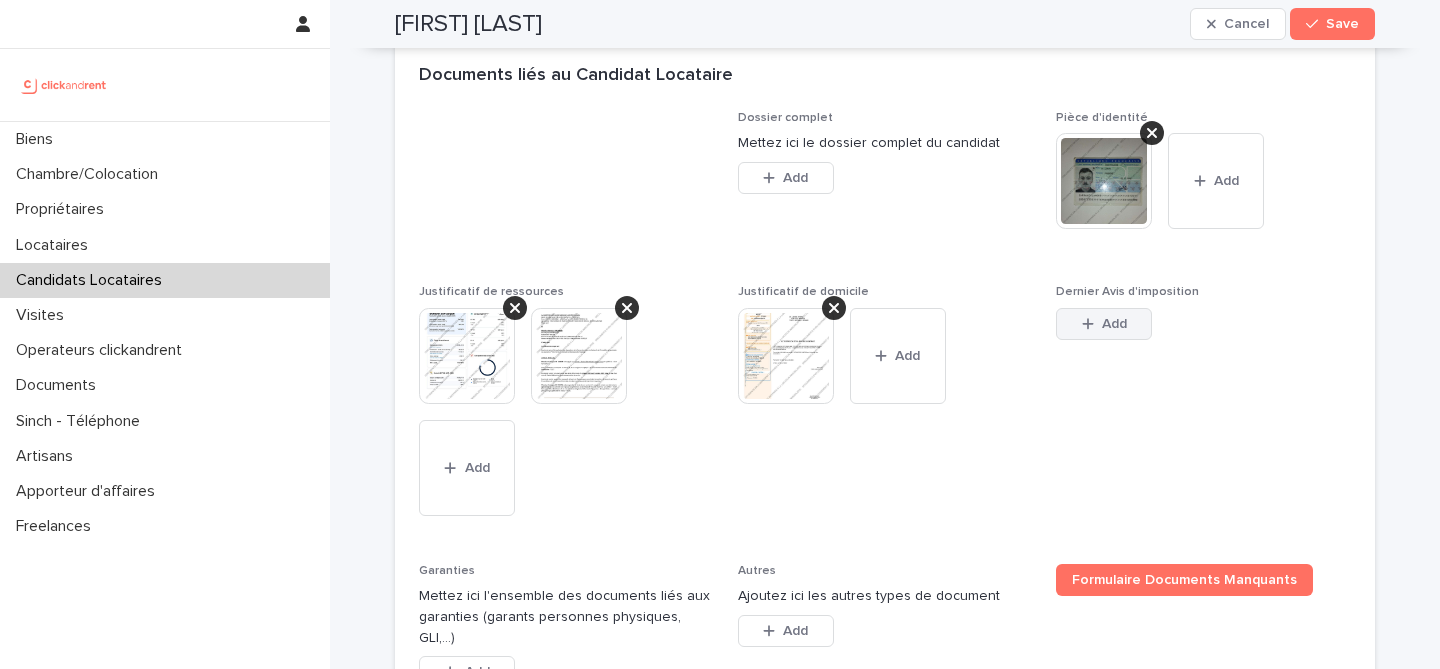 click on "Add" at bounding box center (1104, 324) 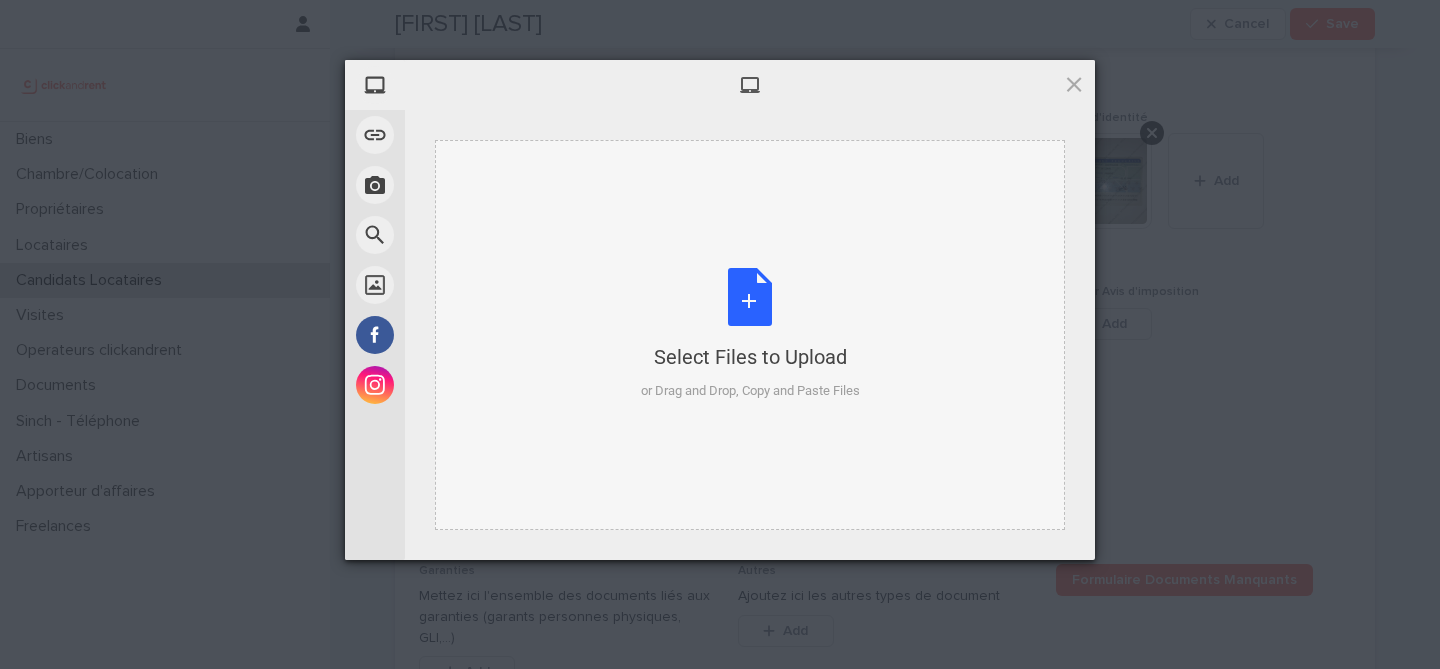 click on "Select Files to Upload
or Drag and Drop, Copy and Paste Files" at bounding box center (750, 335) 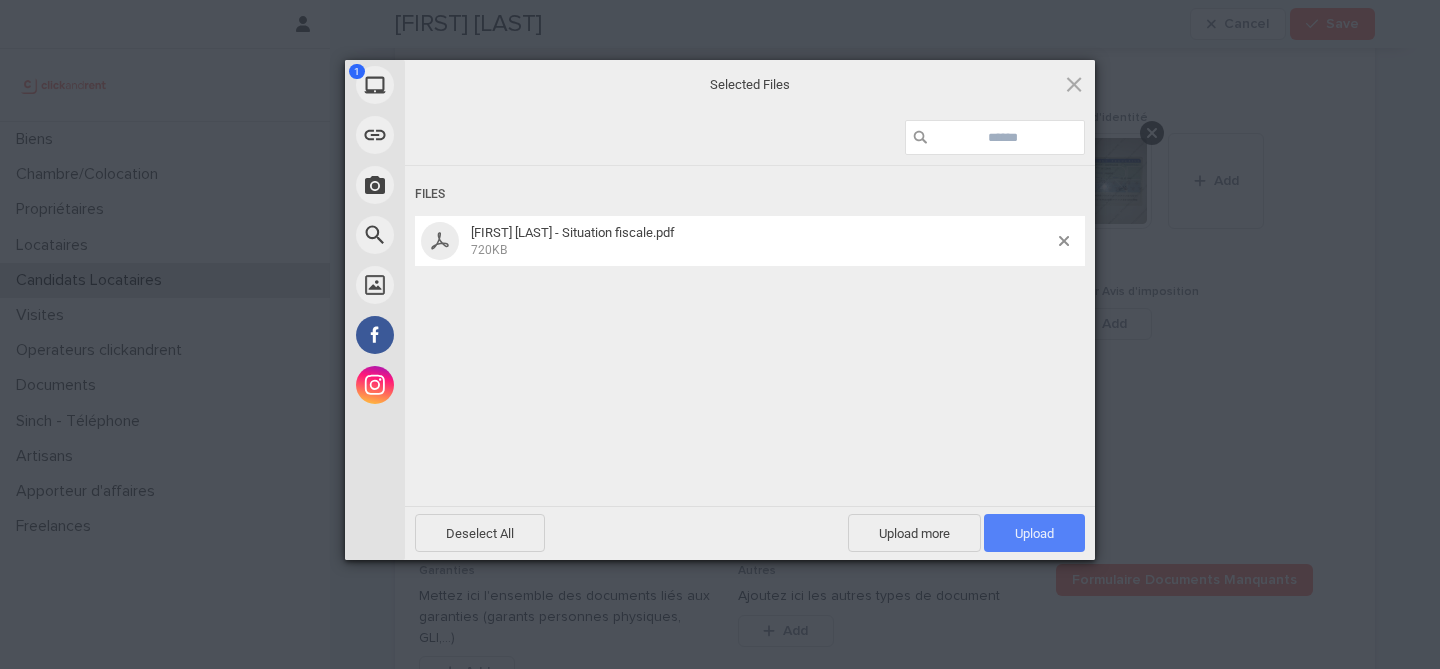 click on "Upload
1" at bounding box center (1034, 533) 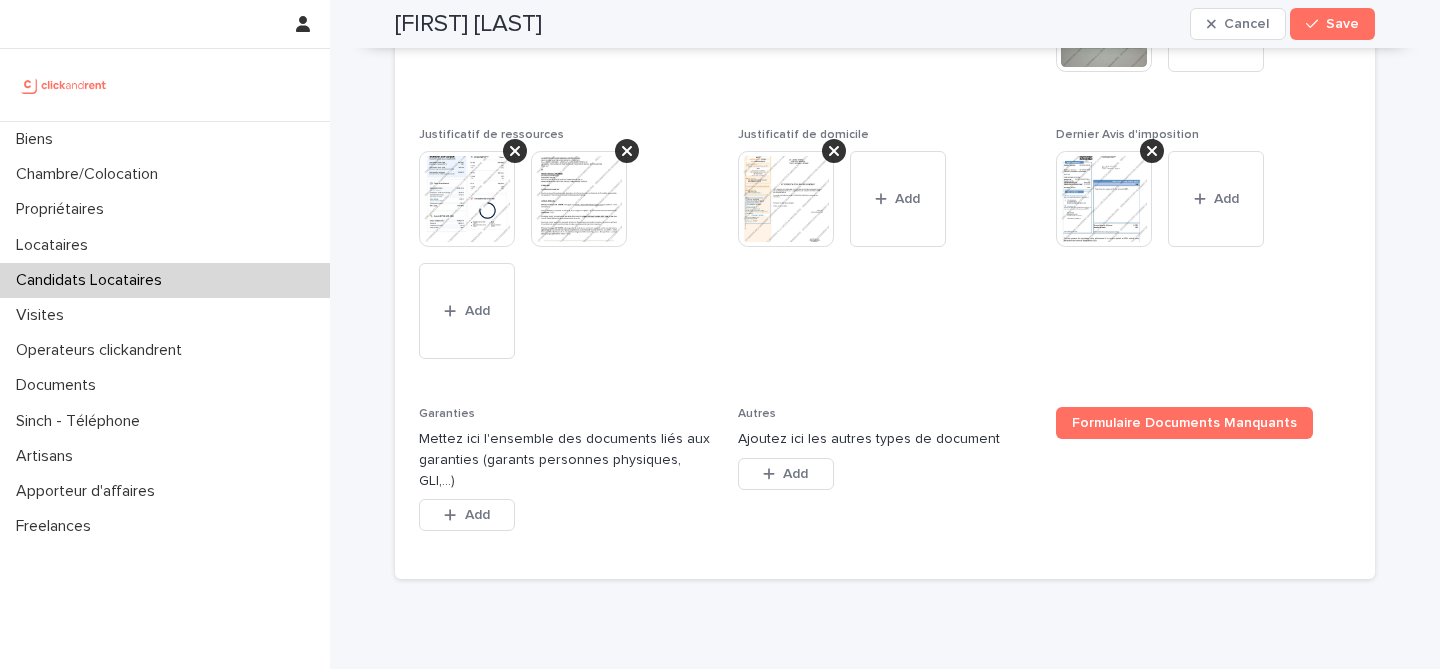 scroll, scrollTop: 1808, scrollLeft: 0, axis: vertical 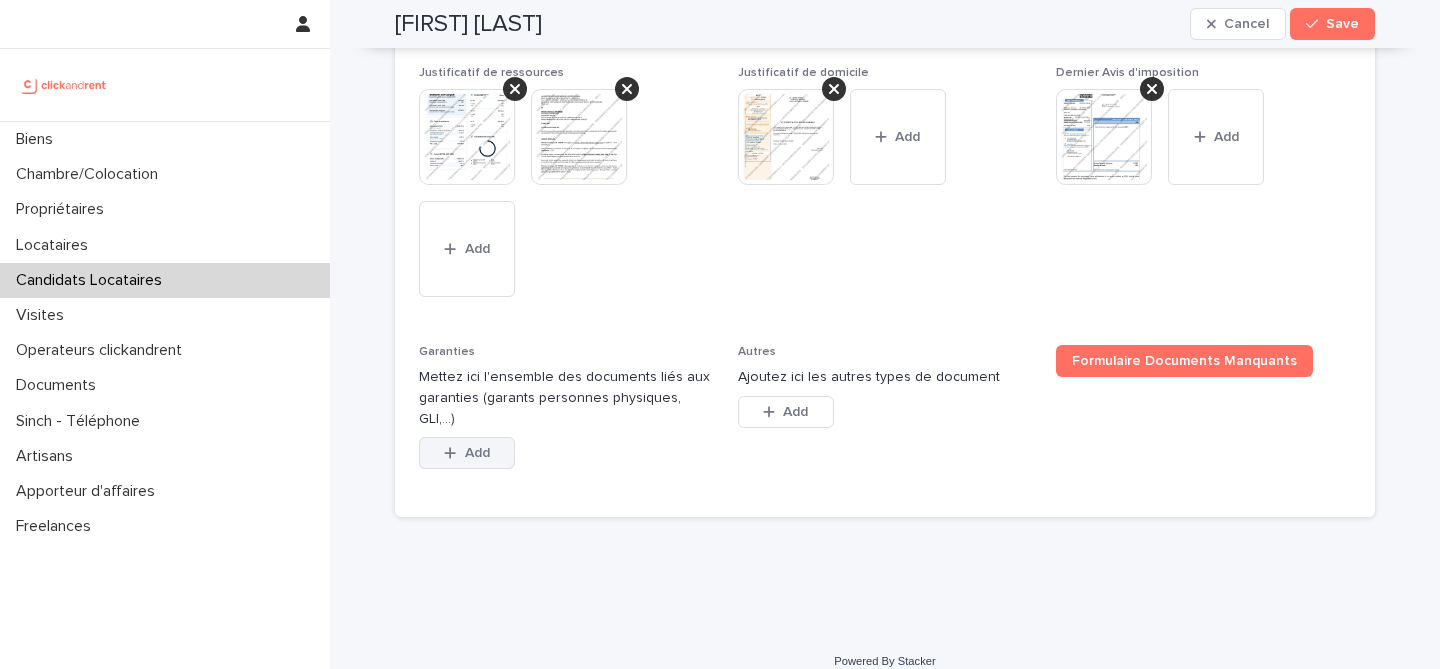 click on "Add" at bounding box center [467, 453] 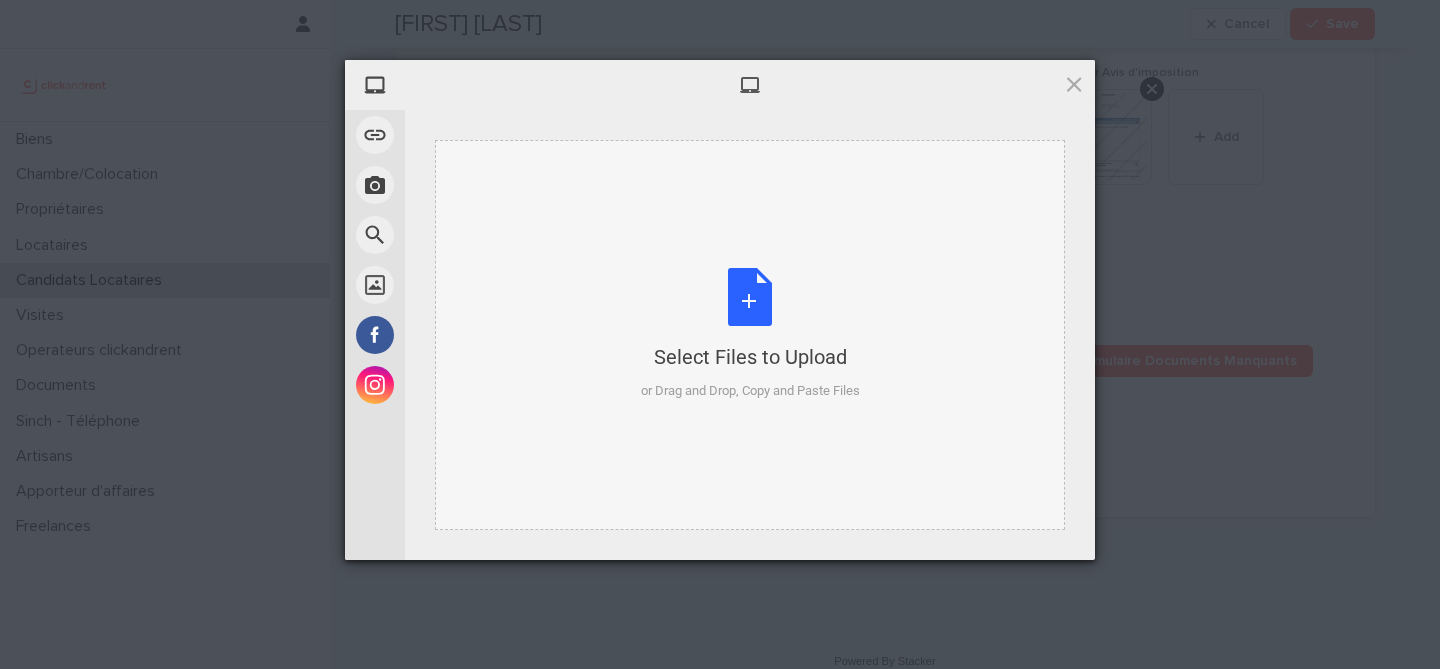 click on "Select Files to Upload
or Drag and Drop, Copy and Paste Files" at bounding box center [750, 334] 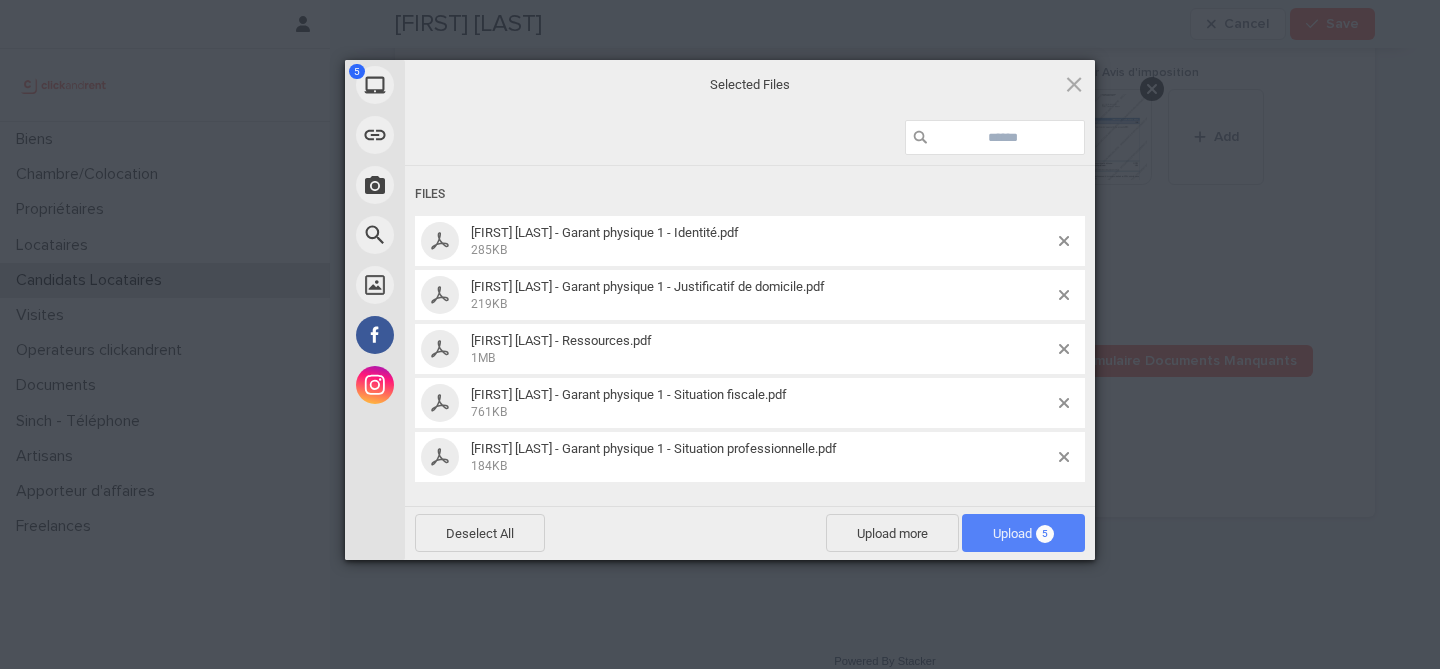 click on "Upload
5" at bounding box center (1023, 533) 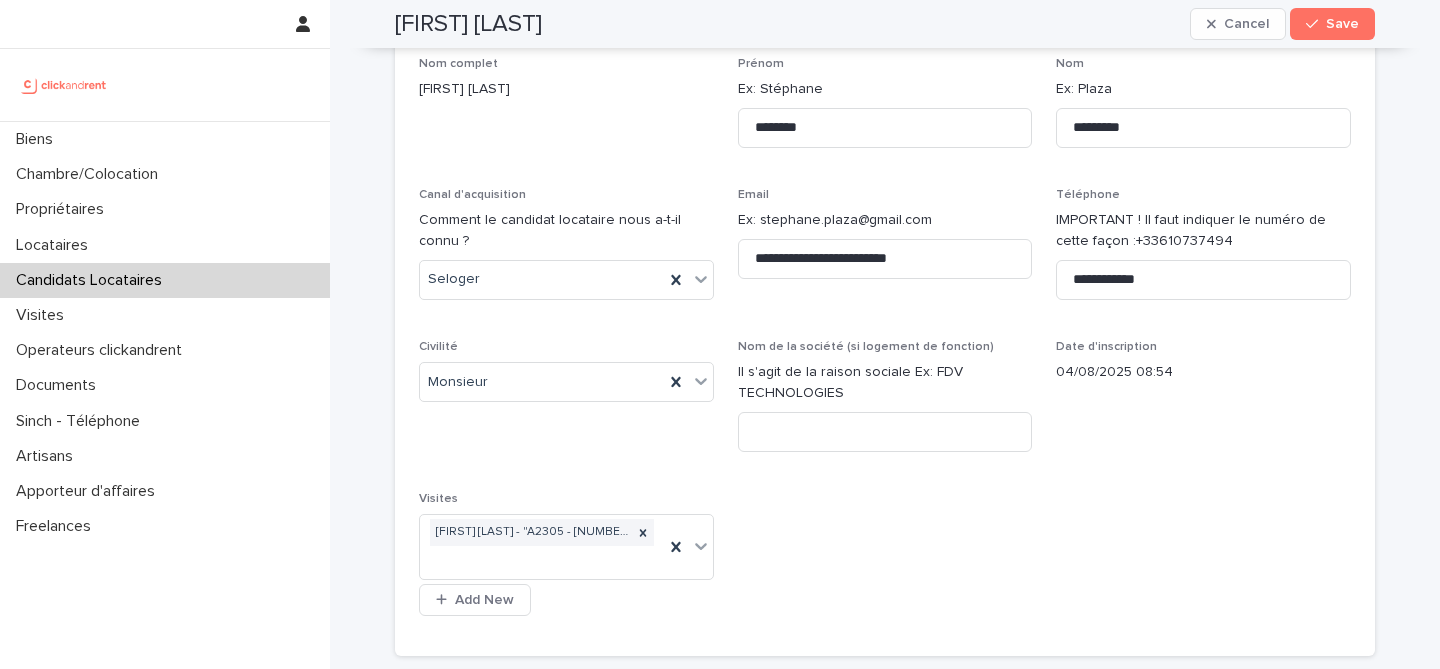 scroll, scrollTop: 0, scrollLeft: 0, axis: both 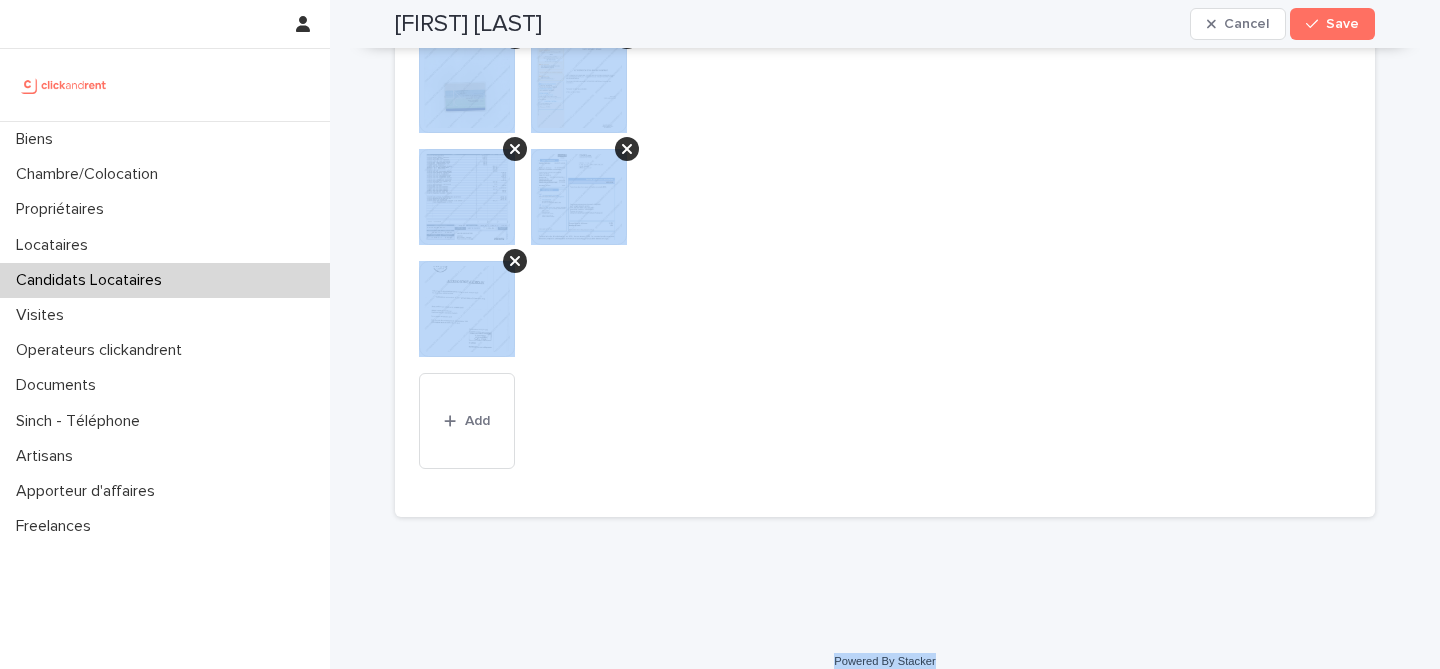 drag, startPoint x: 368, startPoint y: 46, endPoint x: 944, endPoint y: 638, distance: 825.9782 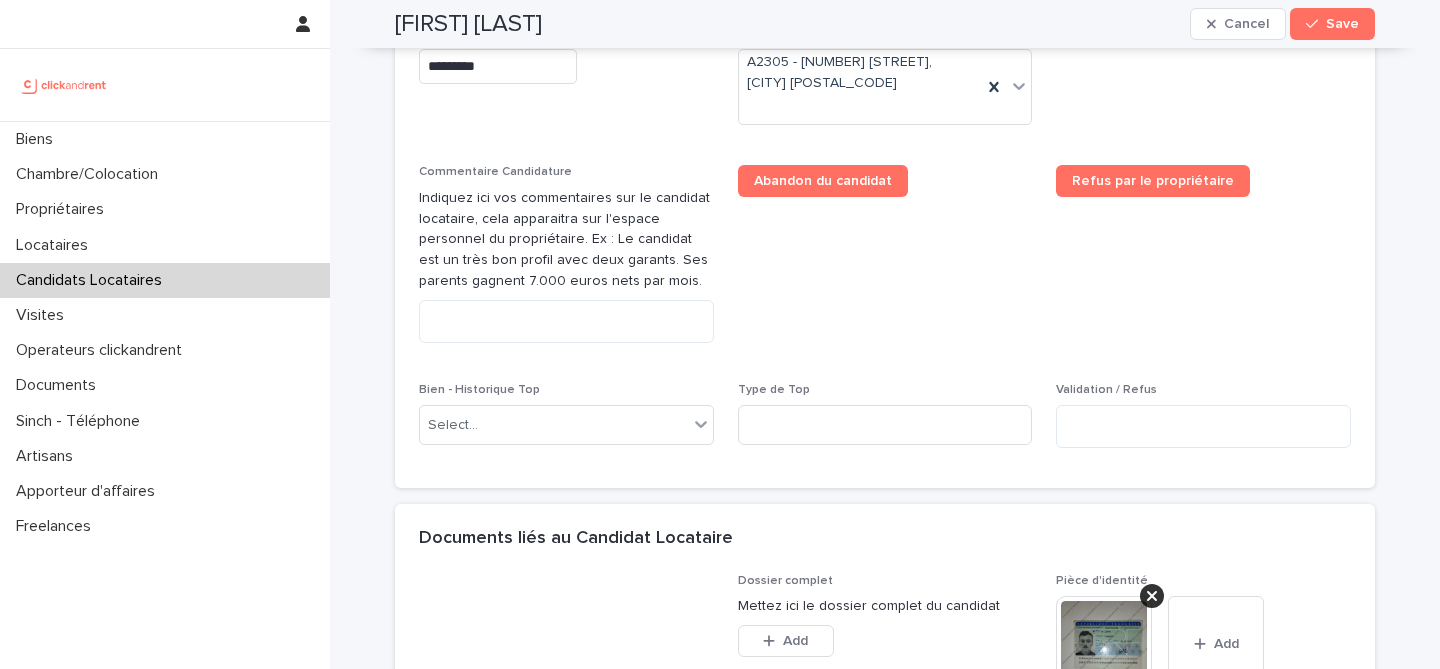 scroll, scrollTop: 1069, scrollLeft: 0, axis: vertical 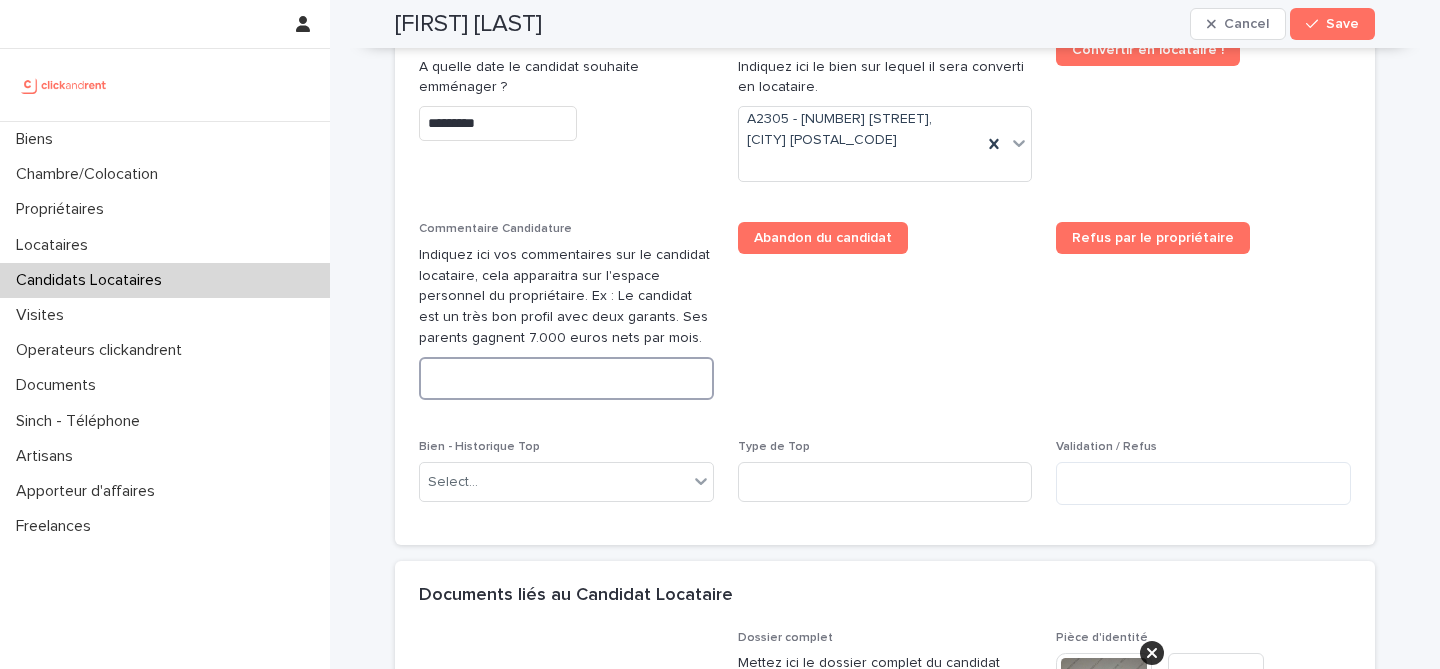 click at bounding box center (566, 378) 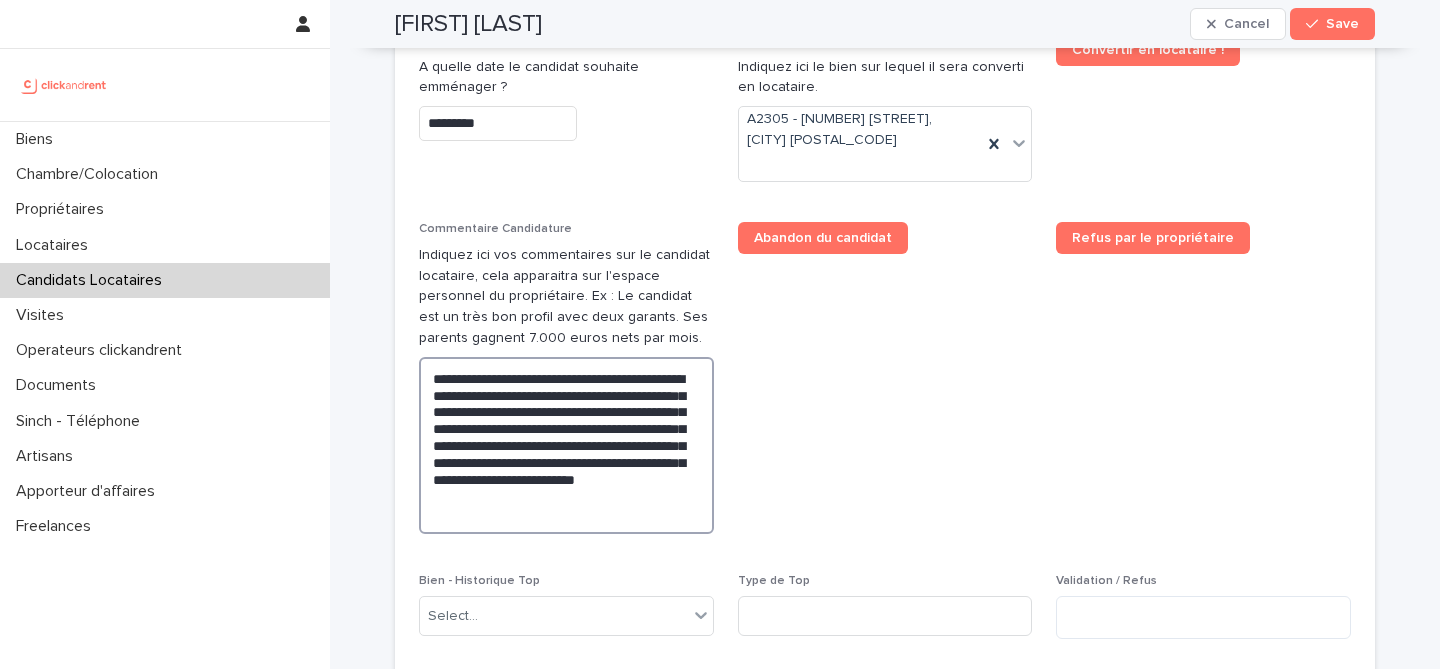 type on "**********" 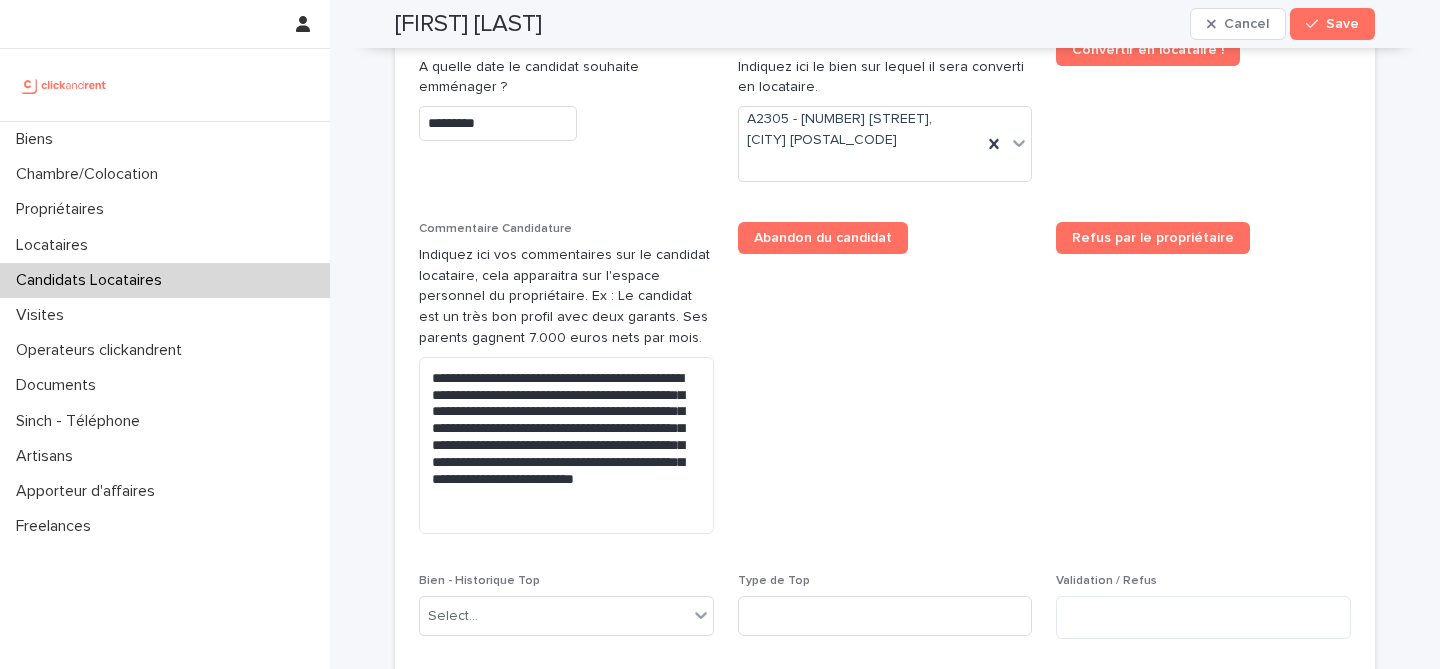 click on "**********" at bounding box center [885, 393] 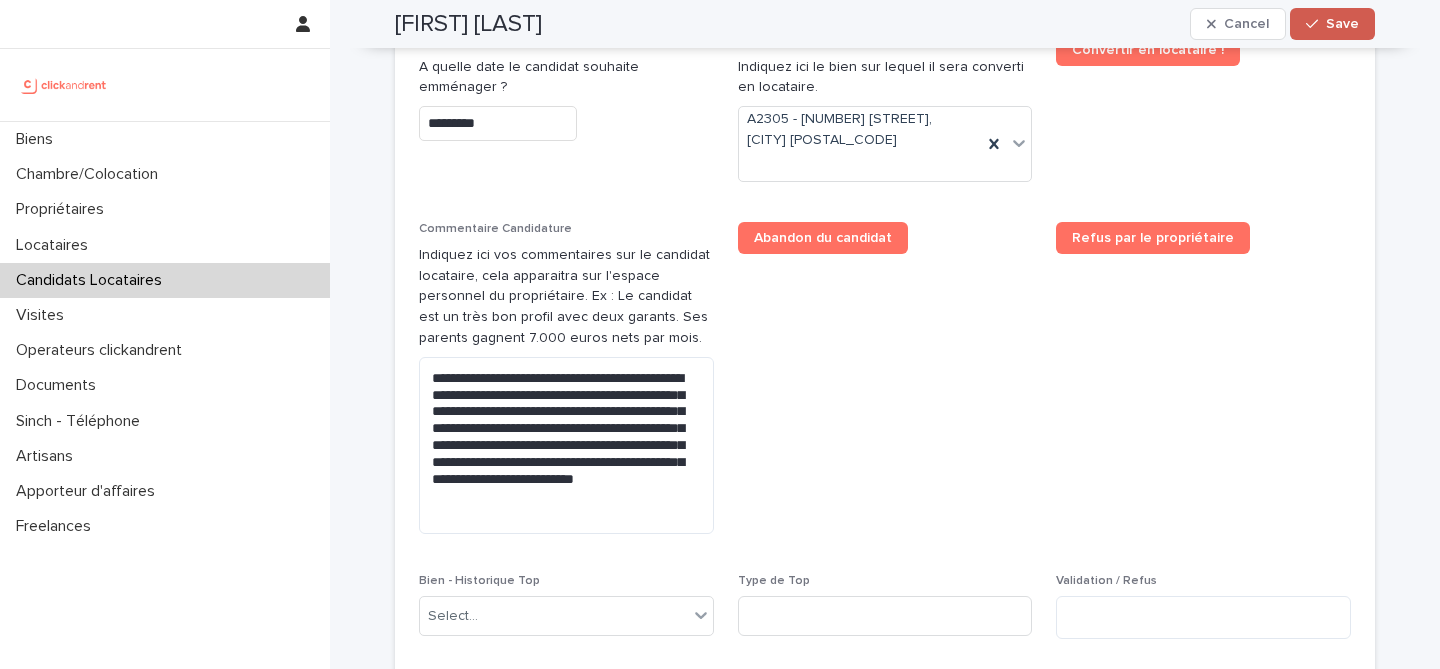 click on "Save" at bounding box center [1342, 24] 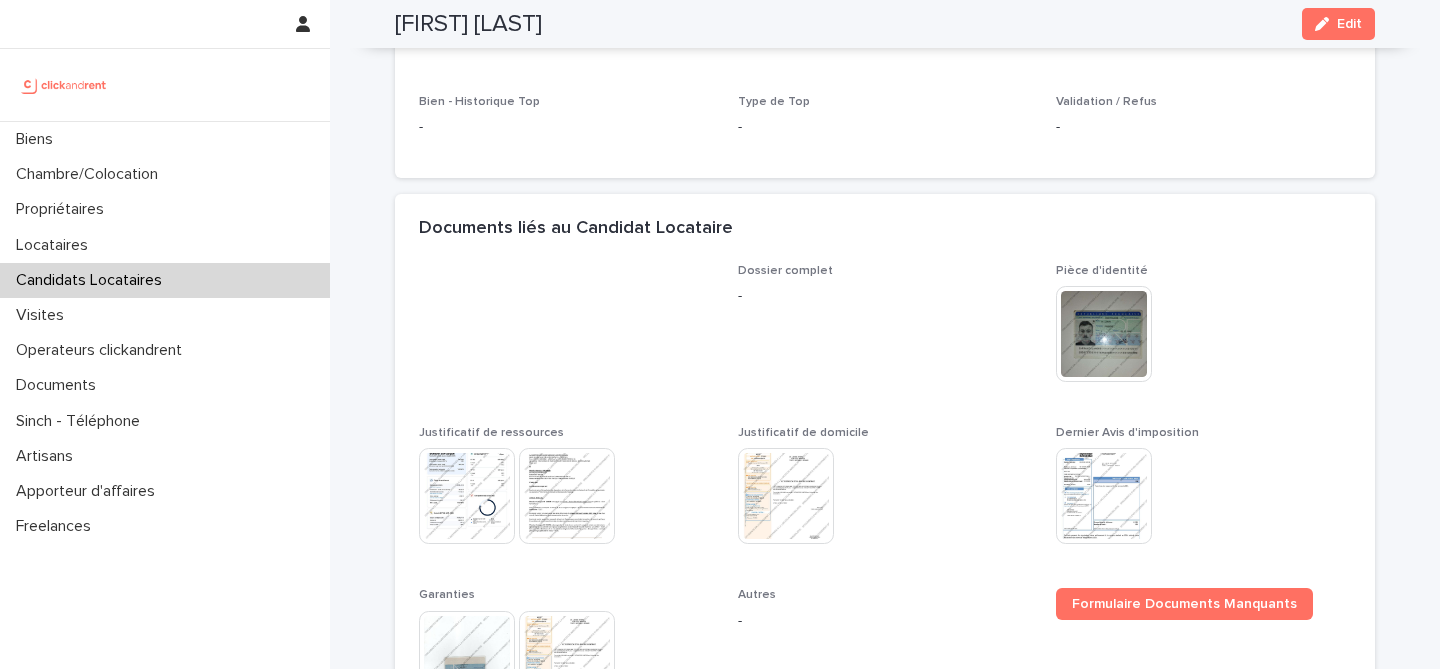 scroll, scrollTop: 639, scrollLeft: 0, axis: vertical 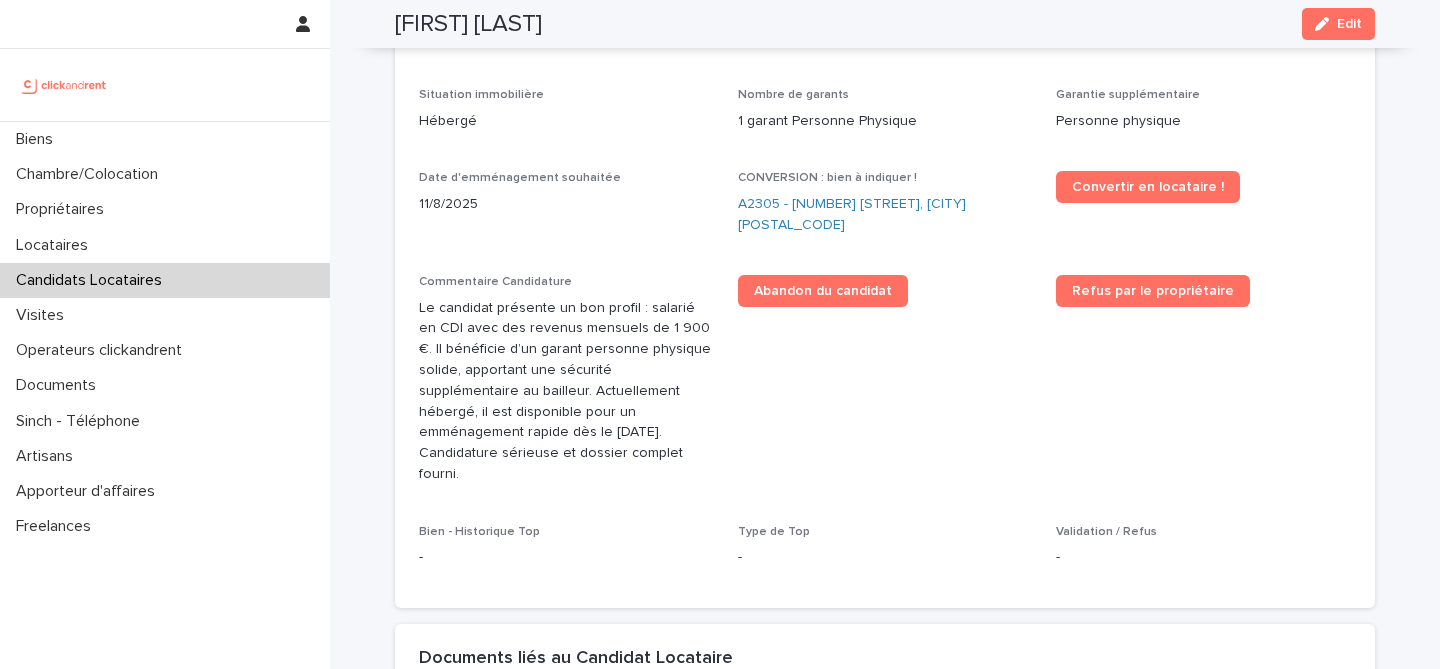 click on "Gonzague De langre" at bounding box center (468, 24) 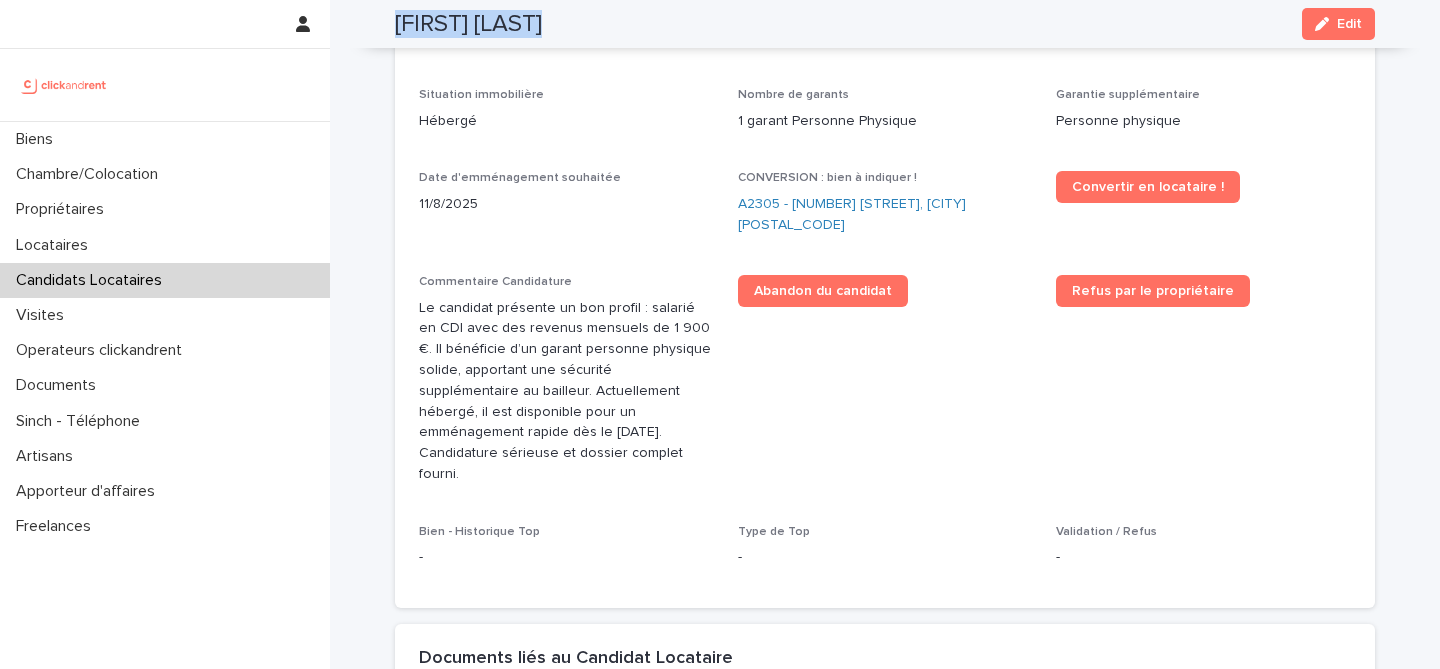 click on "Gonzague De langre" at bounding box center (468, 24) 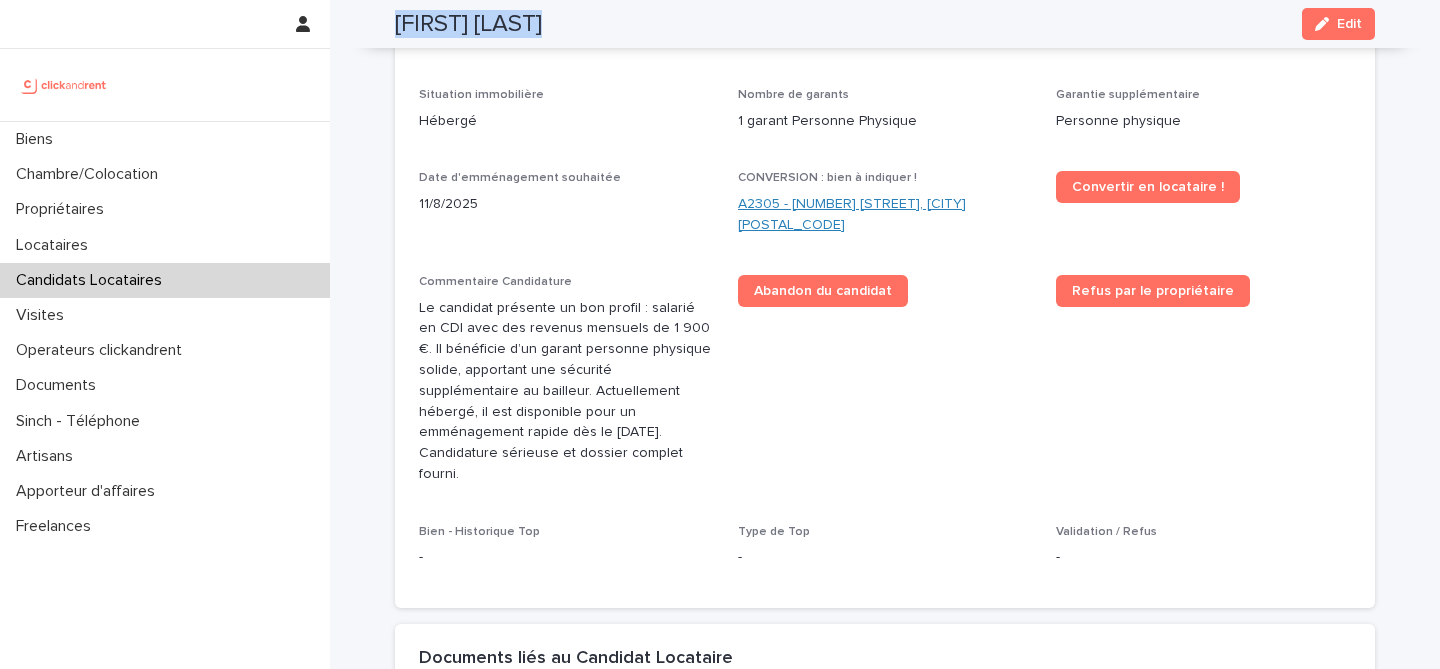 click on "A2305 - 173 rue de Charenton,  Paris 75012" at bounding box center [885, 215] 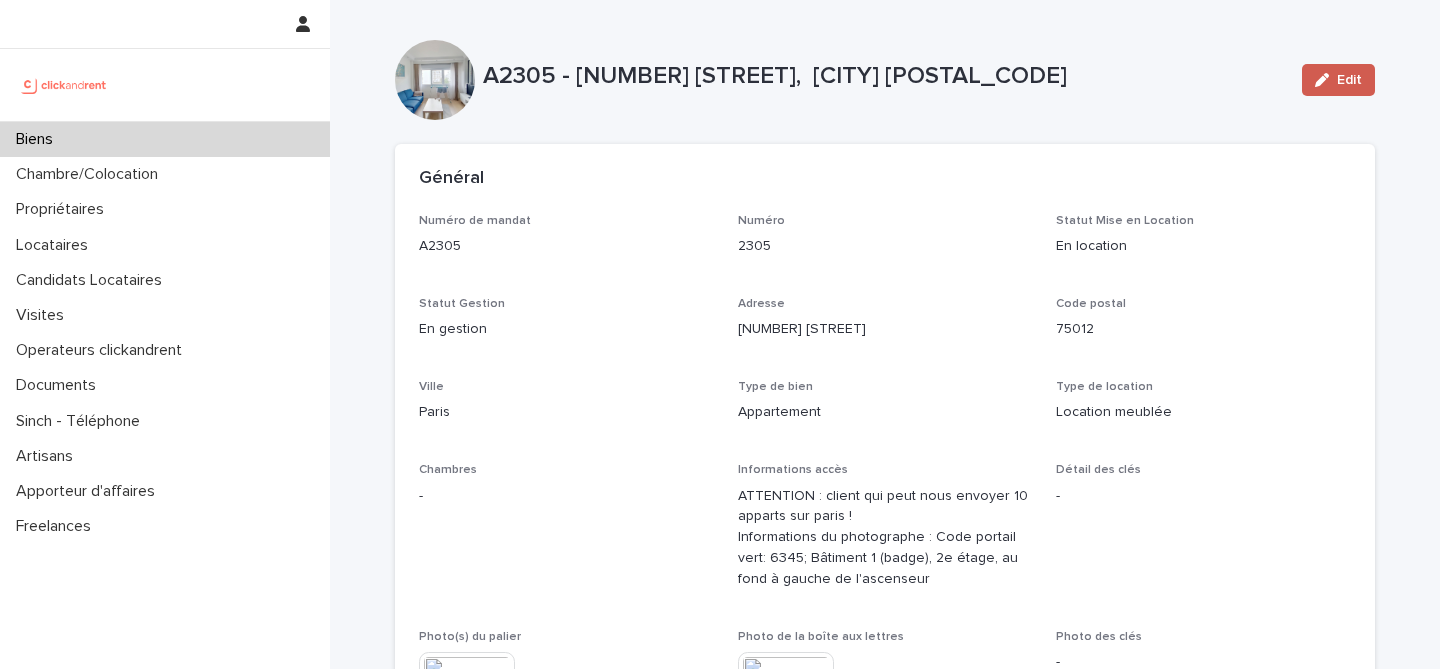 click on "Edit" at bounding box center (1338, 80) 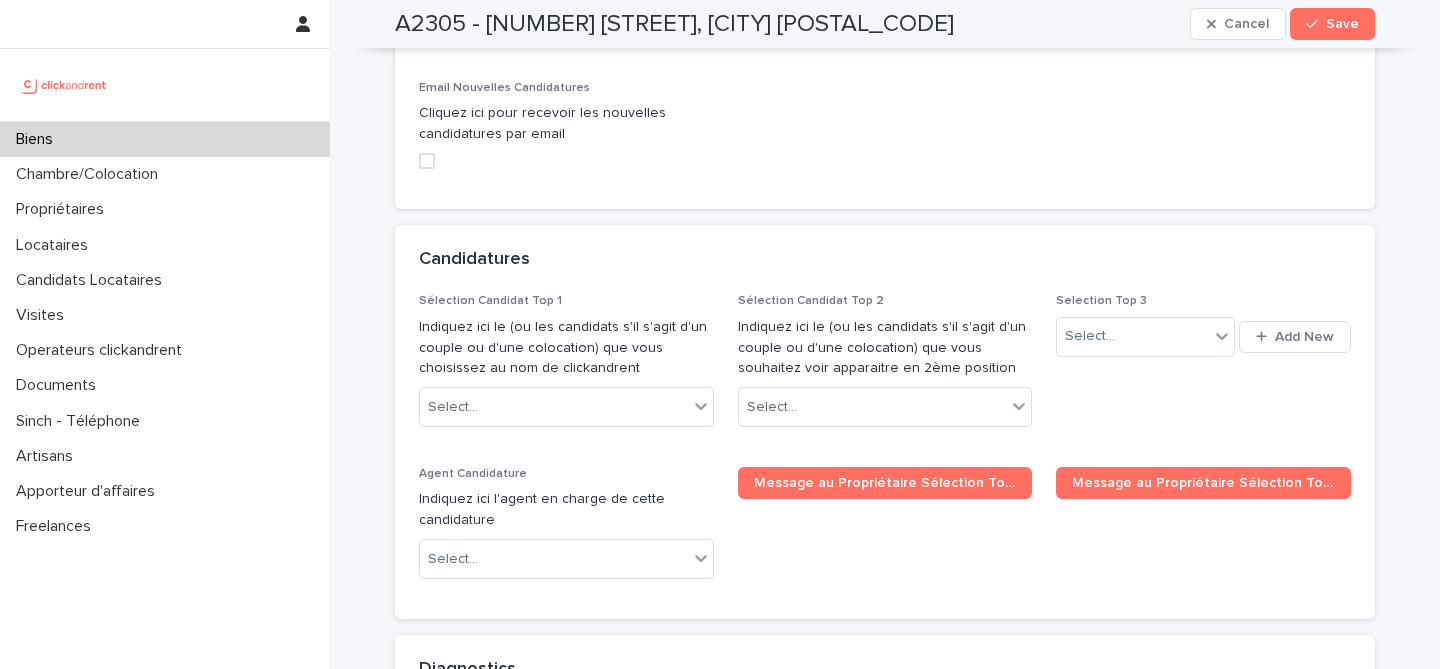 scroll, scrollTop: 9483, scrollLeft: 0, axis: vertical 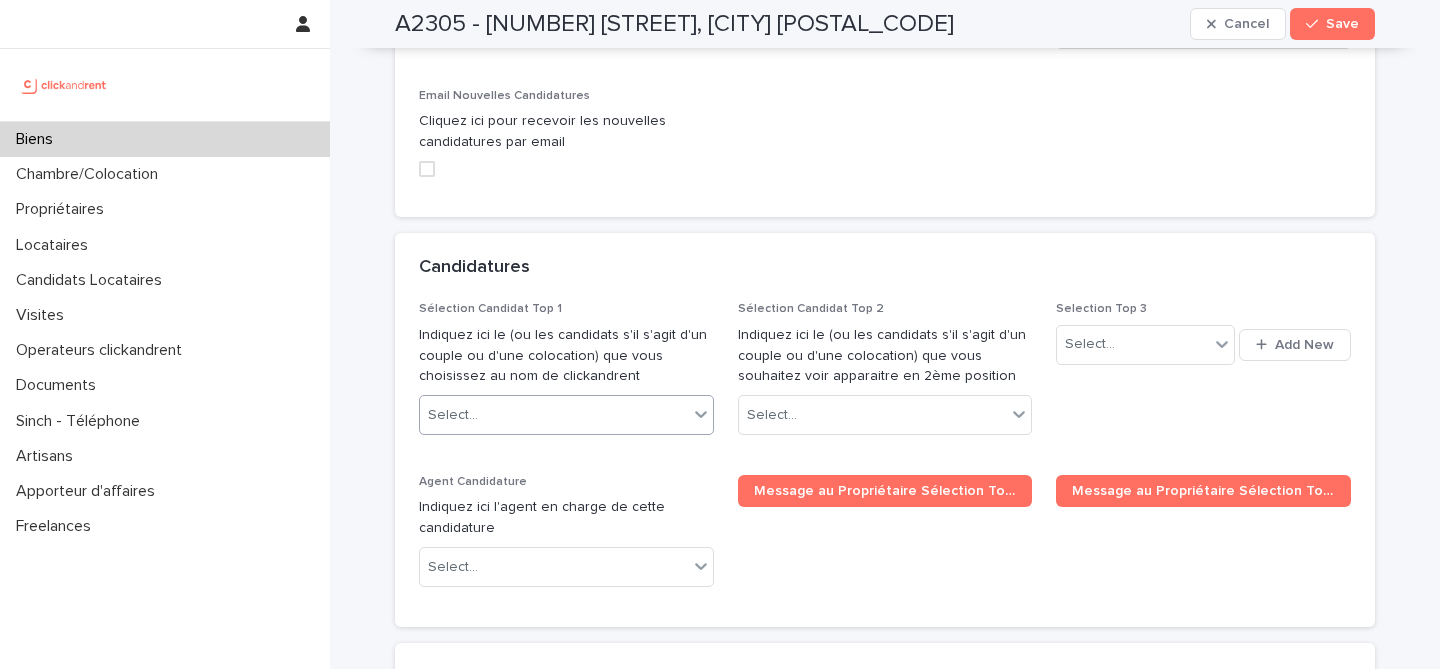 click on "Select..." at bounding box center [554, 415] 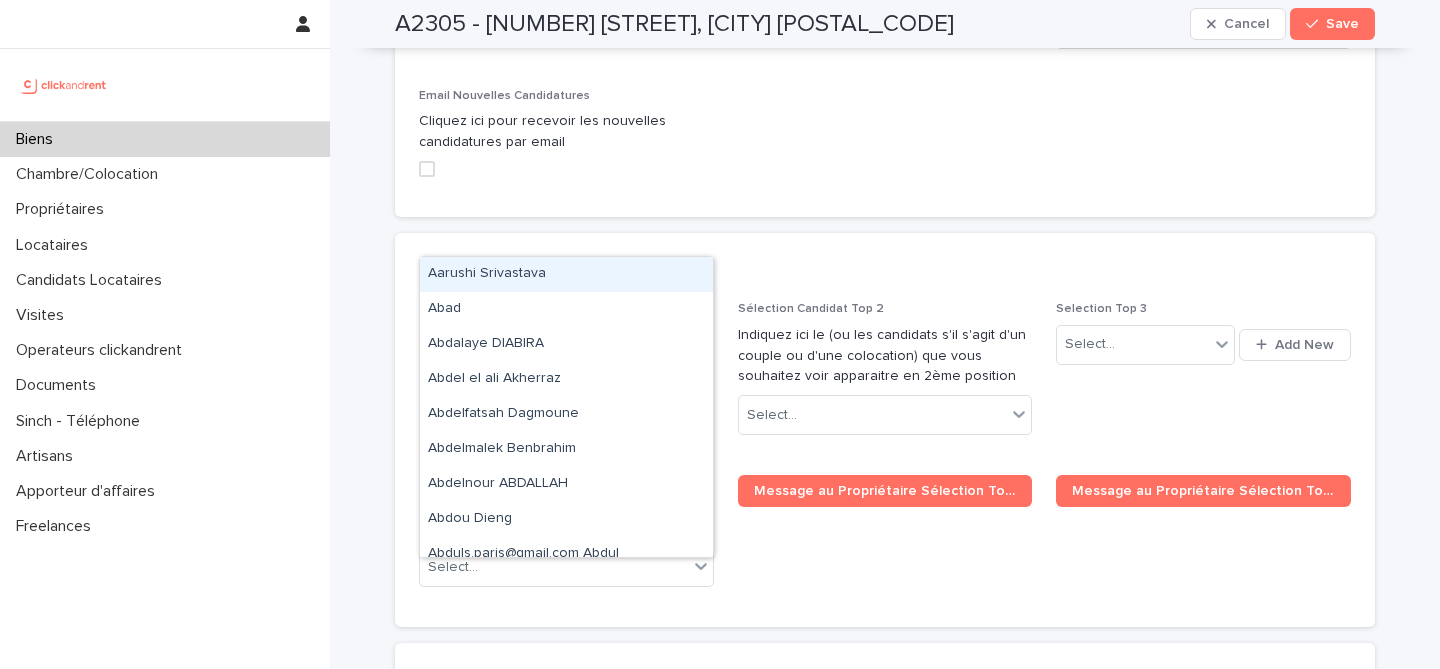 paste on "**********" 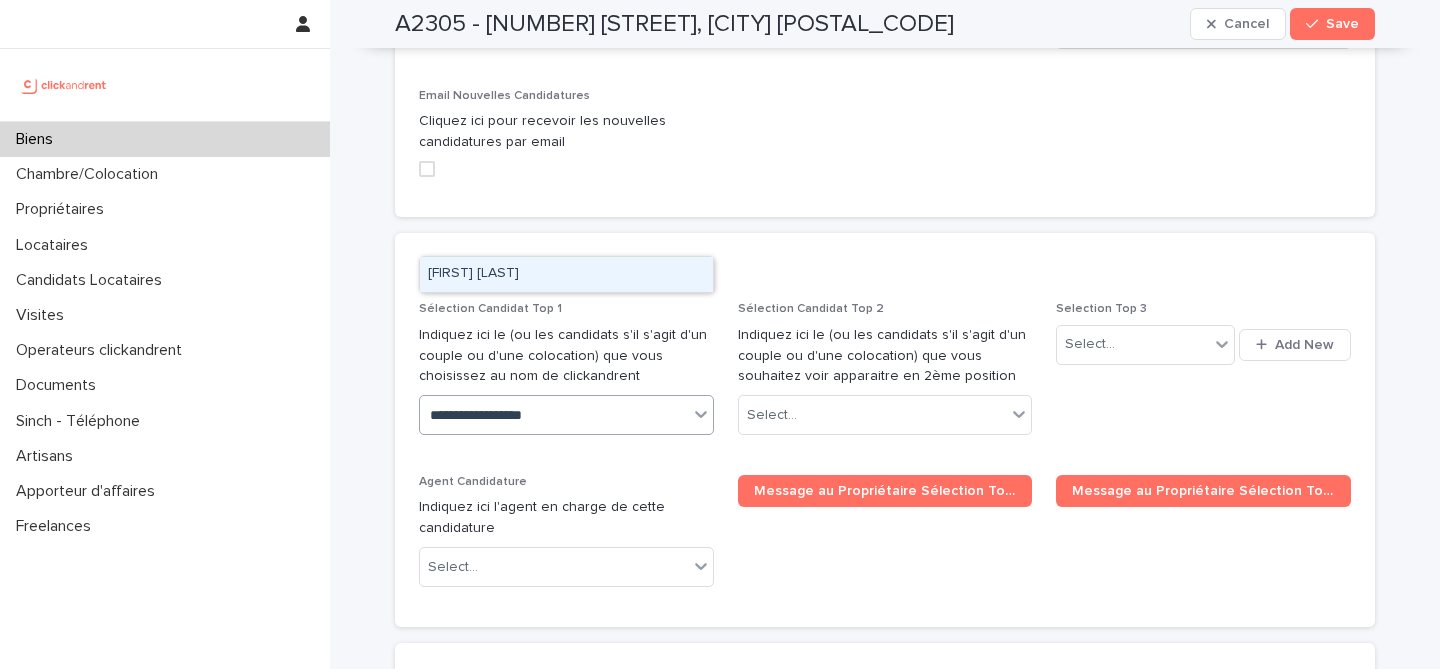 click on "Gonzague De langre" at bounding box center [566, 274] 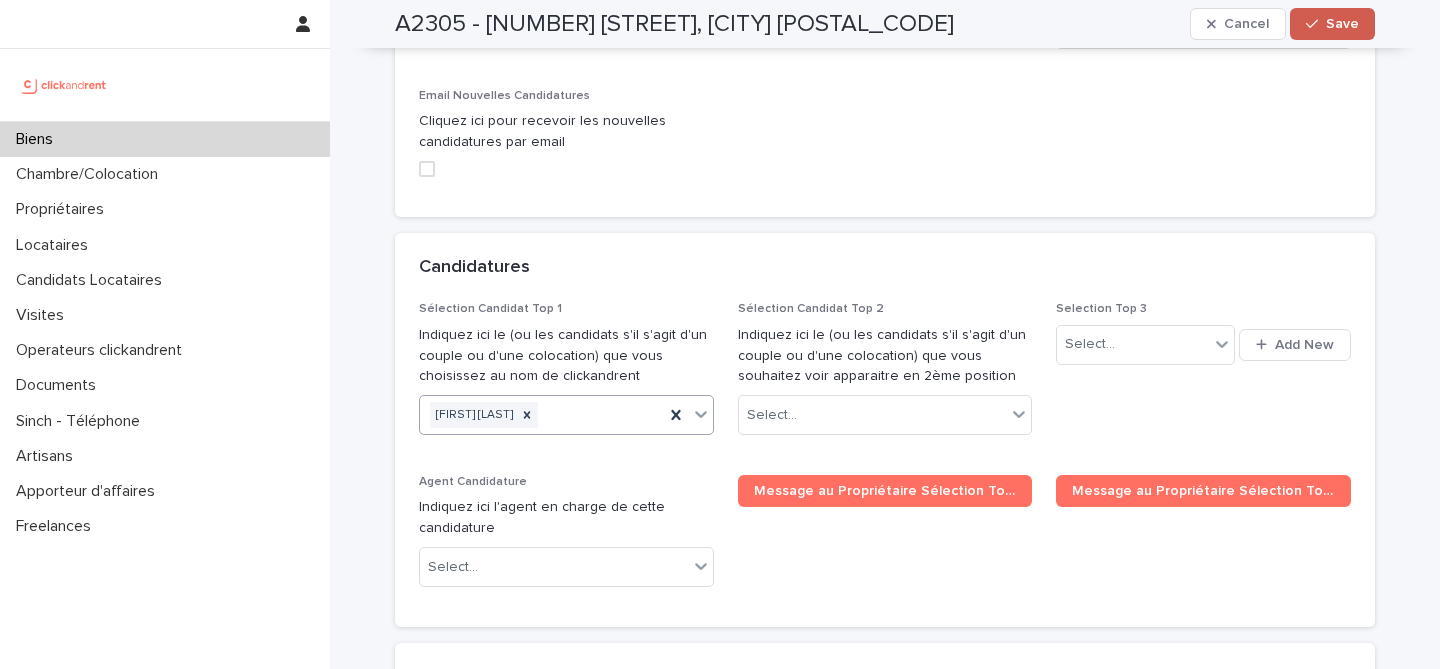 click on "Save" at bounding box center (1342, 24) 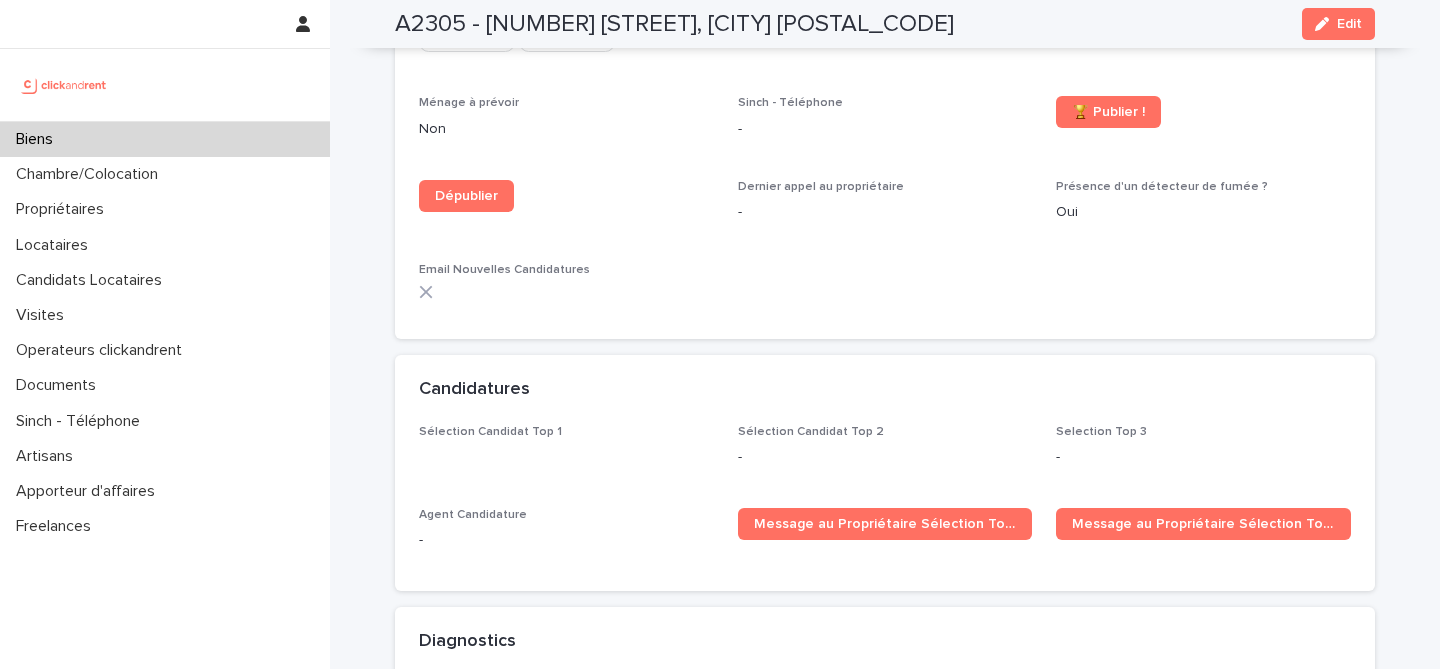 scroll, scrollTop: 5770, scrollLeft: 0, axis: vertical 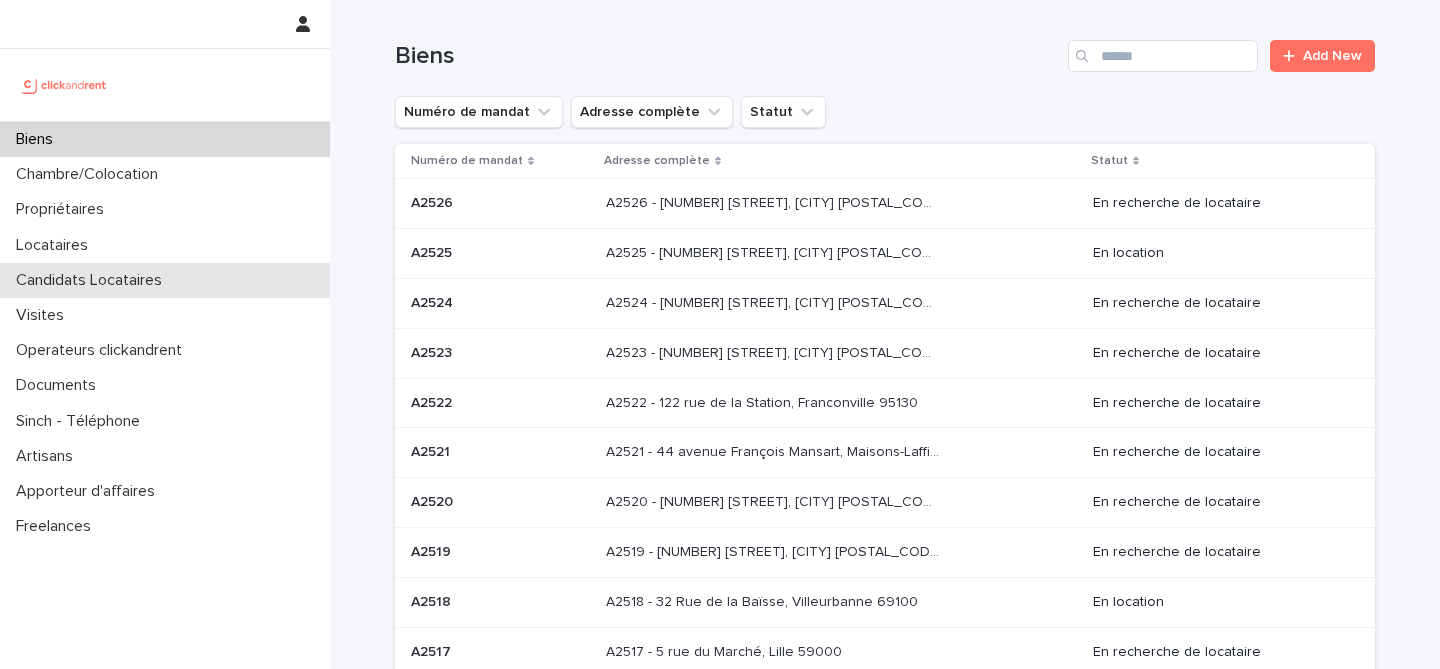 click on "Candidats Locataires" at bounding box center (165, 280) 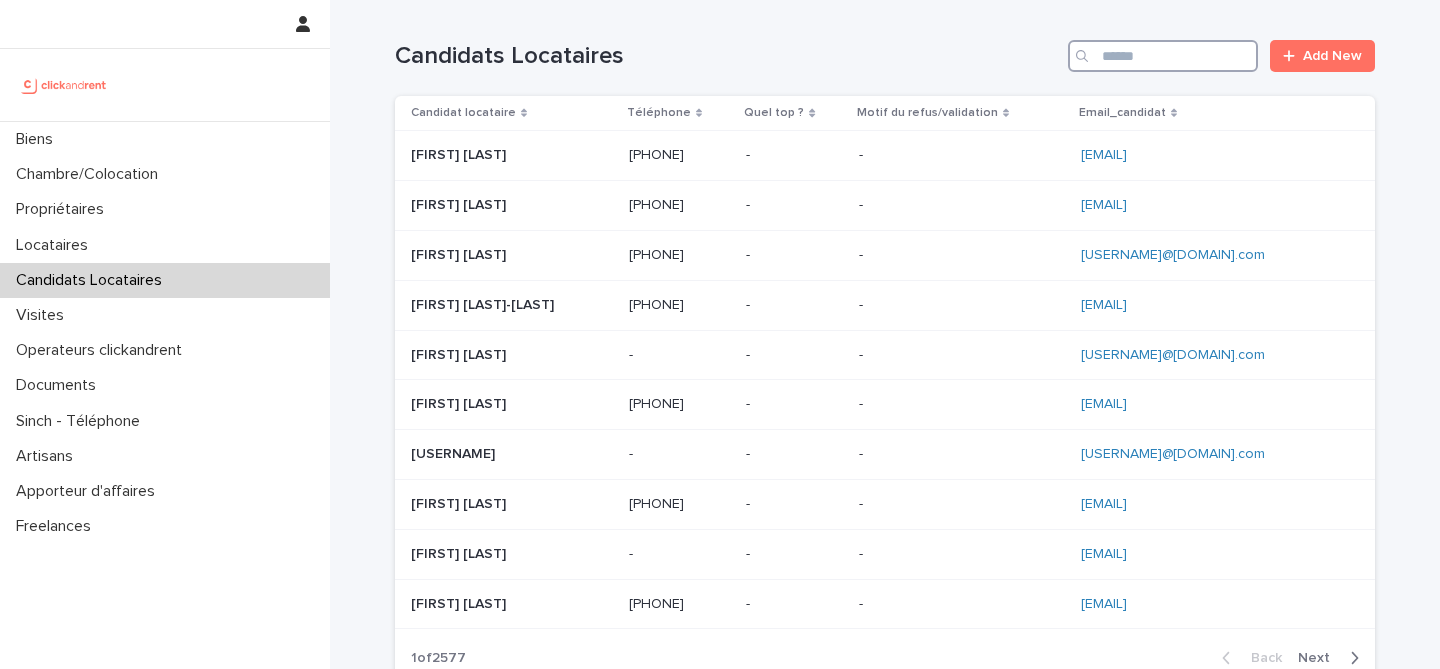 click at bounding box center [1163, 56] 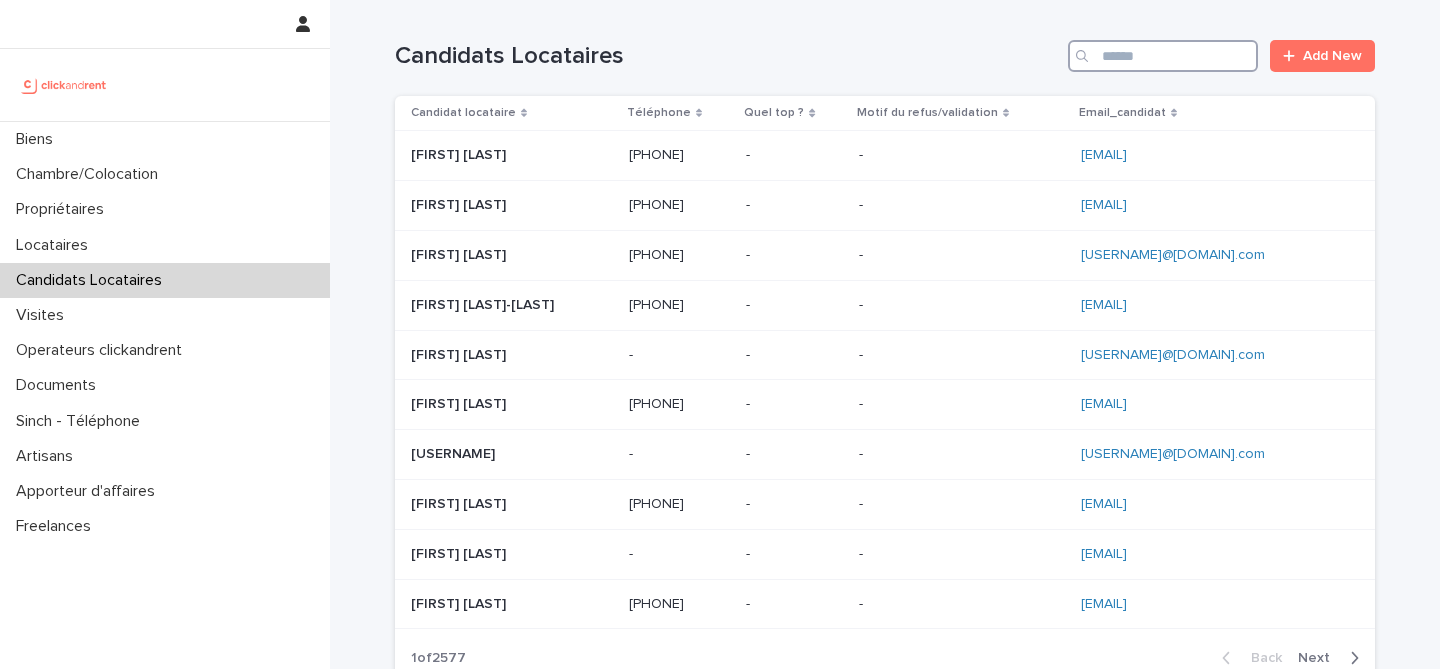 paste on "**********" 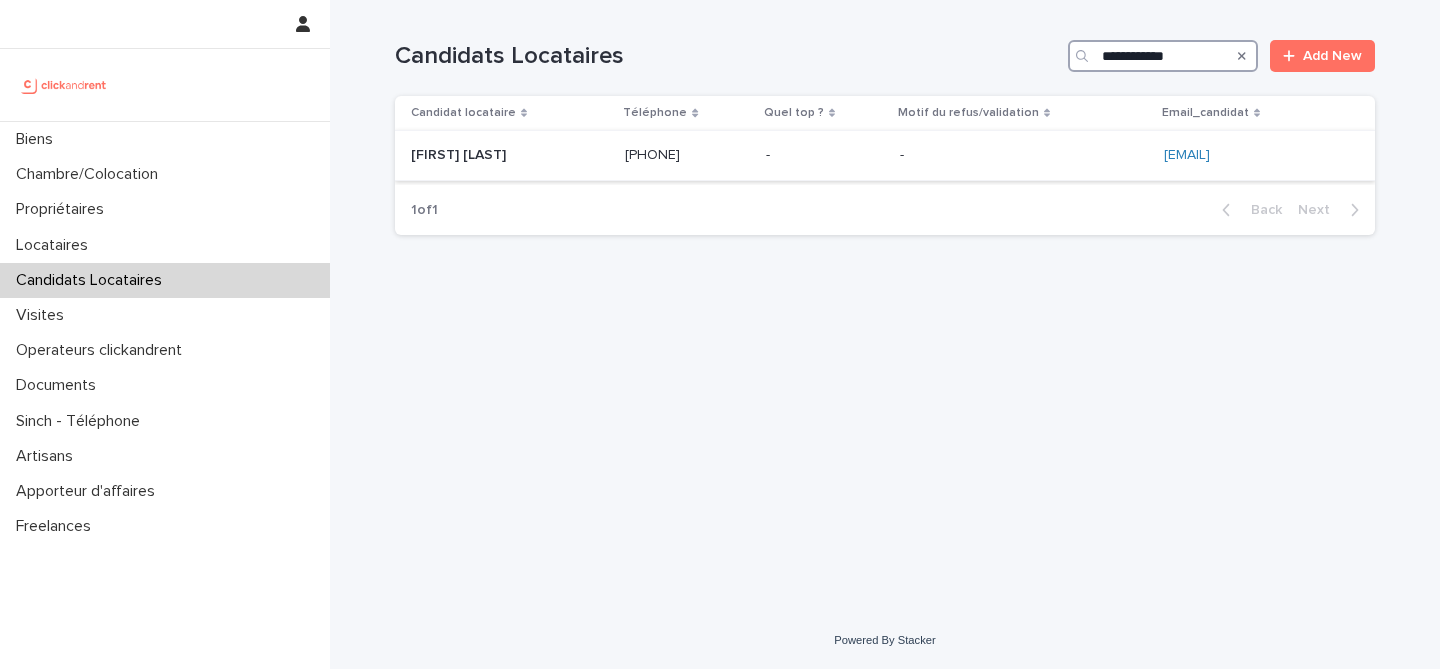 type on "**********" 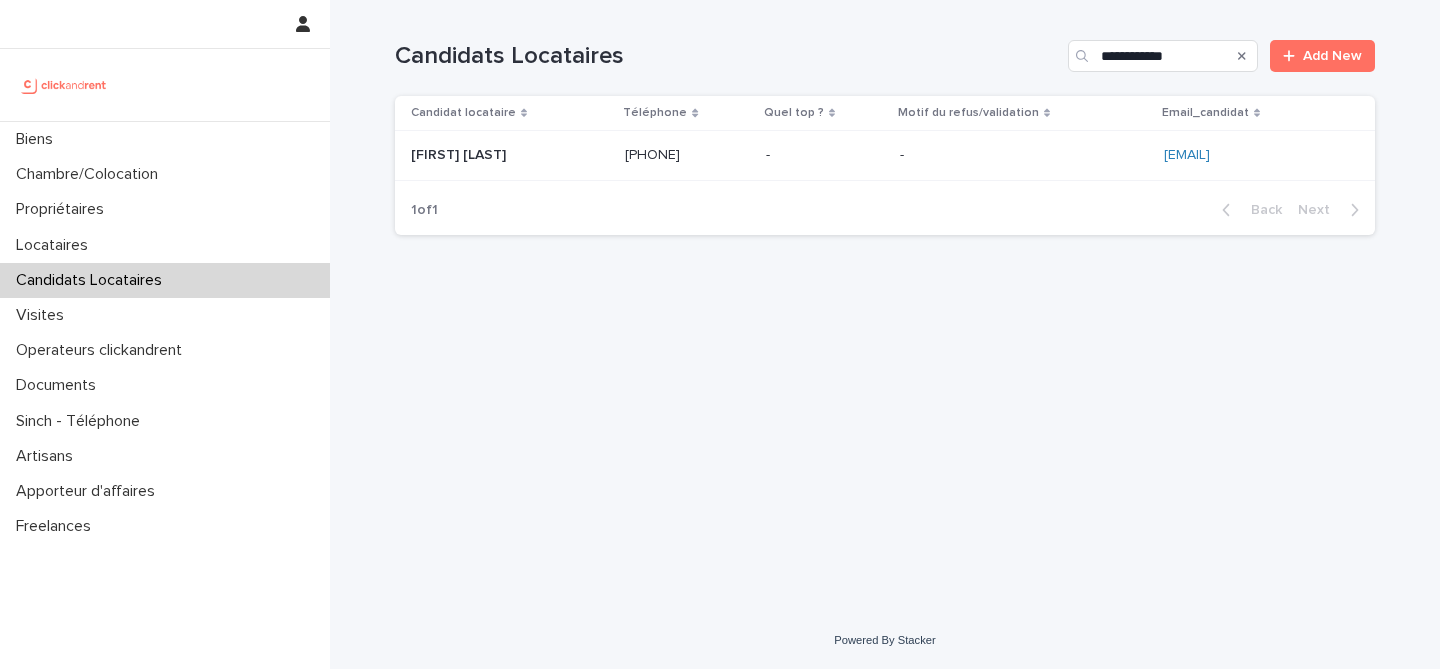 click on "Elisa Perrin Elisa Perrin" at bounding box center [510, 155] 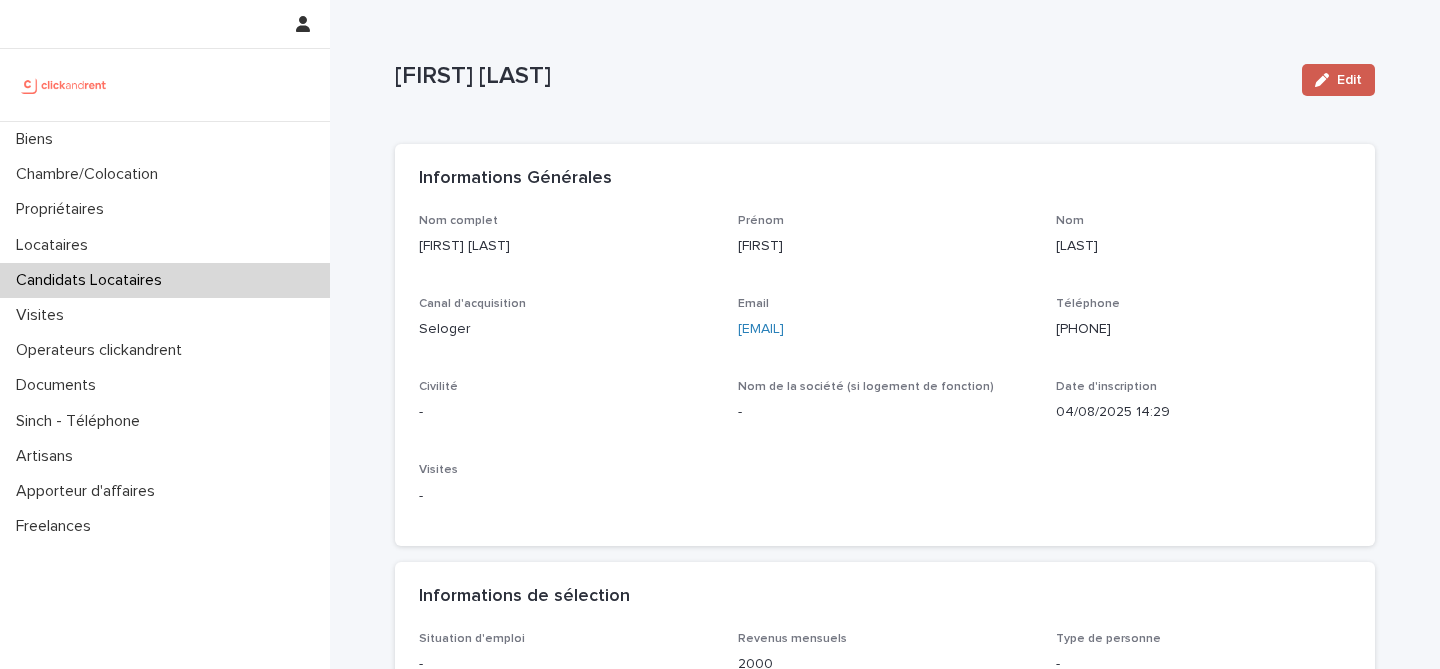 click on "Edit" at bounding box center [1349, 80] 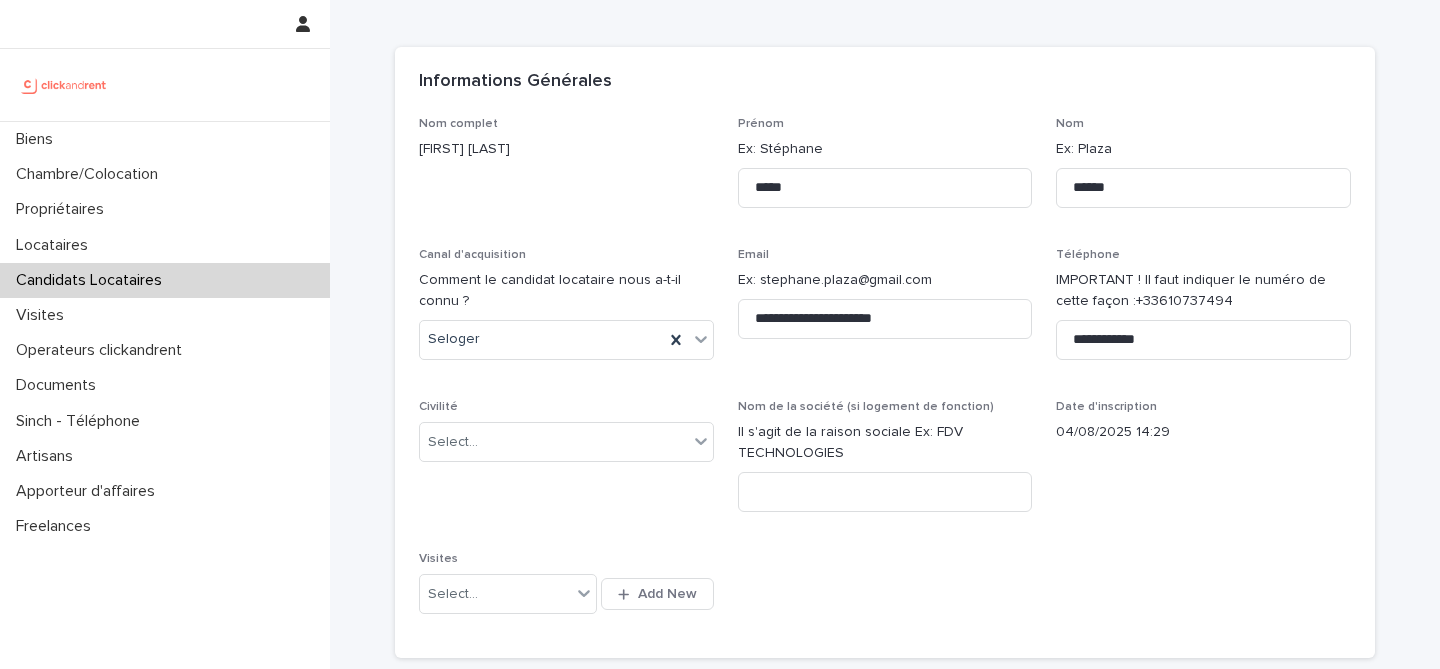 scroll, scrollTop: 145, scrollLeft: 0, axis: vertical 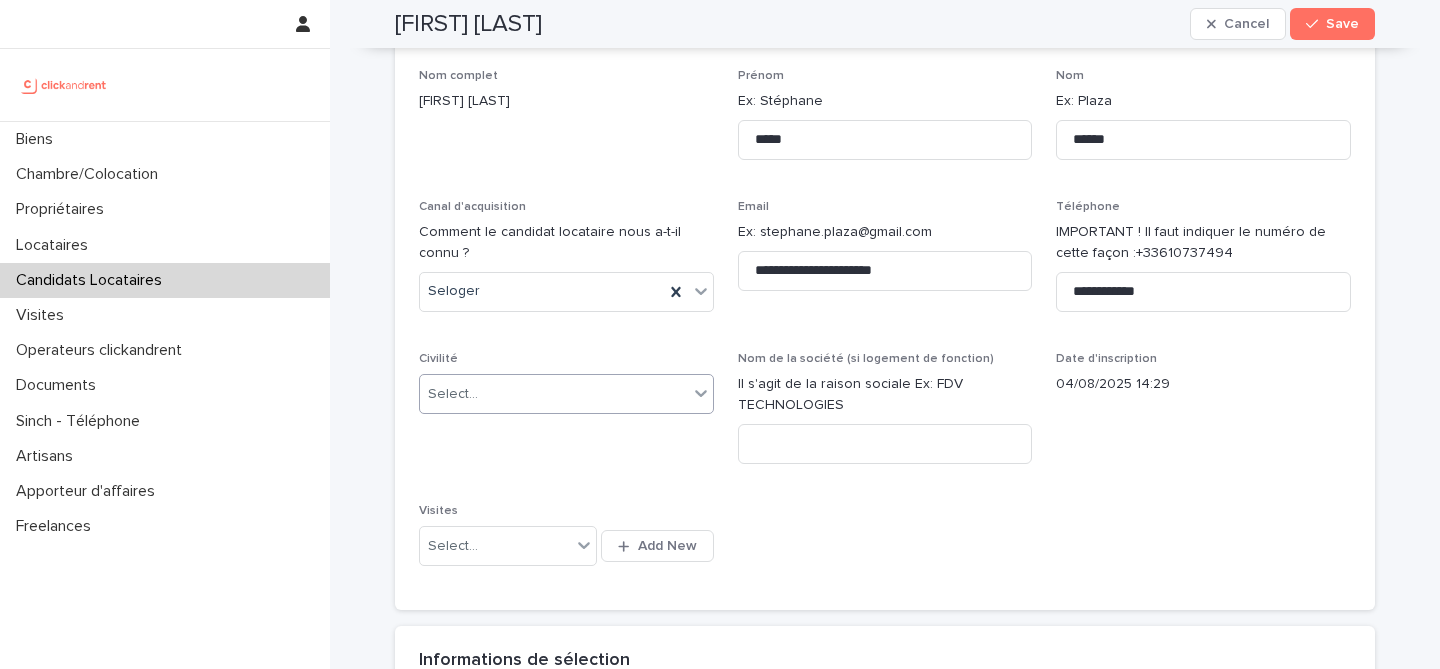 click on "Select..." at bounding box center [554, 394] 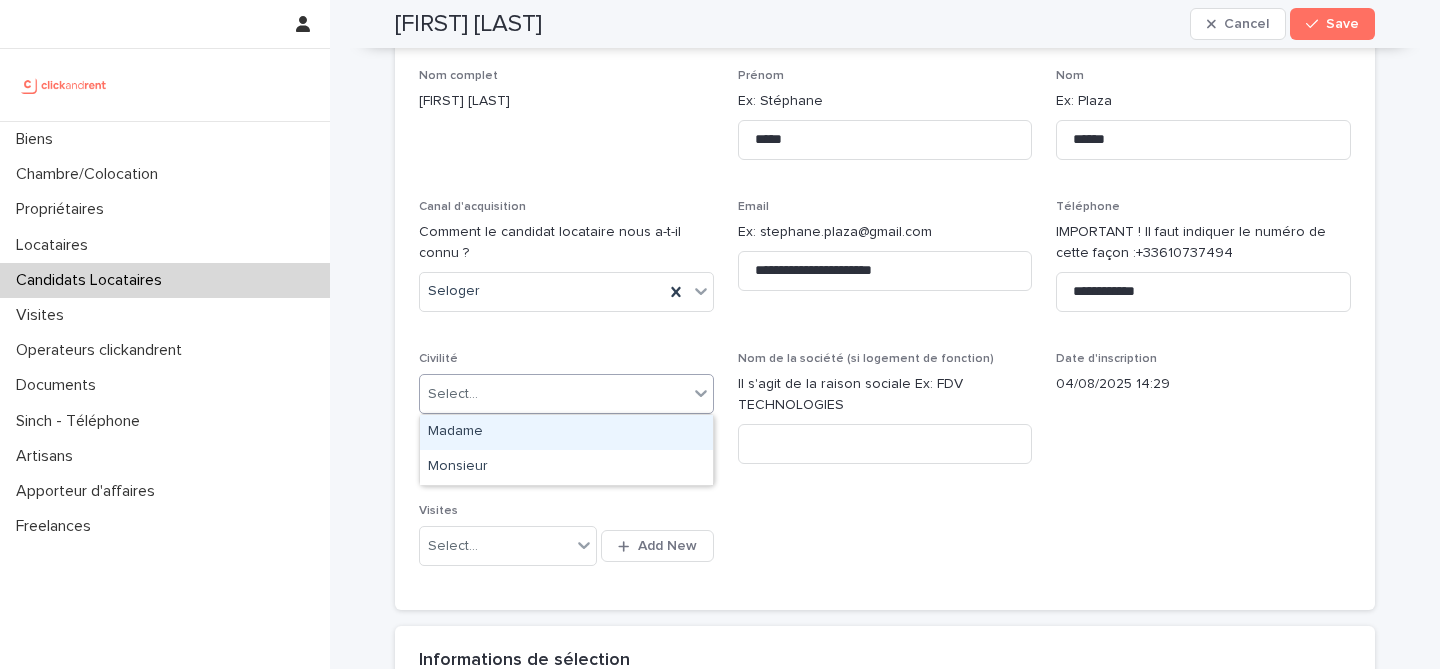 click on "Madame" at bounding box center [566, 432] 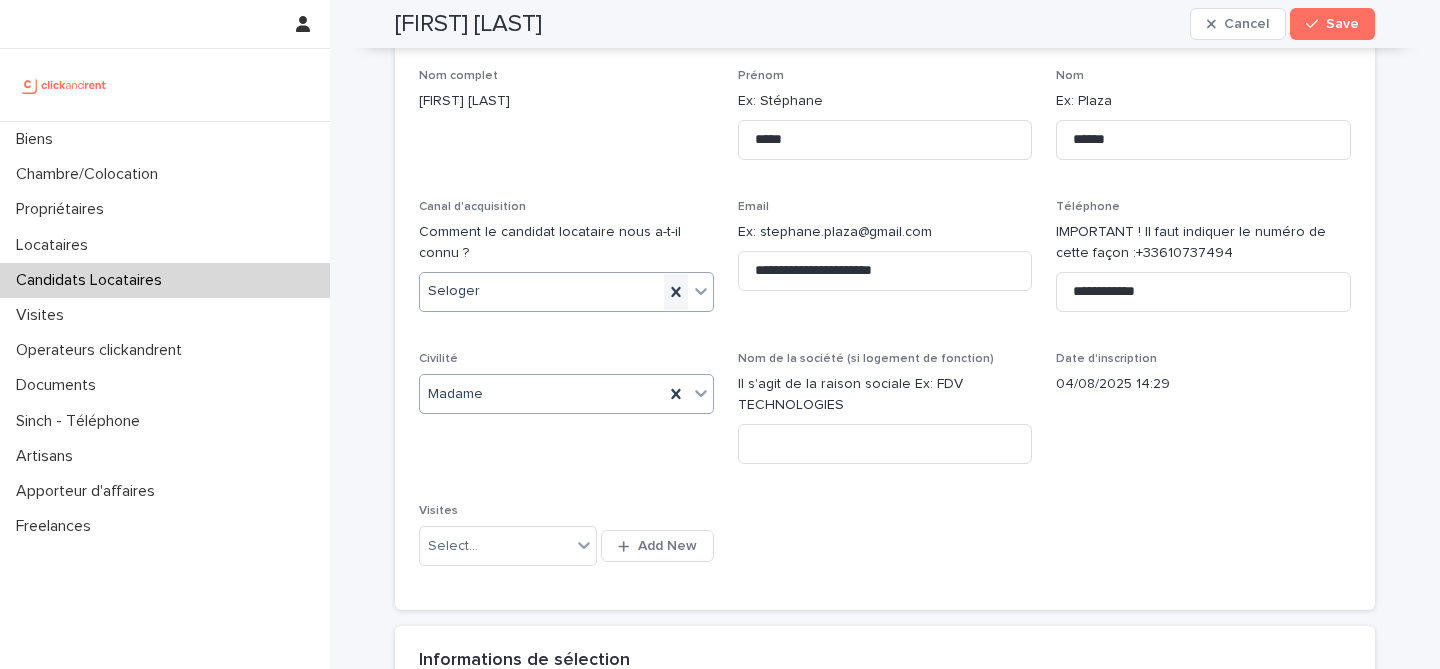 click at bounding box center (676, 292) 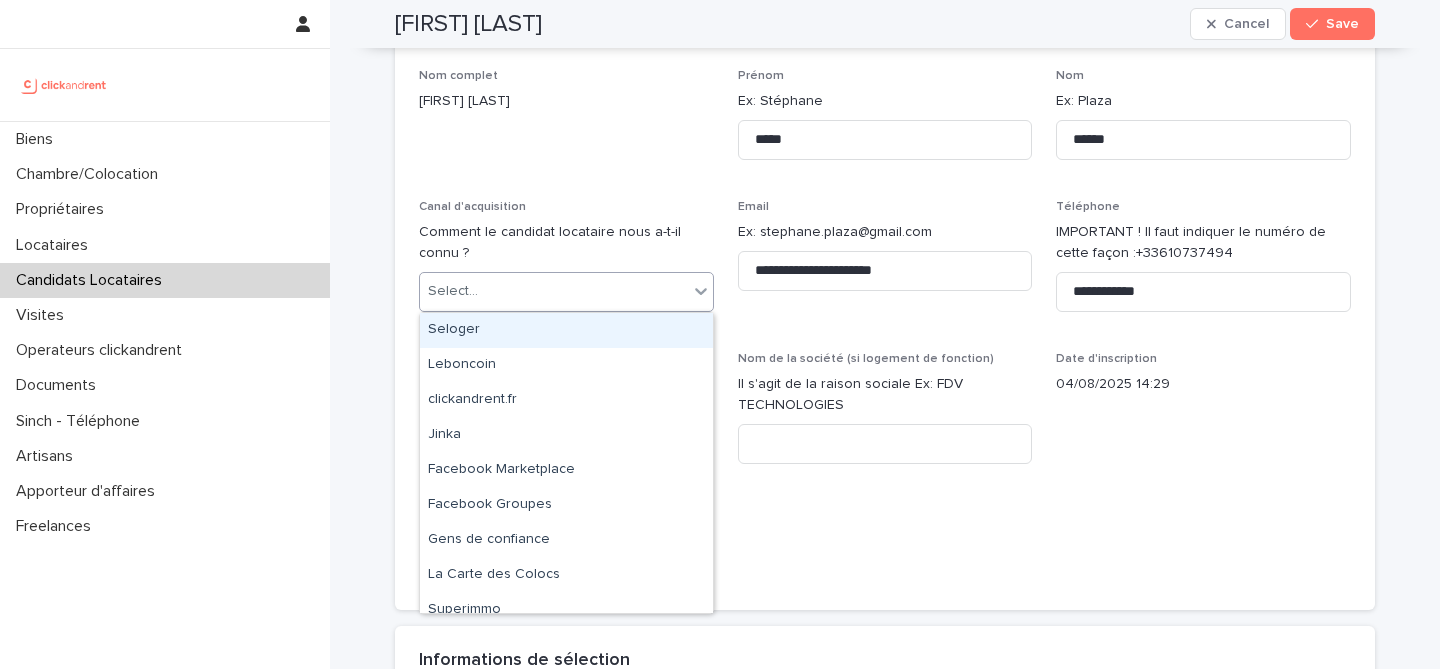 click on "**********" at bounding box center (885, 328) 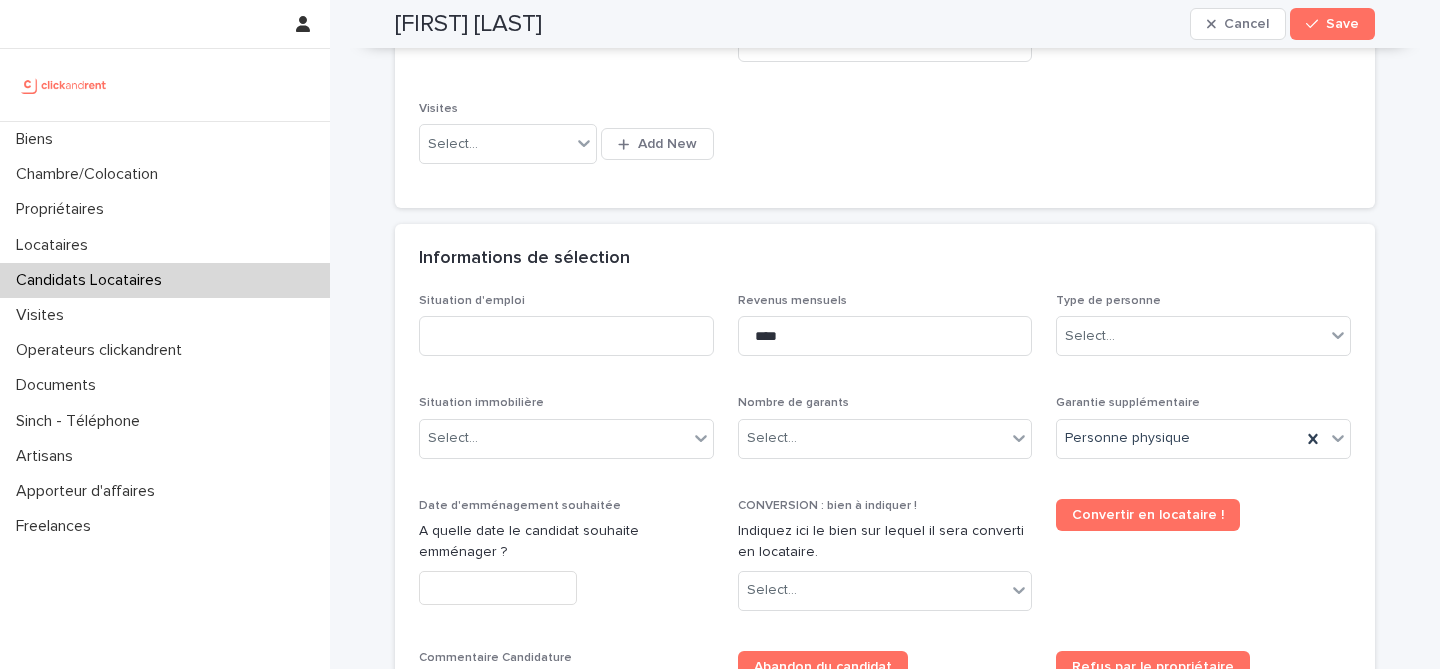 scroll, scrollTop: 553, scrollLeft: 0, axis: vertical 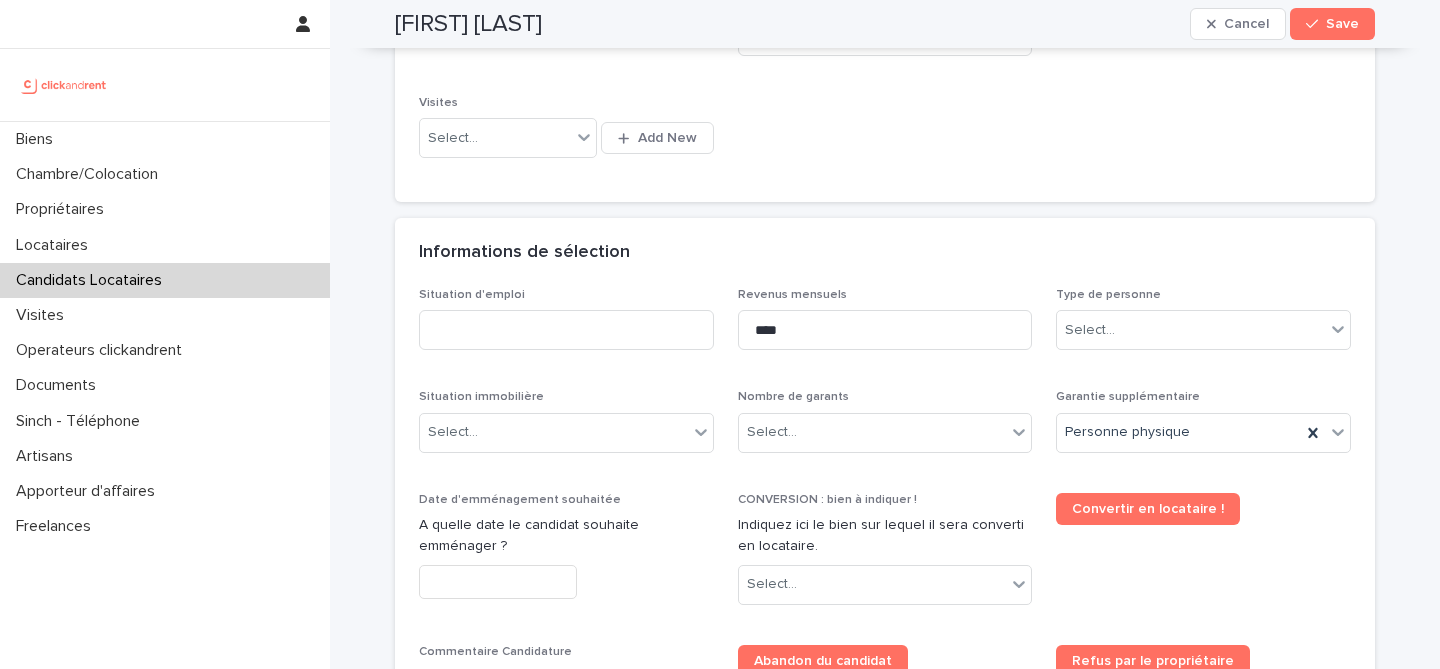click on "Situation d'emploi" at bounding box center [566, 327] 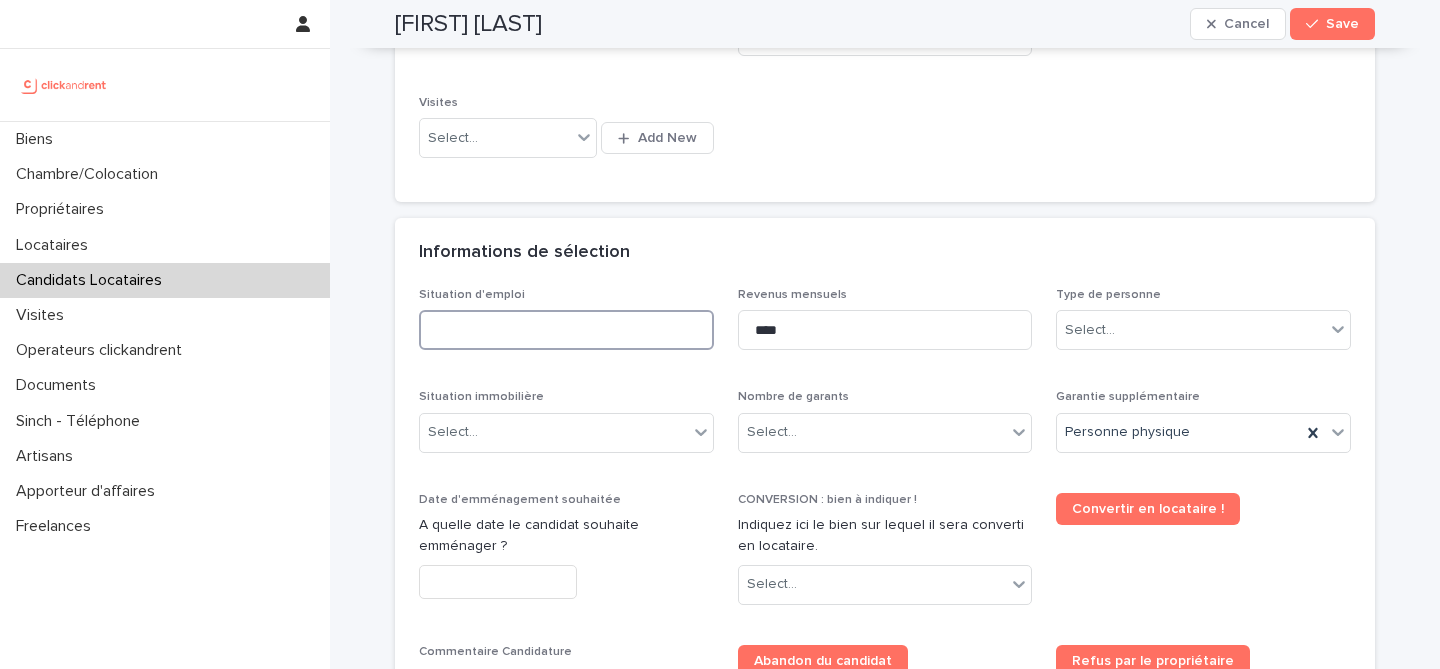 click at bounding box center [566, 330] 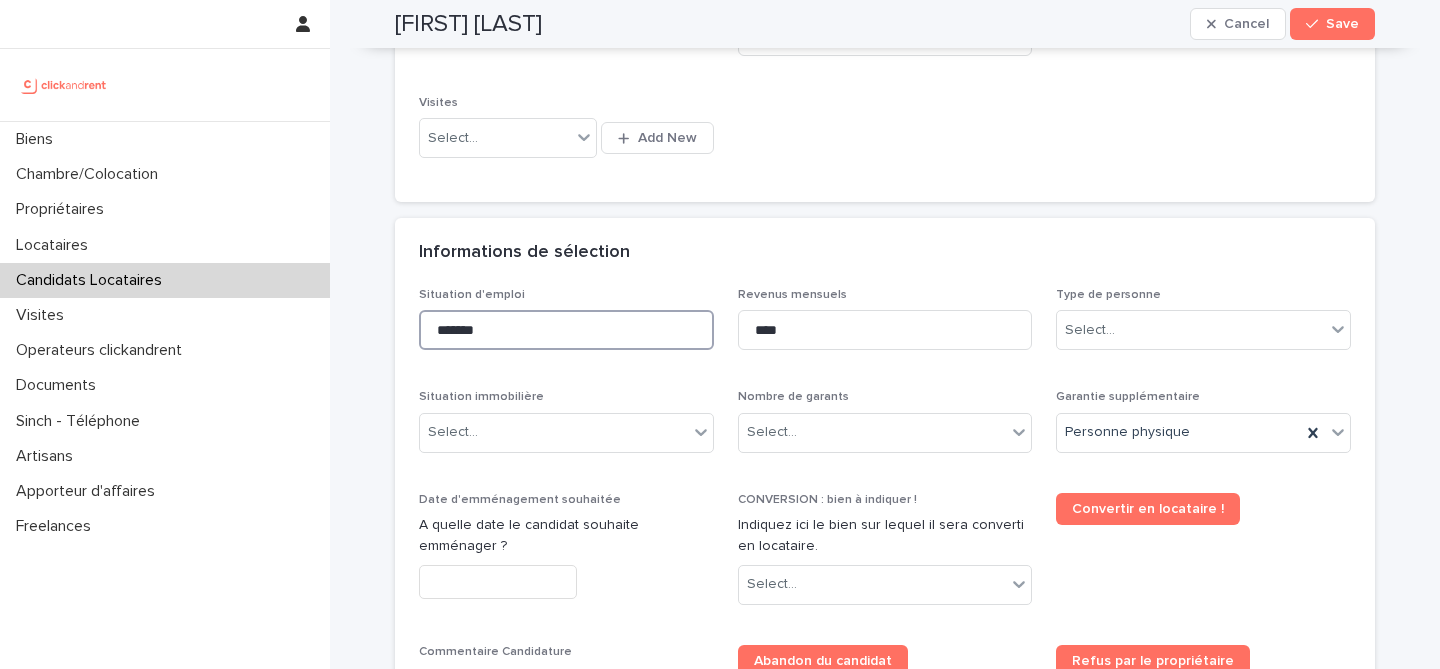 type on "*******" 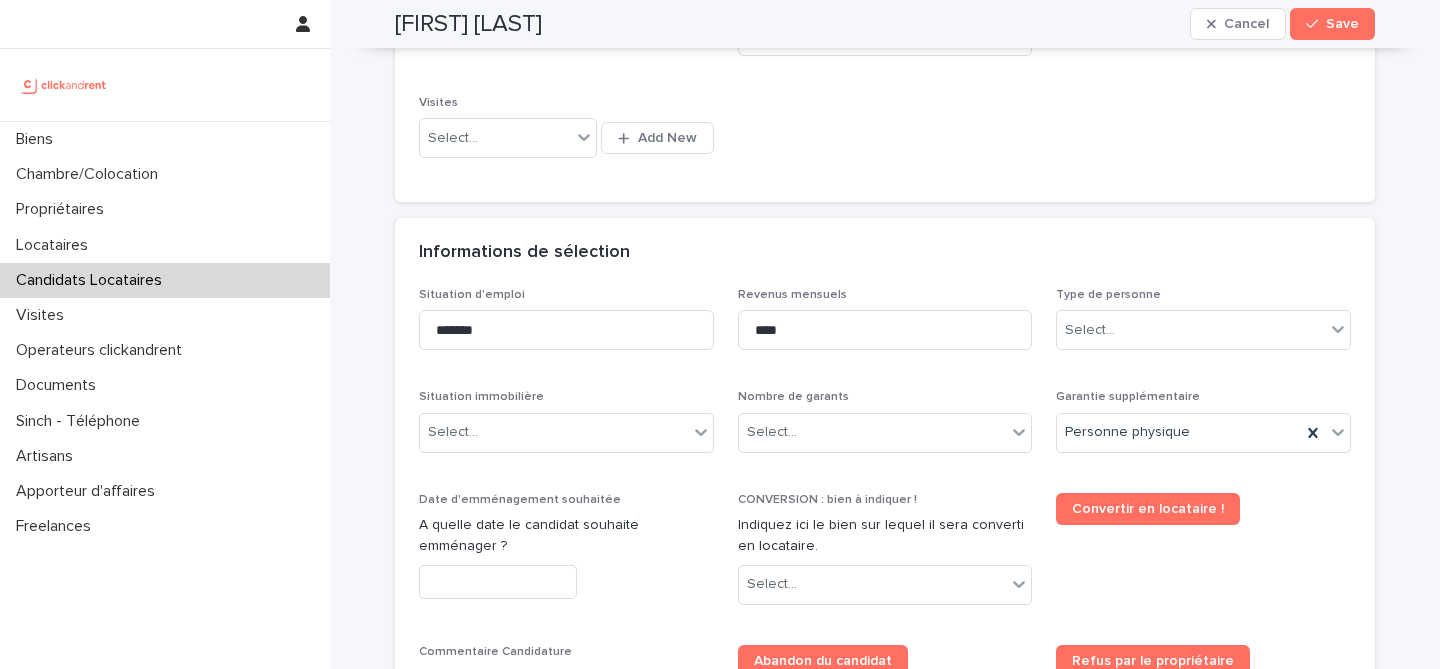 click on "Revenus mensuels" at bounding box center (792, 295) 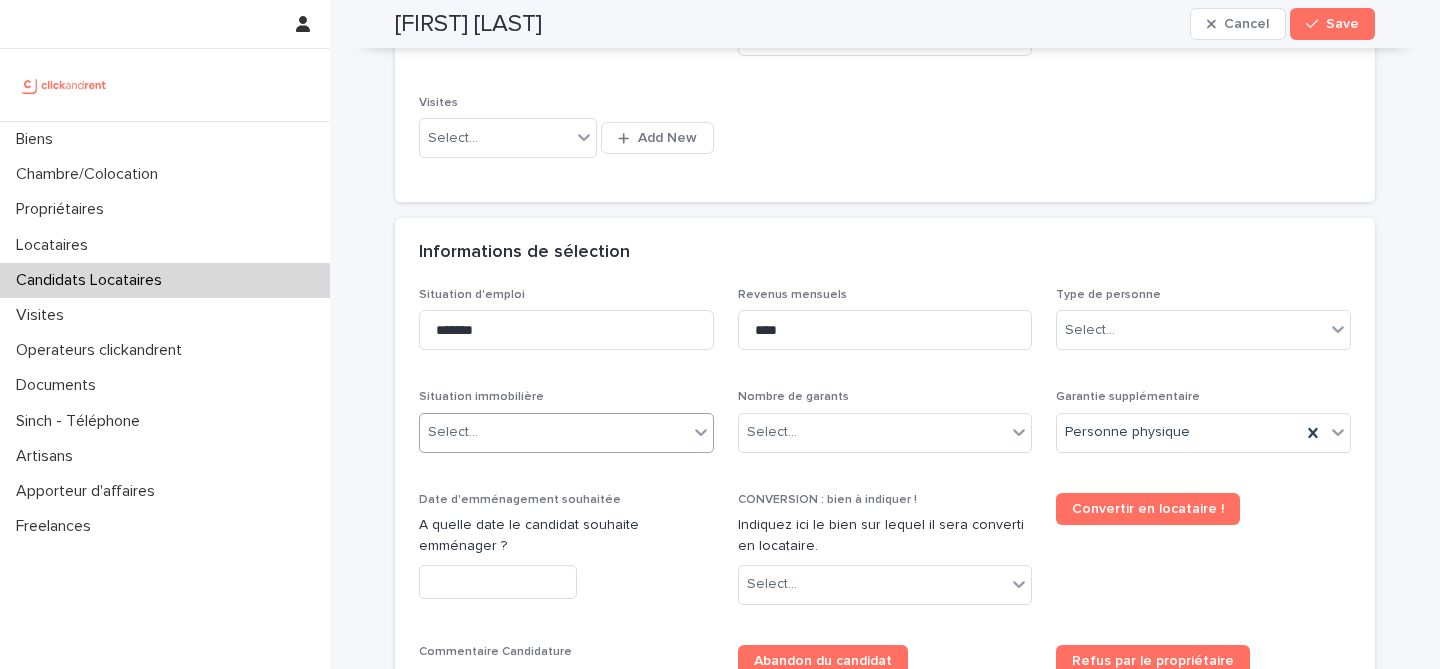 click on "Select..." at bounding box center [554, 432] 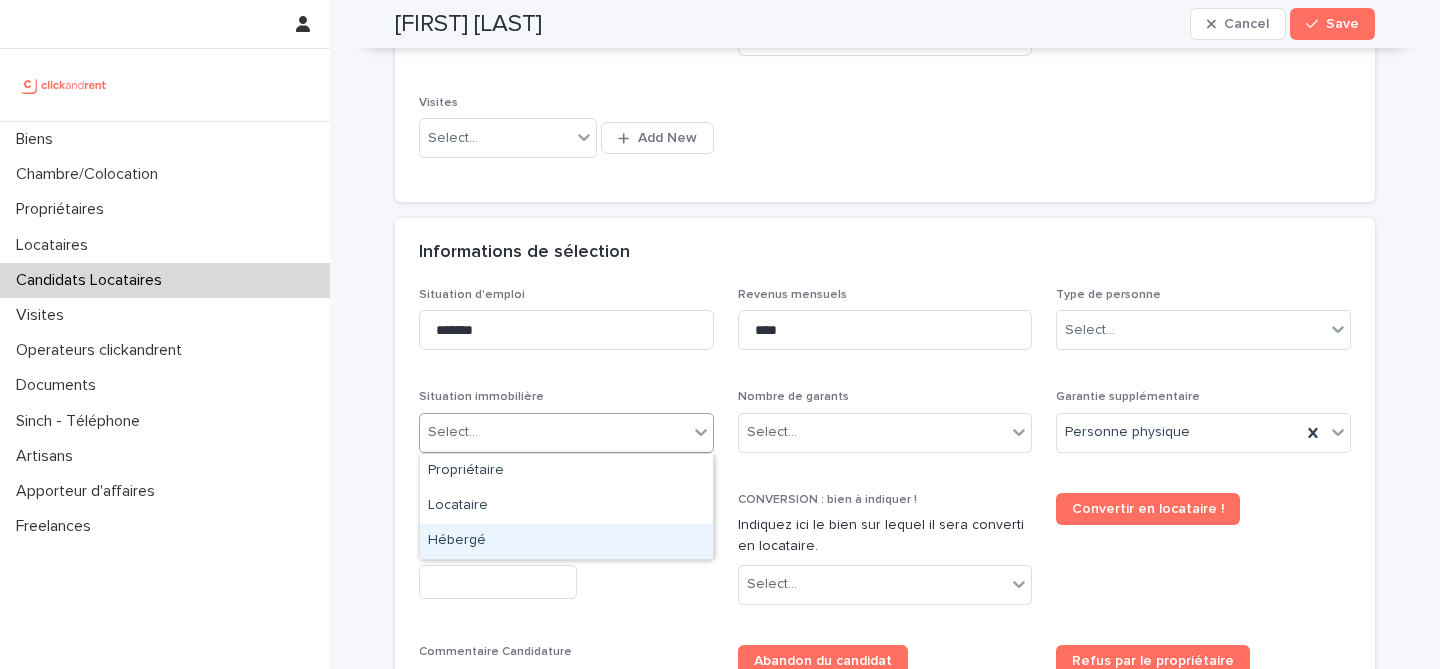 click on "Hébergé" at bounding box center (566, 541) 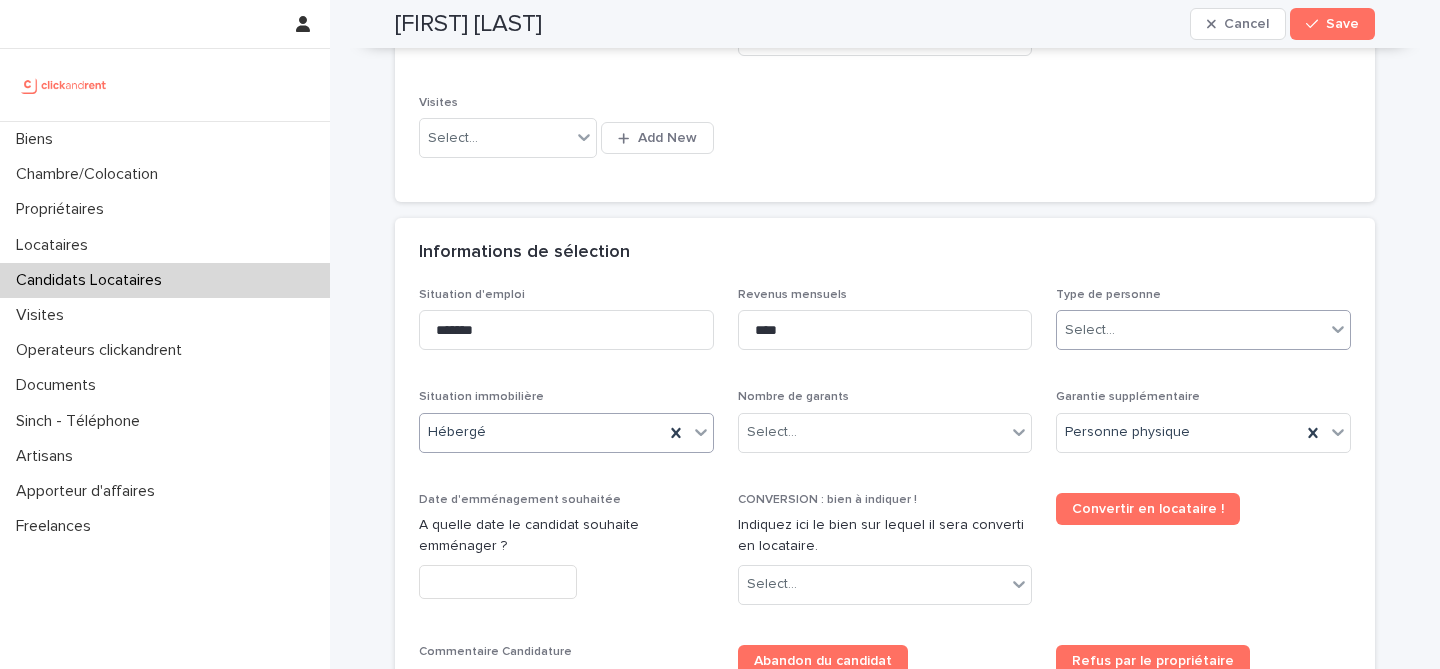 click on "Select..." at bounding box center [1191, 330] 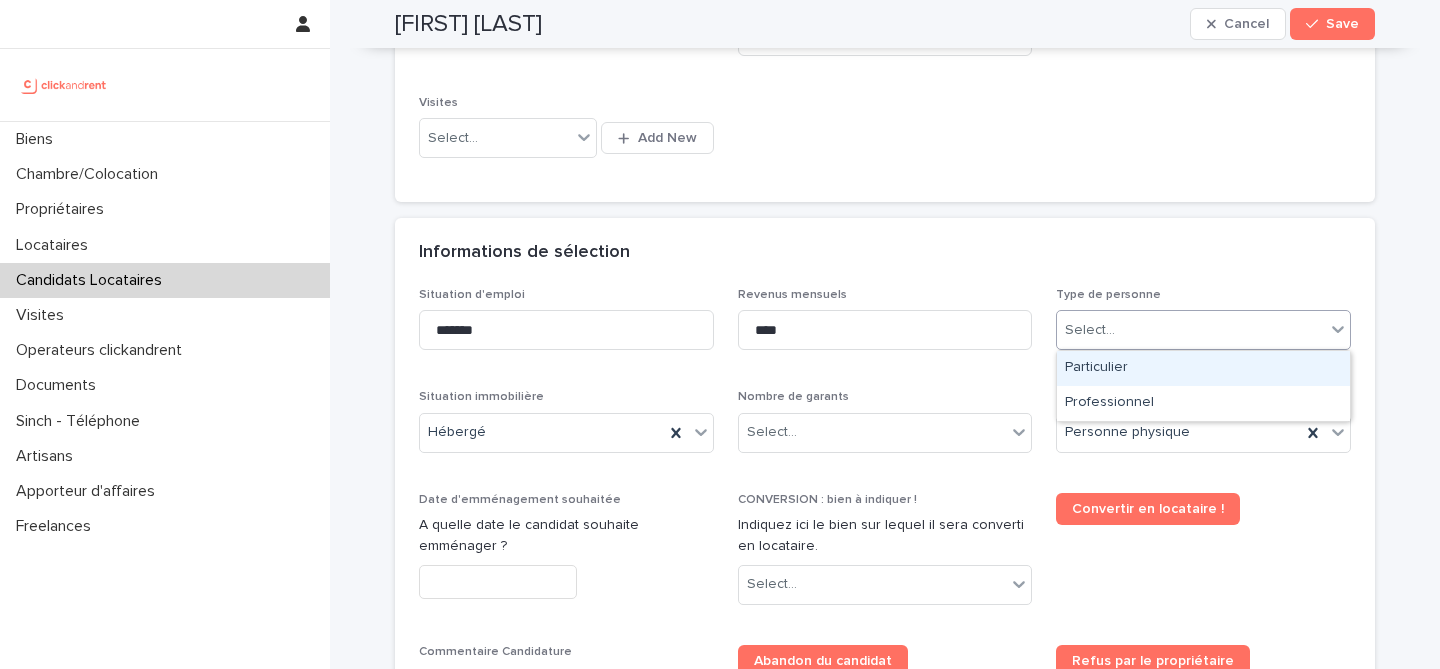 click on "Particulier" at bounding box center (1203, 368) 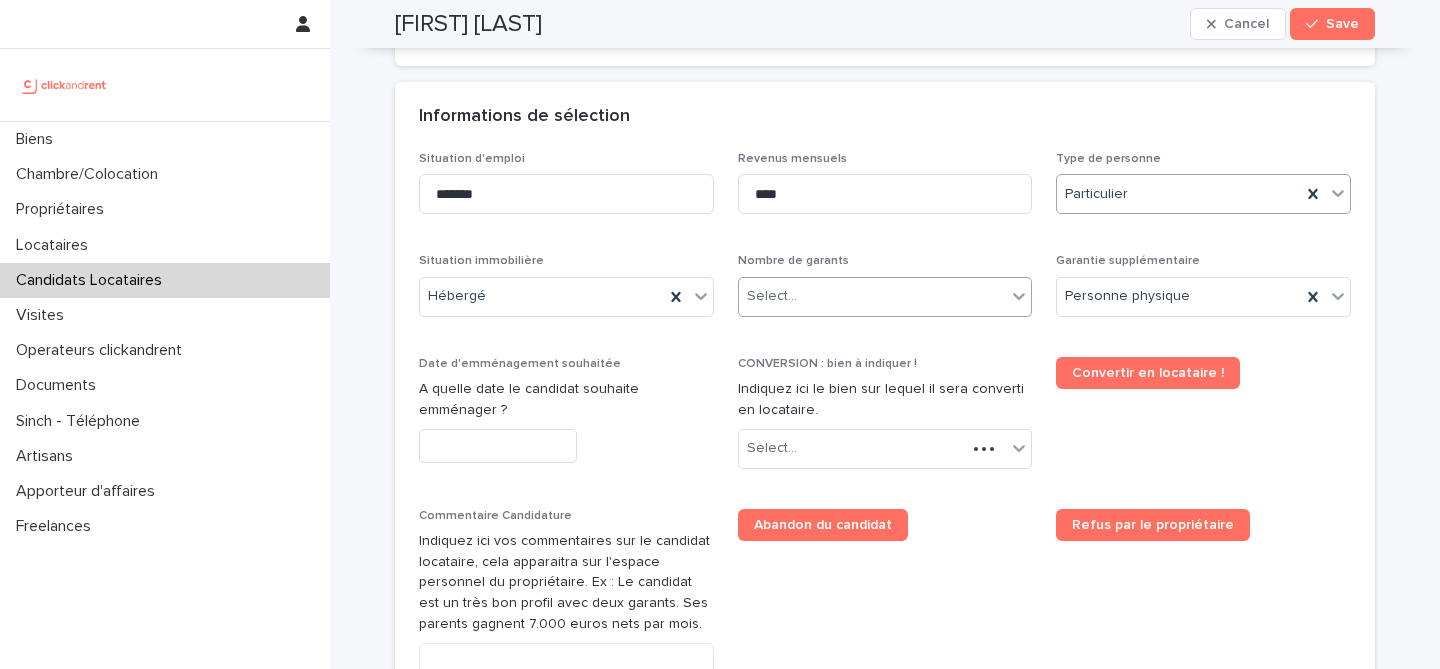 scroll, scrollTop: 737, scrollLeft: 0, axis: vertical 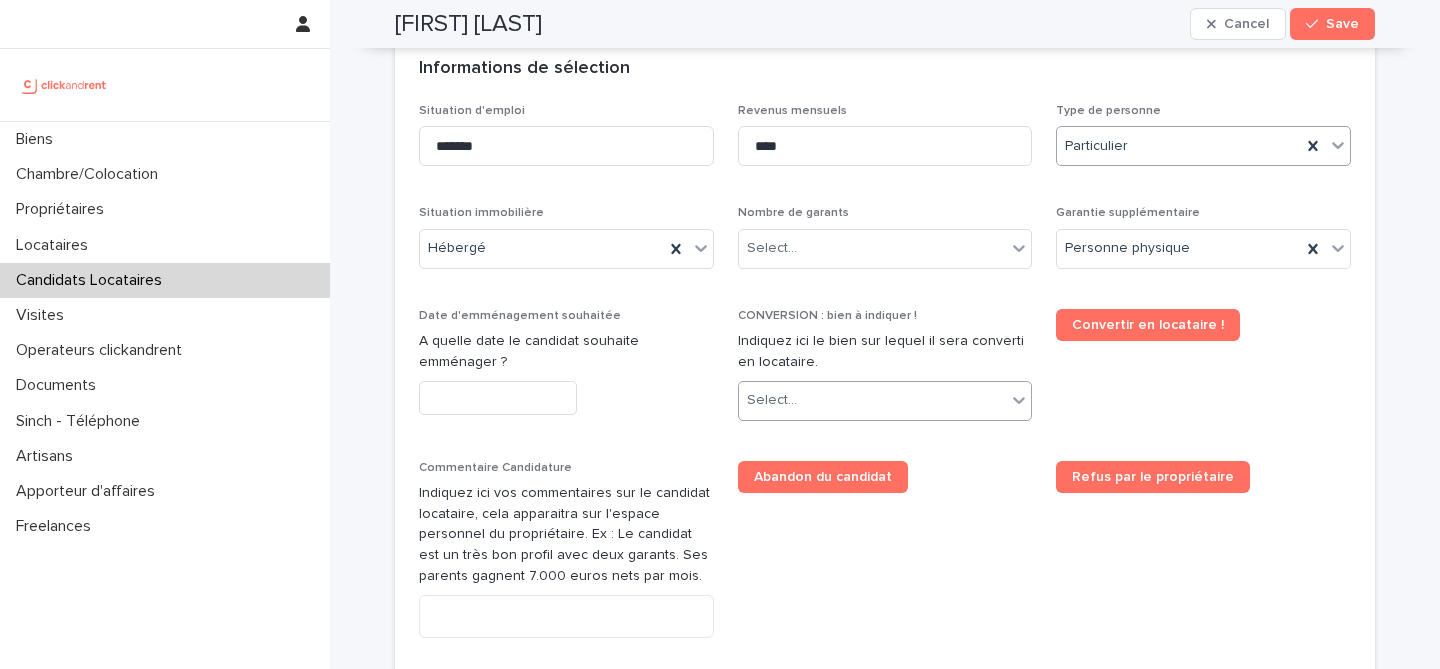 click on "Select..." at bounding box center (873, 400) 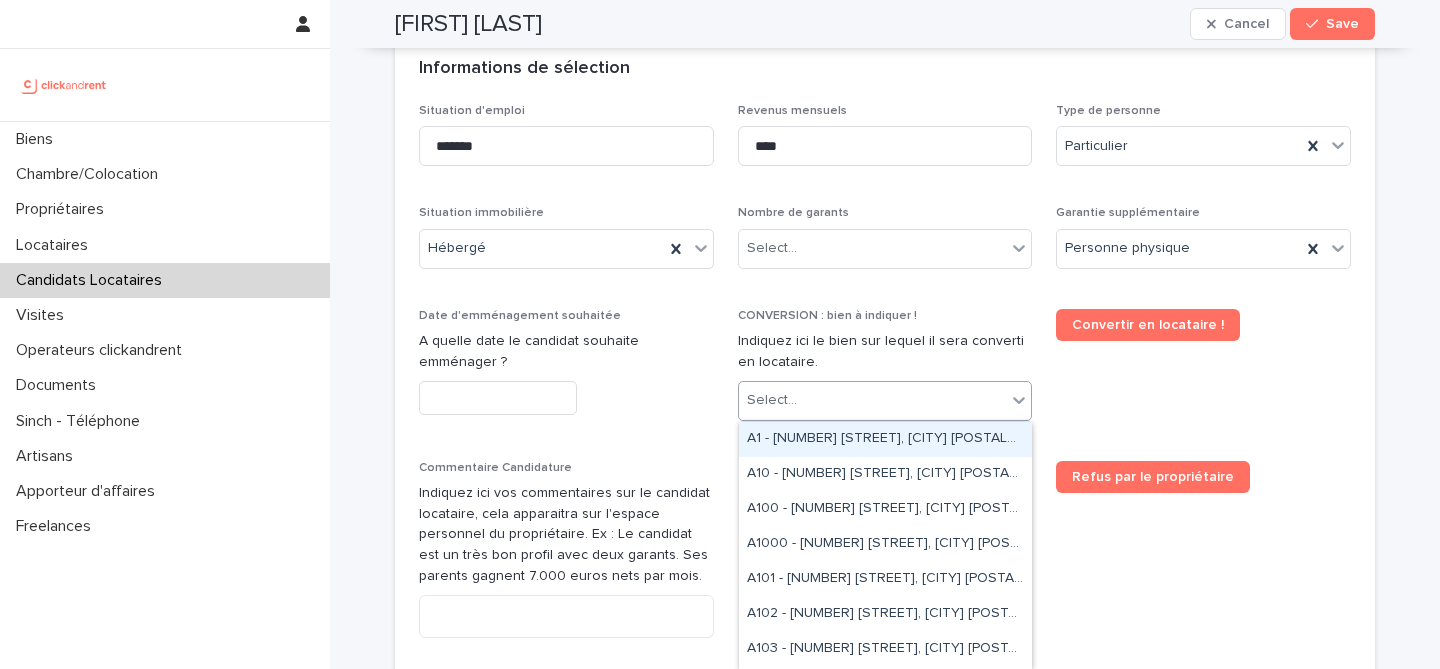 paste on "*****" 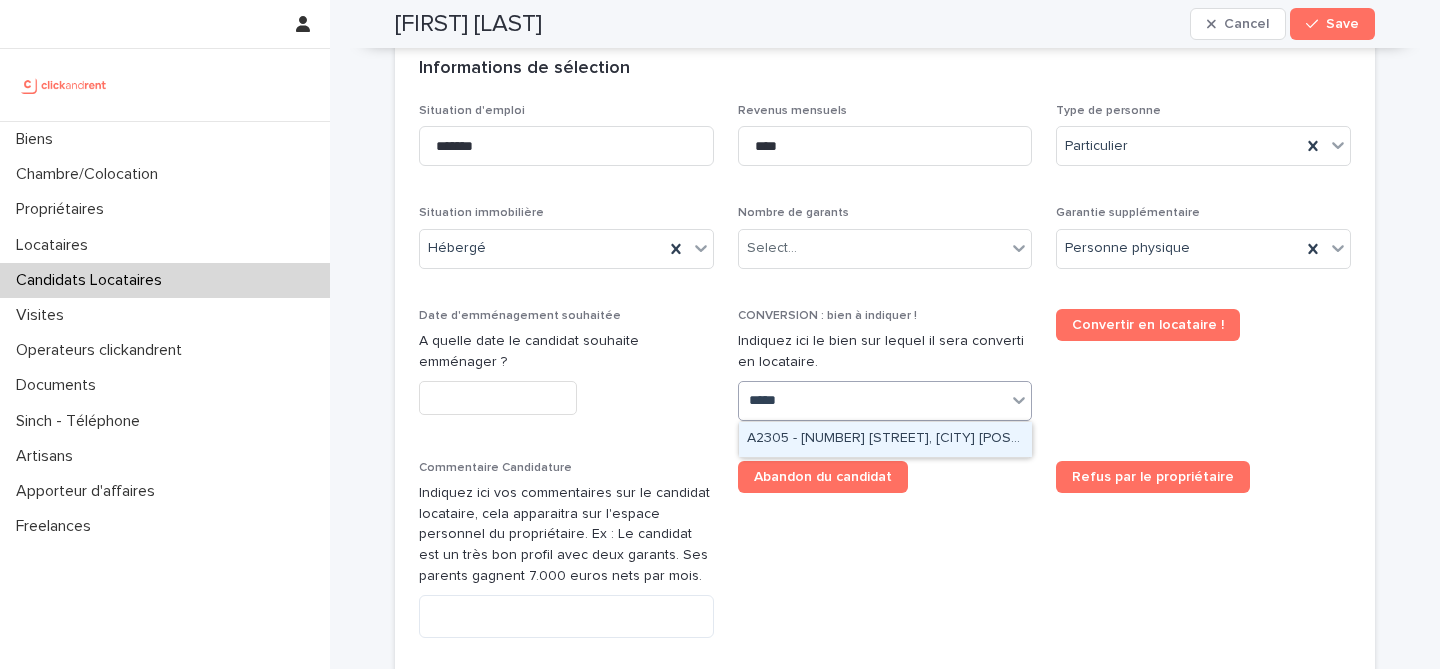 click on "A2305 - 173 rue de Charenton,  Paris 75012" at bounding box center (885, 439) 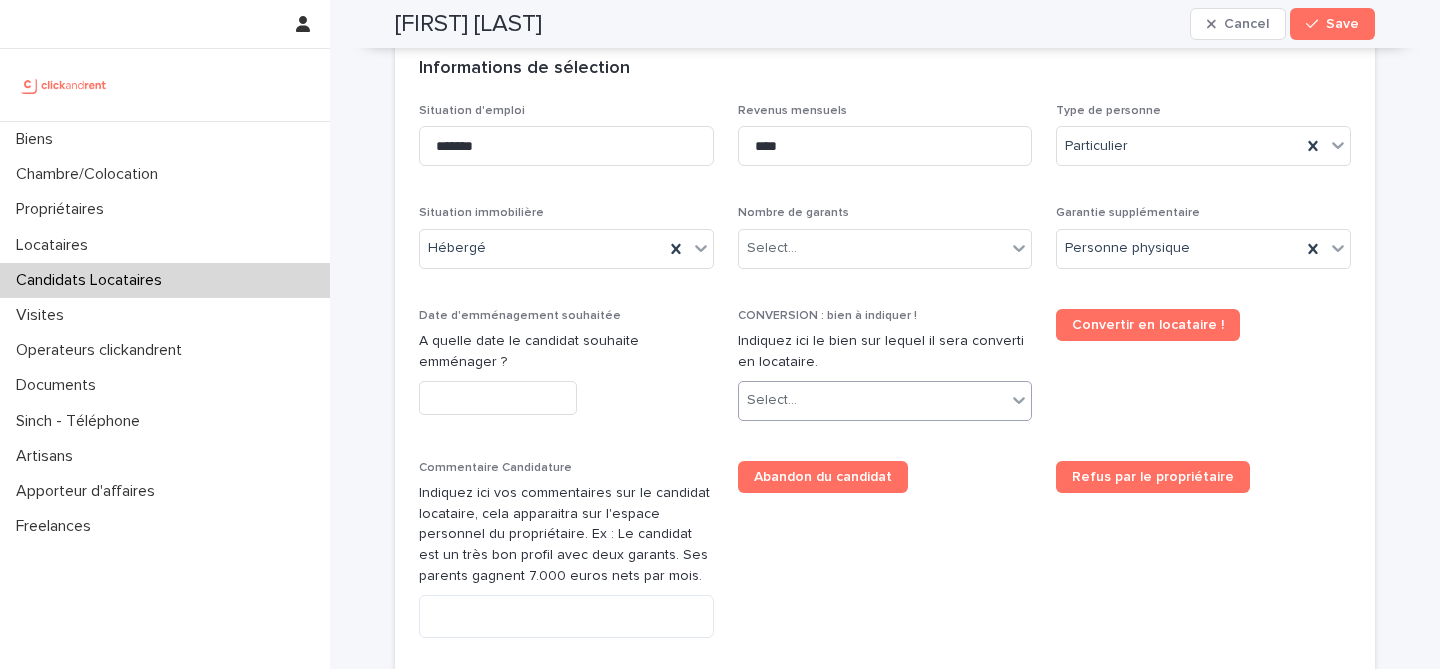 scroll, scrollTop: 755, scrollLeft: 0, axis: vertical 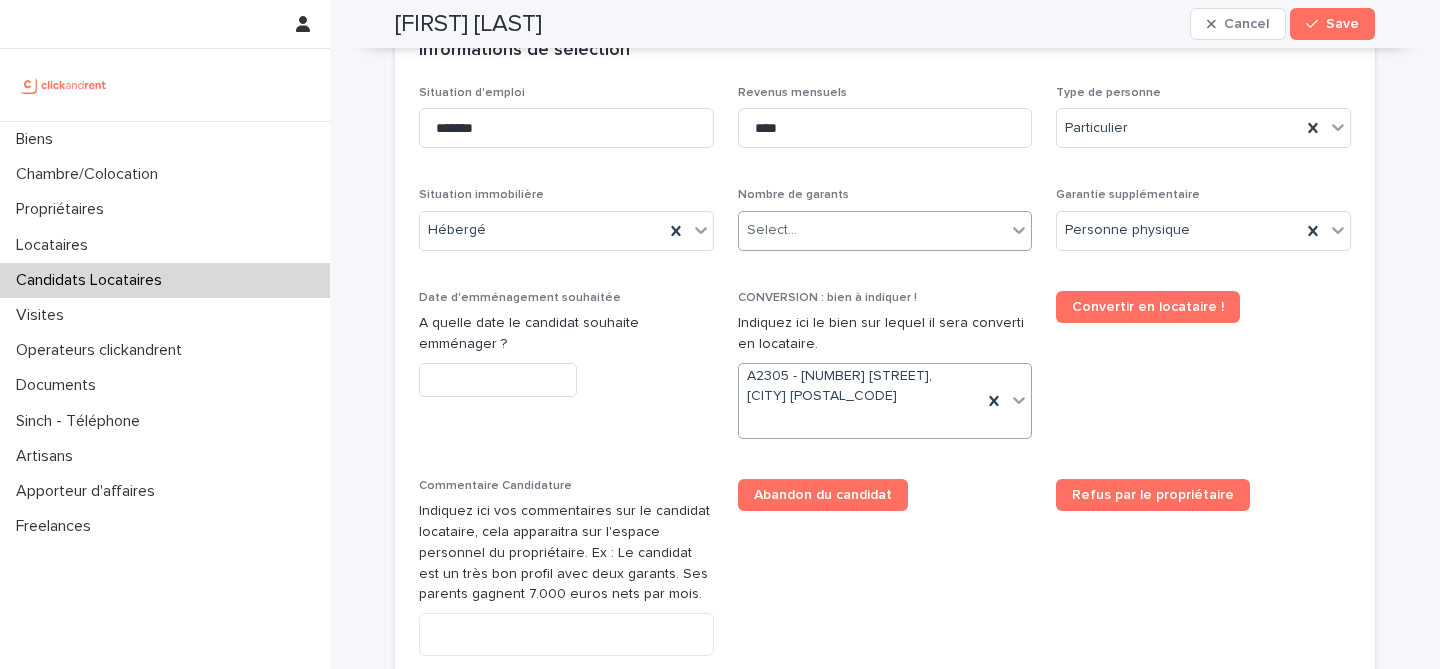 click on "Select..." at bounding box center [873, 230] 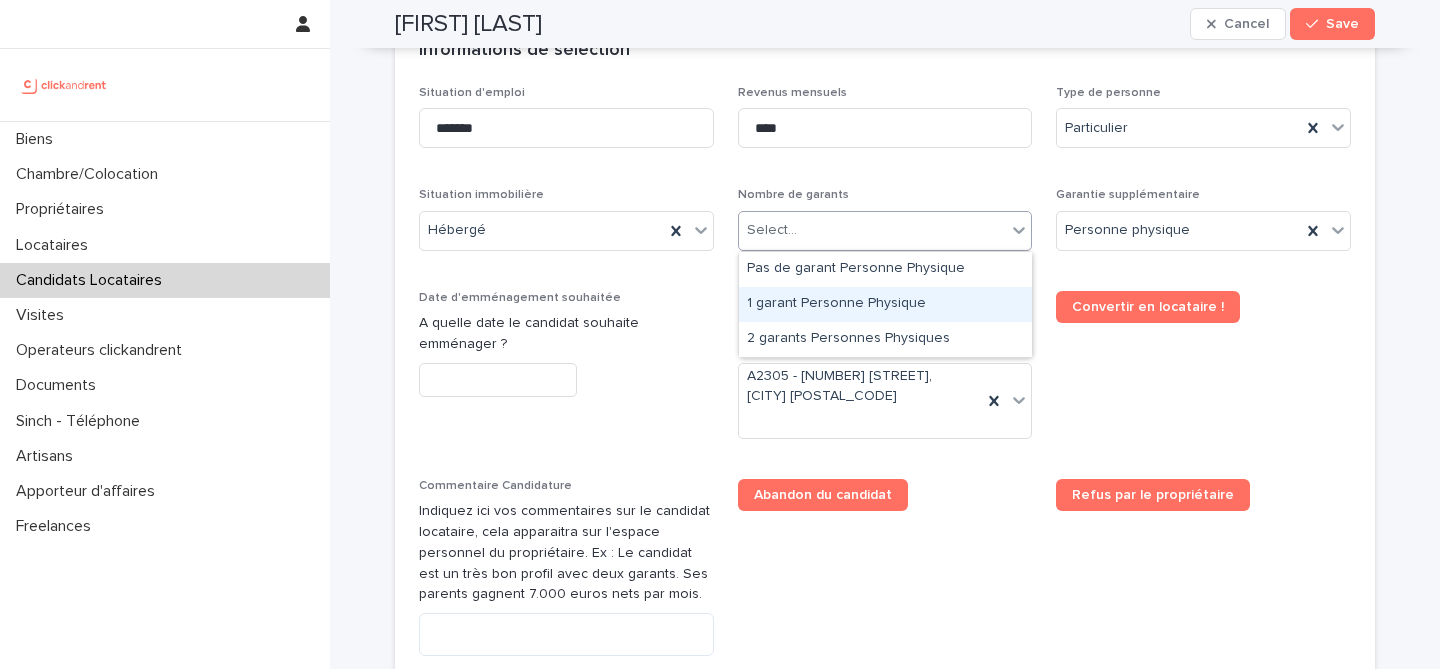 click on "1 garant Personne Physique" at bounding box center (885, 304) 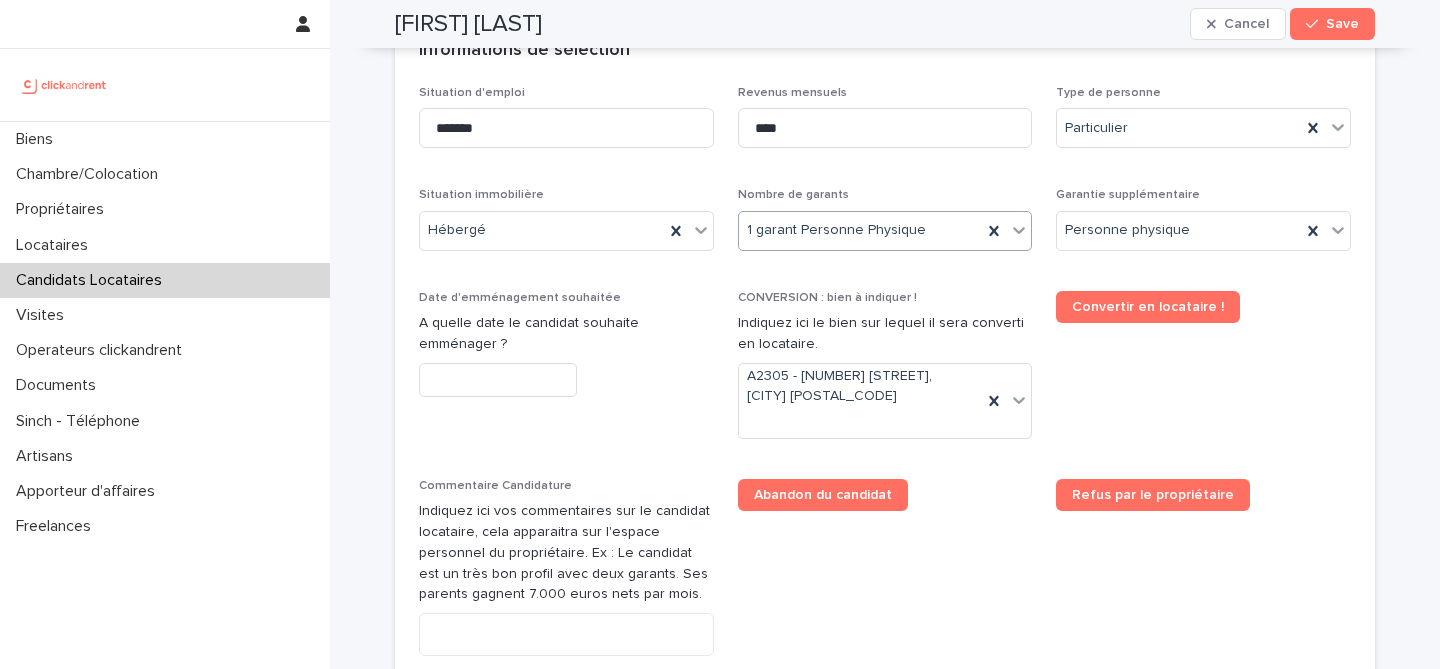 click at bounding box center (498, 380) 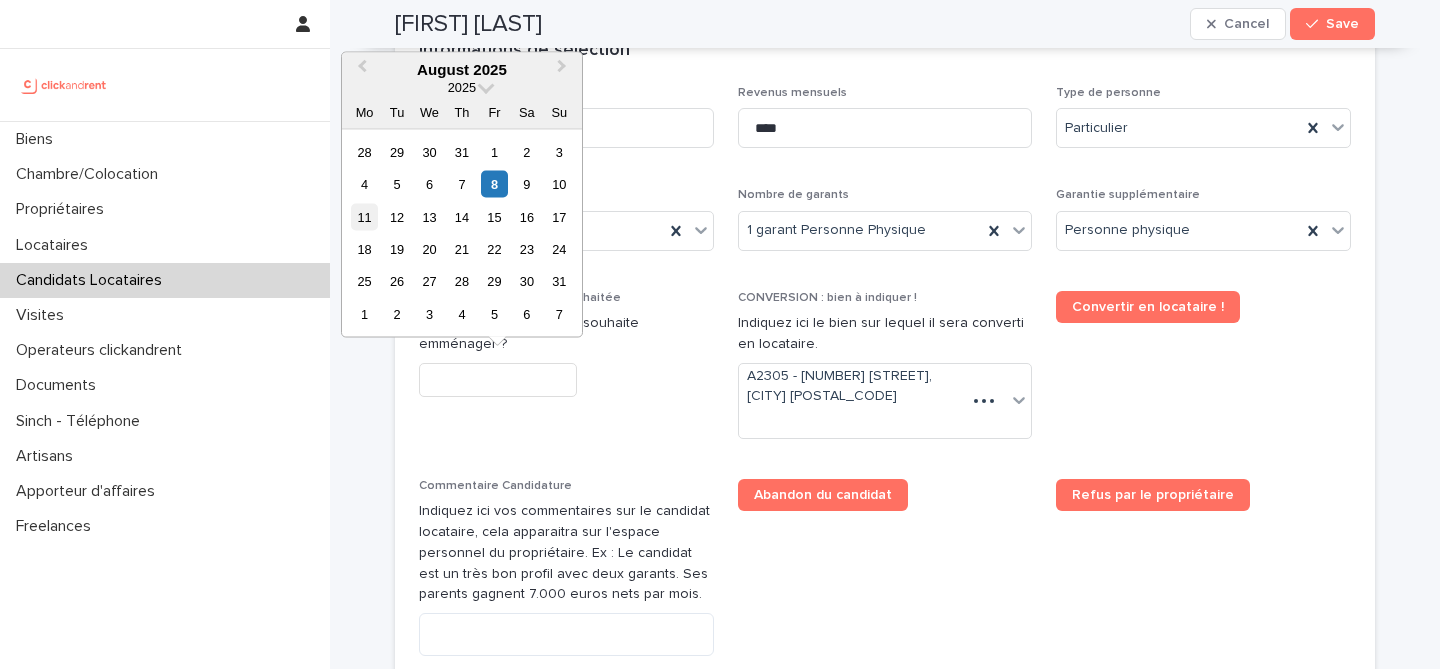click on "11" at bounding box center [364, 216] 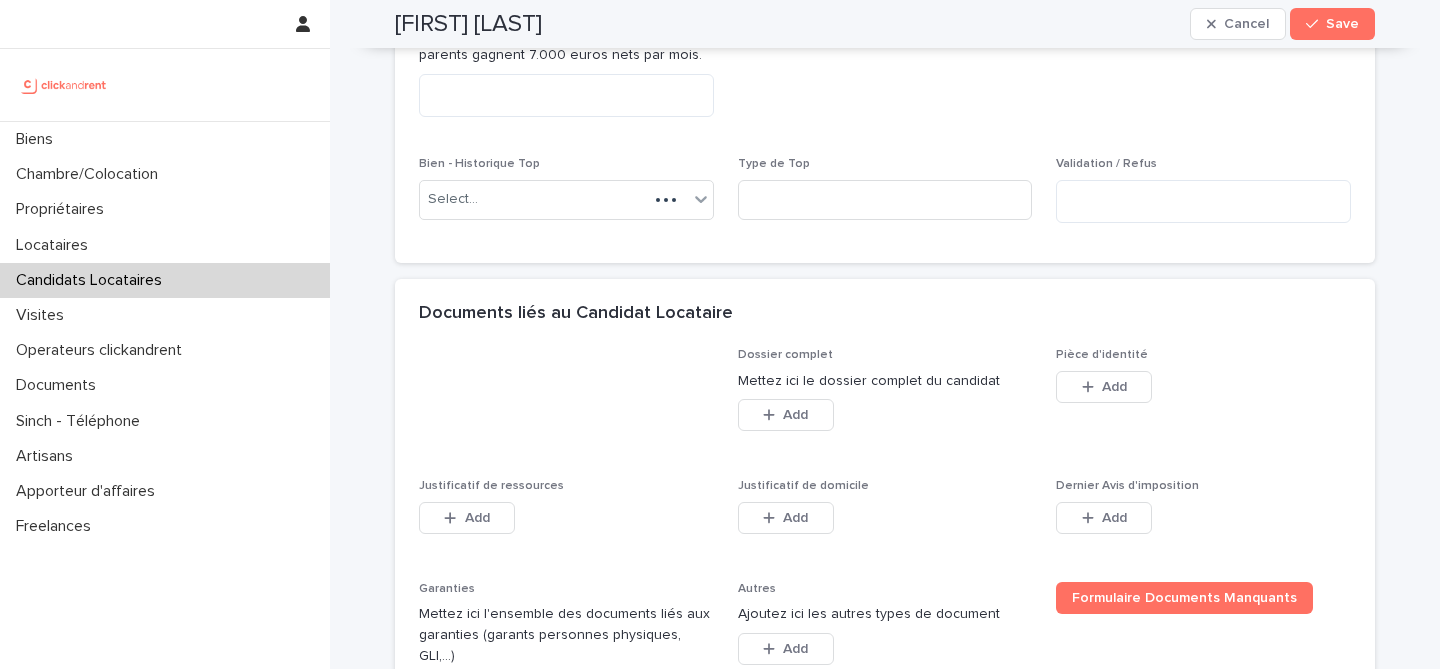 scroll, scrollTop: 1366, scrollLeft: 0, axis: vertical 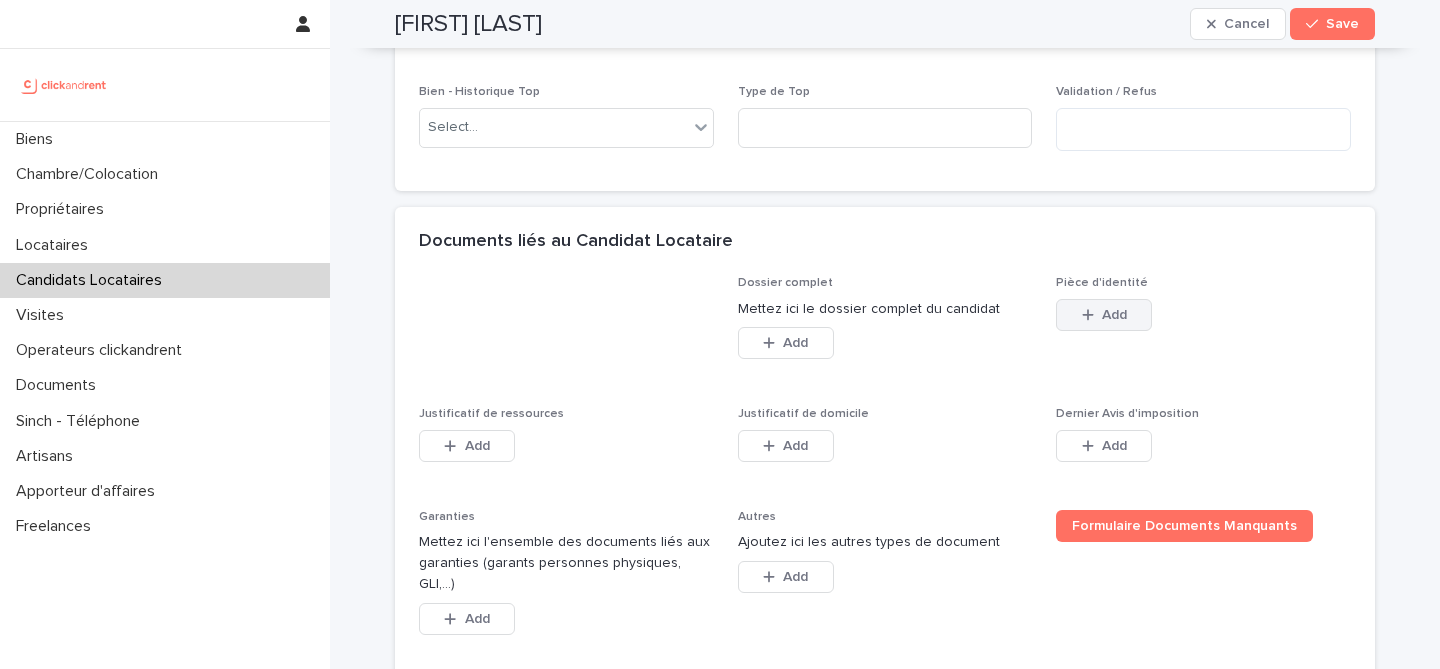click on "Add" at bounding box center (1104, 315) 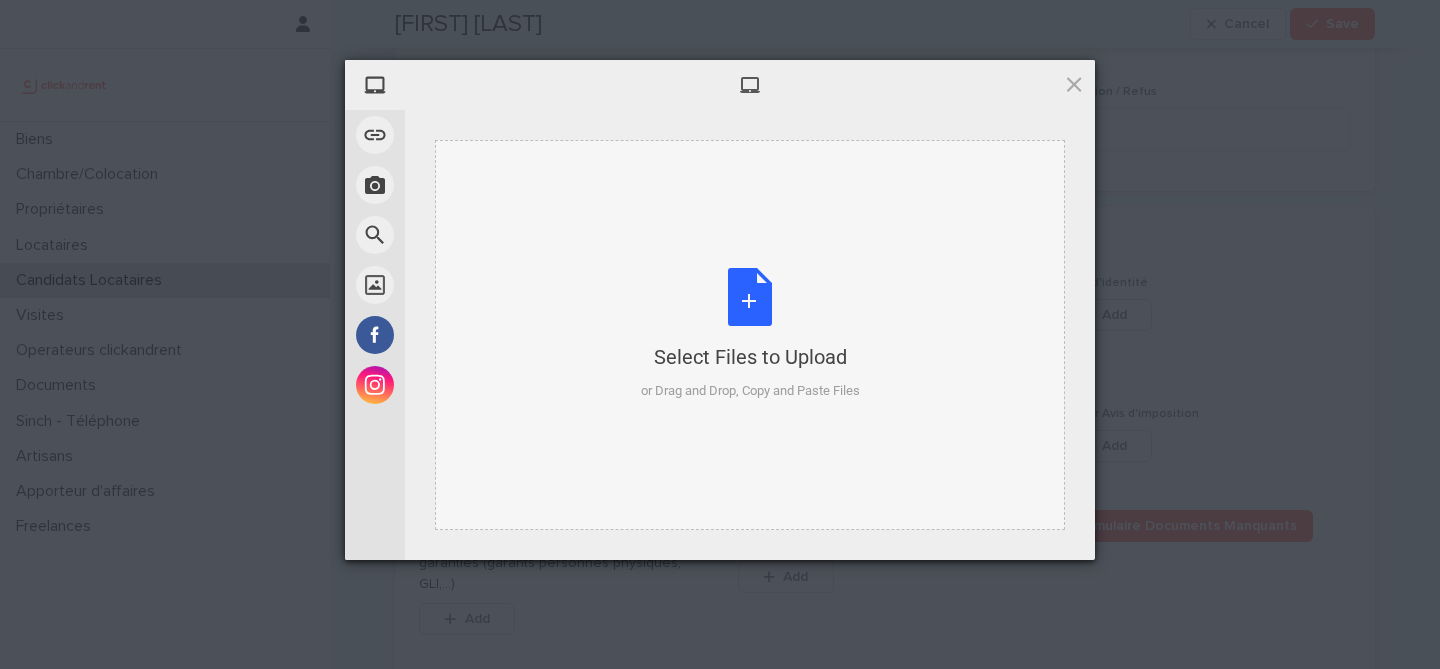click on "Select Files to Upload
or Drag and Drop, Copy and Paste Files" at bounding box center [750, 334] 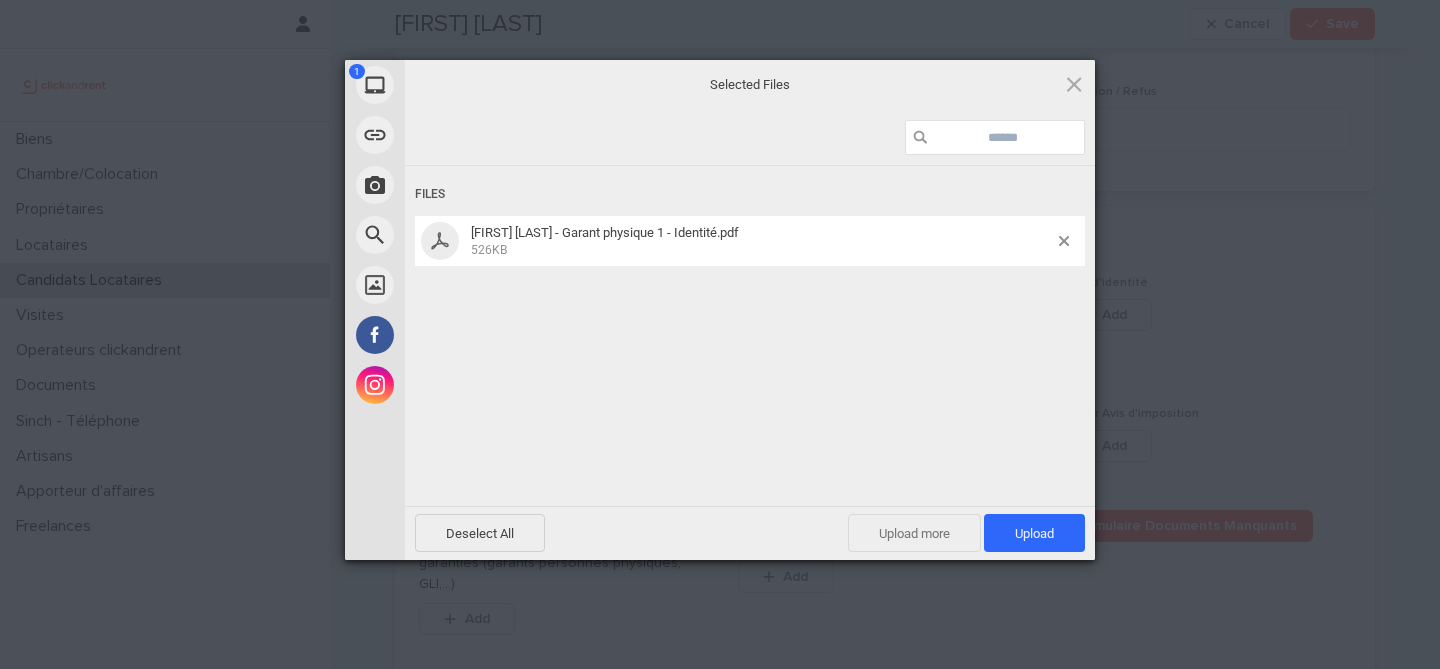 click on "Upload more" at bounding box center (914, 533) 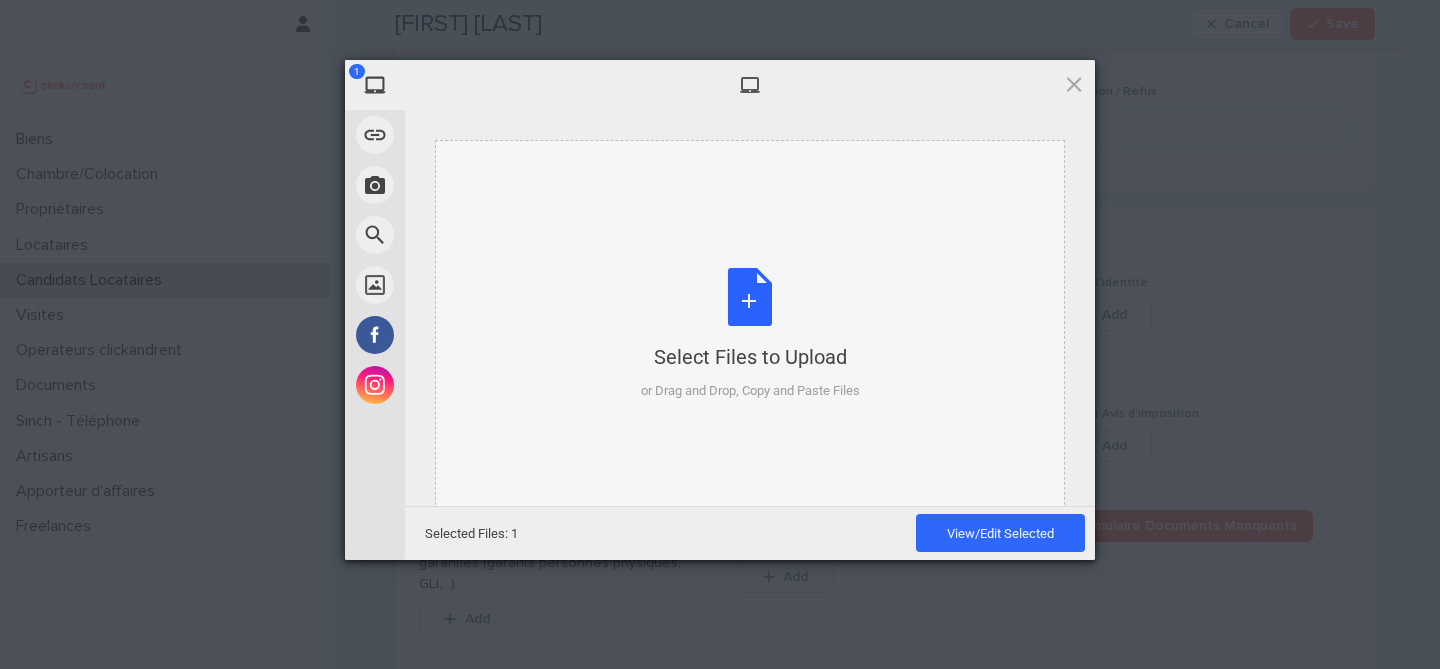 click on "Select Files to Upload
or Drag and Drop, Copy and Paste Files" at bounding box center [750, 334] 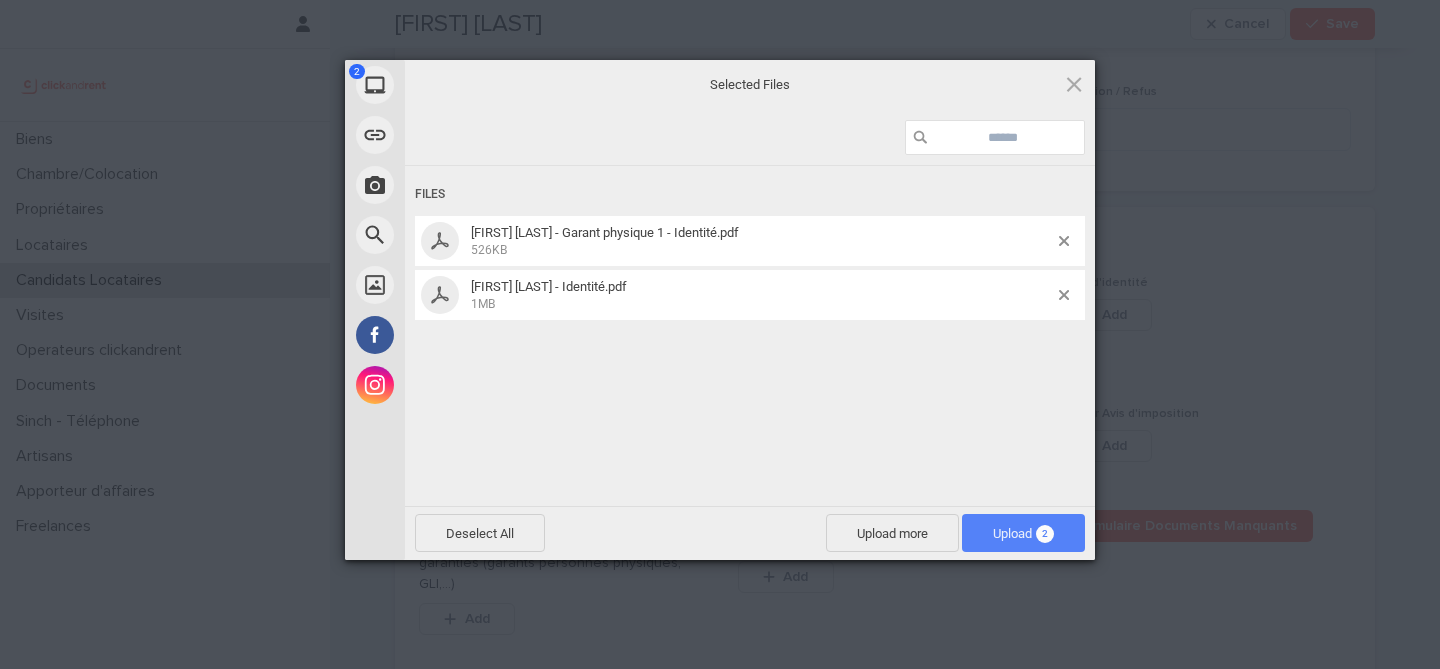 click on "Upload
2" at bounding box center (1023, 533) 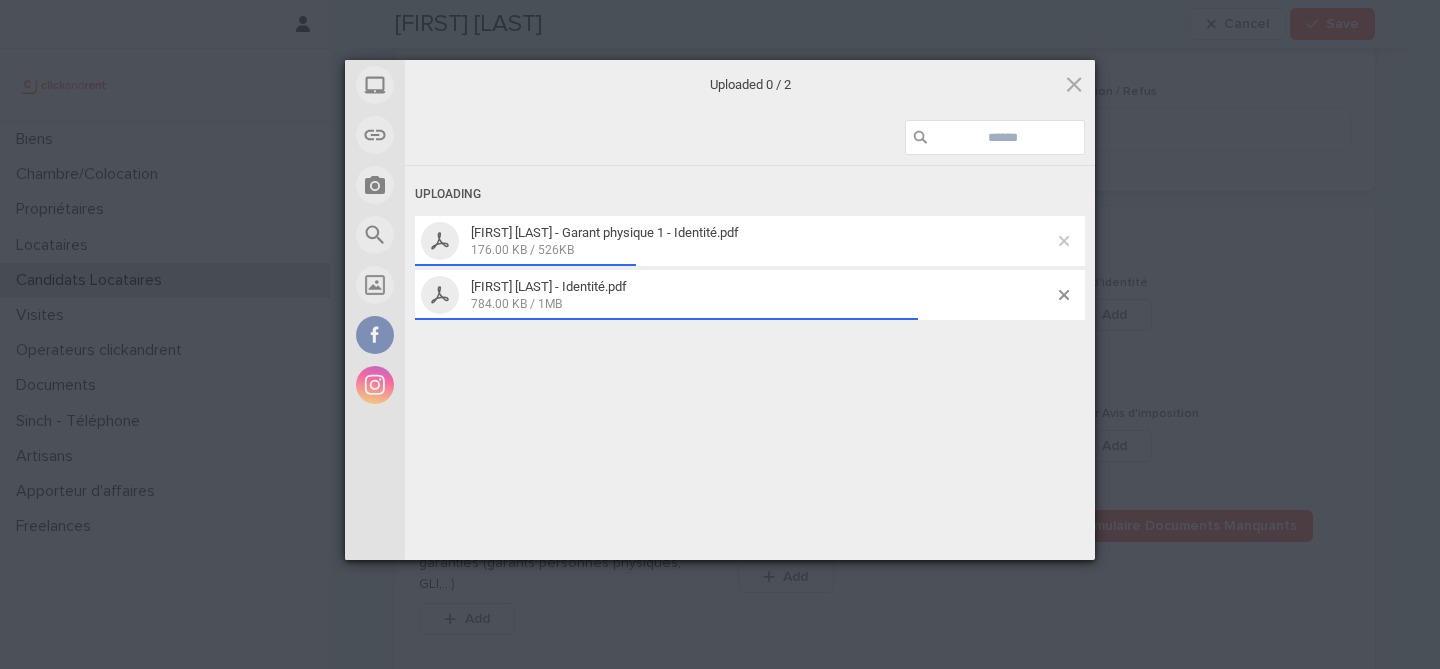 click at bounding box center [1064, 241] 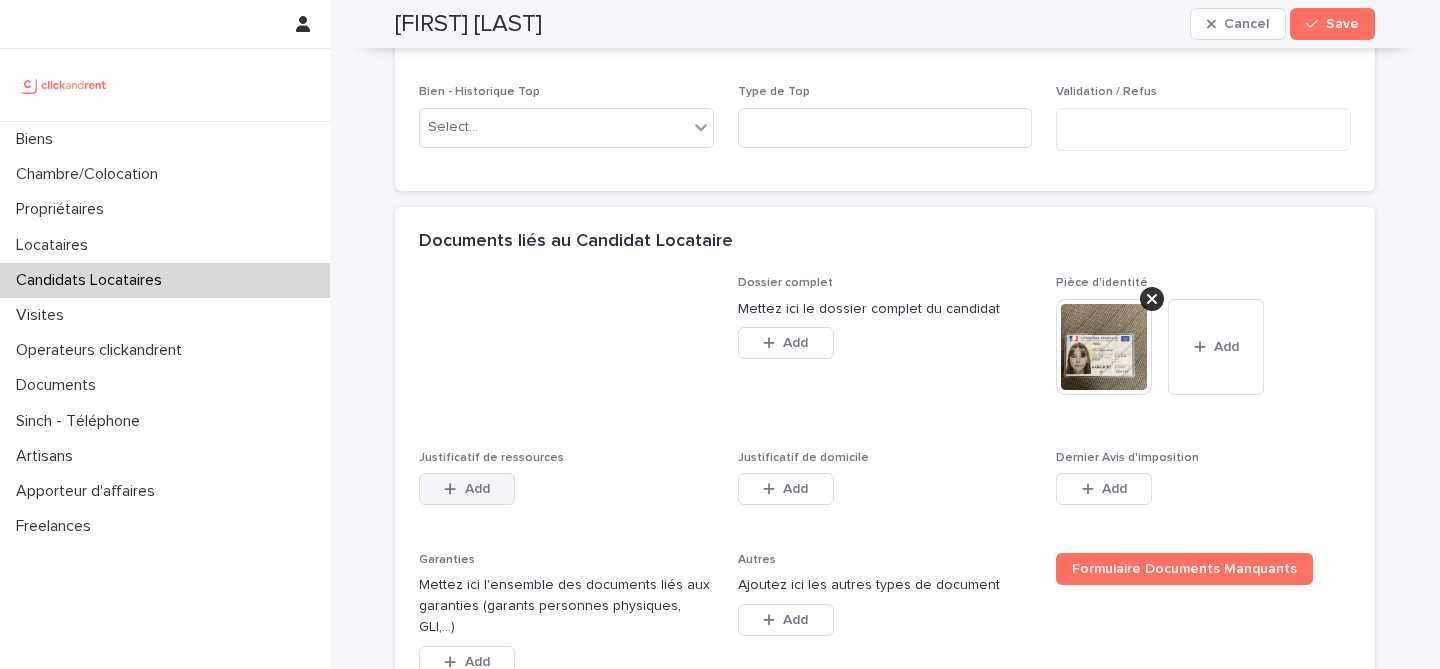 click on "Add" at bounding box center [477, 489] 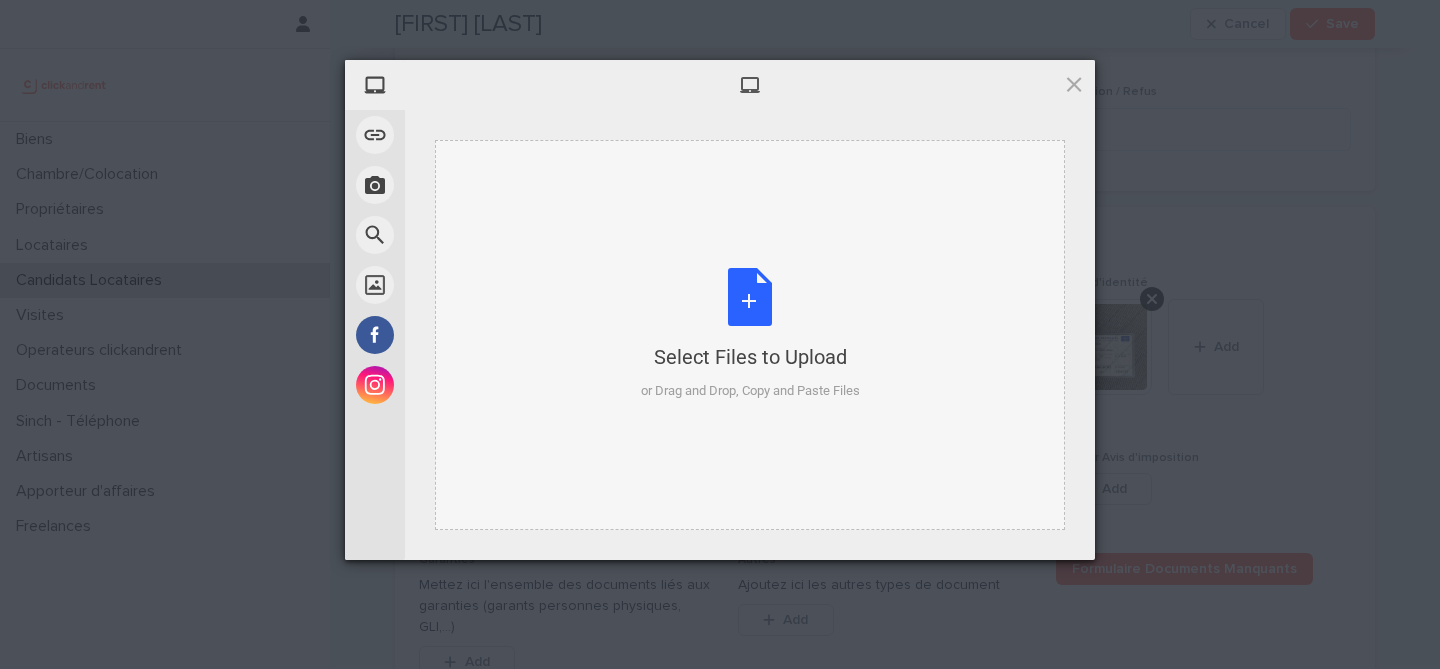click on "Select Files to Upload
or Drag and Drop, Copy and Paste Files" at bounding box center (750, 334) 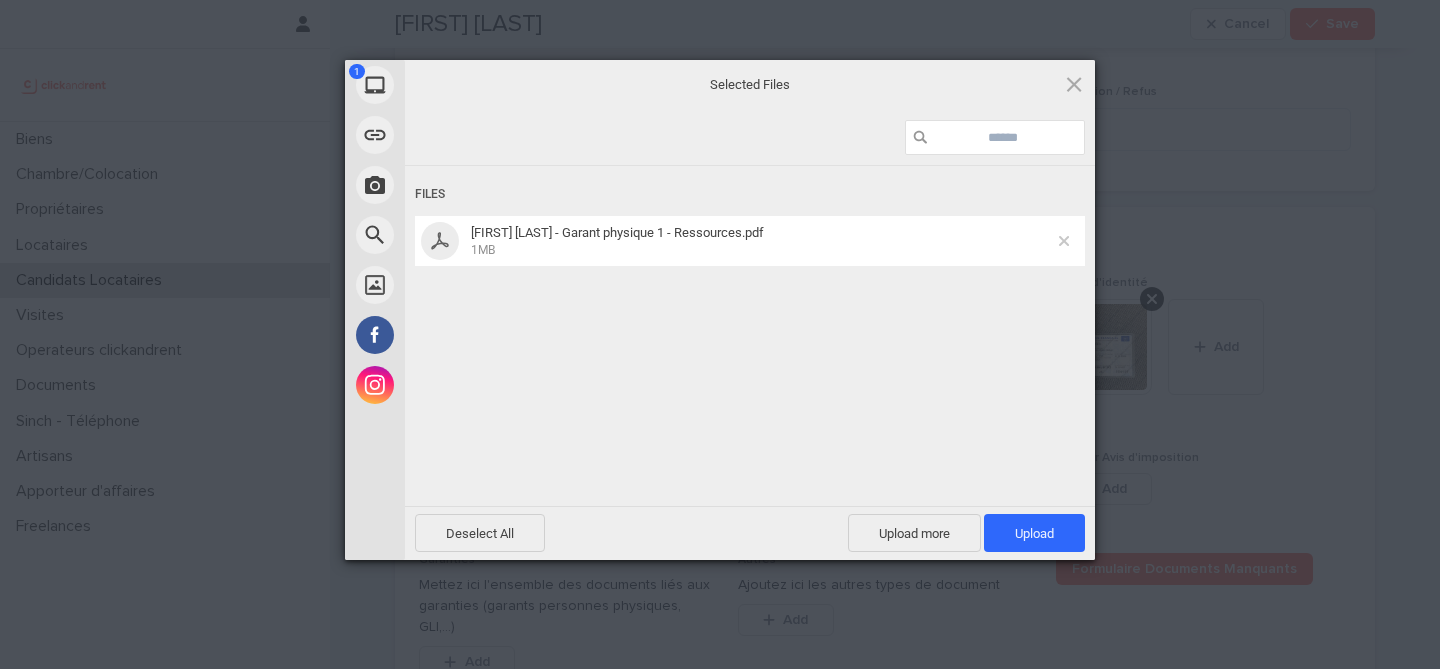 click at bounding box center (1064, 241) 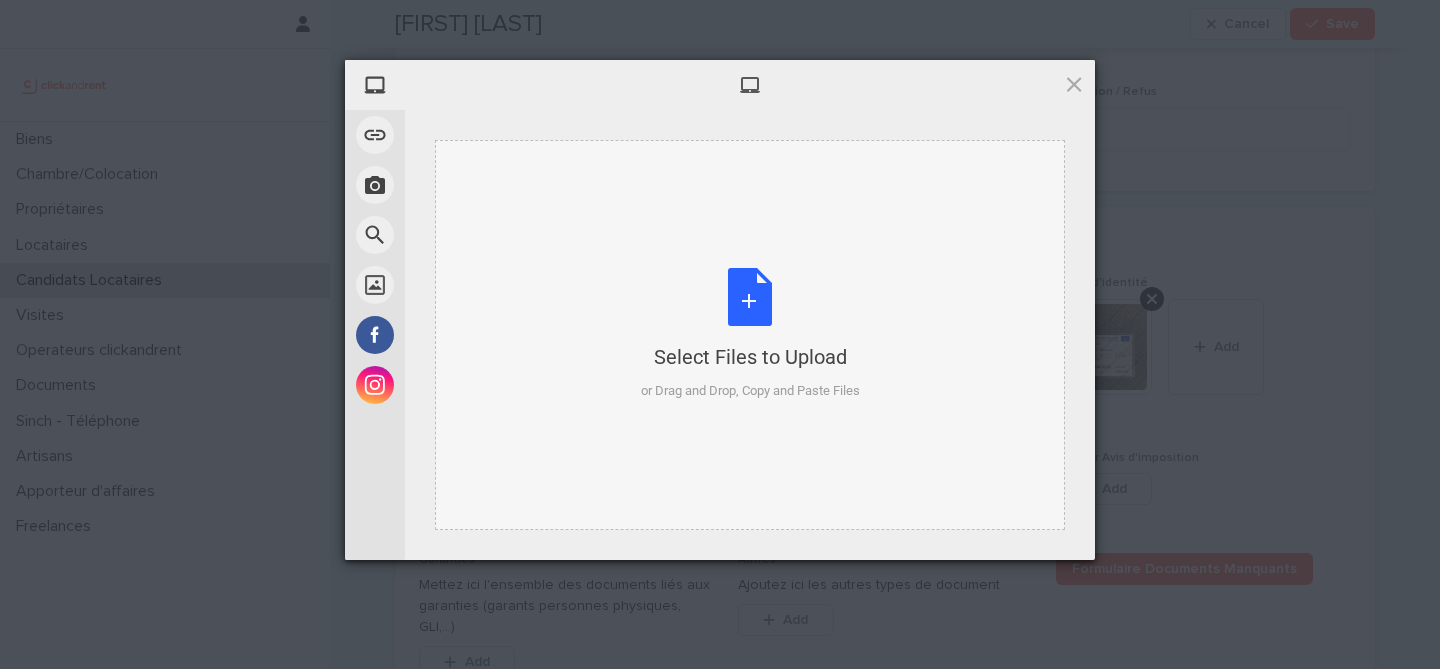 click on "Select Files to Upload
or Drag and Drop, Copy and Paste Files" at bounding box center (750, 334) 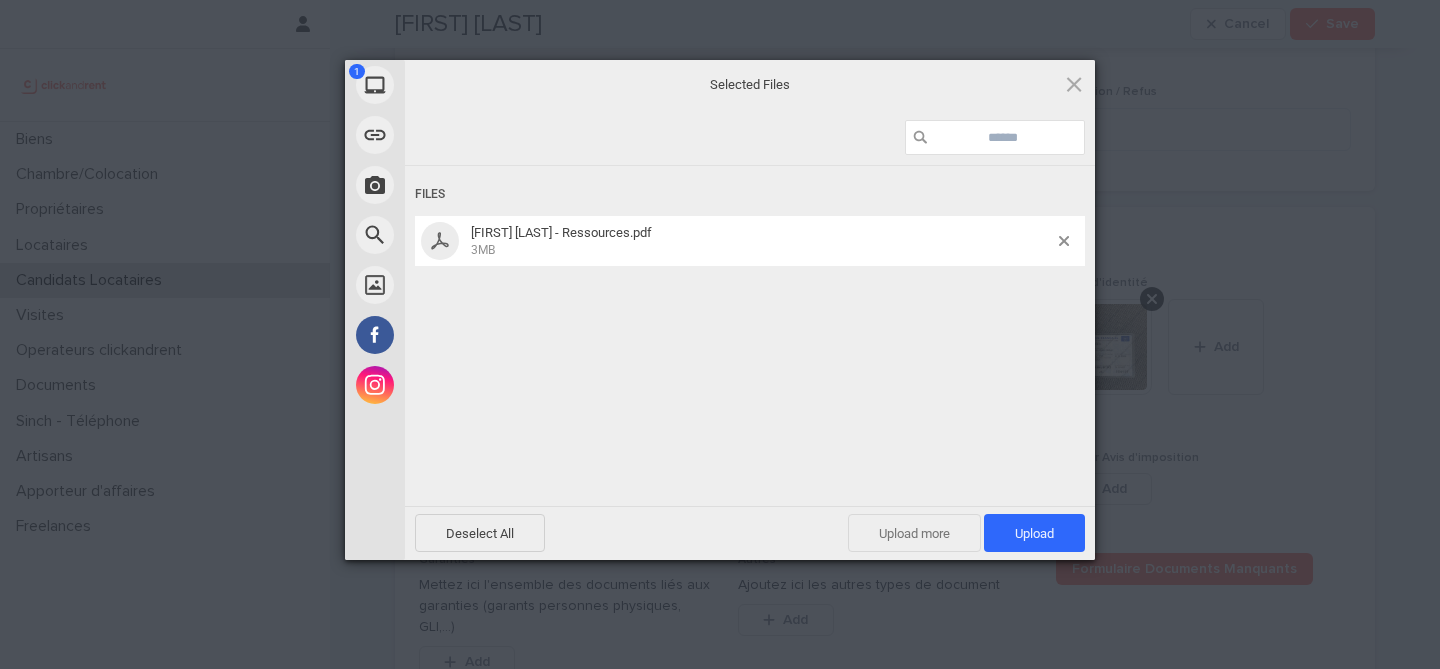 click on "Upload more" at bounding box center [914, 533] 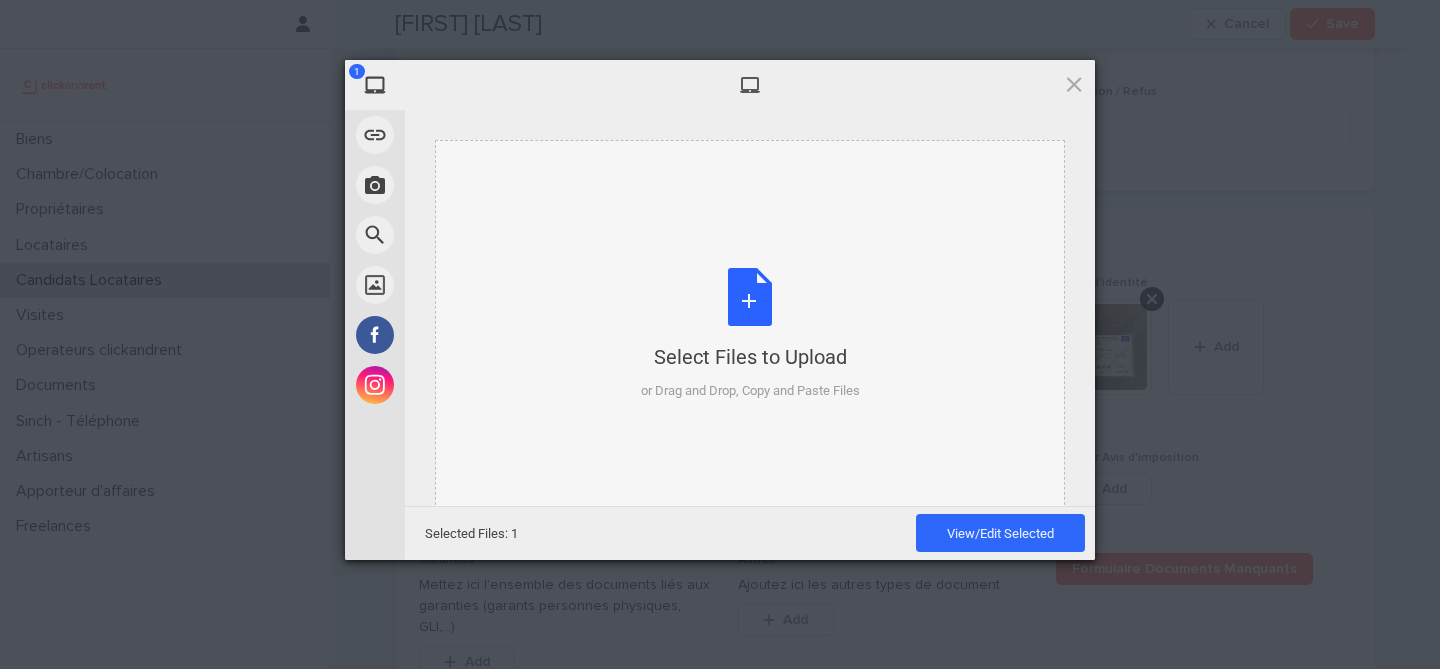 click on "Select Files to Upload
or Drag and Drop, Copy and Paste Files" at bounding box center (750, 334) 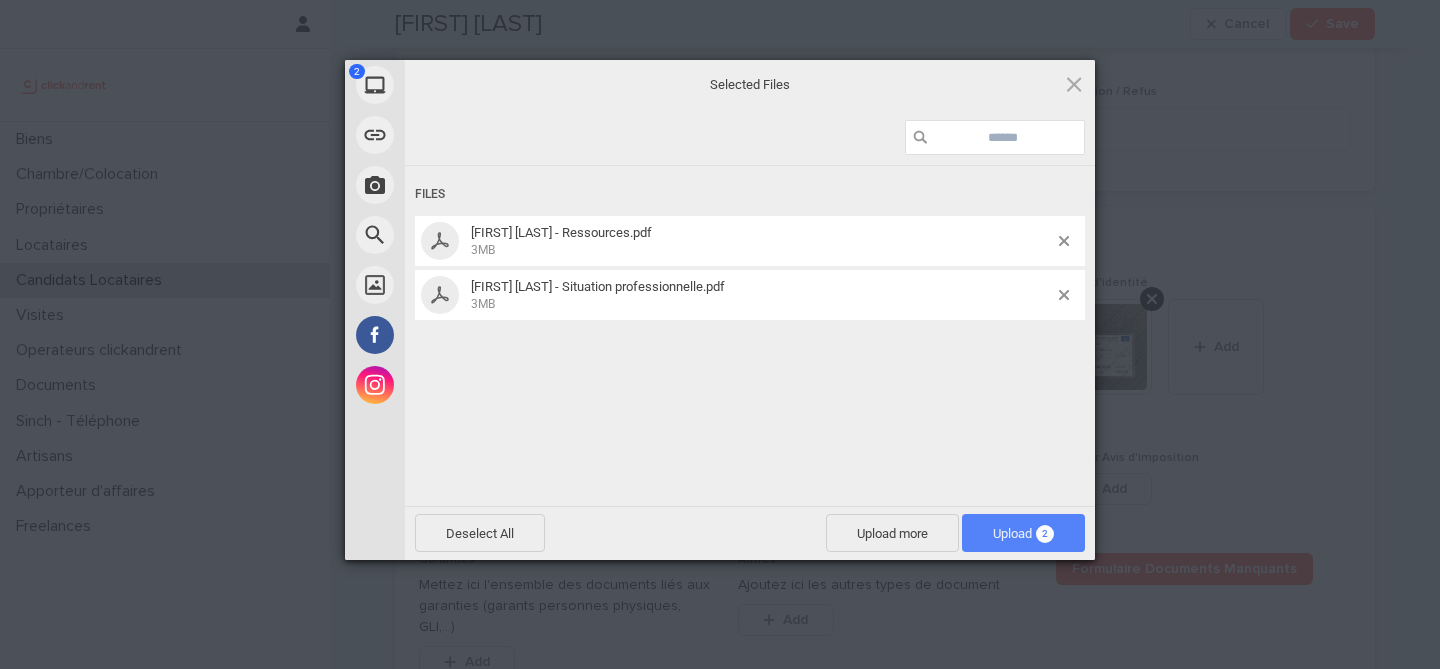 click on "2" at bounding box center (1045, 534) 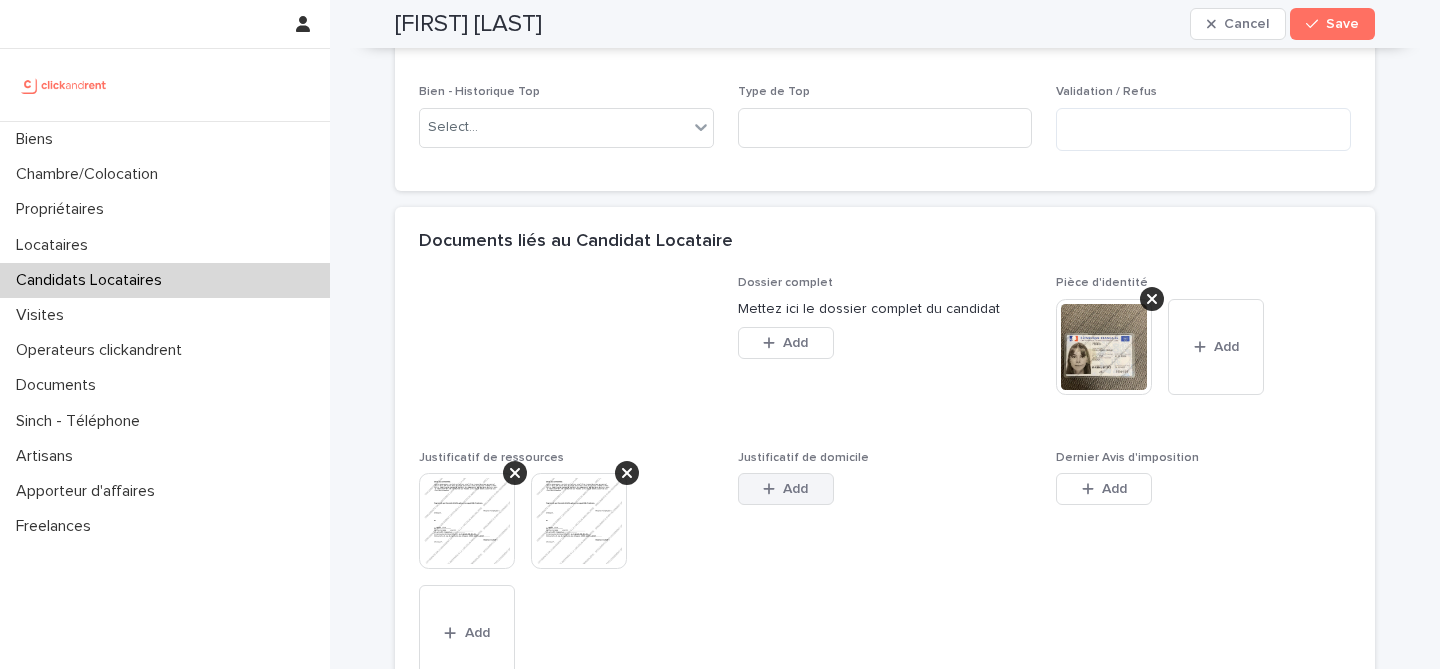 click on "Add" at bounding box center (795, 489) 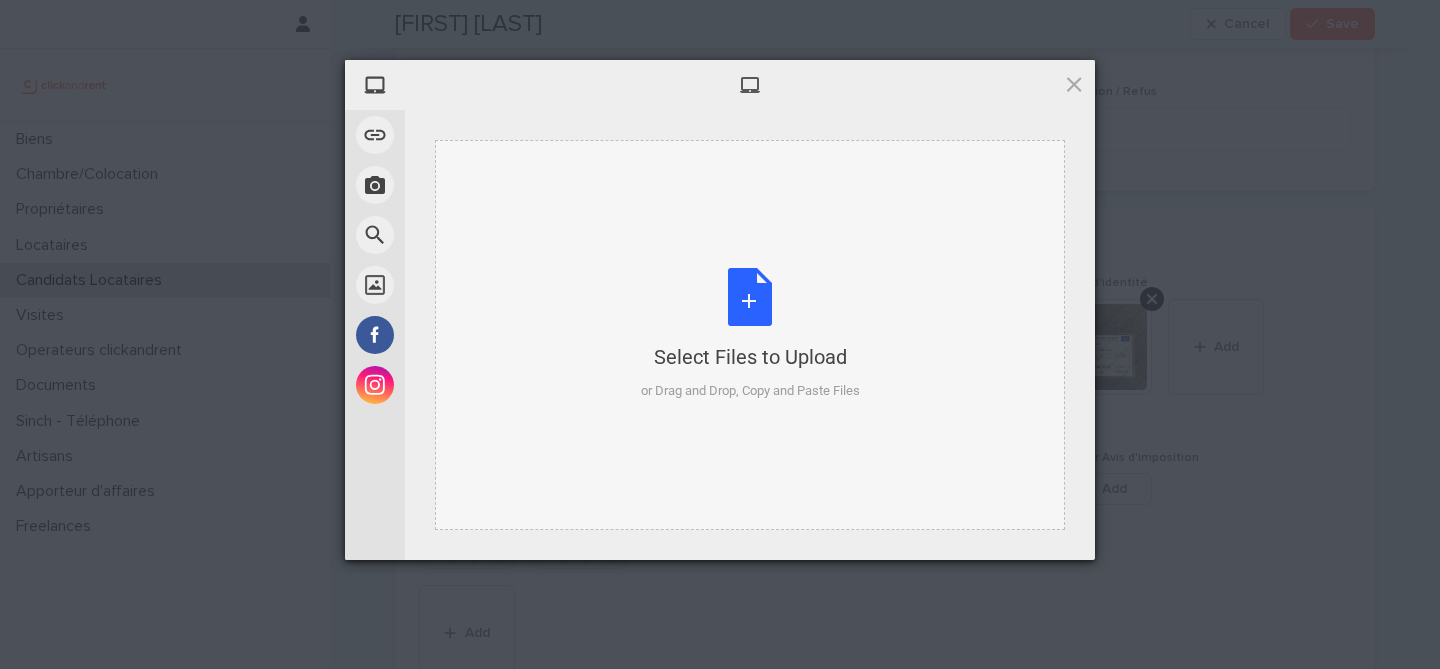 click on "Select Files to Upload
or Drag and Drop, Copy and Paste Files" at bounding box center [750, 334] 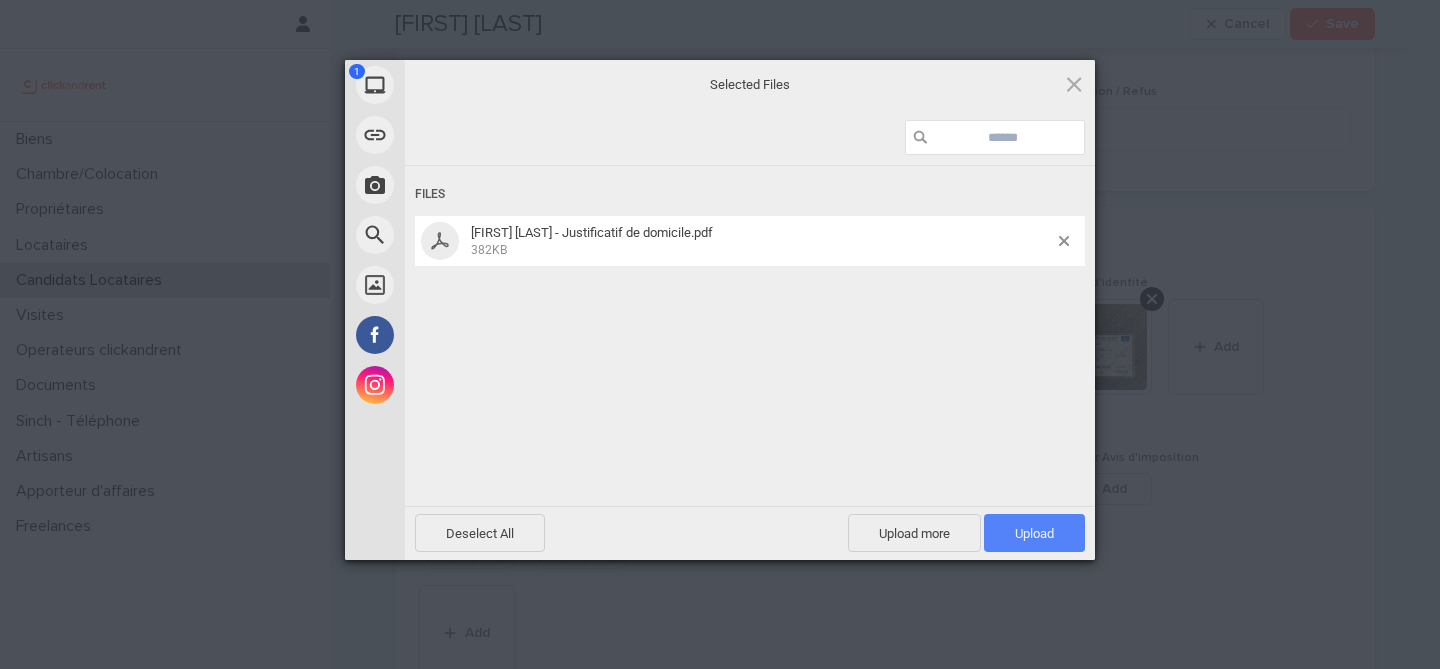 click on "Upload
1" at bounding box center [1034, 533] 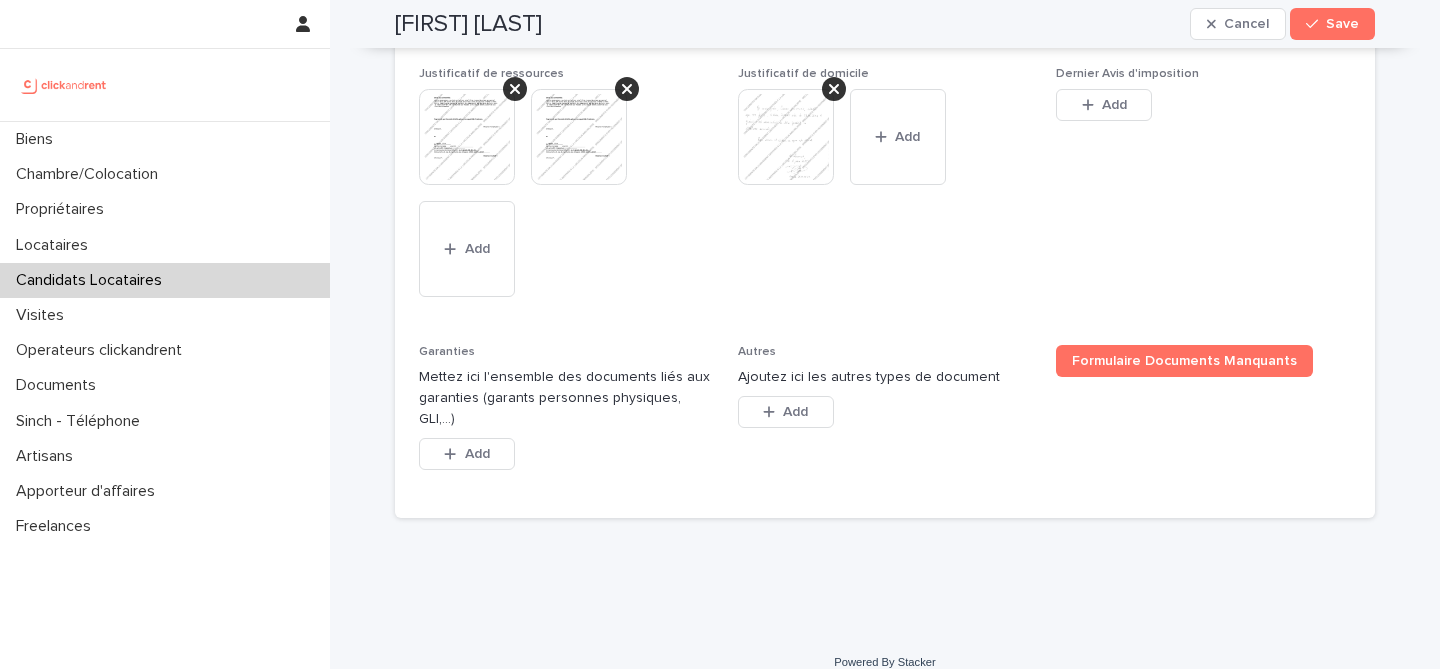 scroll, scrollTop: 1751, scrollLeft: 0, axis: vertical 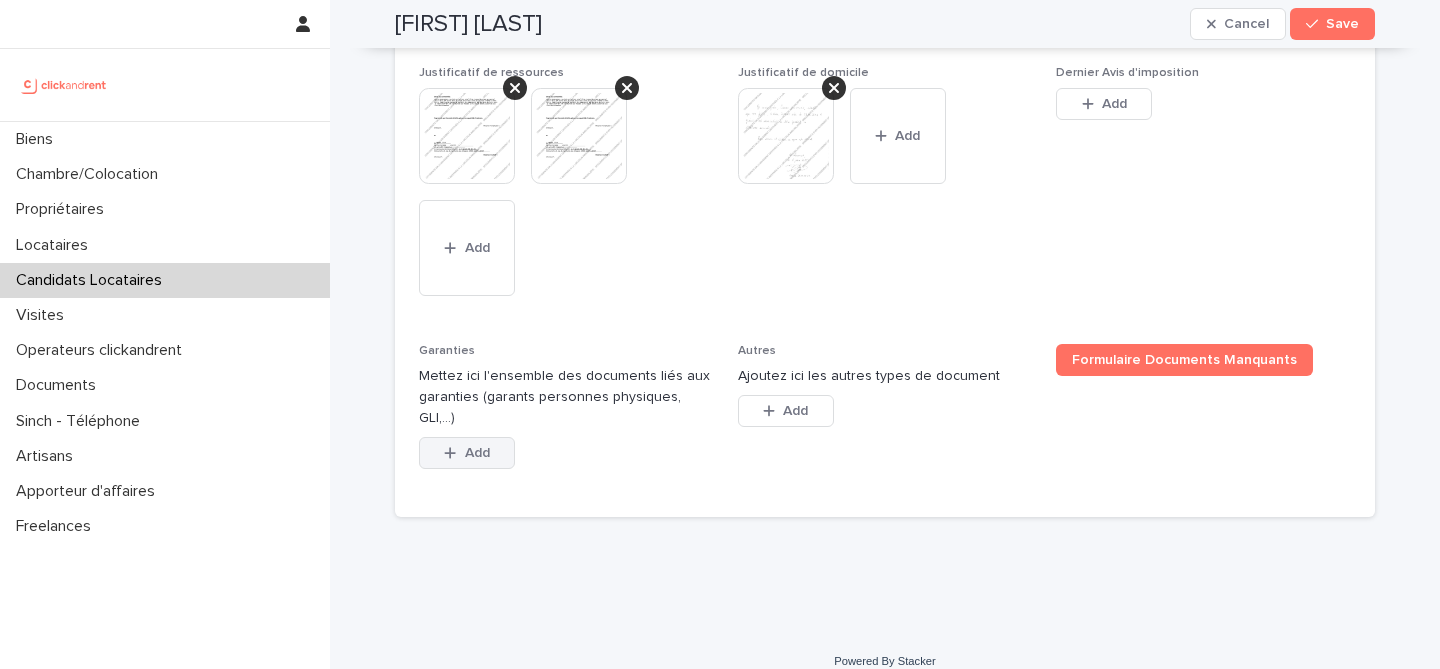 click on "Add" at bounding box center [477, 453] 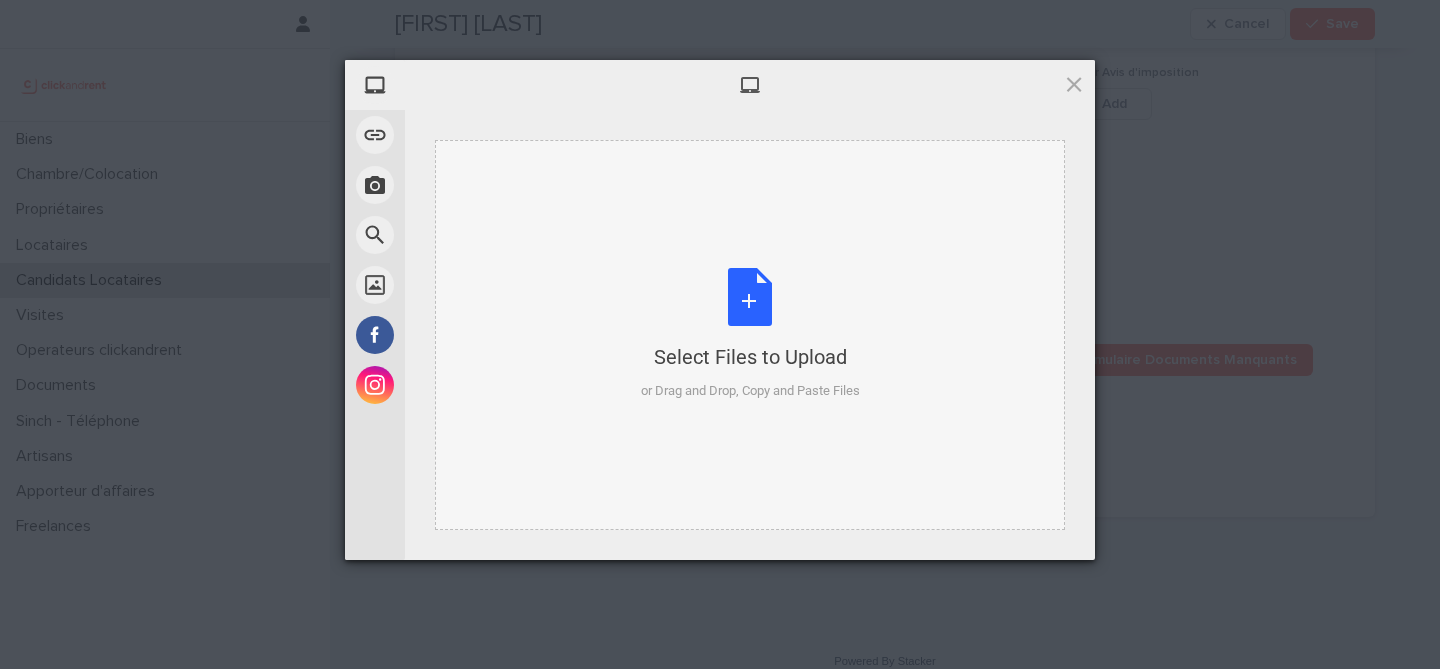 click on "Select Files to Upload
or Drag and Drop, Copy and Paste Files" at bounding box center [750, 334] 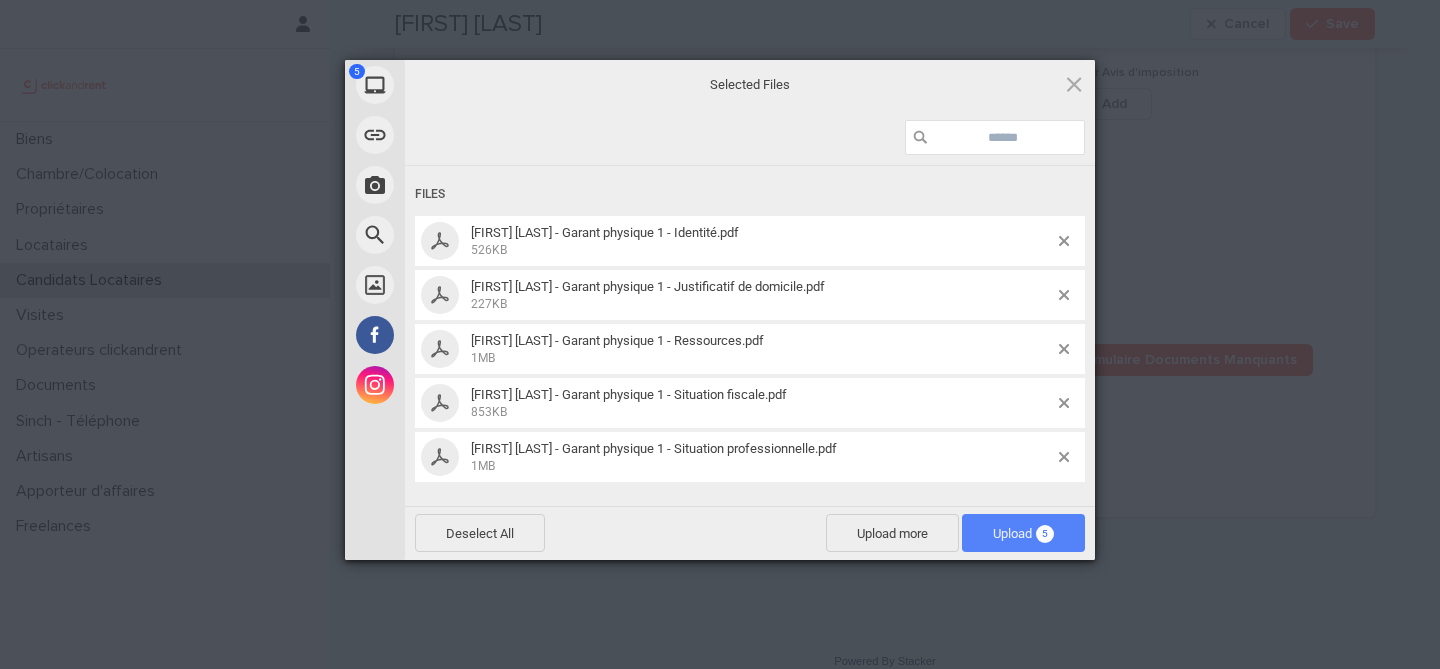 click on "Upload
5" at bounding box center (1023, 533) 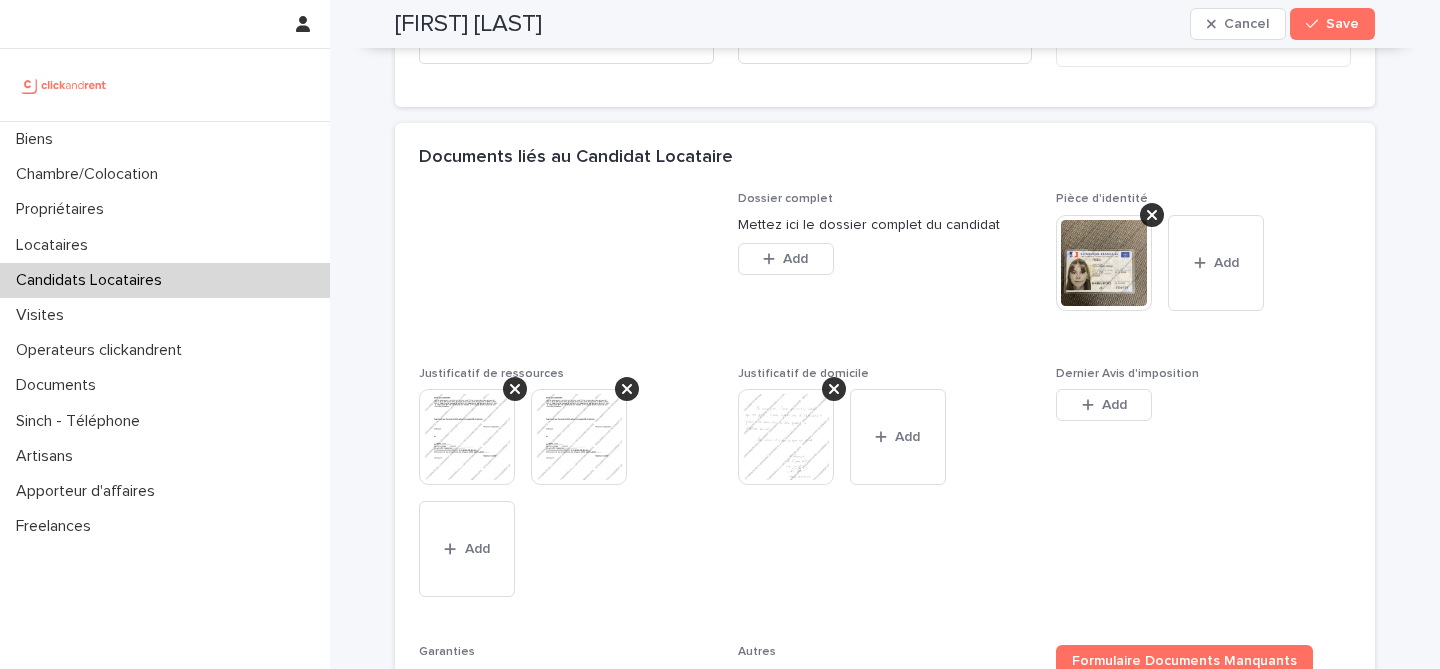 scroll, scrollTop: 1427, scrollLeft: 0, axis: vertical 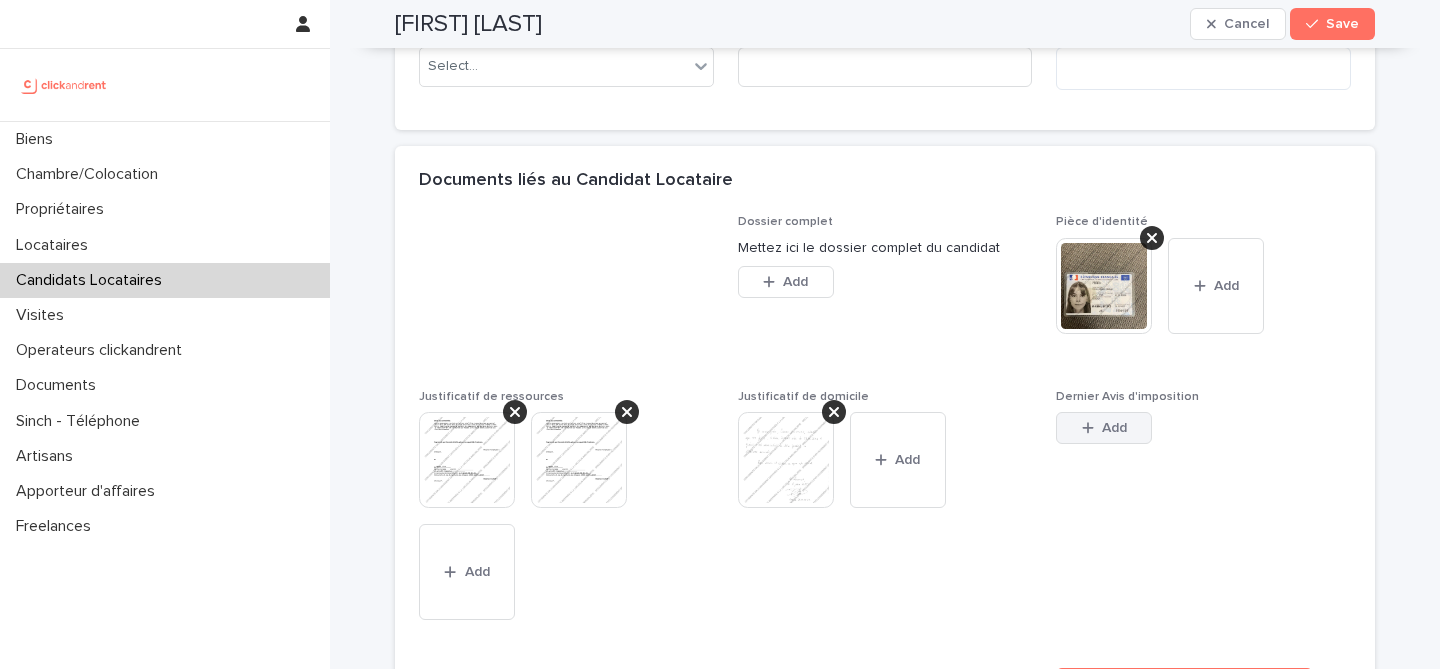 click on "Add" at bounding box center [1114, 428] 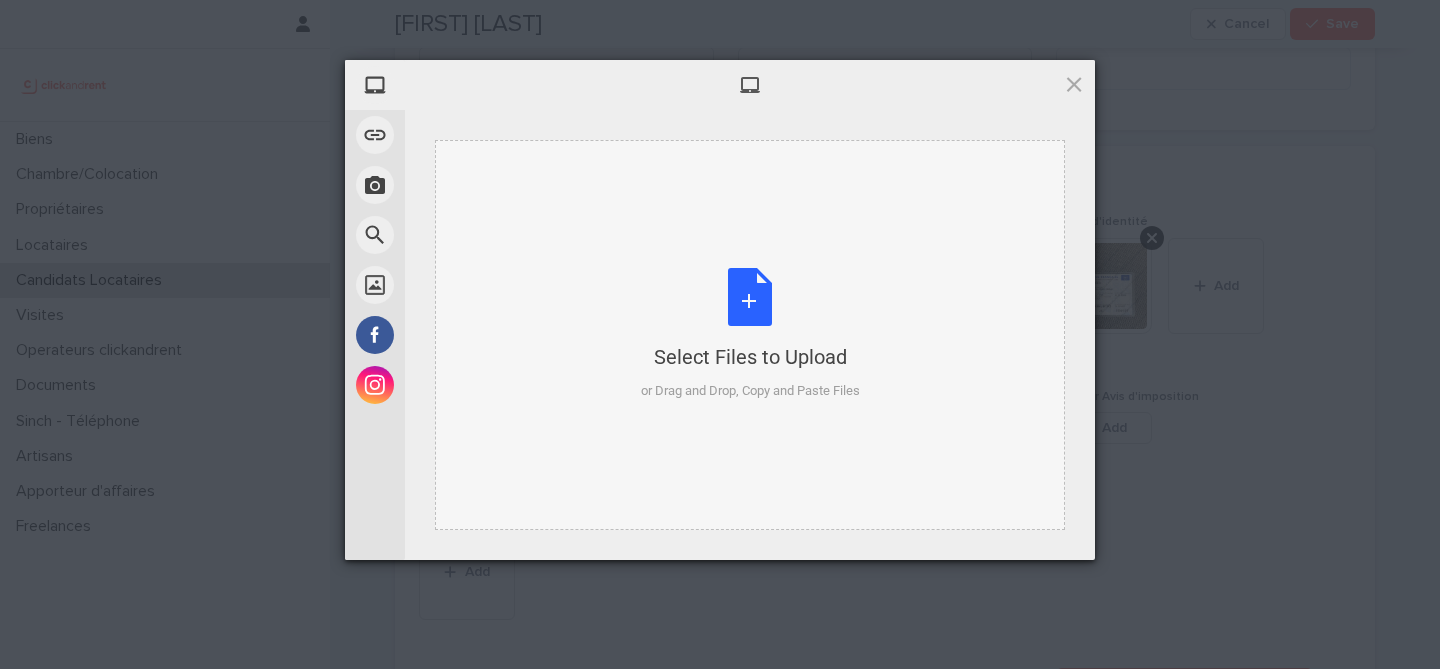click on "Select Files to Upload
or Drag and Drop, Copy and Paste Files" at bounding box center [750, 334] 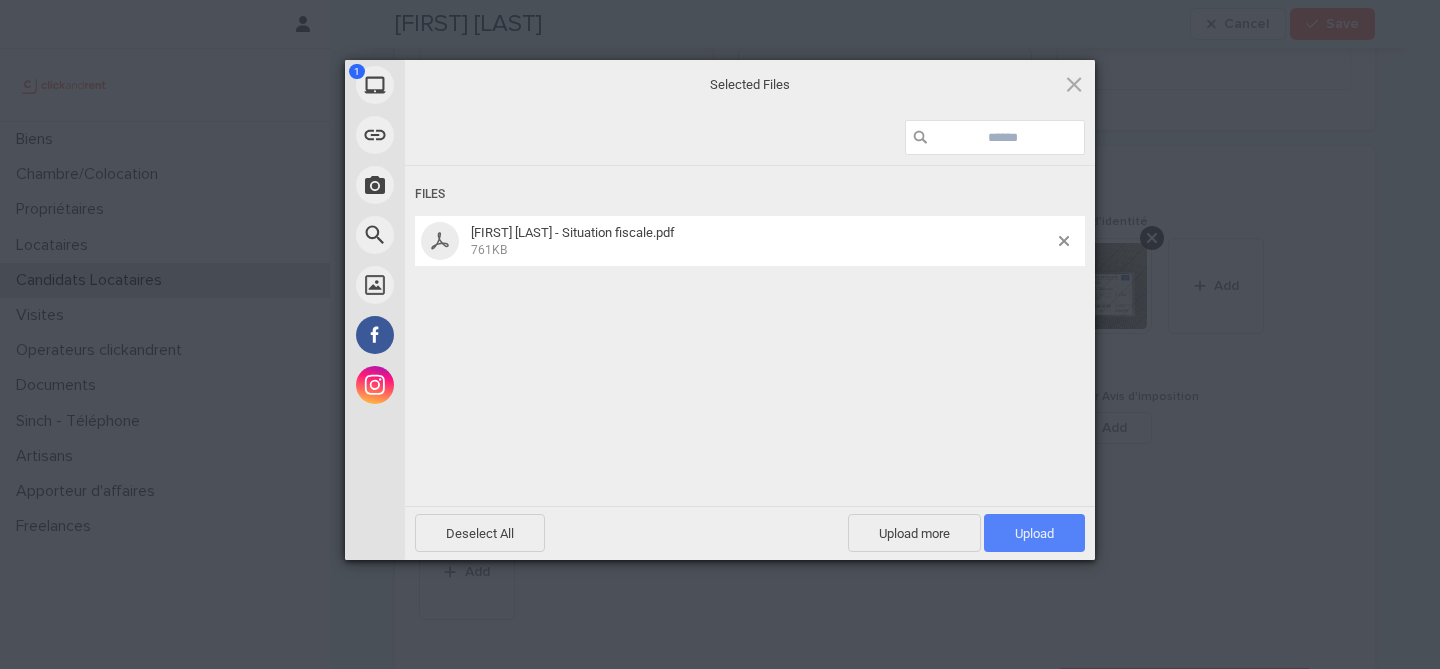 click on "Upload
1" at bounding box center [1034, 533] 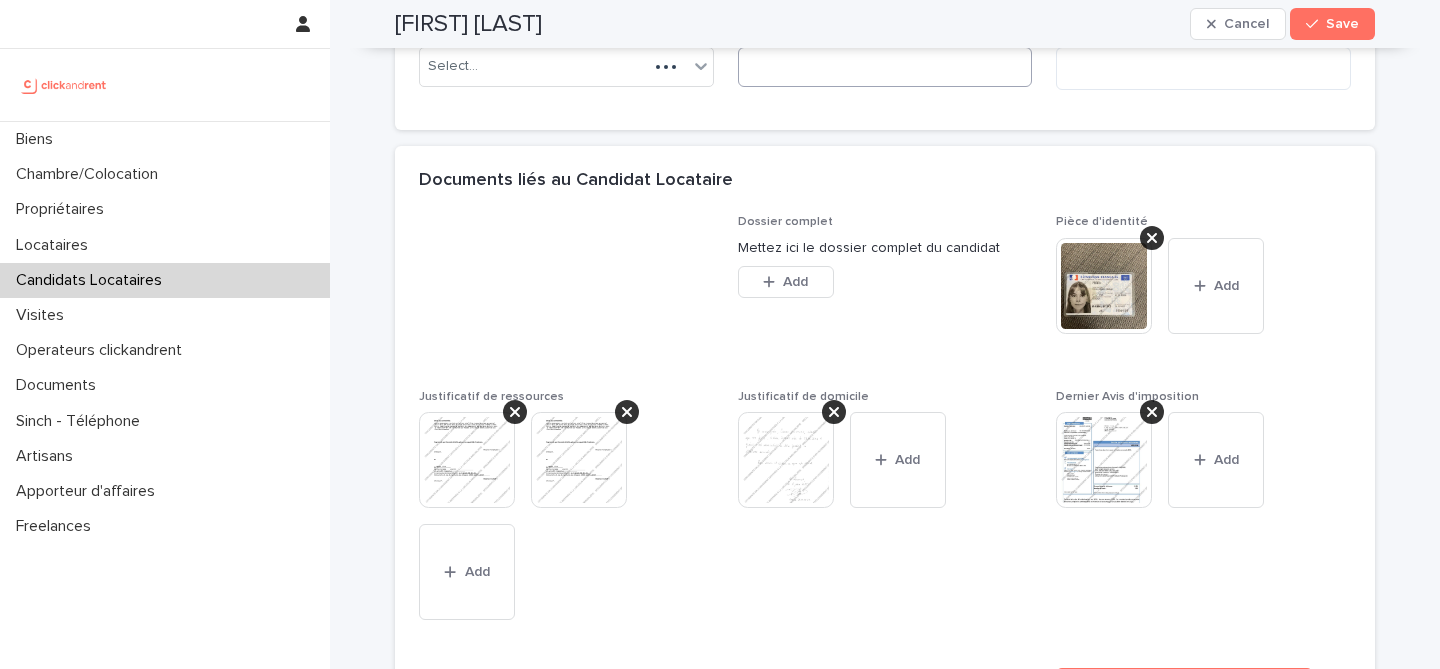 scroll, scrollTop: 0, scrollLeft: 0, axis: both 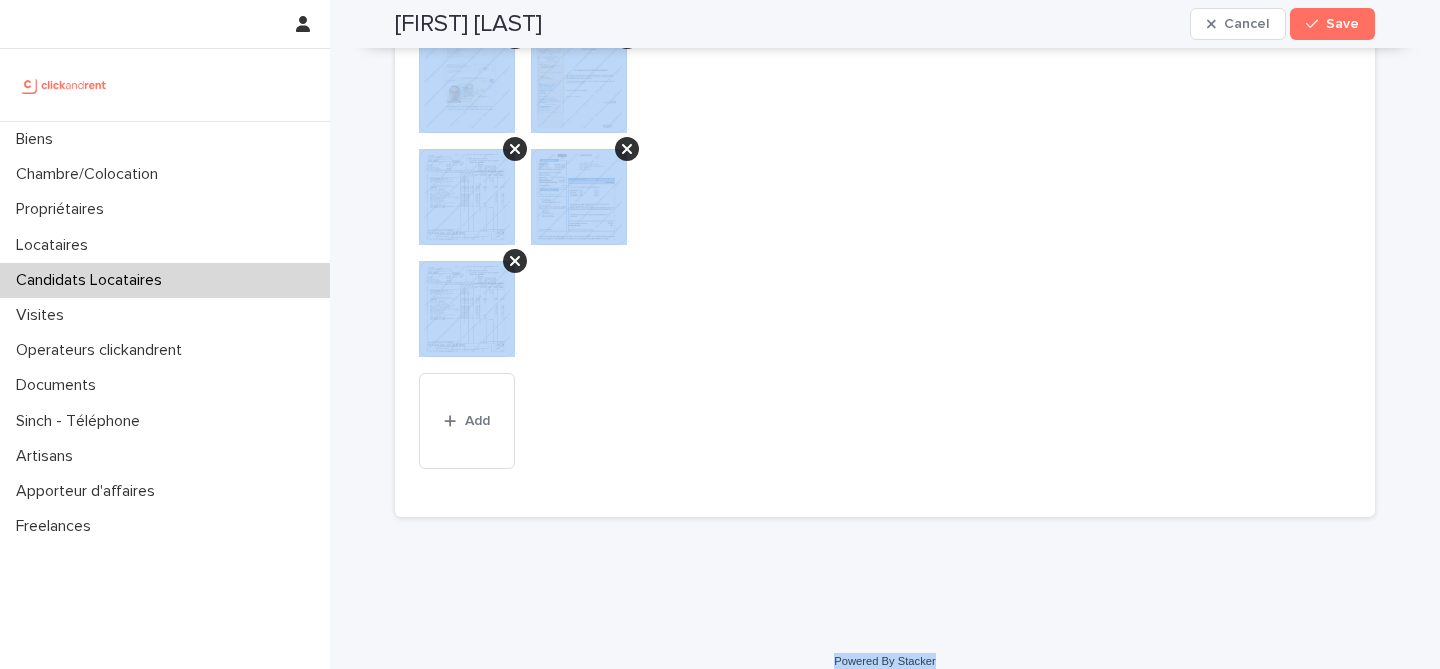 drag, startPoint x: 408, startPoint y: 70, endPoint x: 920, endPoint y: 650, distance: 773.65625 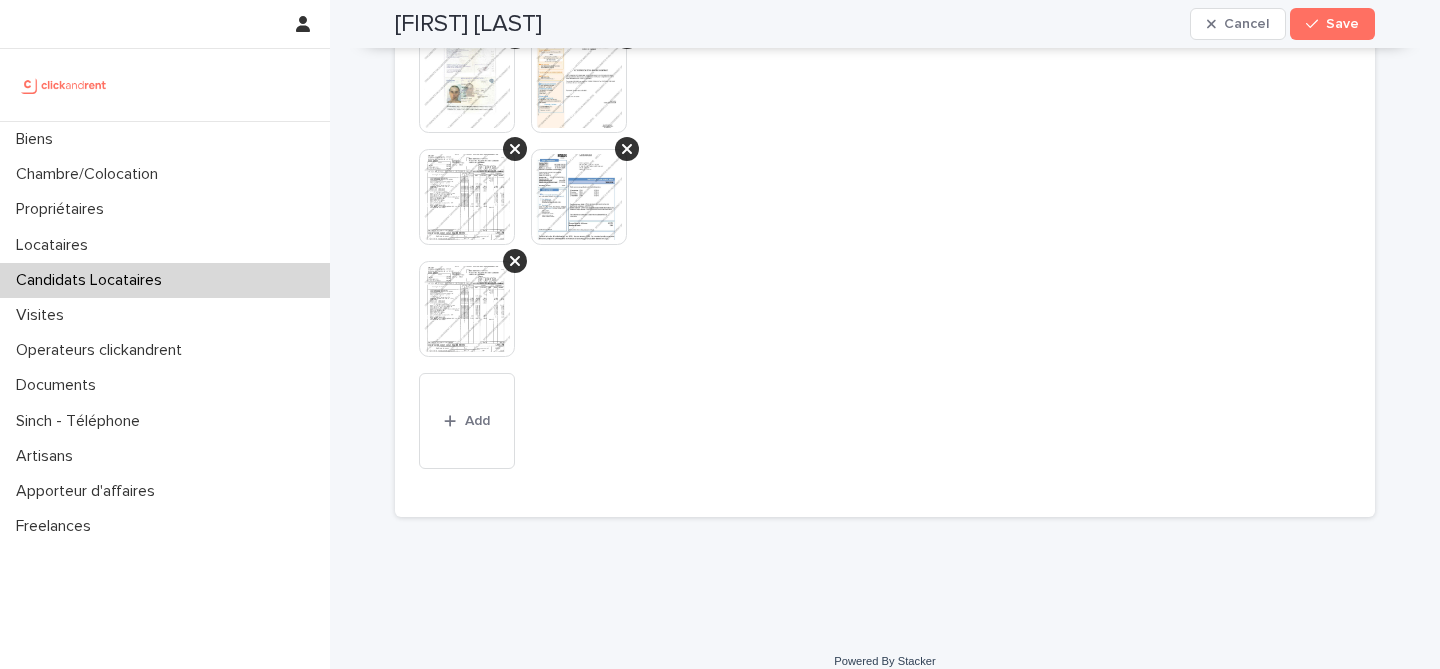 click on "Autres Ajoutez ici les autres types de document This file cannot be opened Download File Add" at bounding box center [885, 218] 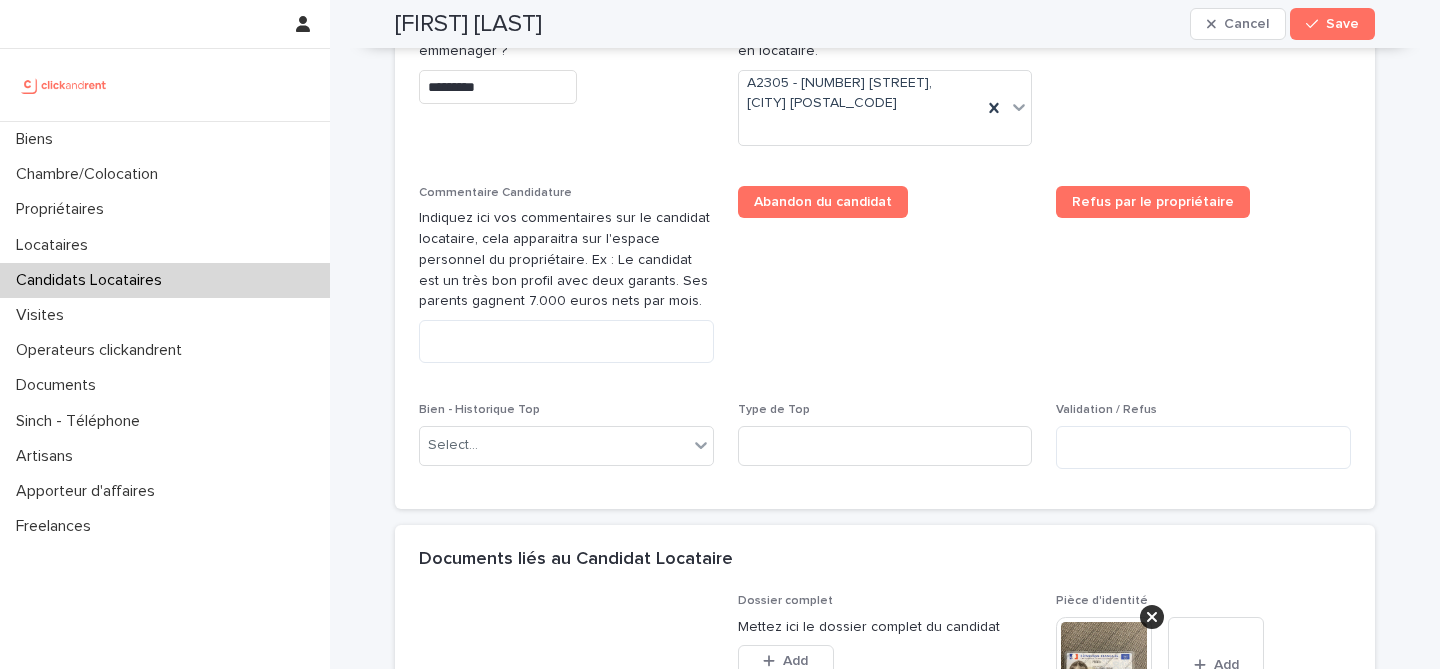 scroll, scrollTop: 1050, scrollLeft: 0, axis: vertical 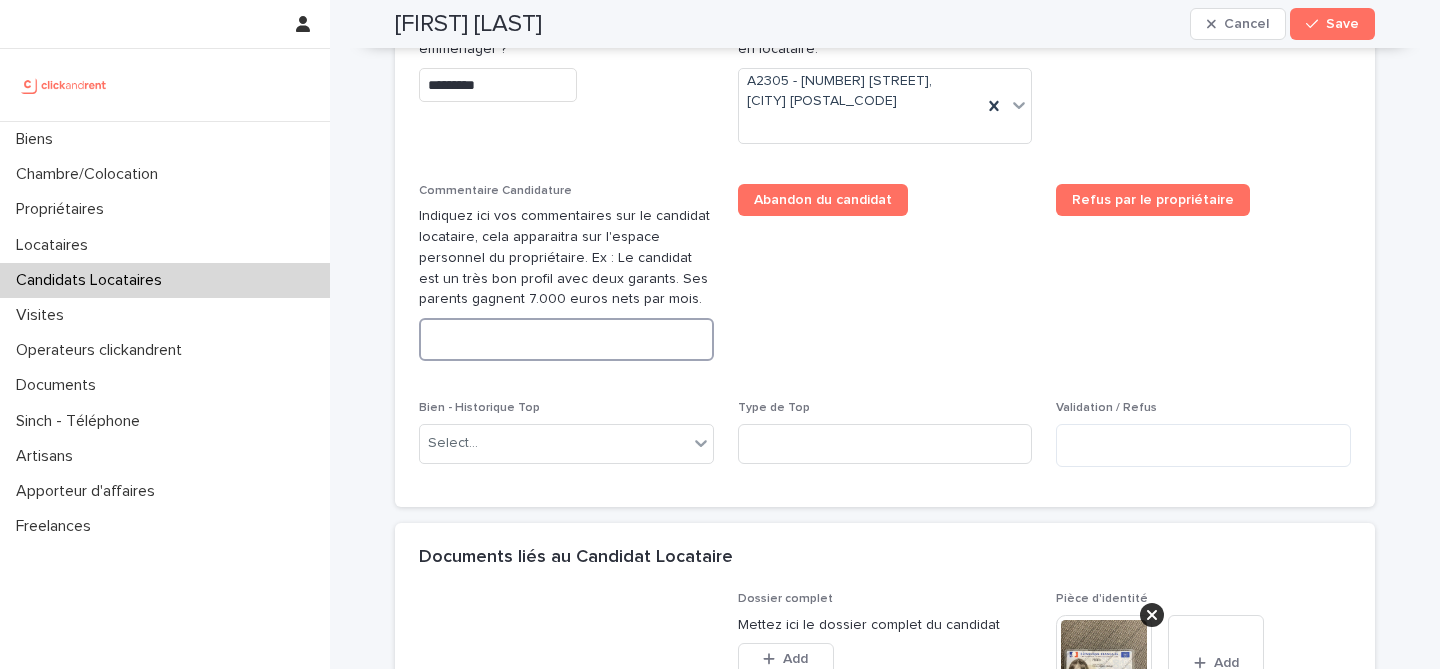 click at bounding box center (566, 339) 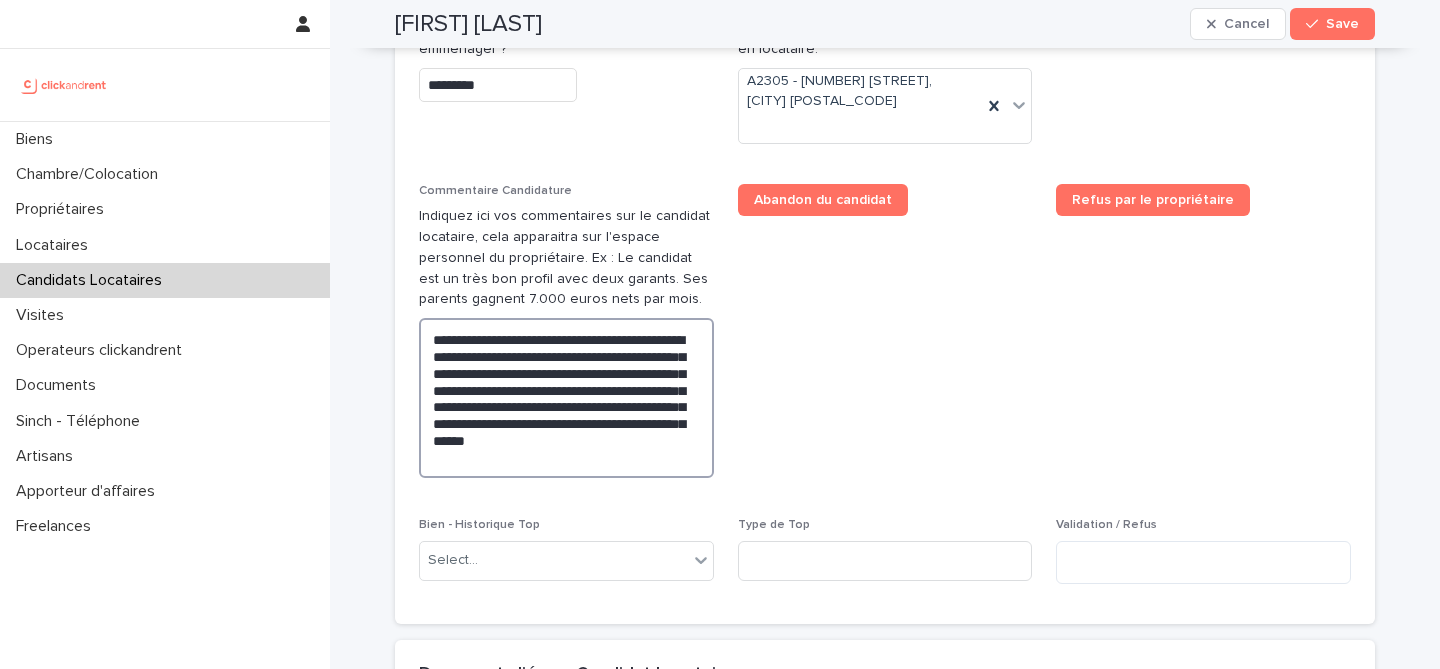 type on "**********" 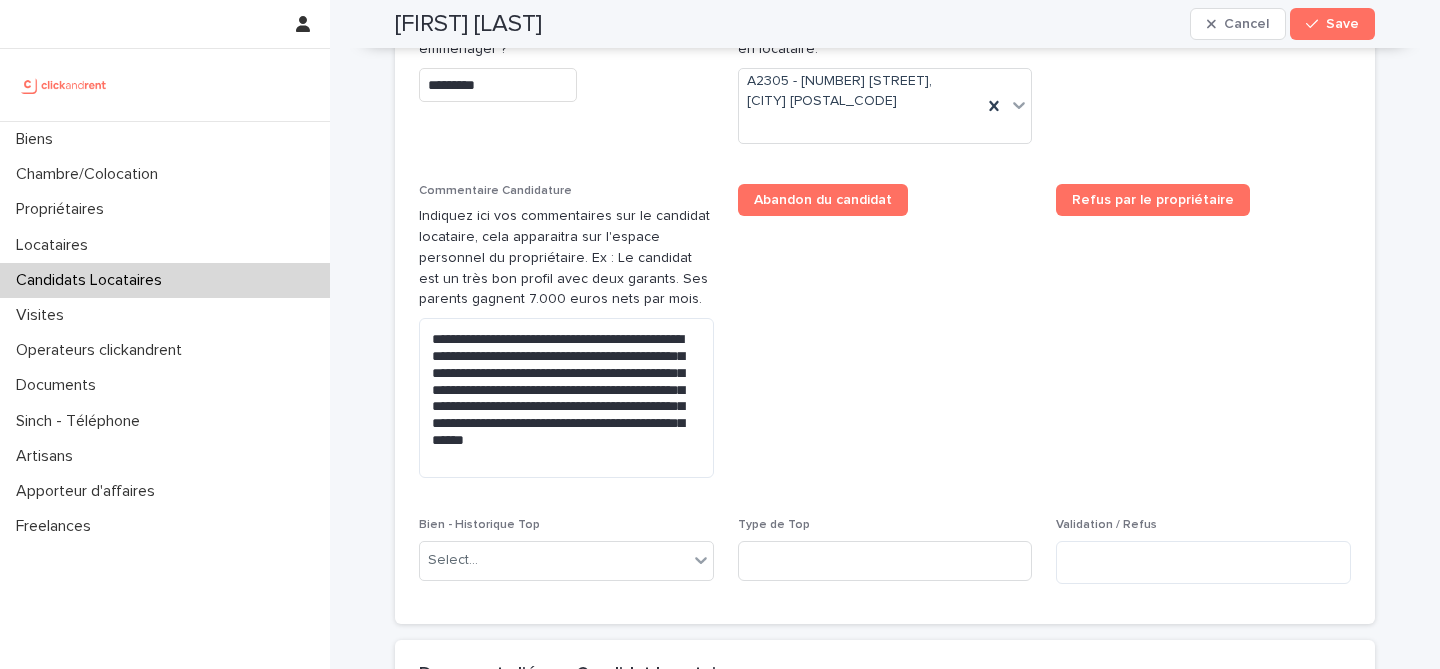 click on "Refus par le propriétaire" at bounding box center (1203, 339) 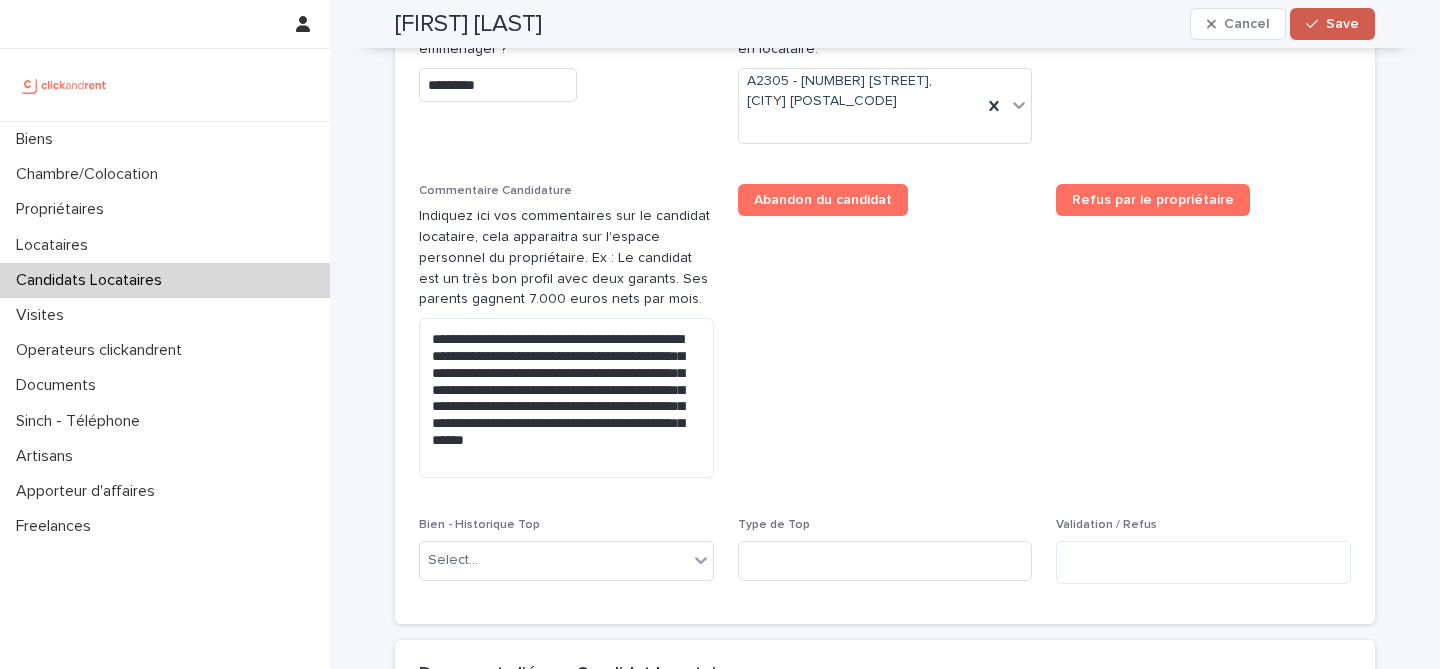 click on "Save" at bounding box center (1332, 24) 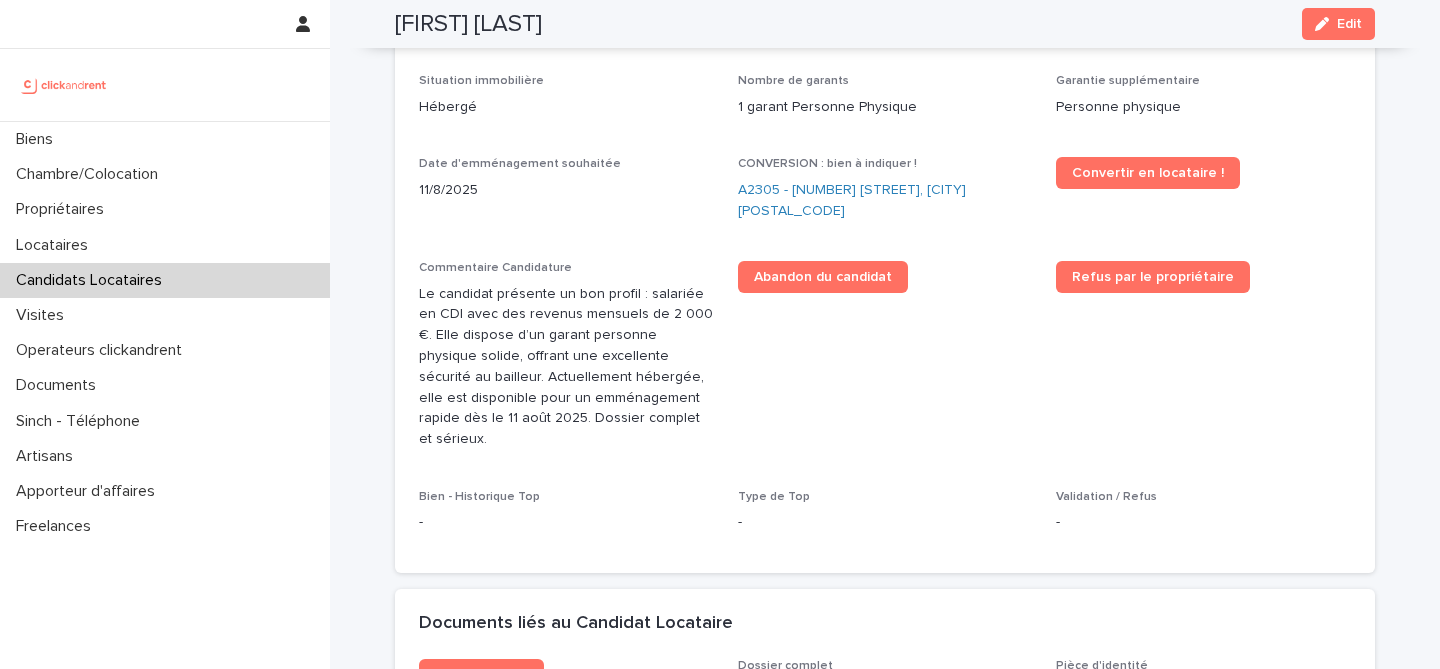 scroll, scrollTop: 422, scrollLeft: 0, axis: vertical 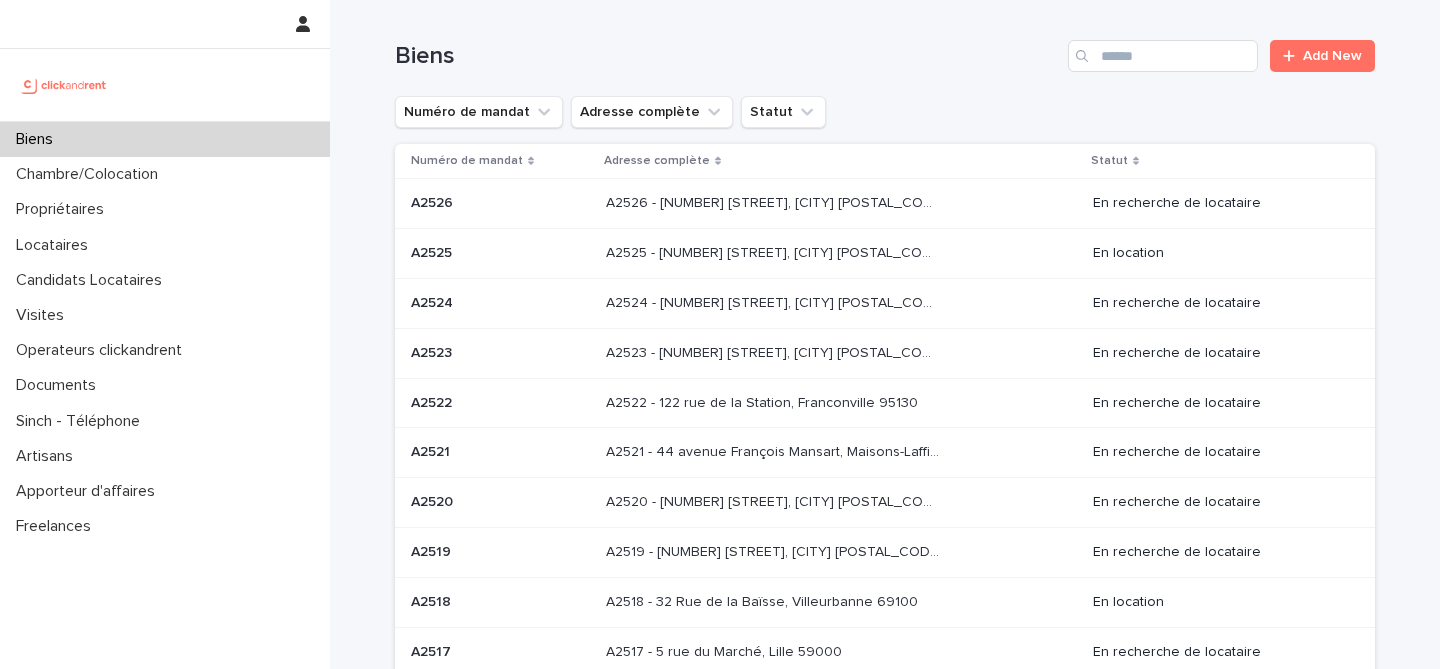 click on "Biens Add New" at bounding box center (885, 48) 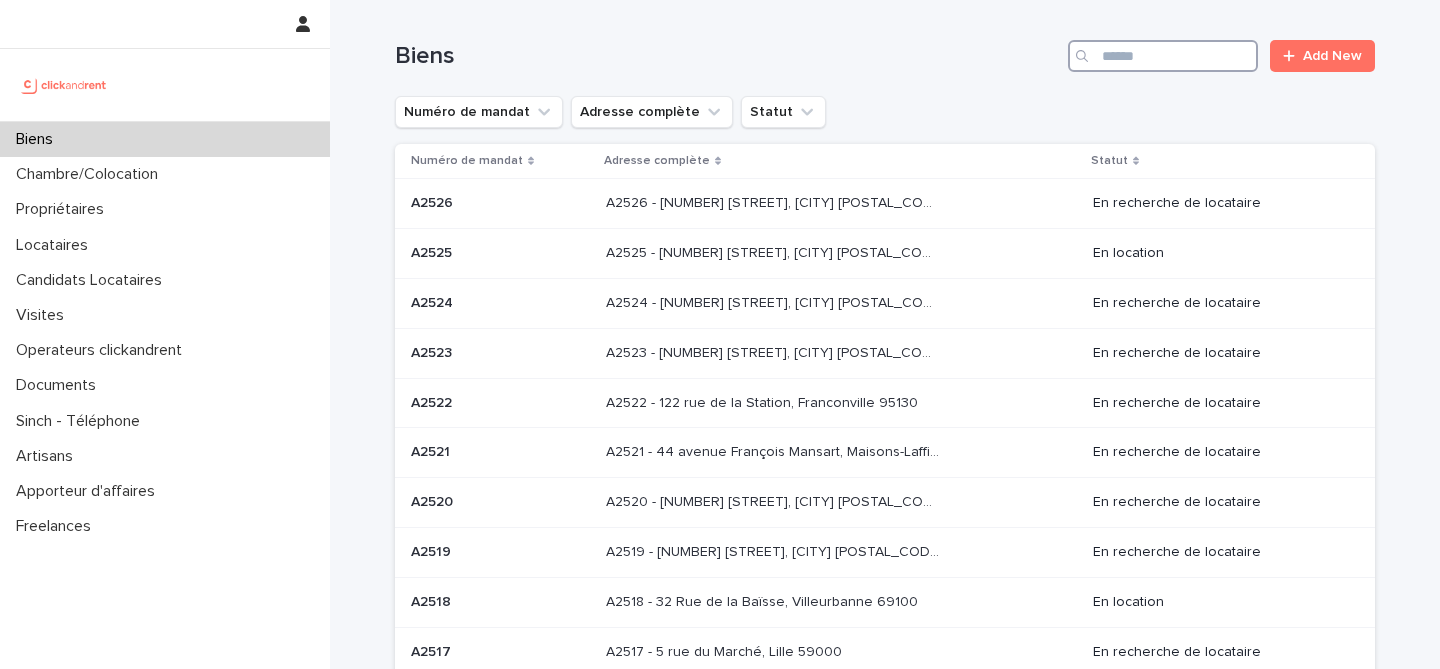 click at bounding box center [1163, 56] 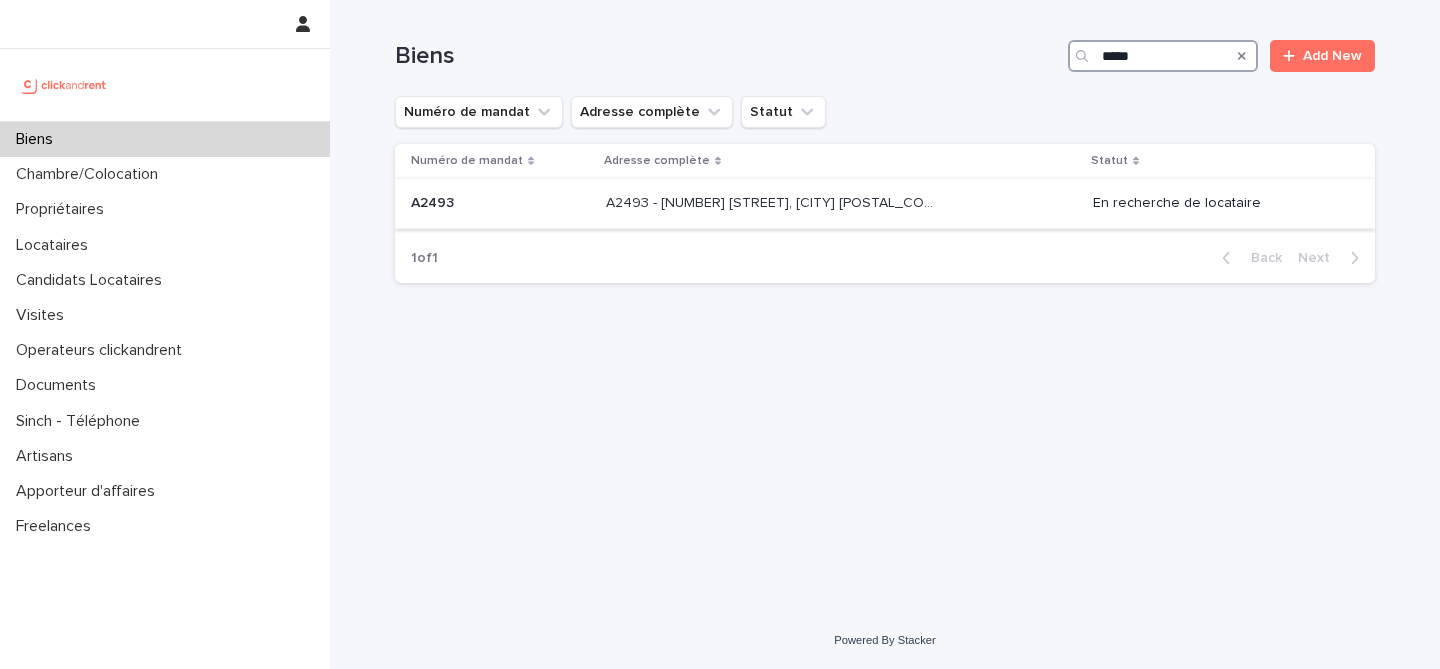 type on "*****" 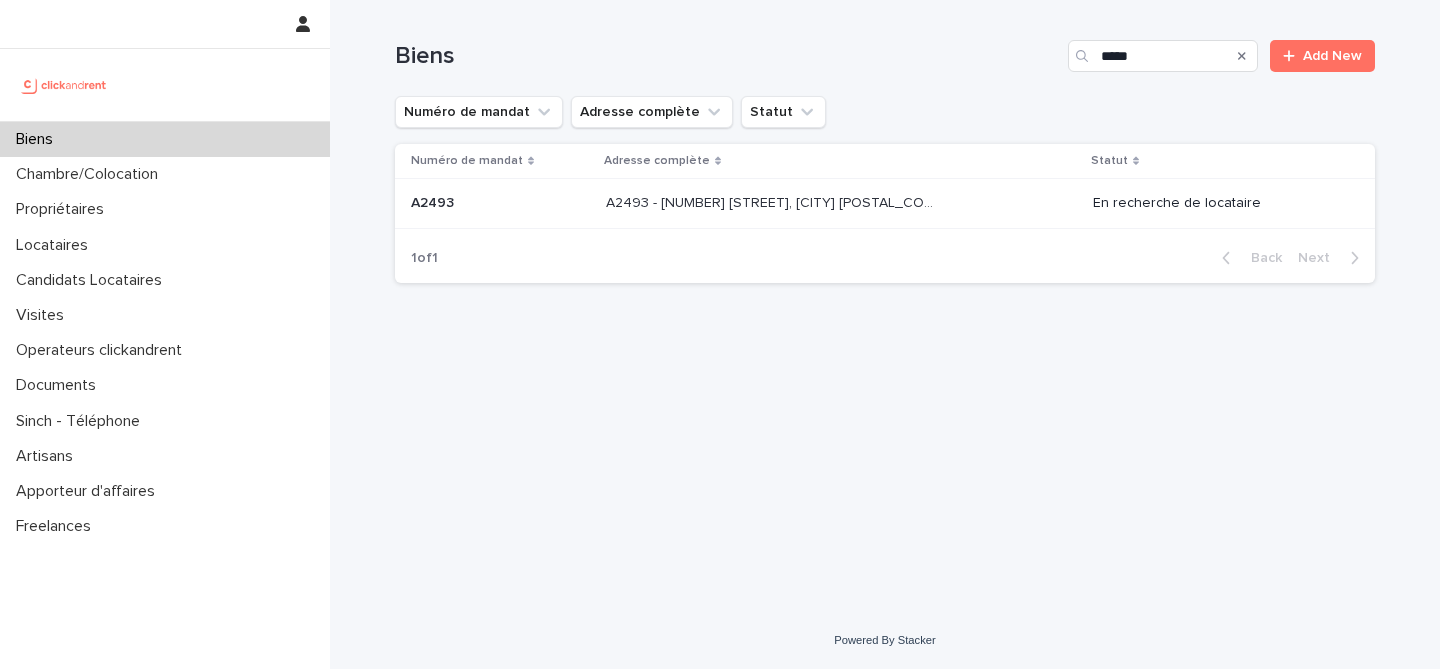click on "A2493 - [NUMBER] [STREET], [CITY] [POSTAL_CODE]" at bounding box center (774, 201) 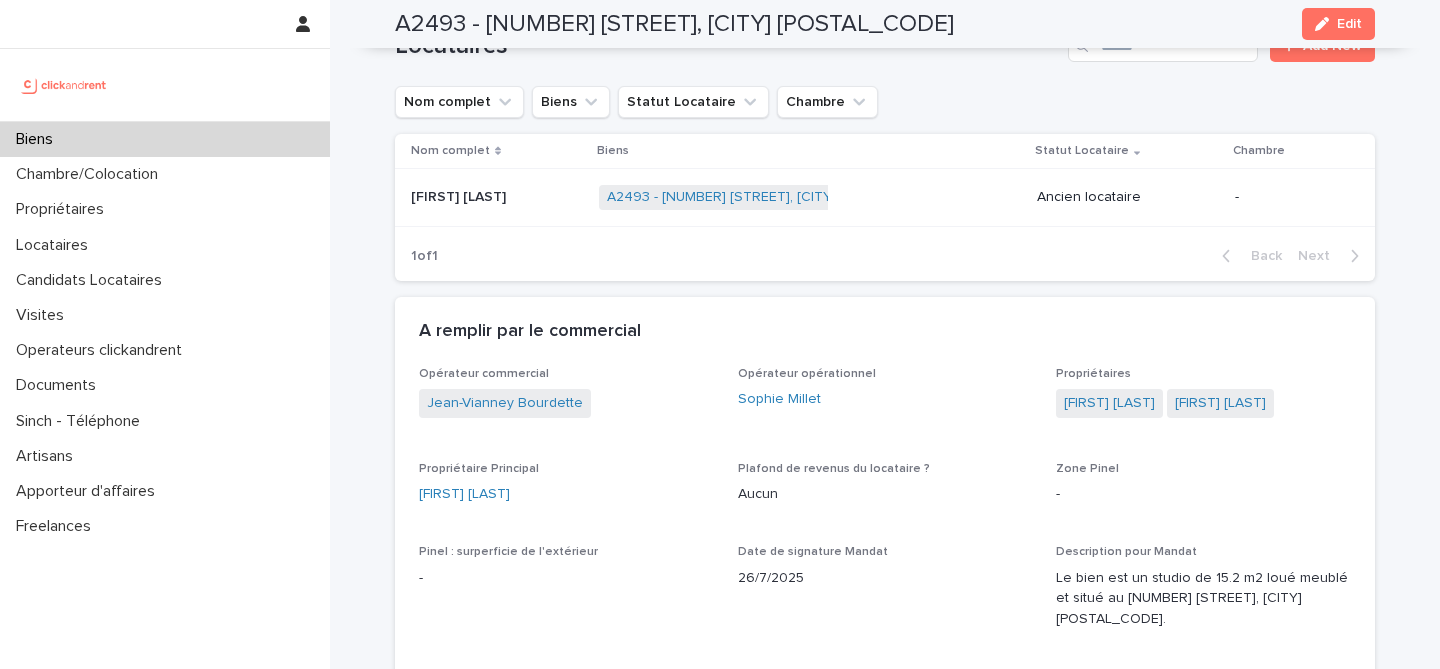 scroll, scrollTop: 1000, scrollLeft: 0, axis: vertical 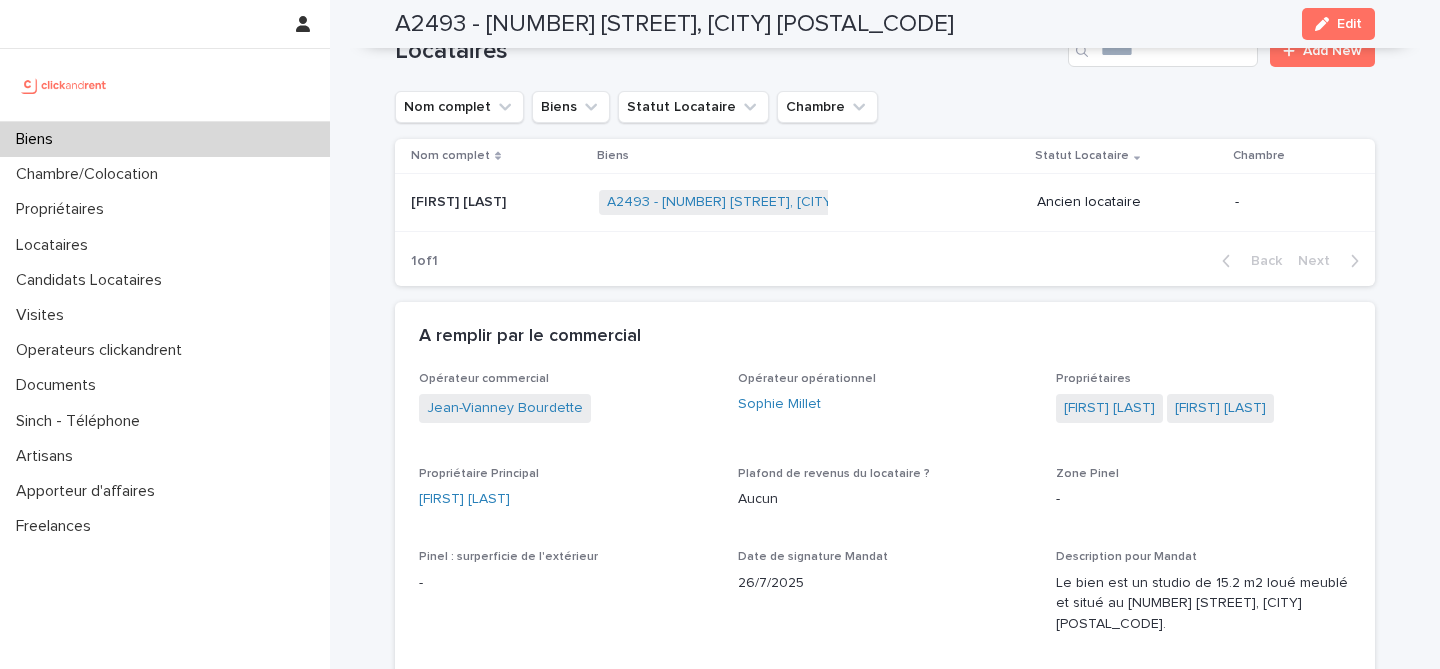 click at bounding box center (497, 202) 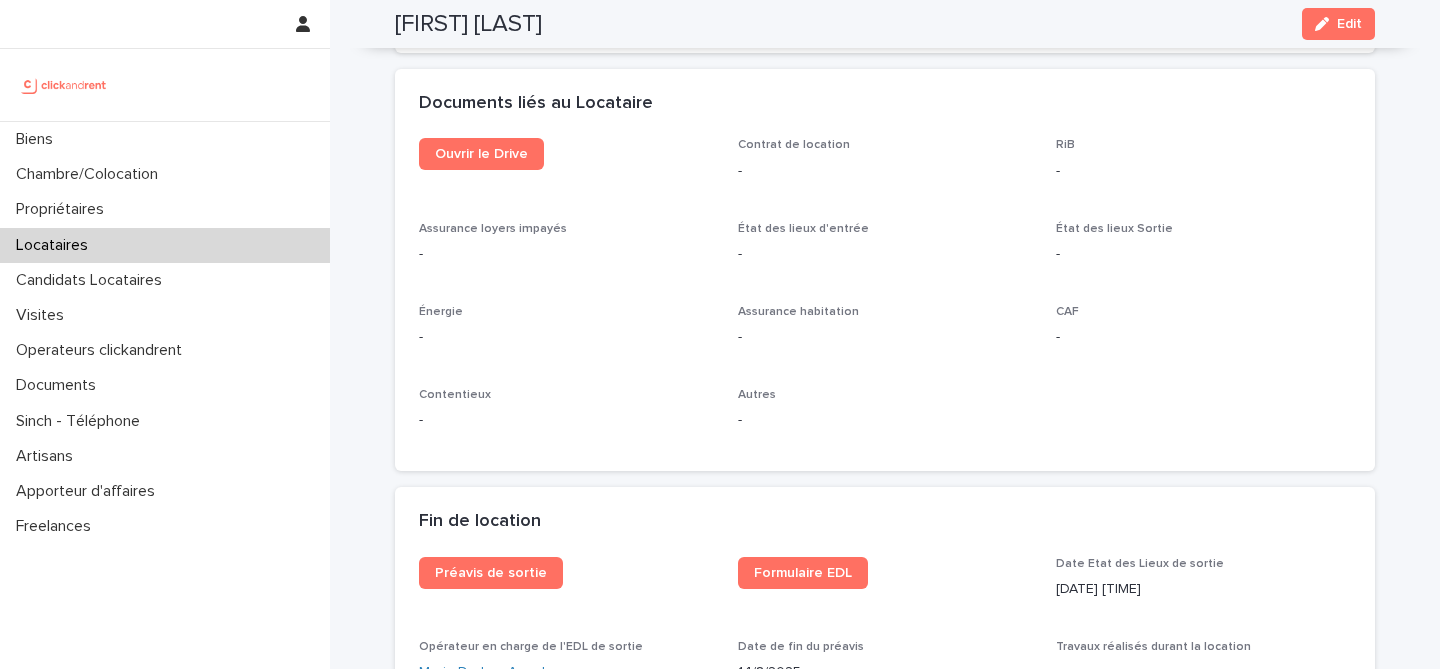 scroll, scrollTop: 2127, scrollLeft: 0, axis: vertical 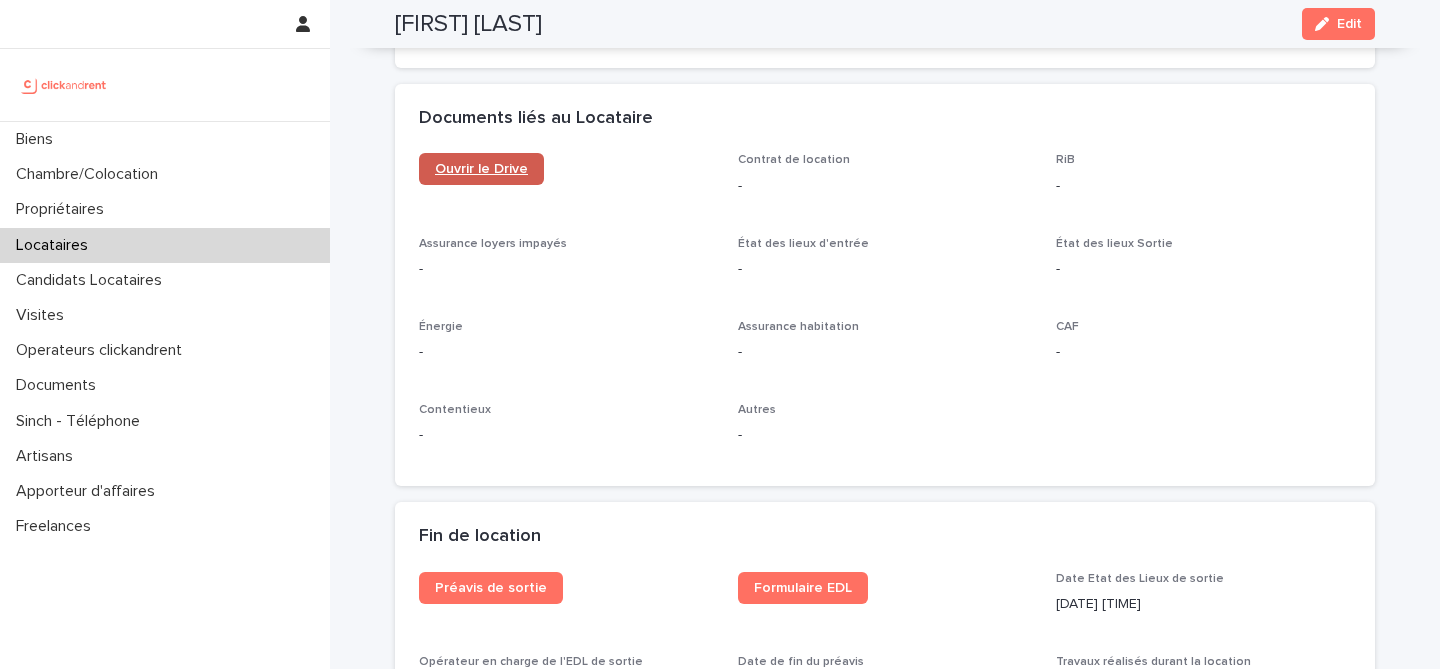 click on "Ouvrir le Drive" at bounding box center (481, 169) 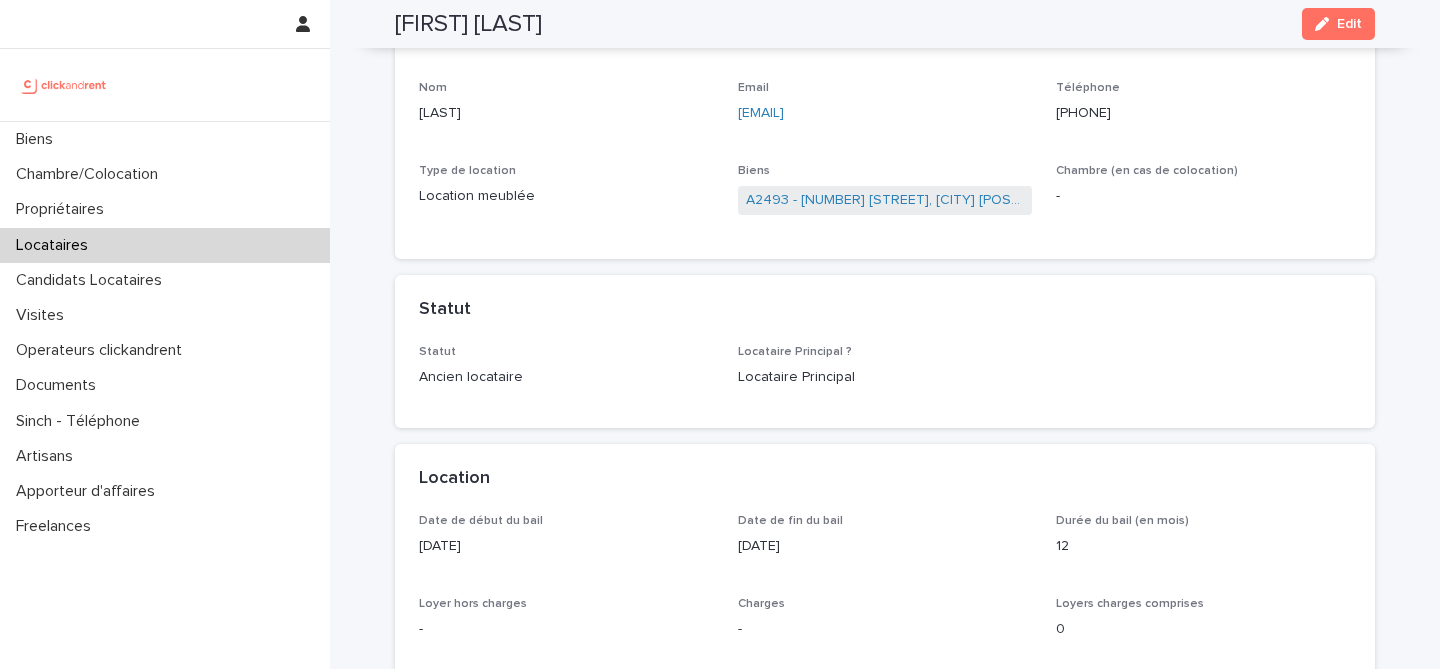 scroll, scrollTop: 0, scrollLeft: 0, axis: both 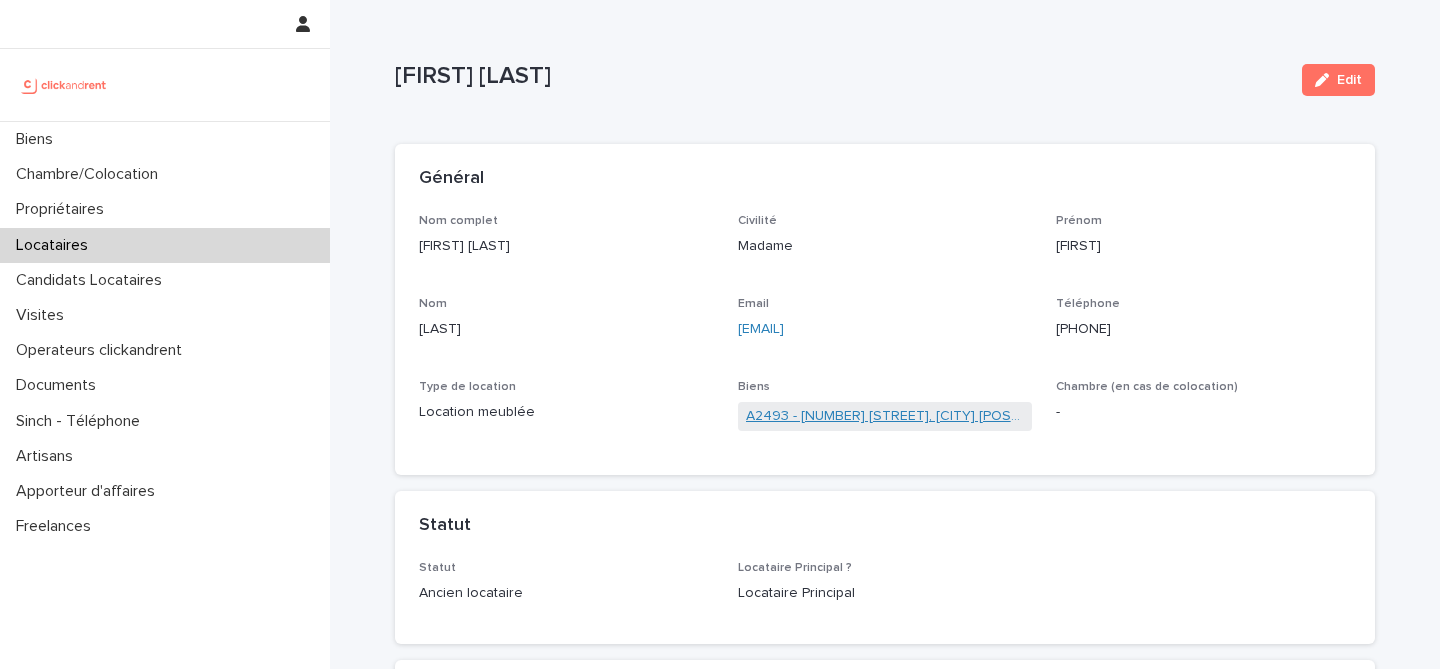 click on "A2493 - 26 rue de Poitou,  Paris 75003" at bounding box center (885, 416) 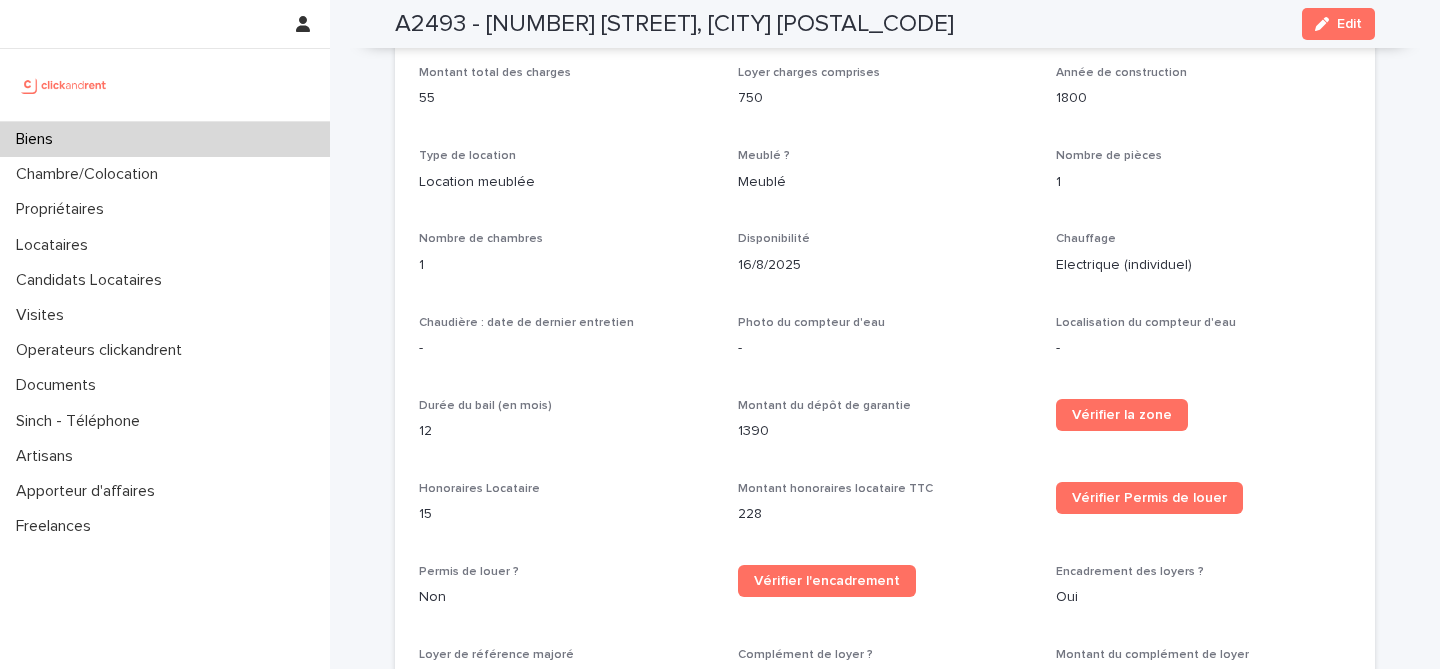 scroll, scrollTop: 2030, scrollLeft: 0, axis: vertical 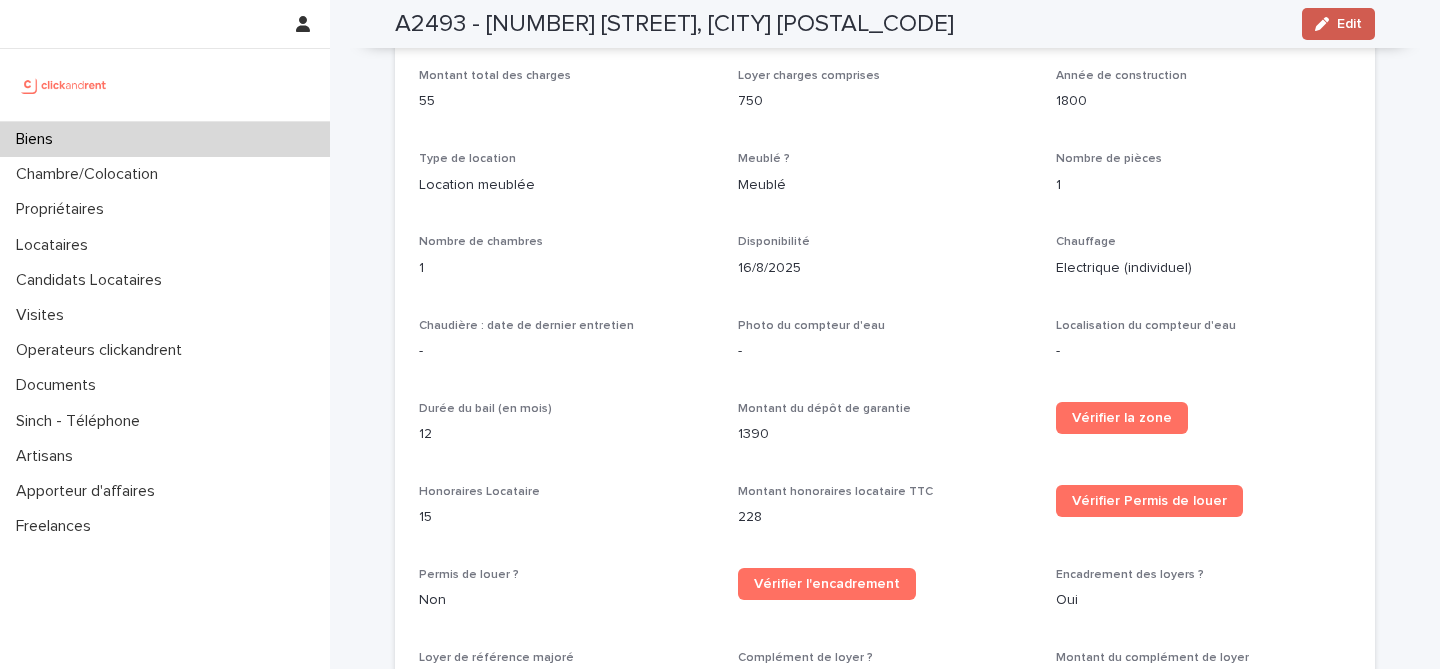 click on "Edit" at bounding box center (1338, 24) 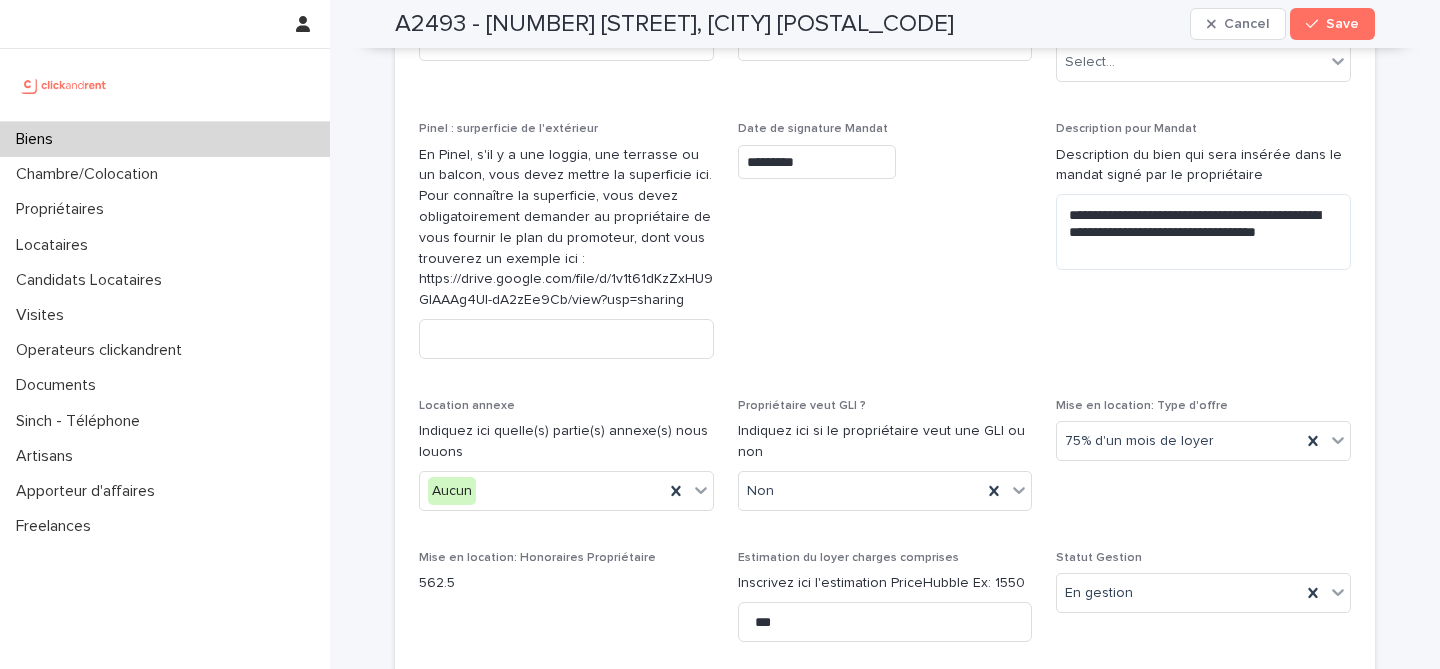 click on "Date de signature Mandat *********" at bounding box center (885, 248) 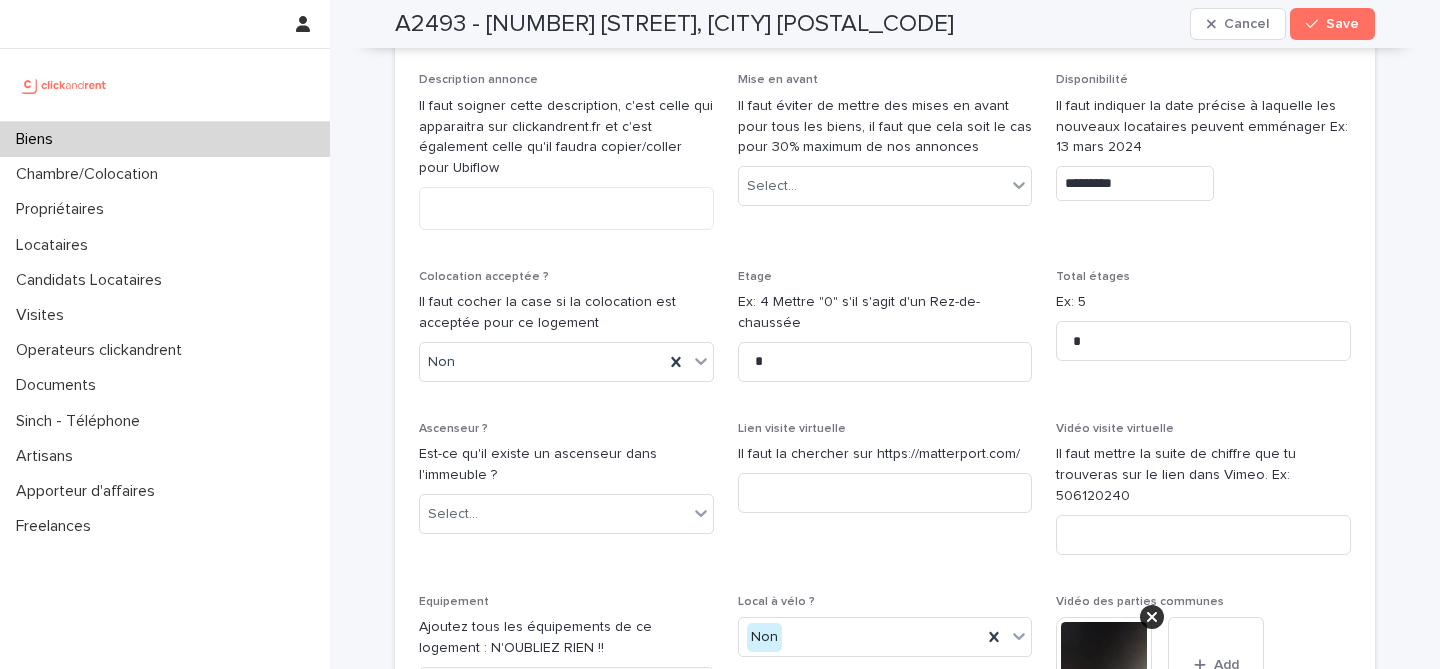 scroll, scrollTop: 6095, scrollLeft: 0, axis: vertical 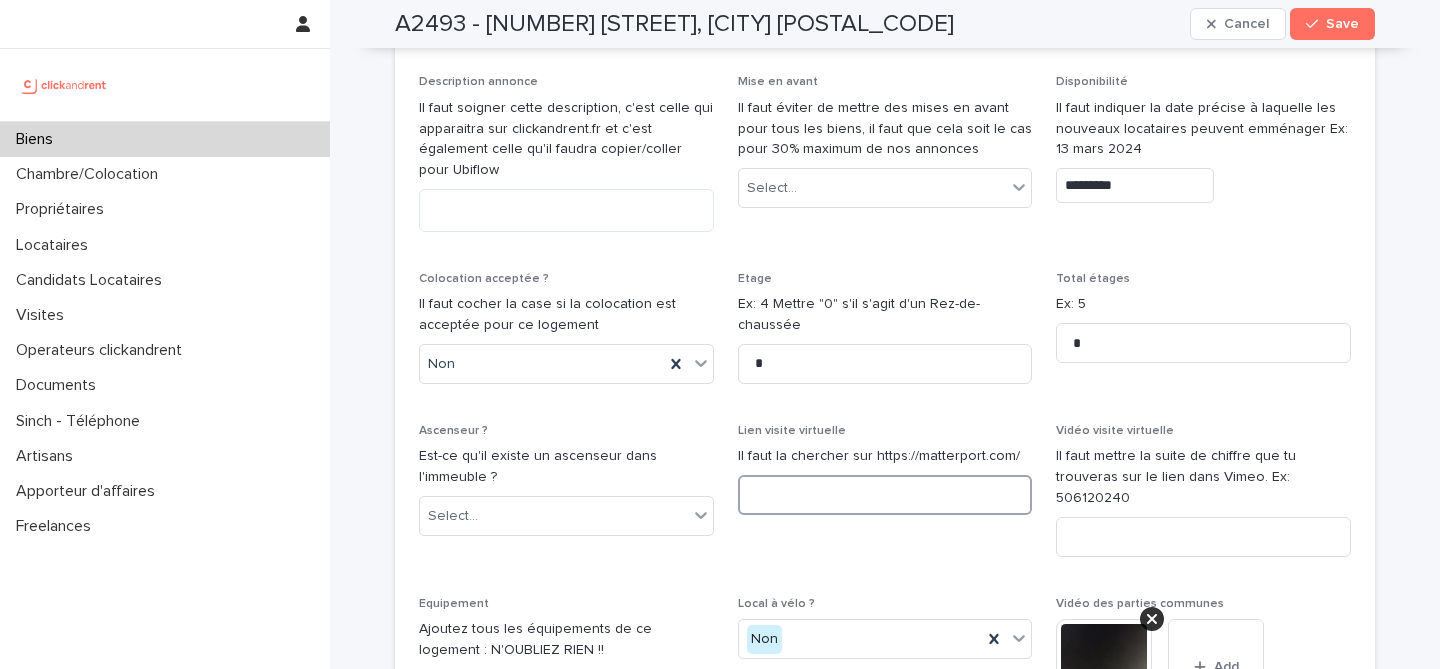 click at bounding box center [885, 495] 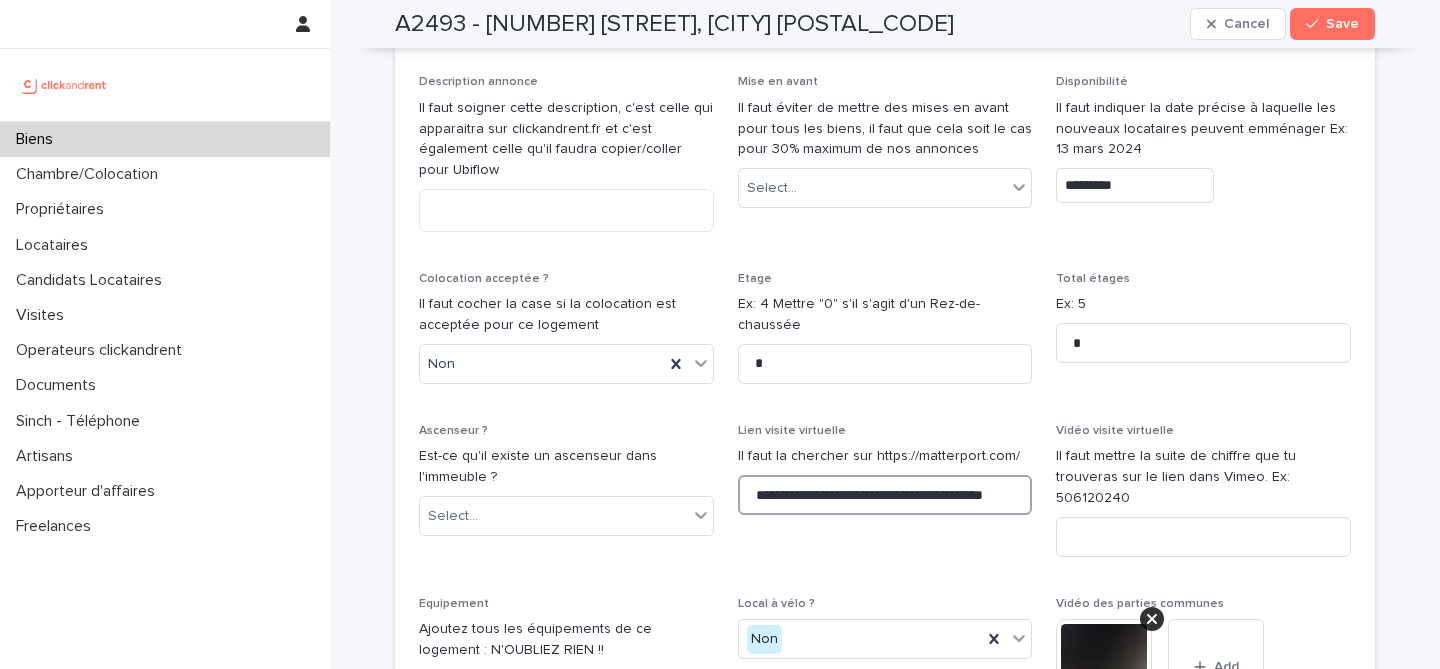scroll, scrollTop: 0, scrollLeft: 56, axis: horizontal 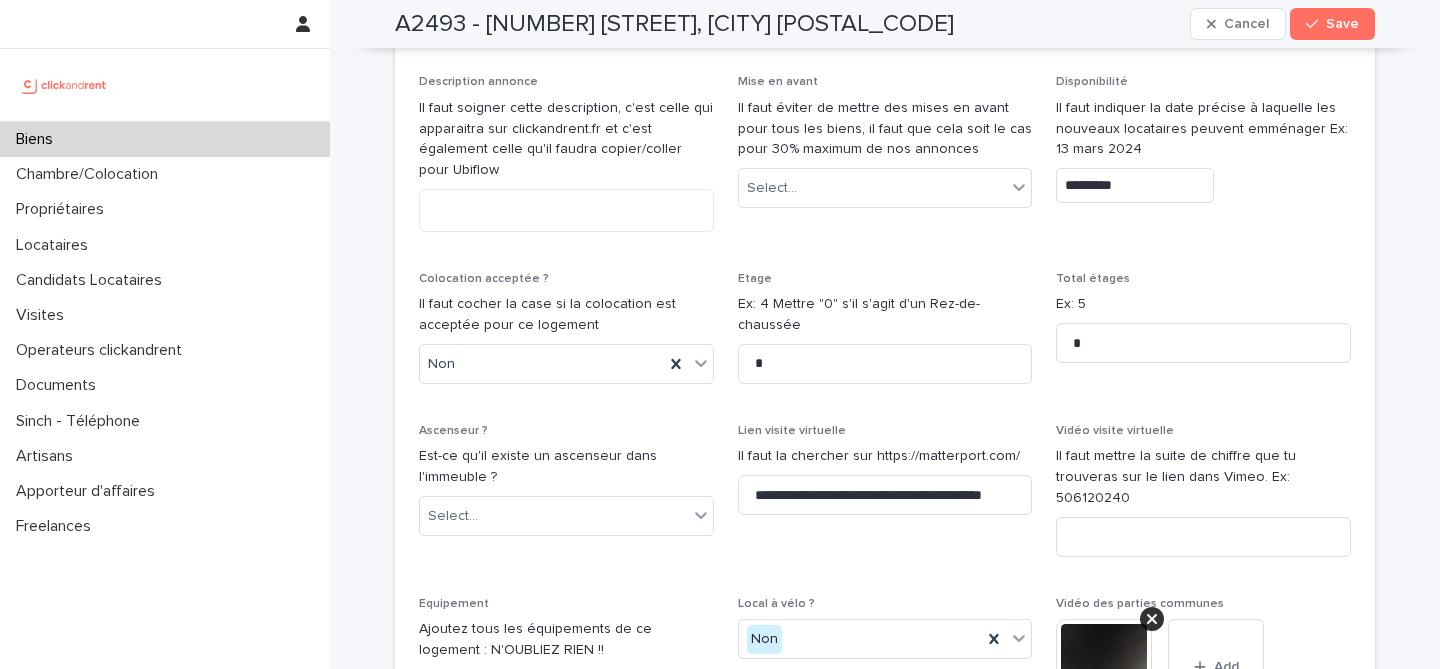 click on "Type de location Il s'agit d'un champ important qui conditionnera notamment le type de contrat de location ! Location meublée Meublé ? Le bien contient-il des meubles? Meublé Nombre de pièces Ex: 3 * Nombre de chambres Ex: 2 * Plafond de revenus du locataire ? OBLIGATOIRE : indiquez ici si le bien est soumis à un statut spécifique Aucun Titre annonce Il faut soigner ce titre, c'est celui qui apparaitra sur clickandrent.fr et c'est également celui qu'il faudra copier/coller pour Ubiflow Description annonce Il faut soigner cette description, c'est celle qui apparaitra sur clickandrent.fr et c'est également celle qu'il faudra copier/coller pour Ubiflow Mise en avant Il faut éviter de mettre des mises en avant pour tous les biens, il faut que cela soit le cas pour 30% maximum de nos annonces Select... Disponibilité Il faut indiquer la date précise à laquelle les nouveaux locataires peuvent emménager
Ex: 13 mars 2024 ********* Colocation acceptée ? Non Etage * Total étages Ex: 5 * Ascenseur ? Non **" at bounding box center (885, 1029) 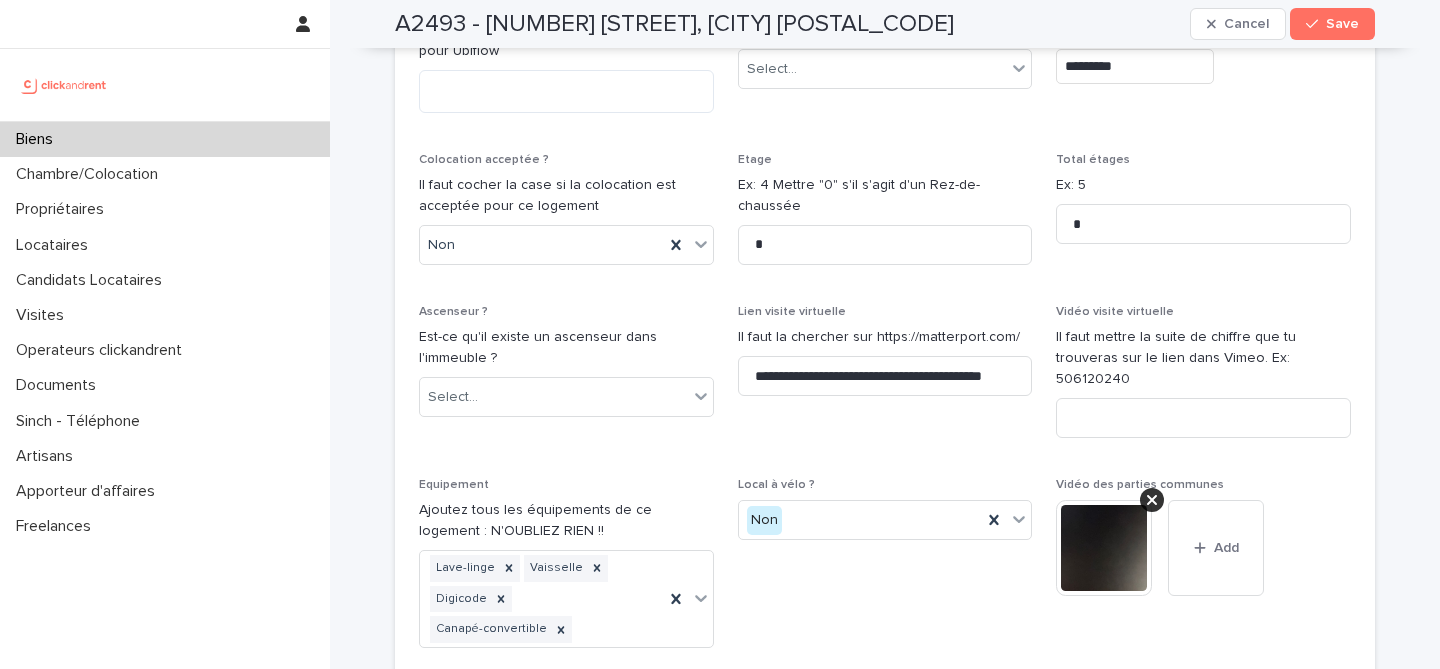 scroll, scrollTop: 6215, scrollLeft: 0, axis: vertical 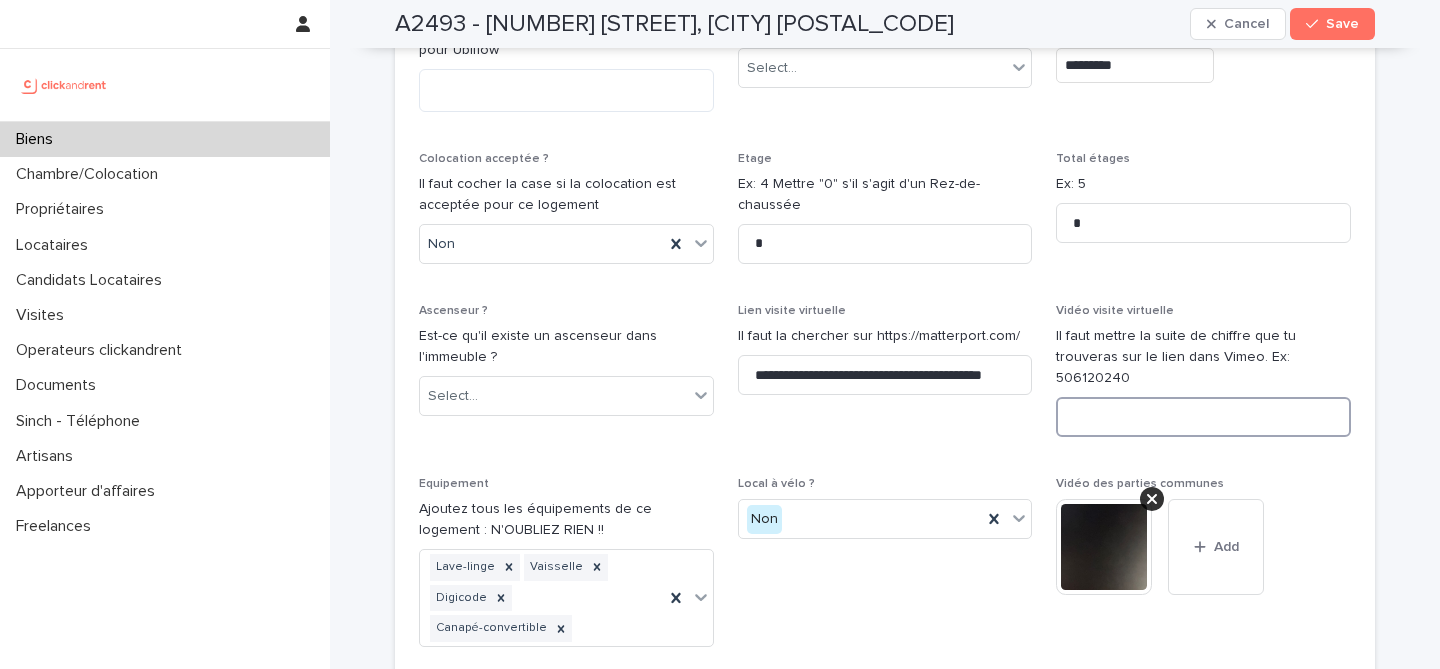 click at bounding box center (1203, 417) 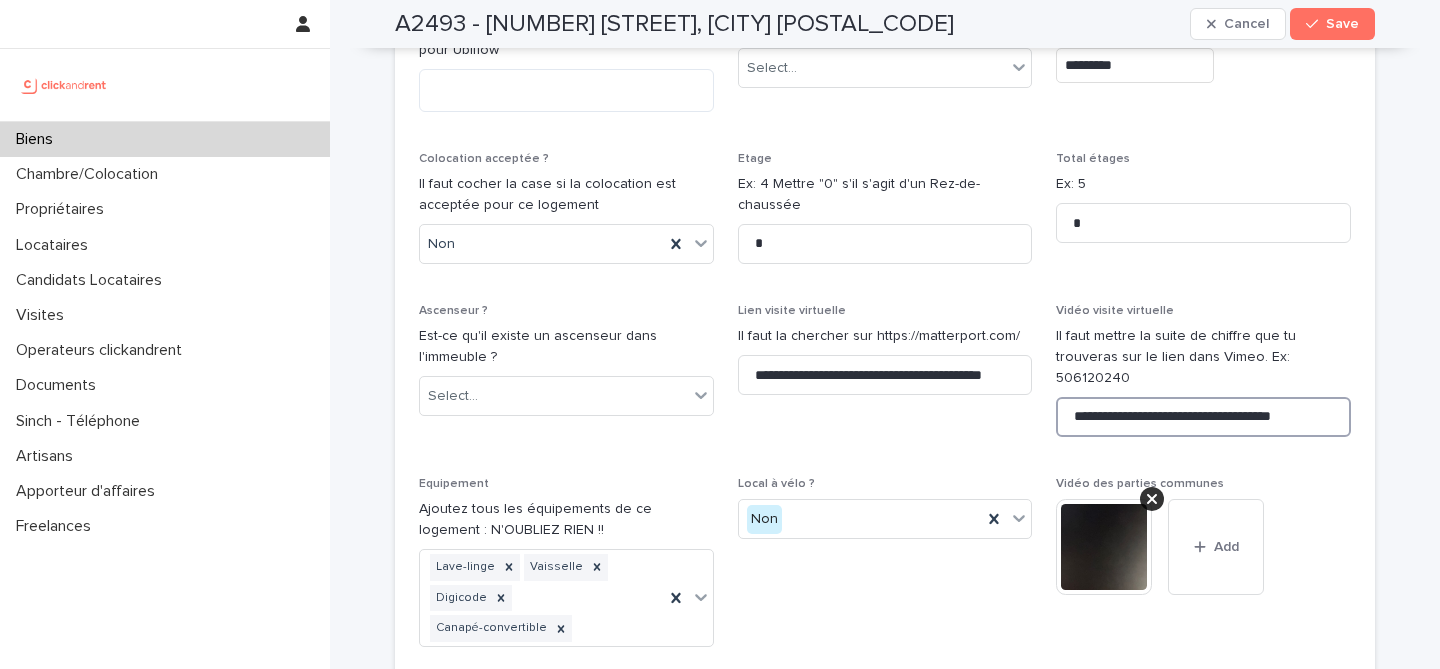 scroll, scrollTop: 0, scrollLeft: 2, axis: horizontal 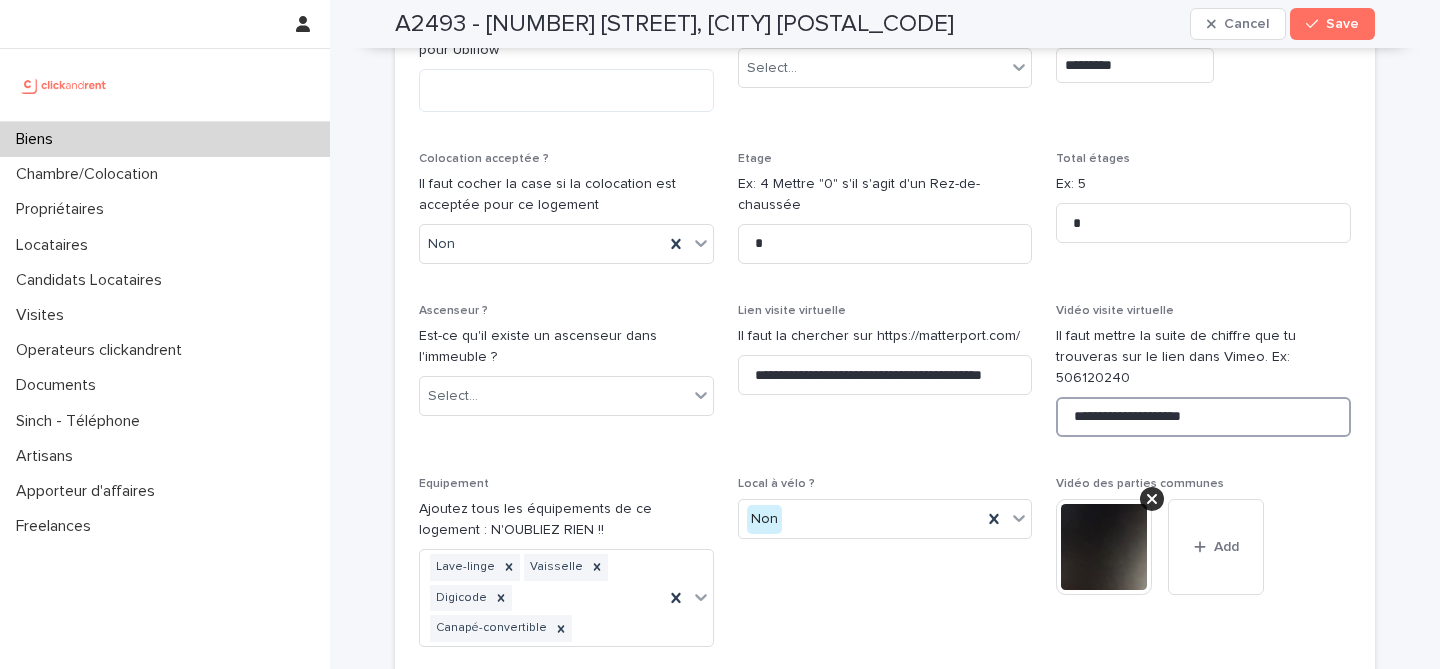 drag, startPoint x: 1148, startPoint y: 268, endPoint x: 1251, endPoint y: 268, distance: 103 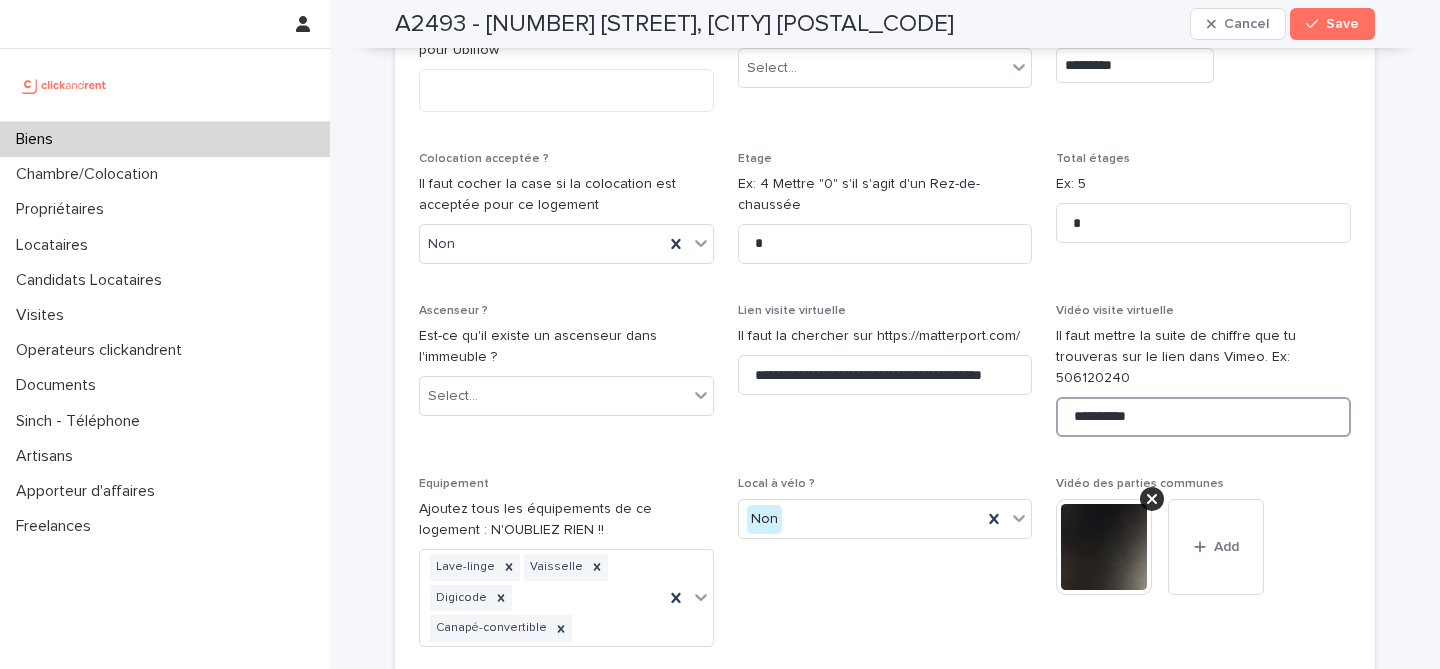 type on "**********" 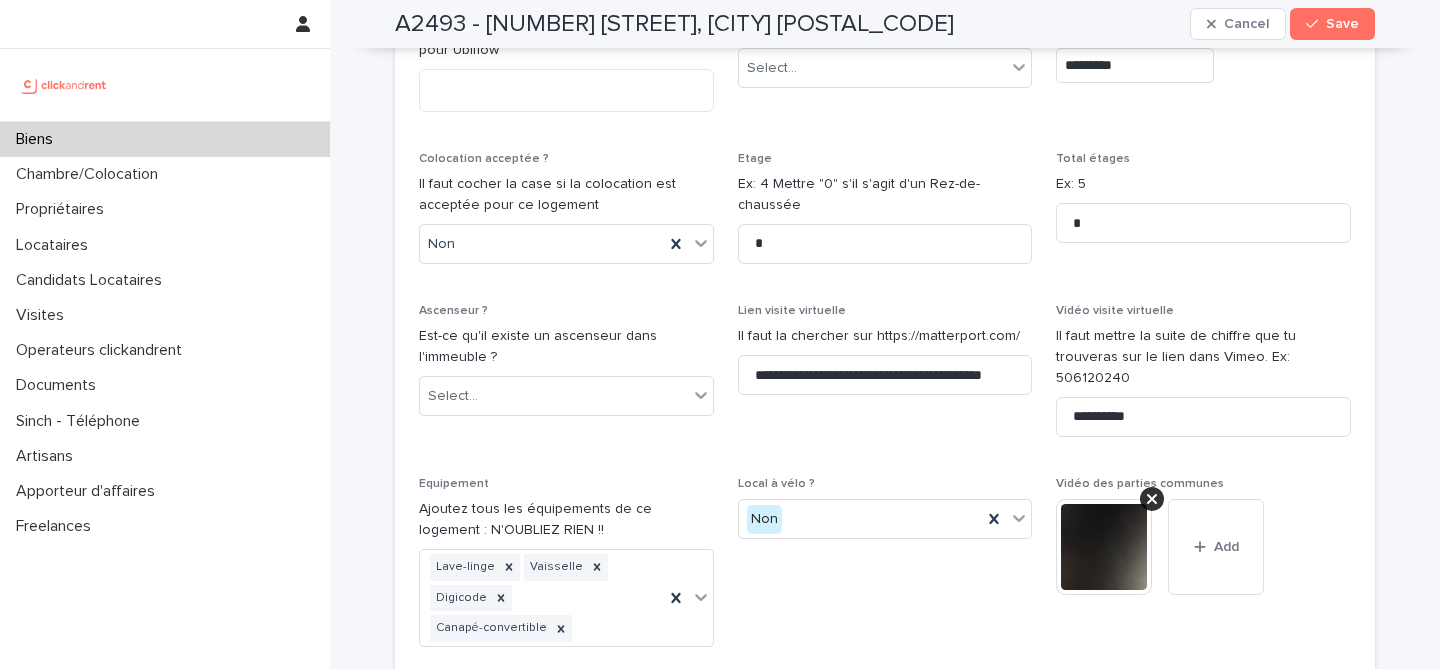 click on "Type de location Il s'agit d'un champ important qui conditionnera notamment le type de contrat de location ! Location meublée Meublé ? Le bien contient-il des meubles? Meublé Nombre de pièces Ex: 3 * Nombre de chambres Ex: 2 * Plafond de revenus du locataire ? OBLIGATOIRE : indiquez ici si le bien est soumis à un statut spécifique Aucun Titre annonce Il faut soigner ce titre, c'est celui qui apparaitra sur clickandrent.fr et c'est également celui qu'il faudra copier/coller pour Ubiflow Description annonce Il faut soigner cette description, c'est celle qui apparaitra sur clickandrent.fr et c'est également celle qu'il faudra copier/coller pour Ubiflow Mise en avant Il faut éviter de mettre des mises en avant pour tous les biens, il faut que cela soit le cas pour 30% maximum de nos annonces Select... Disponibilité Il faut indiquer la date précise à laquelle les nouveaux locataires peuvent emménager
Ex: 13 mars 2024 ********* Colocation acceptée ? Non Etage * Total étages Ex: 5 * Ascenseur ? Non **" at bounding box center [885, 909] 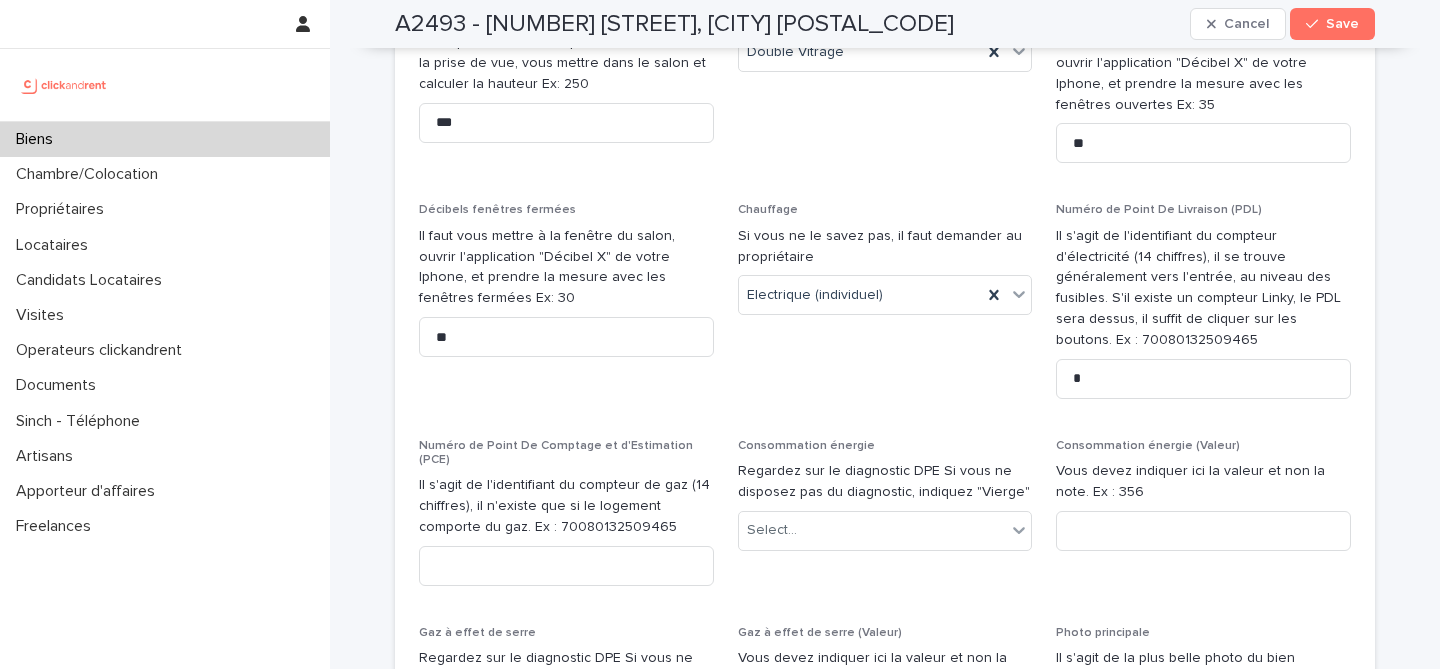 scroll, scrollTop: 7092, scrollLeft: 0, axis: vertical 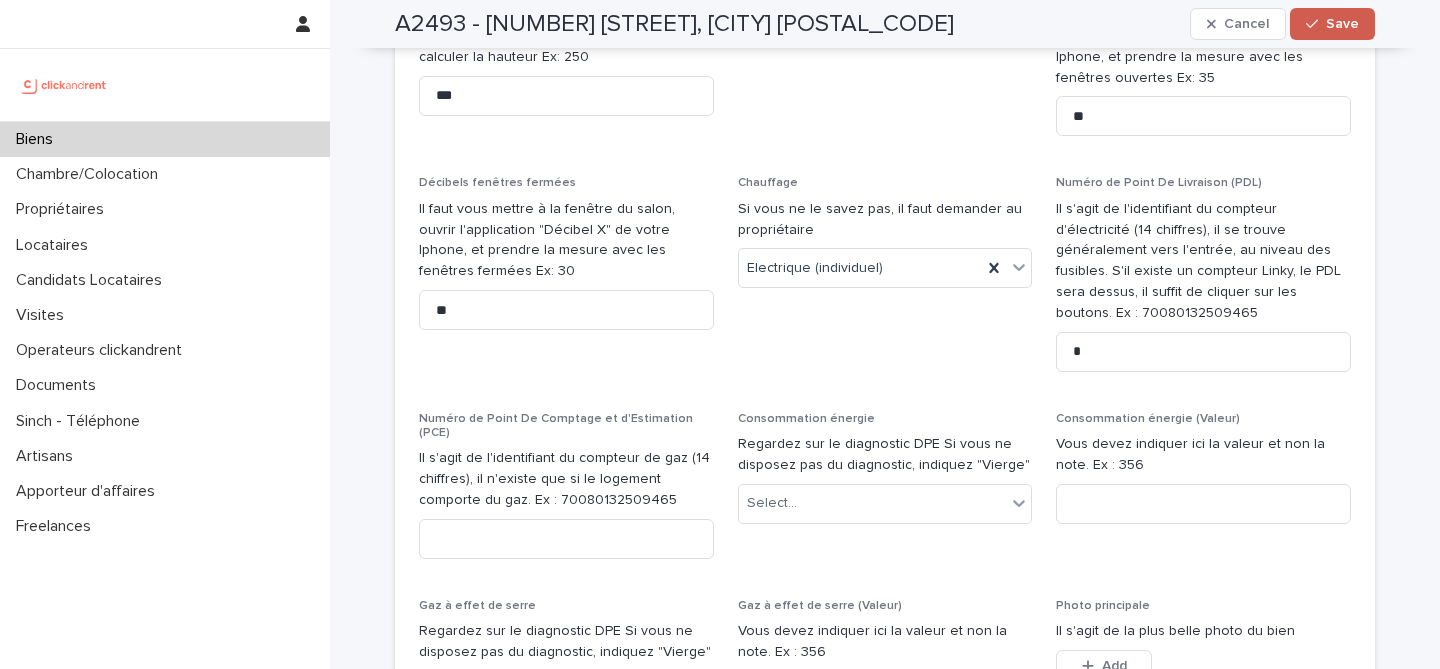 click on "Save" at bounding box center [1342, 24] 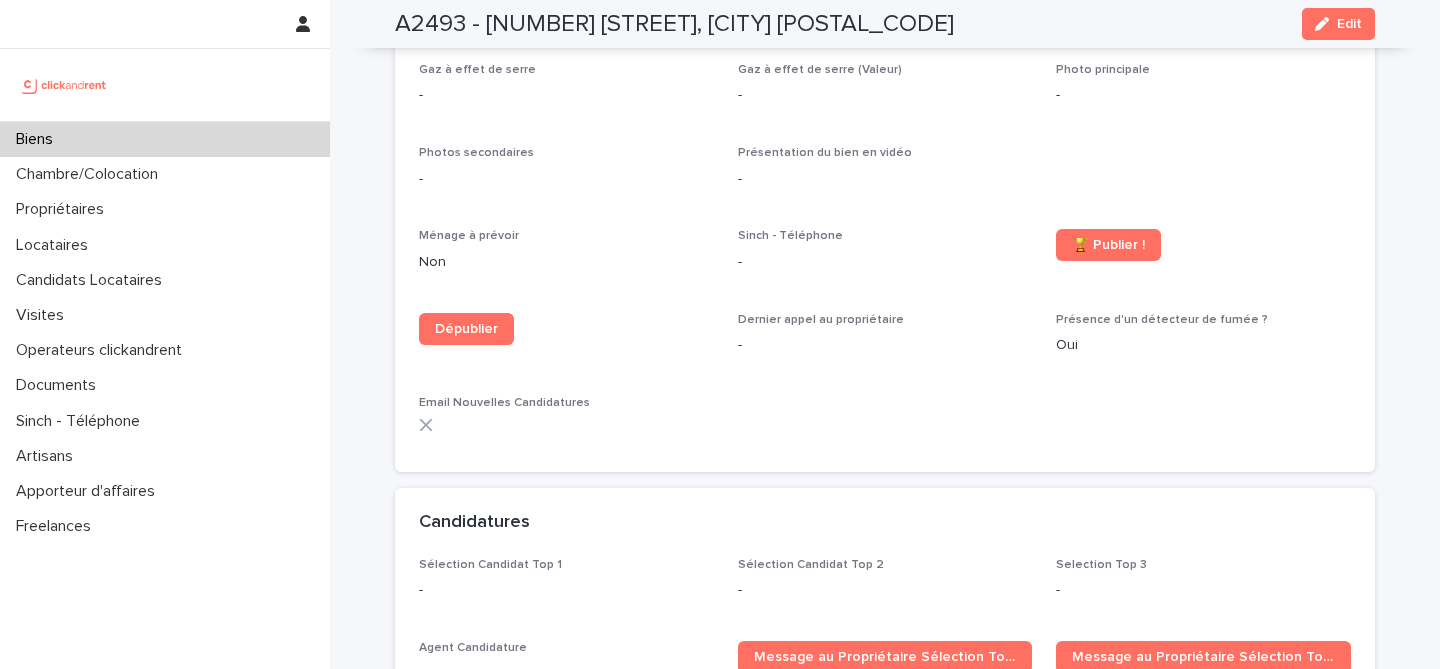scroll, scrollTop: 4486, scrollLeft: 0, axis: vertical 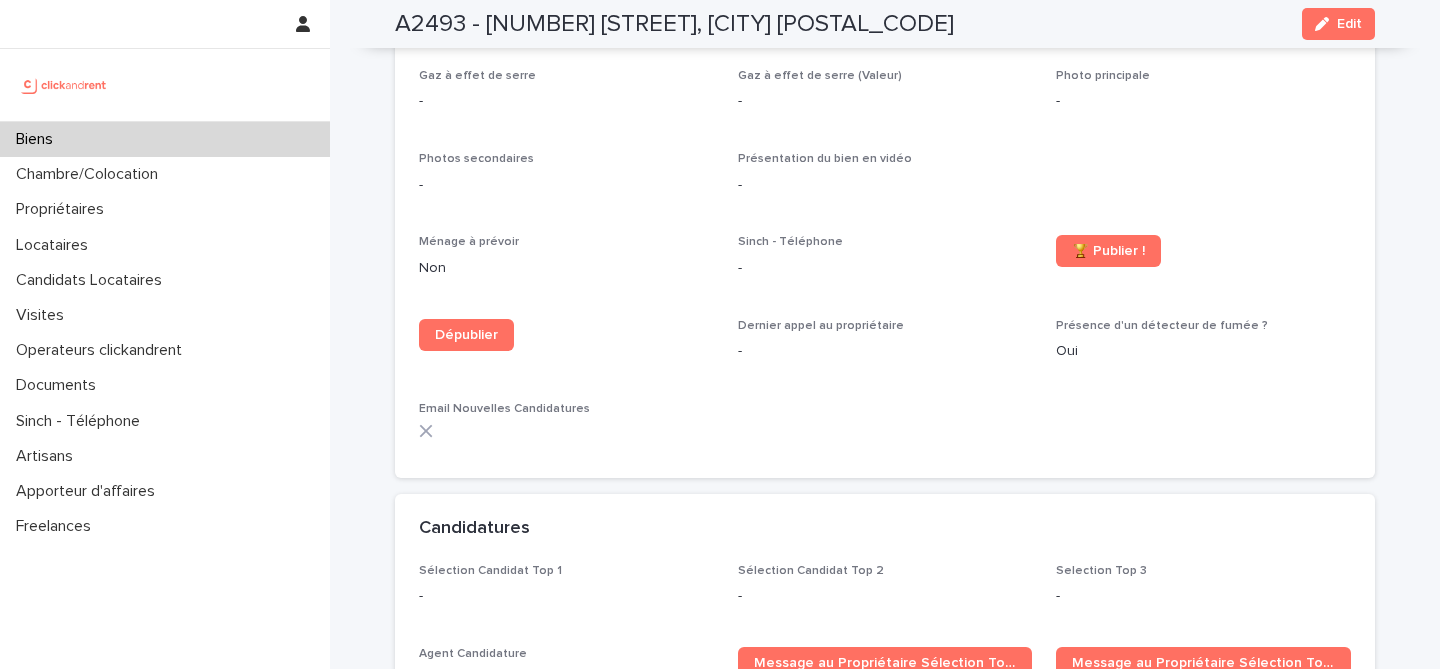 click on "A2493 - 26 rue de Poitou,  Paris 75003 Edit" at bounding box center (885, 24) 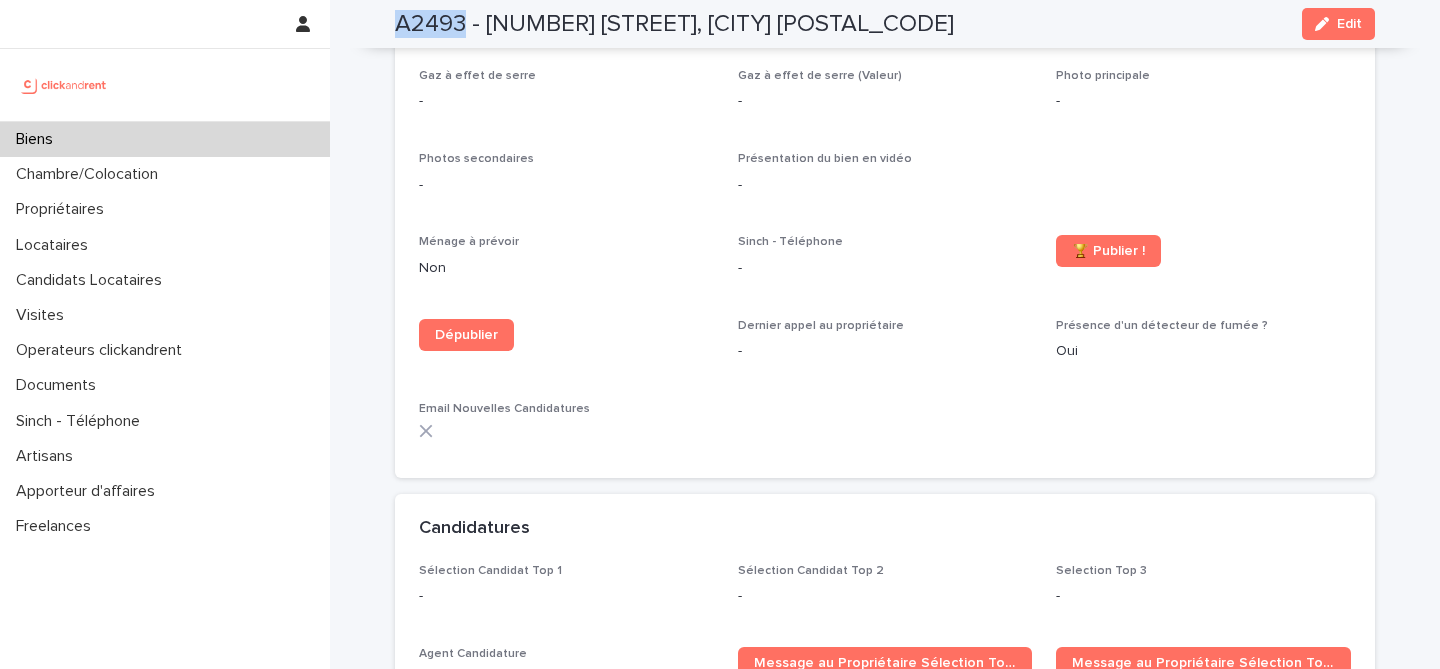click on "A2493 - 26 rue de Poitou,  Paris 75003" at bounding box center [674, 24] 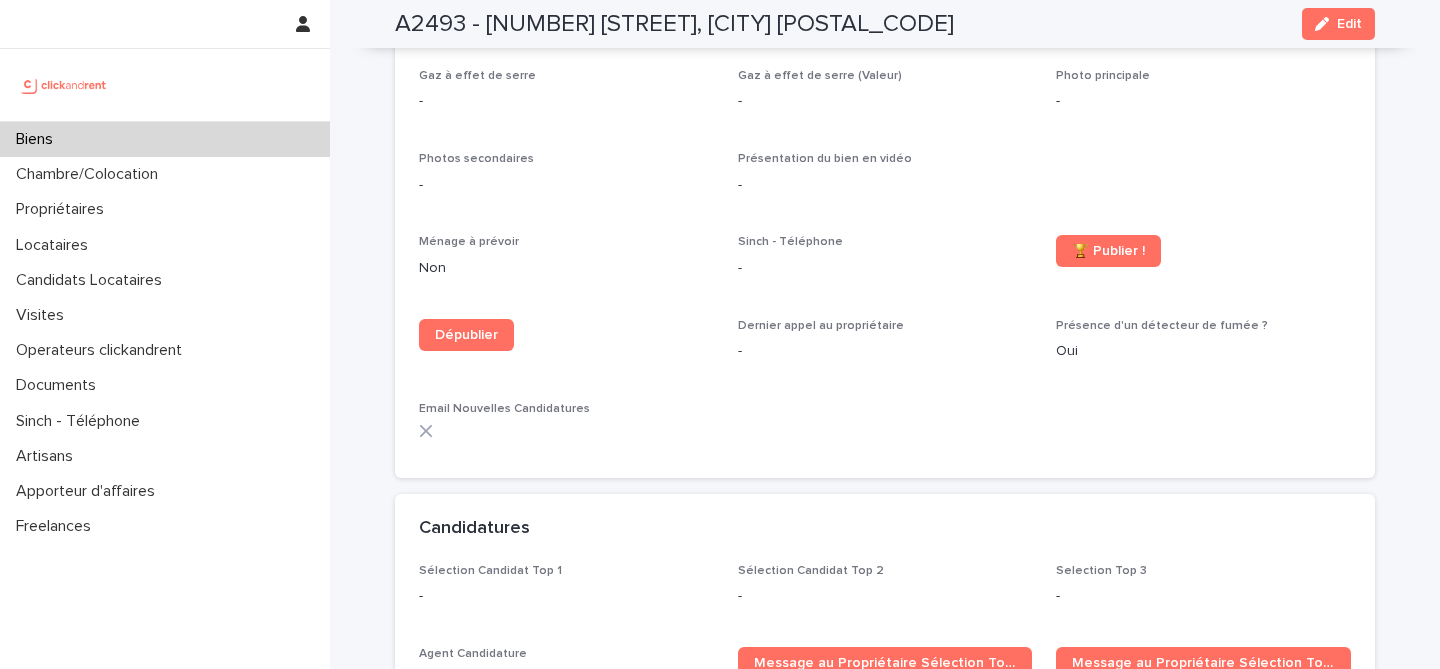 click on "Ménage à prévoir Non" at bounding box center (566, 264) 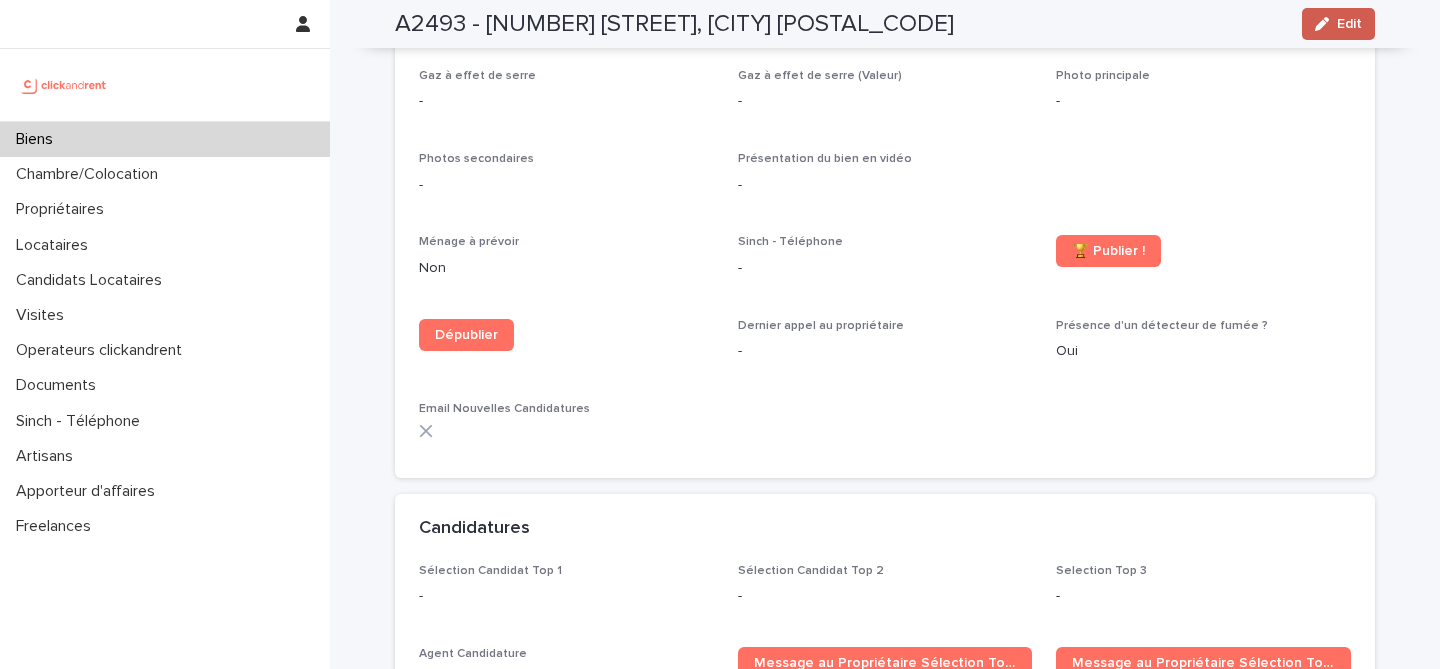 click on "Edit" at bounding box center [1338, 24] 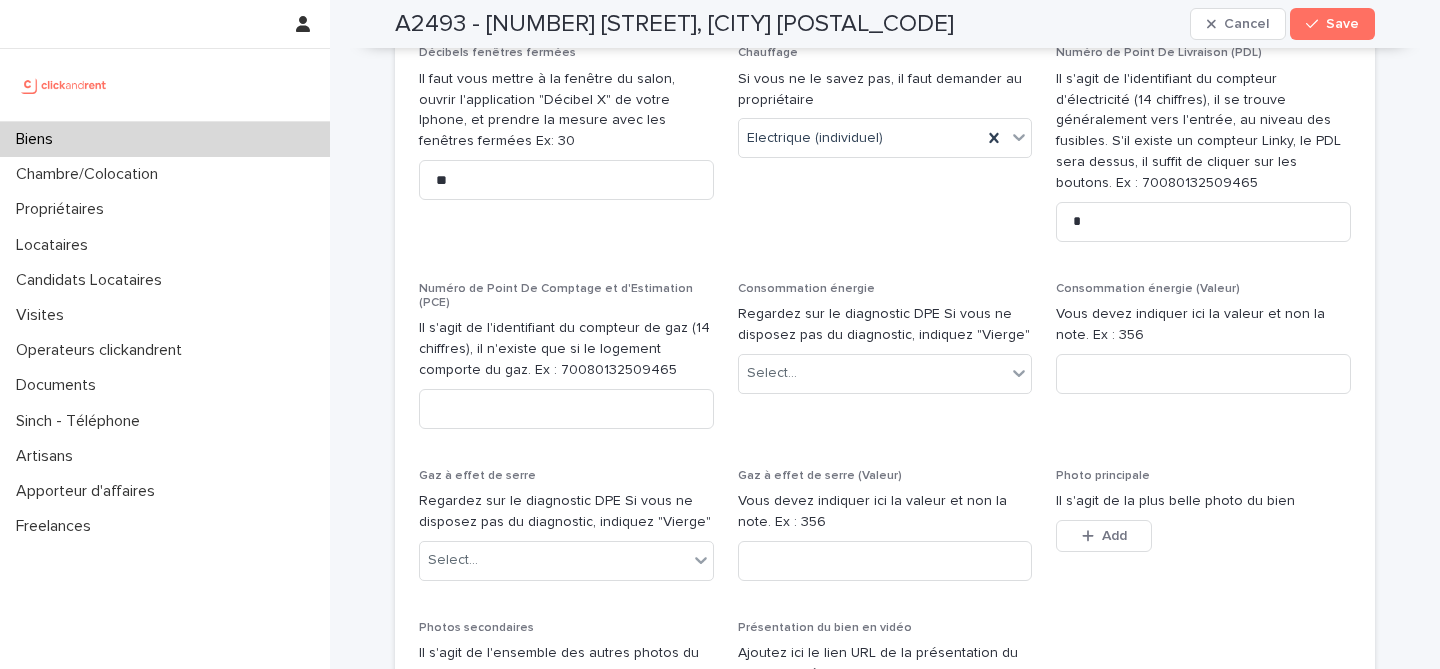 scroll, scrollTop: 7220, scrollLeft: 0, axis: vertical 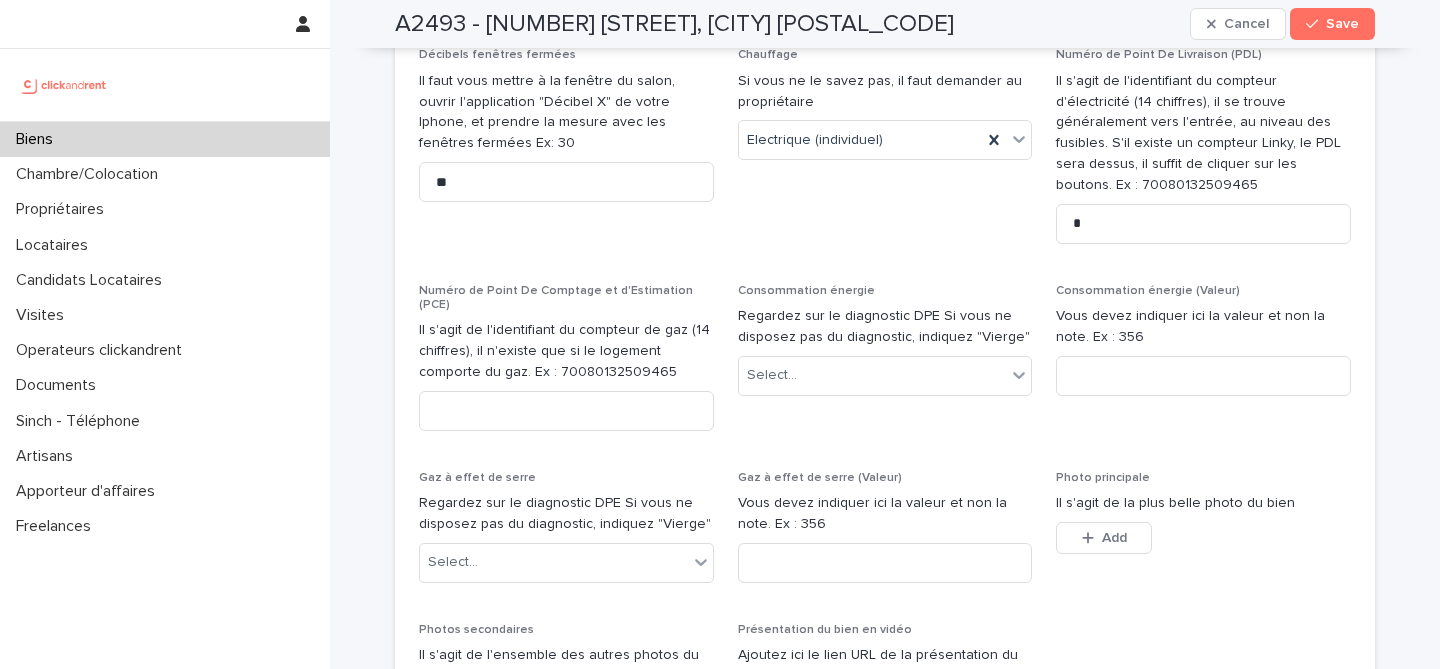 click on "Add" at bounding box center [467, 711] 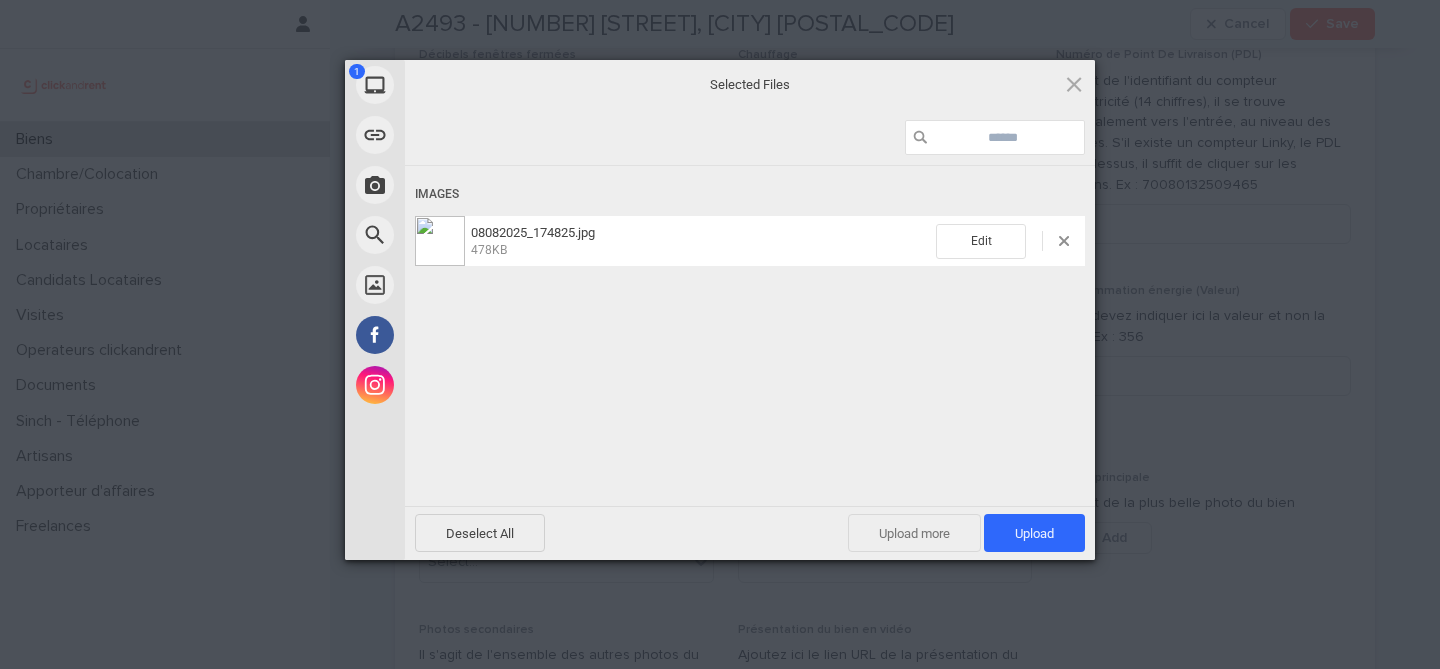 click on "Upload more" at bounding box center [914, 533] 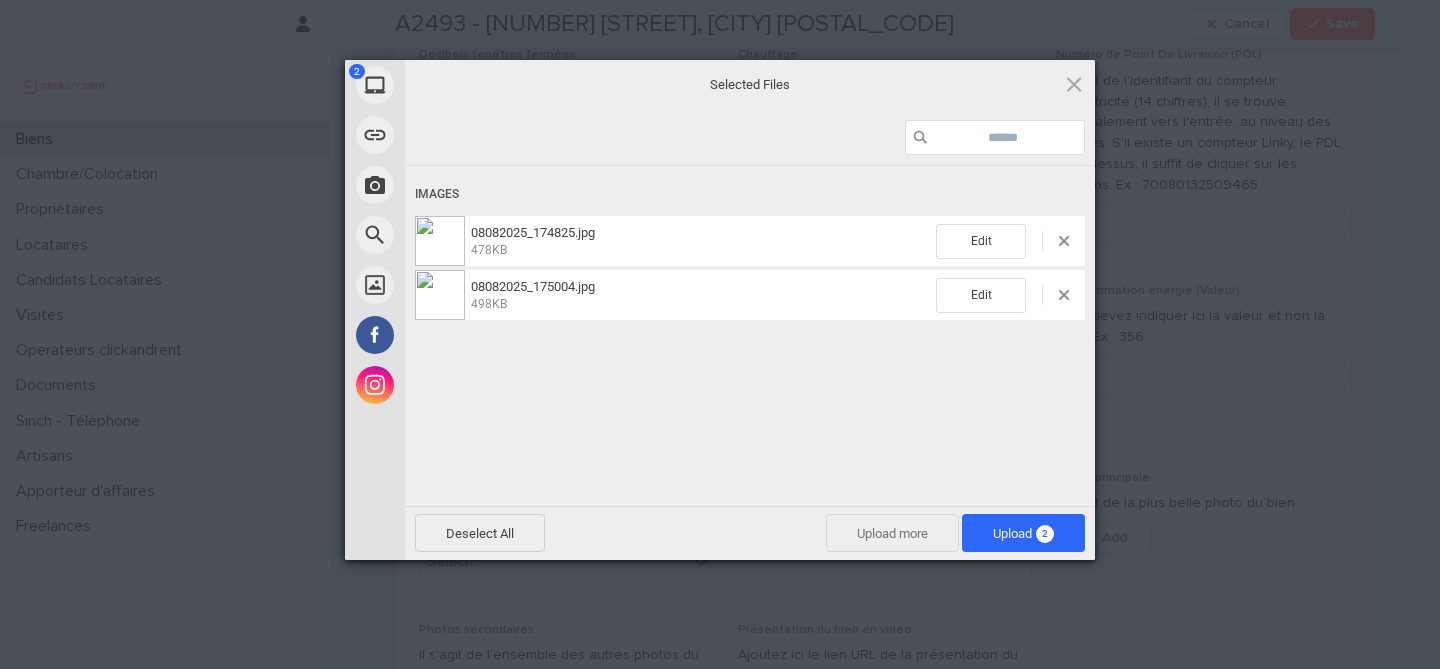 click on "Upload more" at bounding box center [892, 533] 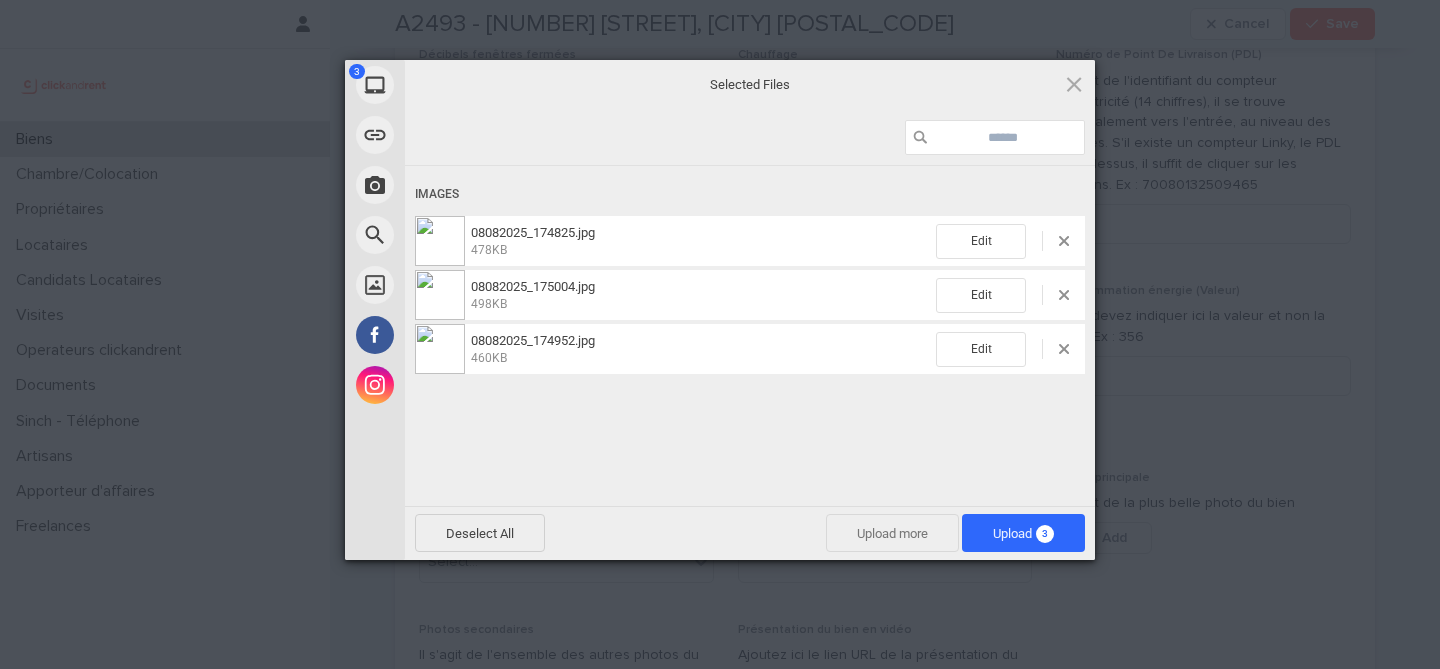 click on "Upload more" at bounding box center [892, 533] 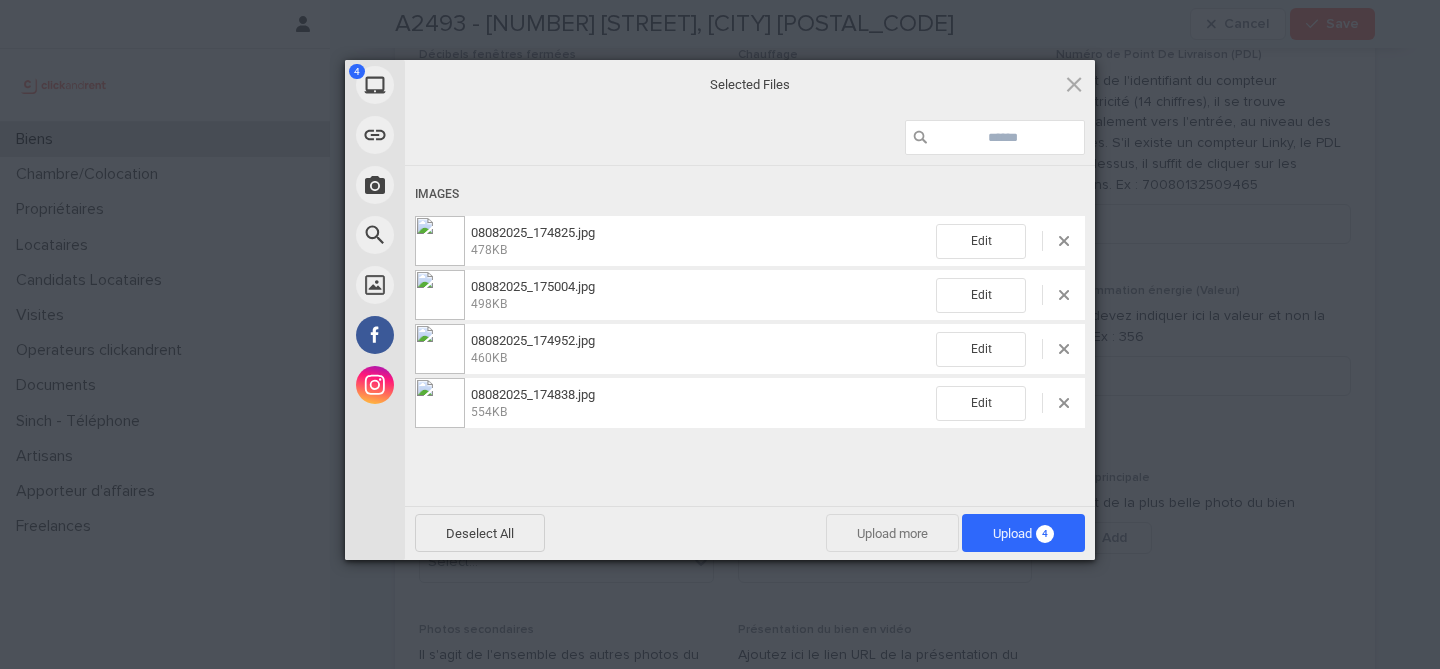 click on "Upload more" at bounding box center [892, 533] 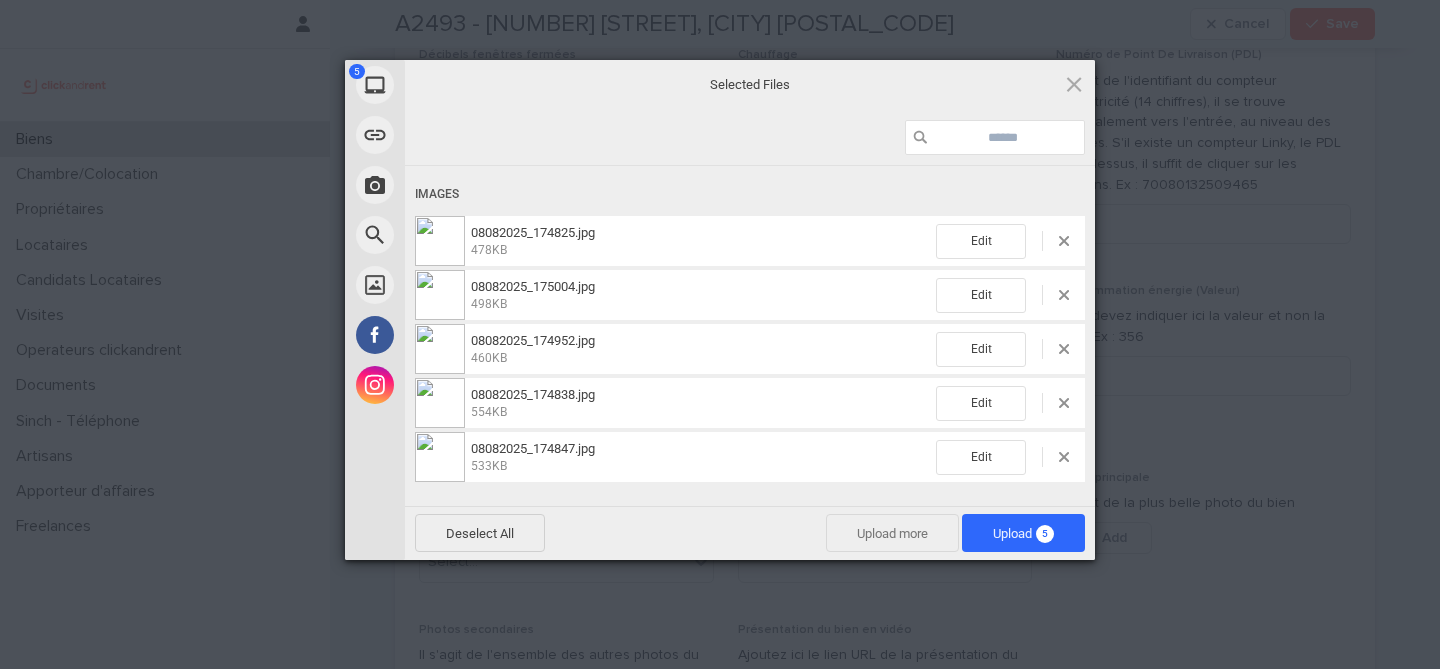 click on "Upload more" at bounding box center (892, 533) 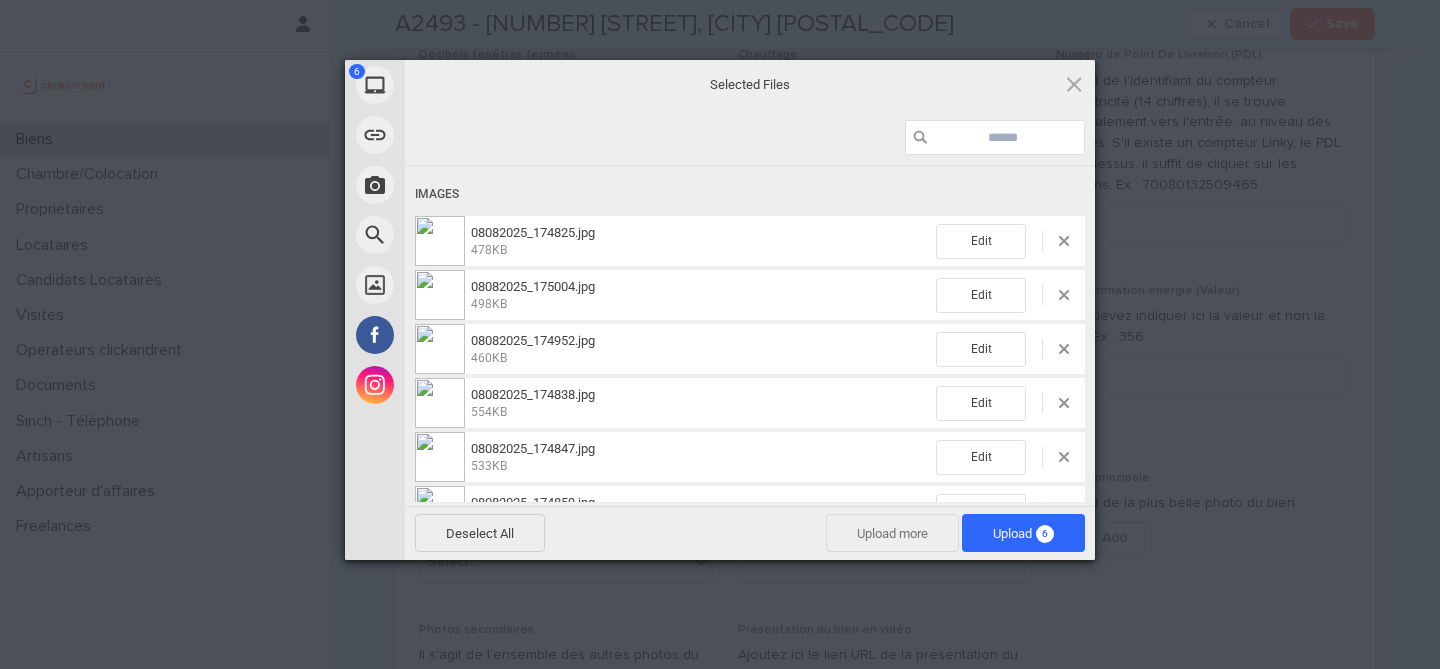 click on "Upload more" at bounding box center (892, 533) 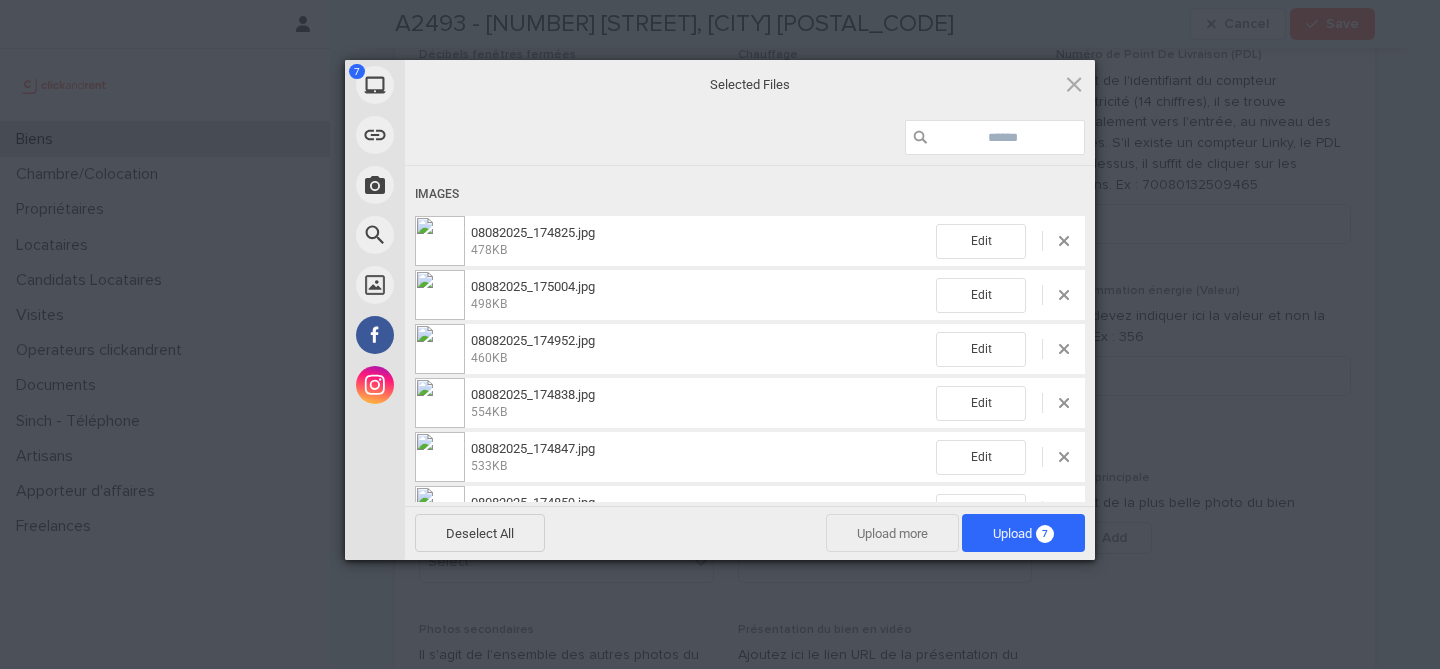 click on "Upload more" at bounding box center [892, 533] 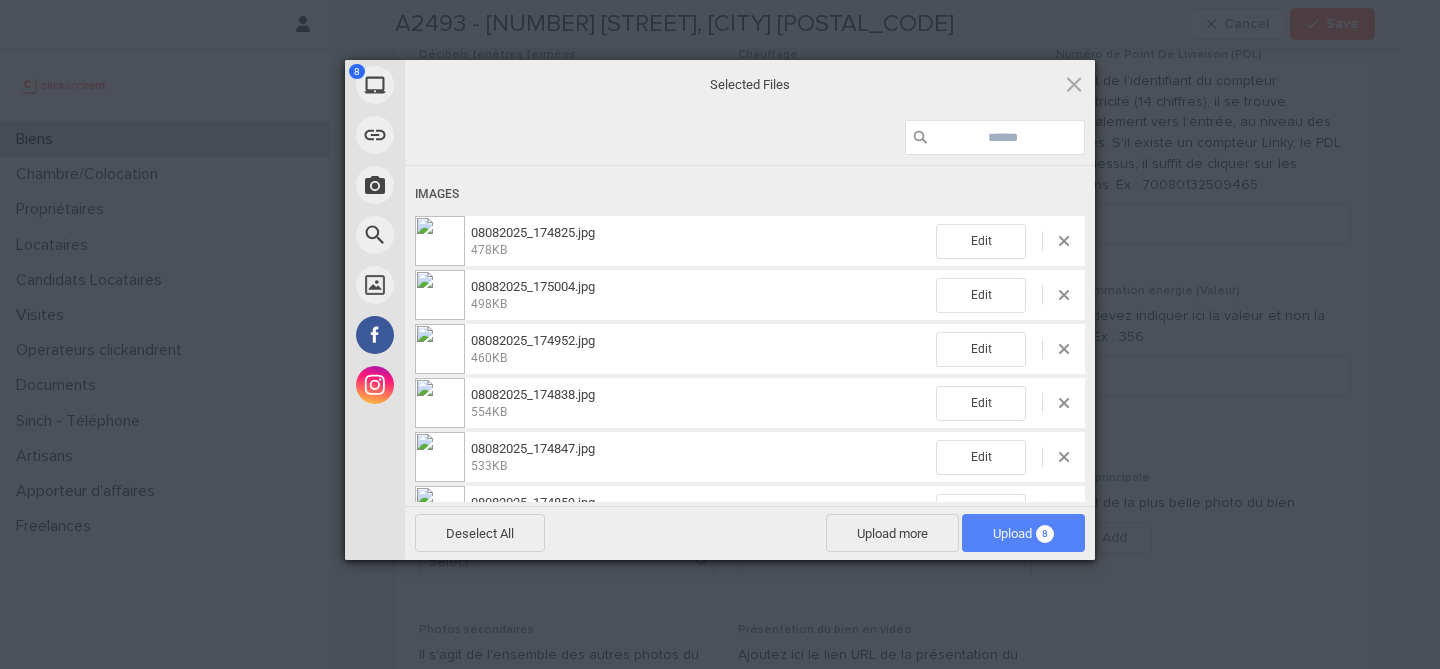 click on "8" at bounding box center (1045, 534) 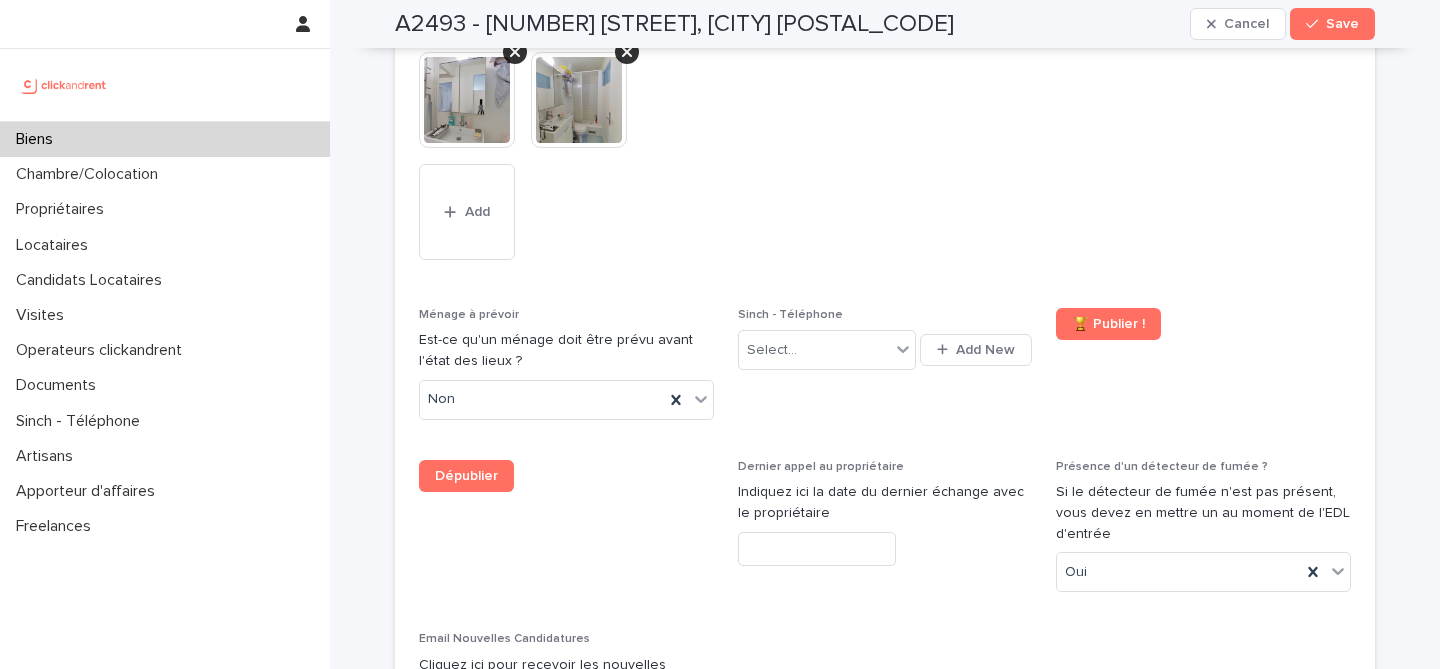 scroll, scrollTop: 8302, scrollLeft: 0, axis: vertical 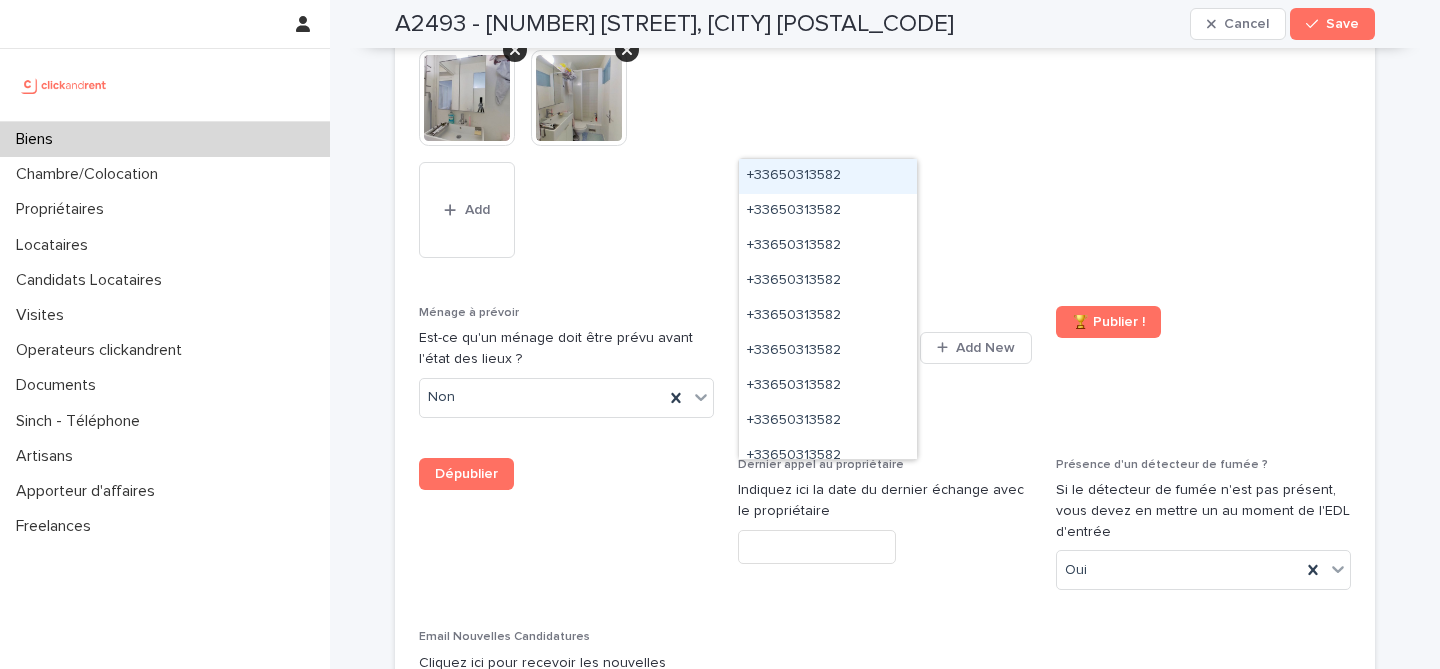 click on "Select..." at bounding box center (814, 348) 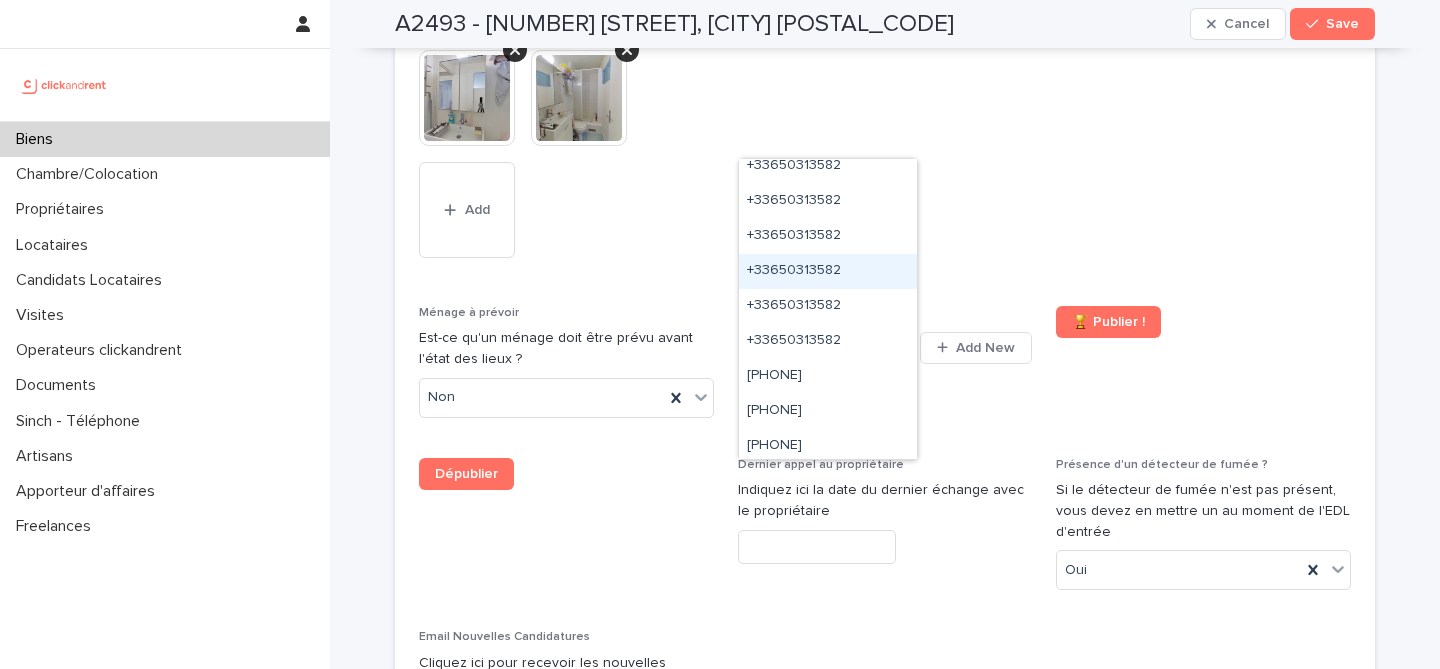 scroll, scrollTop: 240, scrollLeft: 0, axis: vertical 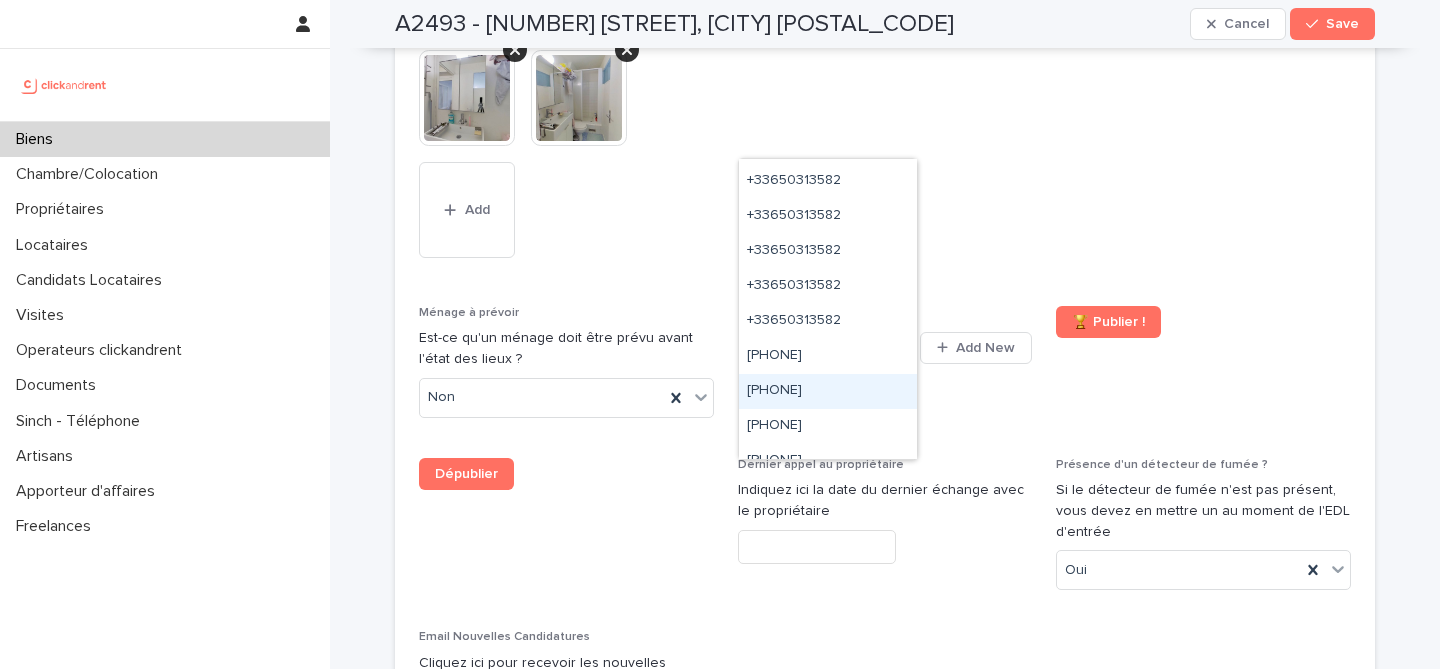 click on "+33755517169" at bounding box center [828, 391] 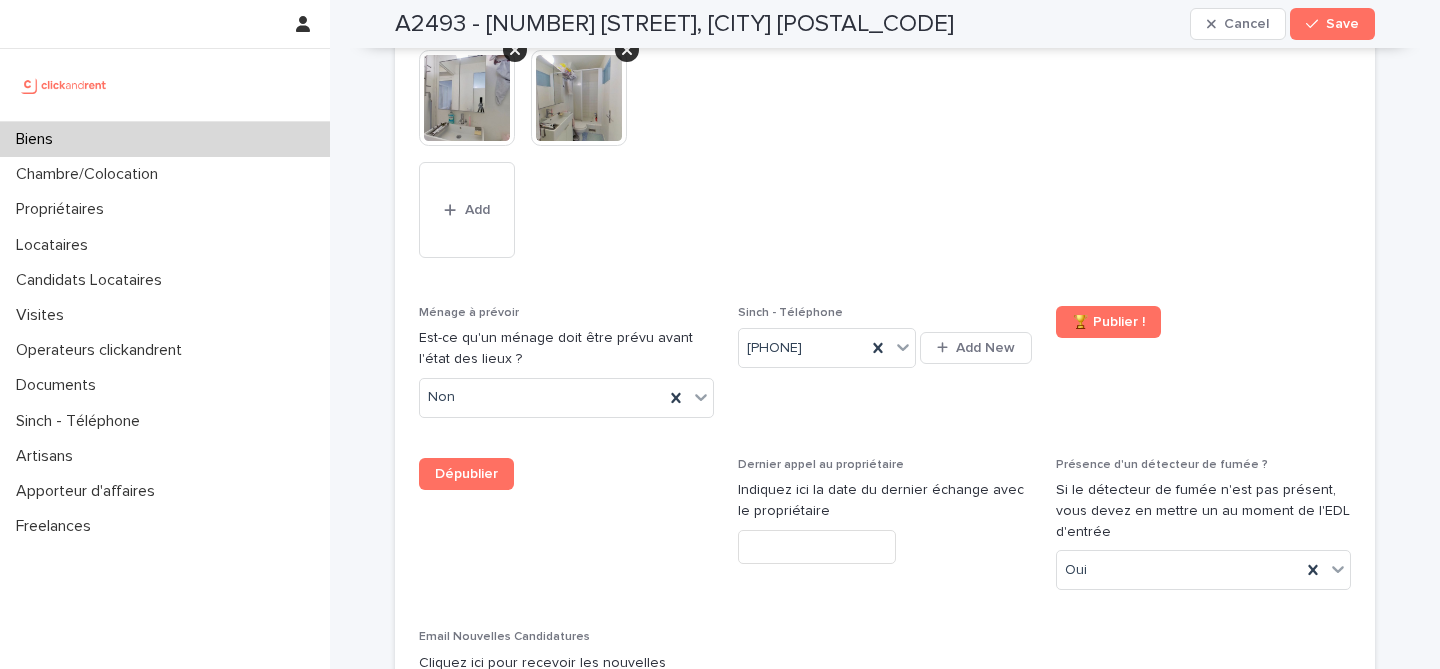 click on "Type de location Il s'agit d'un champ important qui conditionnera notamment le type de contrat de location ! Location meublée Meublé ? Le bien contient-il des meubles? Meublé Nombre de pièces Ex: 3 * Nombre de chambres Ex: 2 * Plafond de revenus du locataire ? OBLIGATOIRE : indiquez ici si le bien est soumis à un statut spécifique Aucun Titre annonce Il faut soigner ce titre, c'est celui qui apparaitra sur clickandrent.fr et c'est également celui qu'il faudra copier/coller pour Ubiflow Description annonce Il faut soigner cette description, c'est celle qui apparaitra sur clickandrent.fr et c'est également celle qu'il faudra copier/coller pour Ubiflow Mise en avant Il faut éviter de mettre des mises en avant pour tous les biens, il faut que cela soit le cas pour 30% maximum de nos annonces Select... Disponibilité Il faut indiquer la date précise à laquelle les nouveaux locataires peuvent emménager
Ex: 13 mars 2024 ********* Colocation acceptée ? Non Etage * Total étages Ex: 5 * Ascenseur ? Non **" at bounding box center (885, -831) 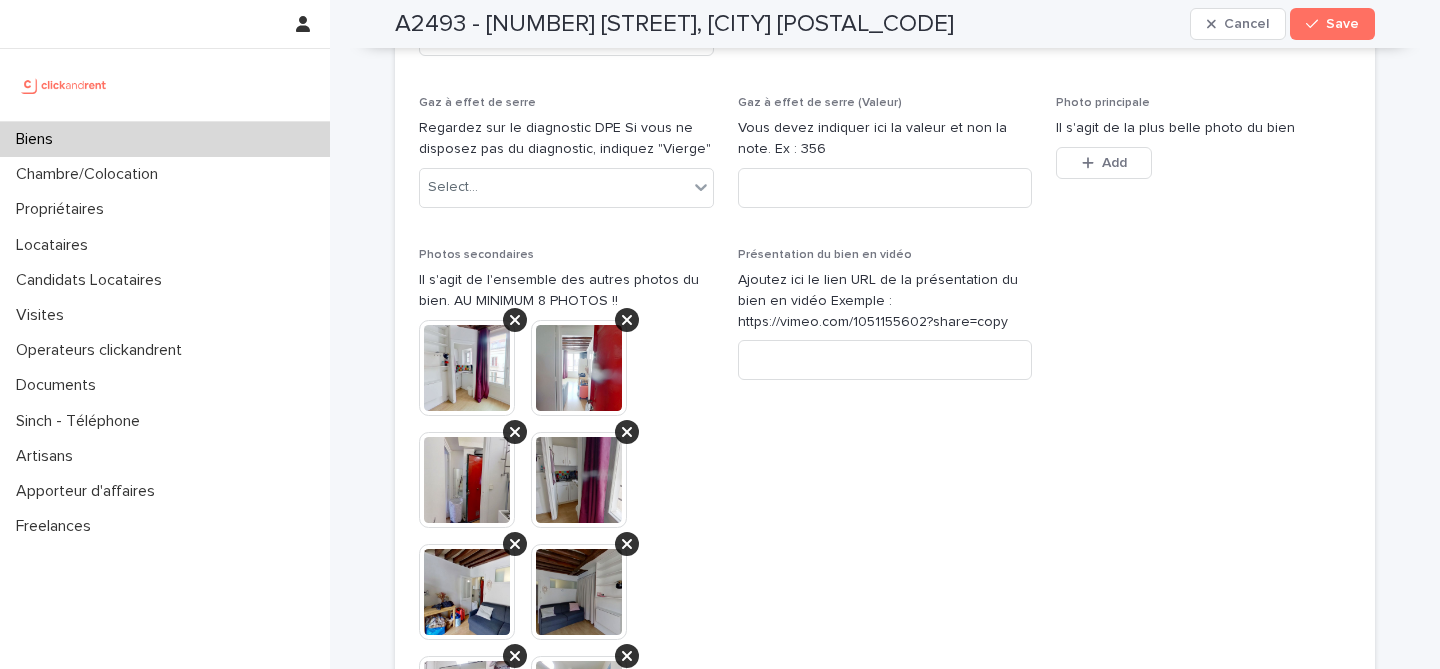 scroll, scrollTop: 7690, scrollLeft: 0, axis: vertical 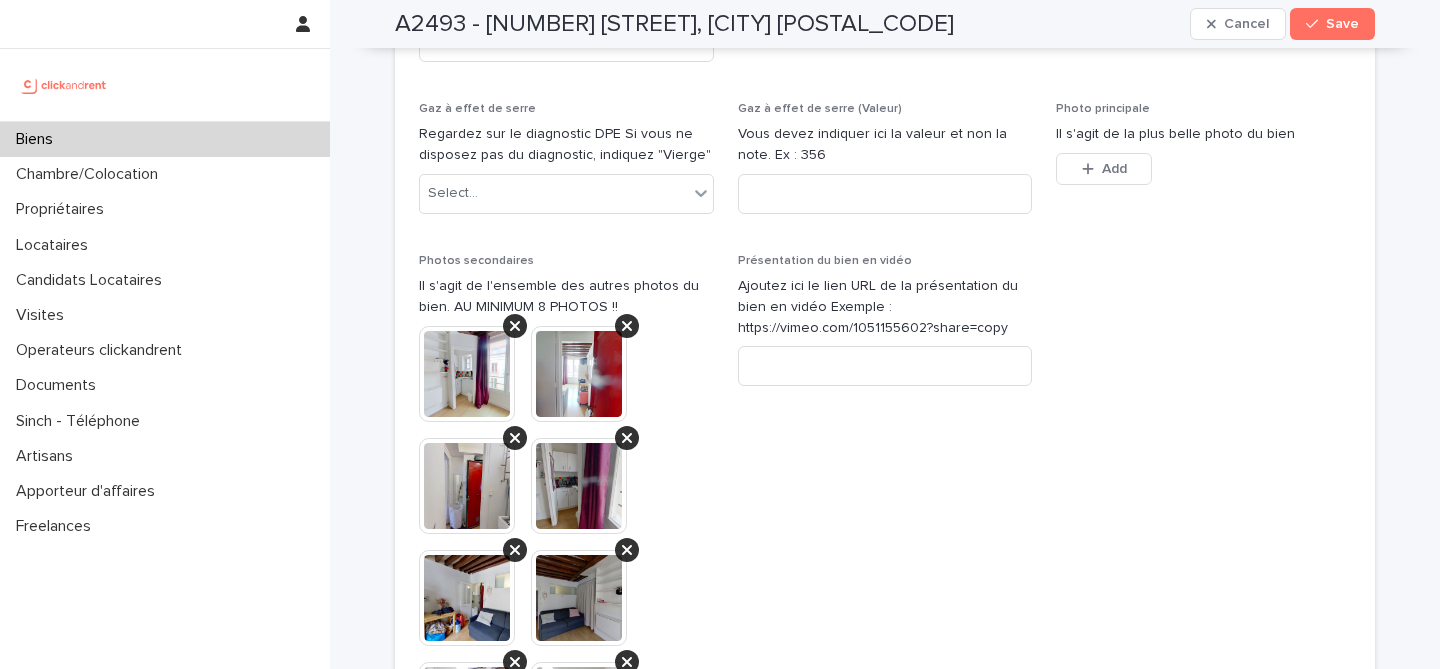 click at bounding box center [467, 598] 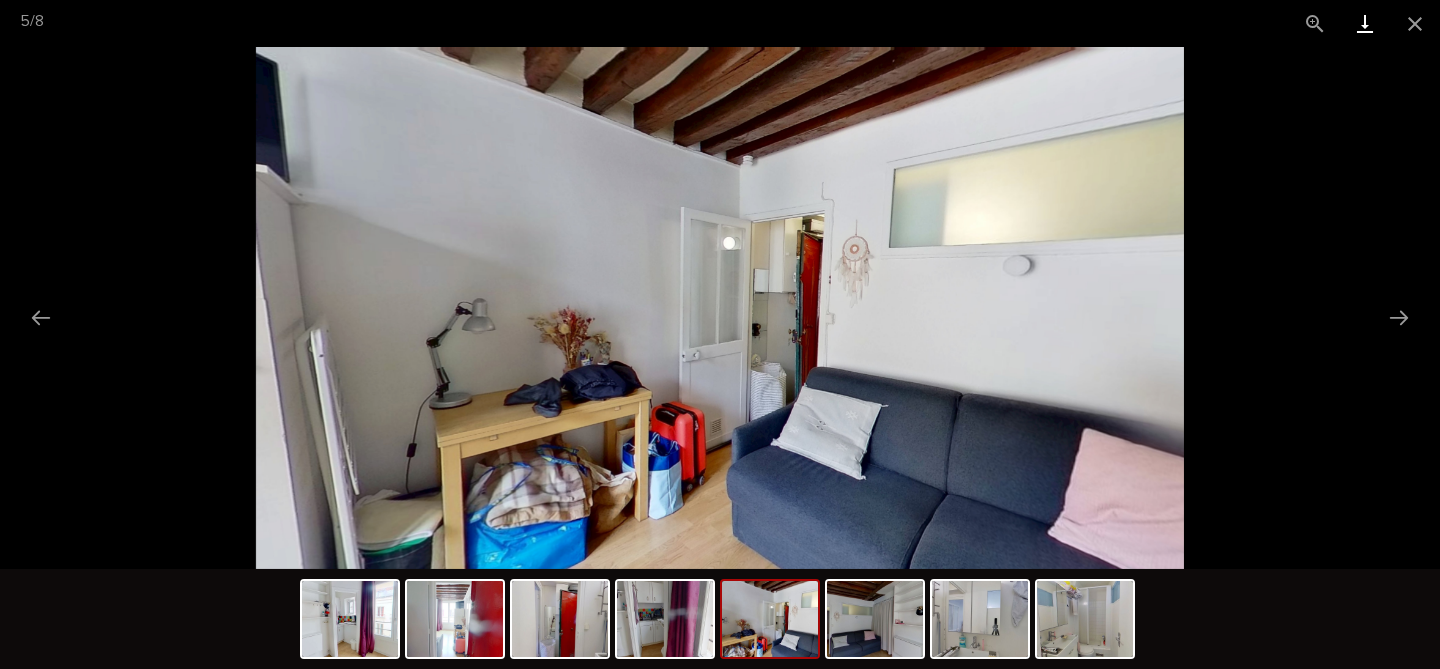 click at bounding box center (1365, 23) 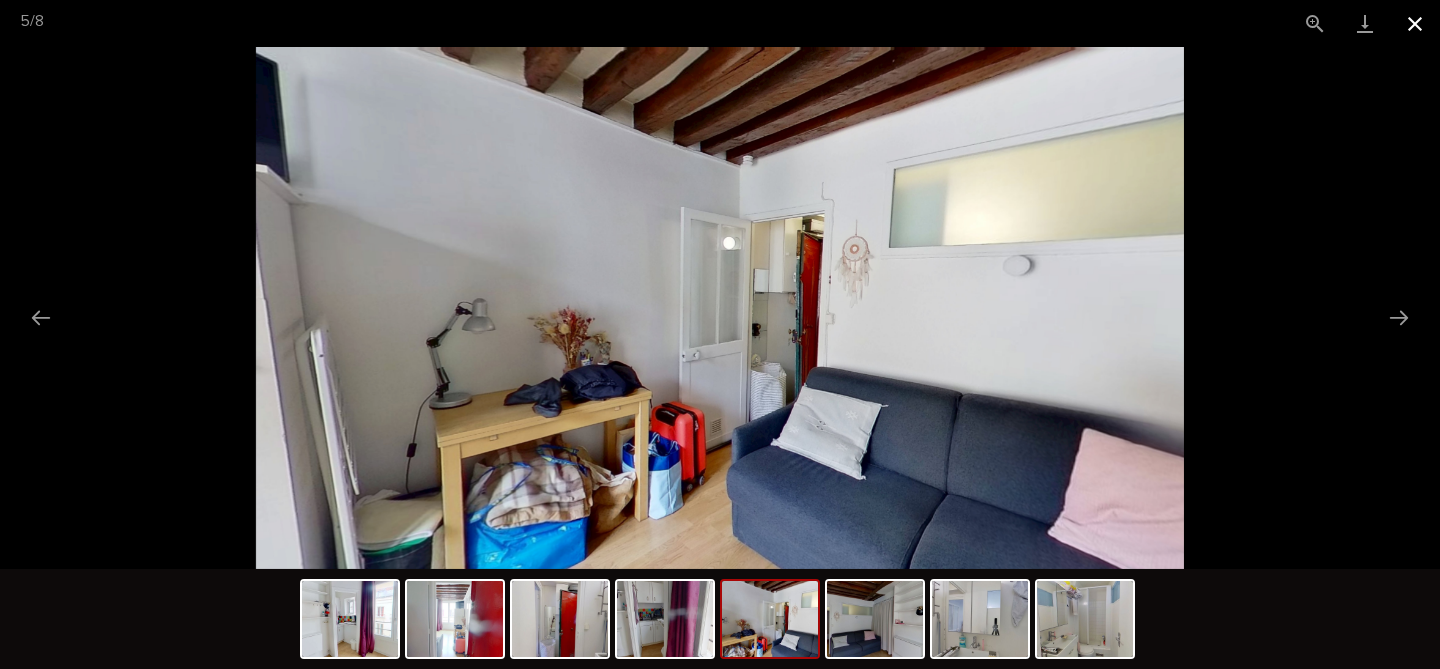 click at bounding box center [1415, 23] 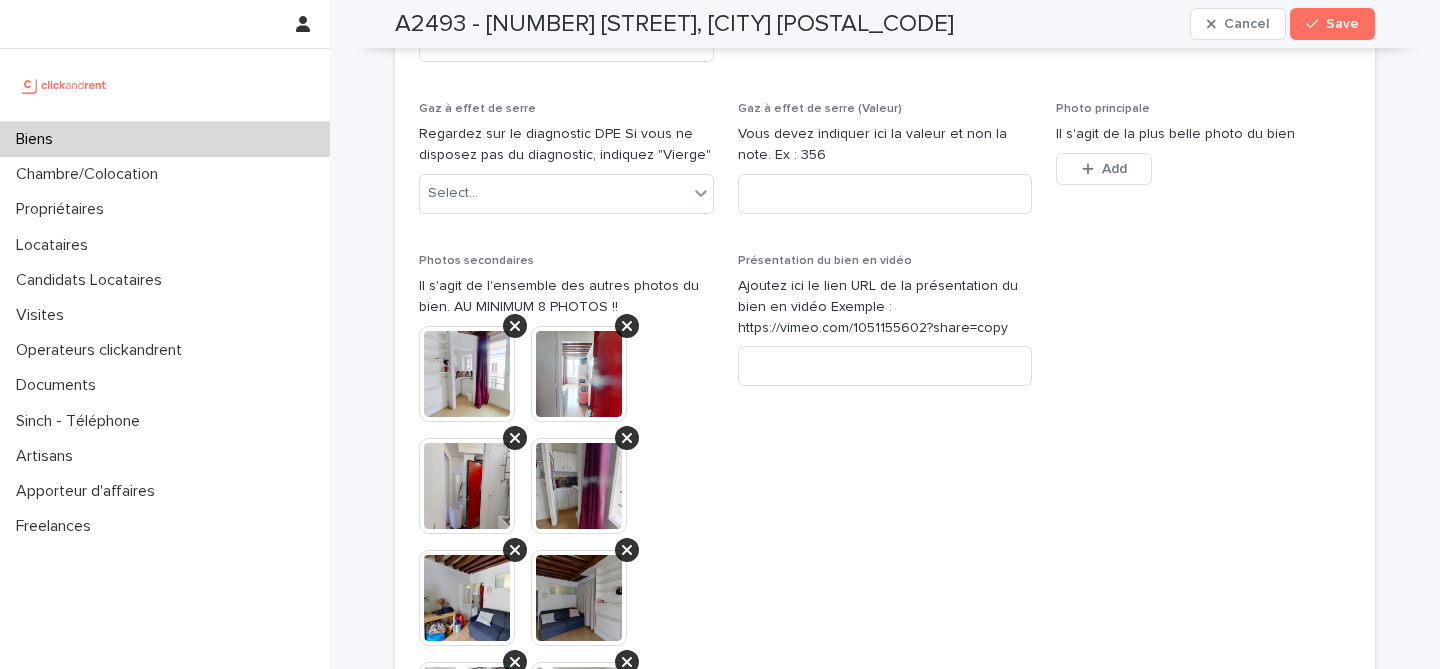 click at bounding box center (467, 598) 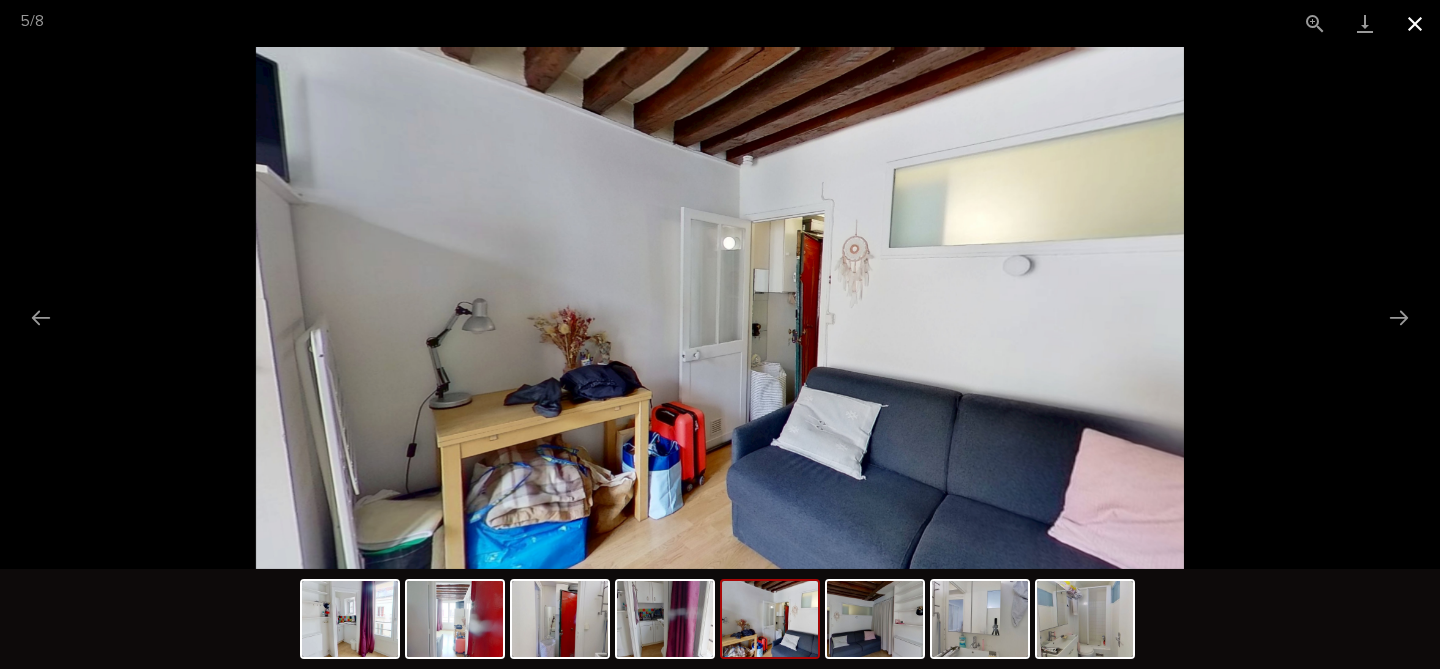 click at bounding box center (1415, 23) 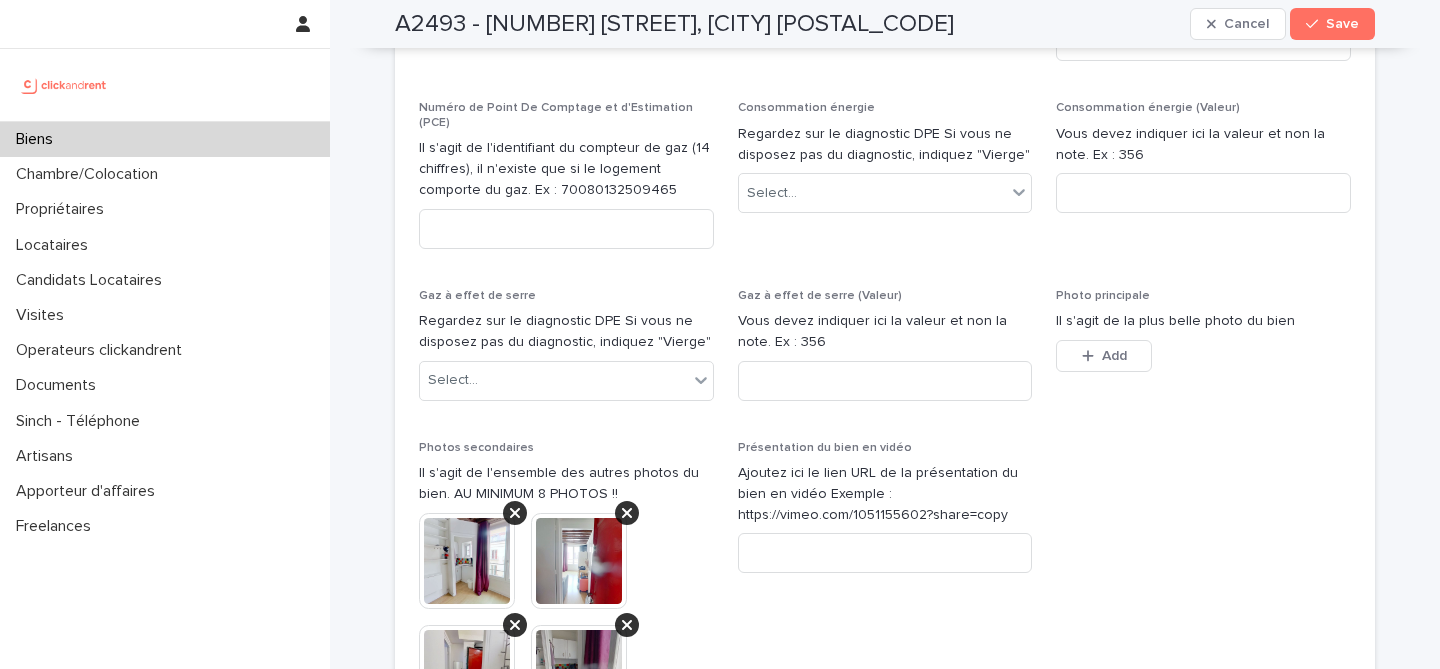 scroll, scrollTop: 7438, scrollLeft: 0, axis: vertical 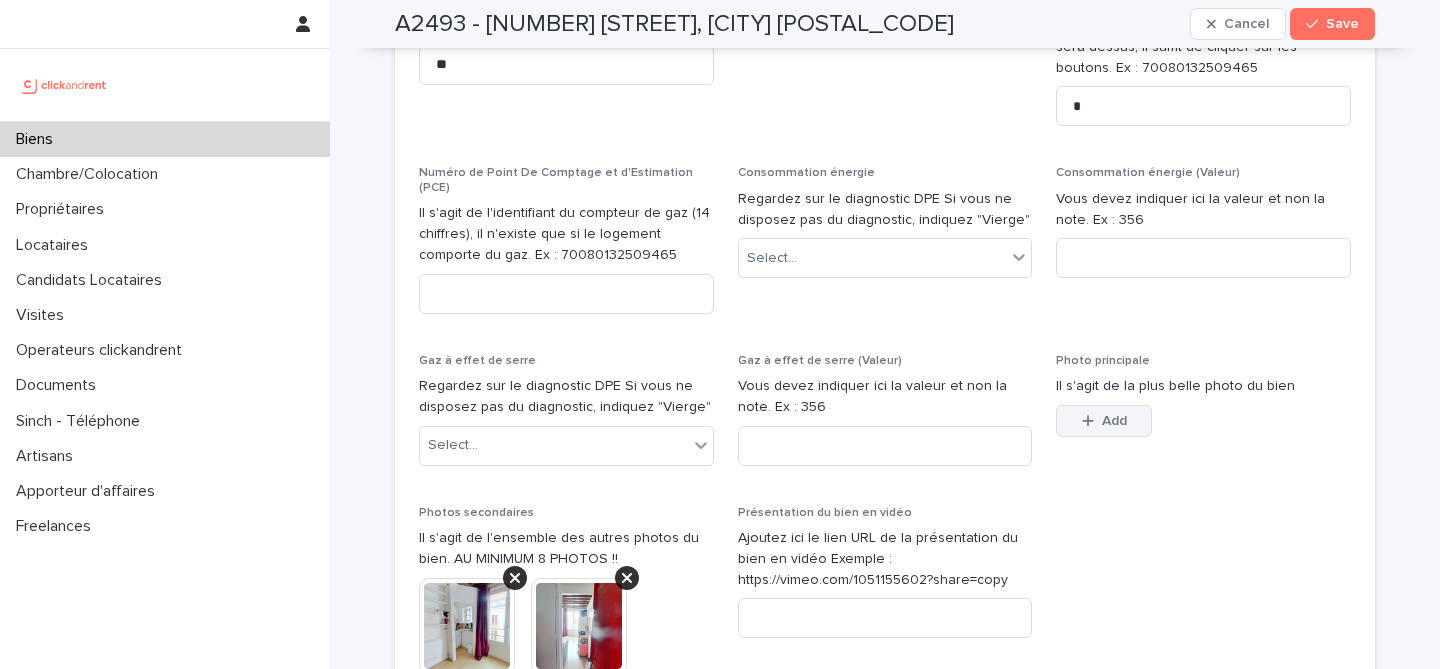 click on "Add" at bounding box center (1104, 421) 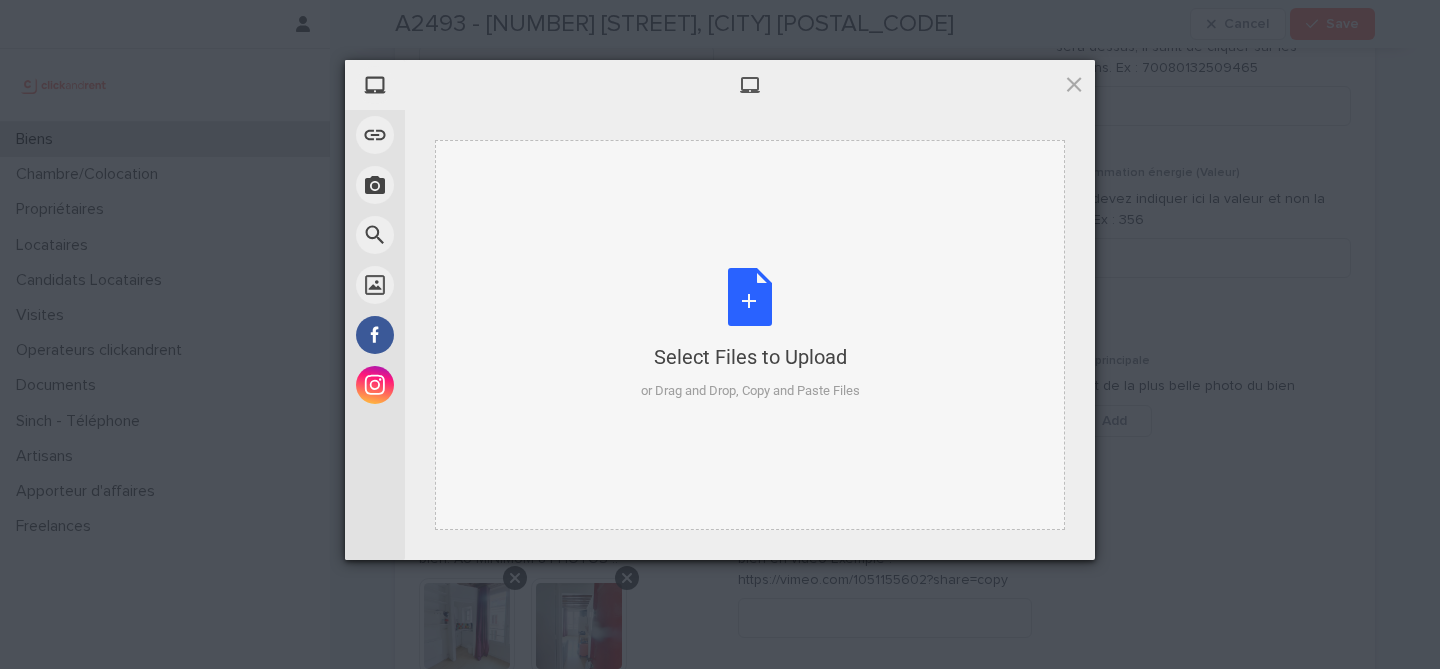 click on "Select Files to Upload
or Drag and Drop, Copy and Paste Files" at bounding box center [750, 334] 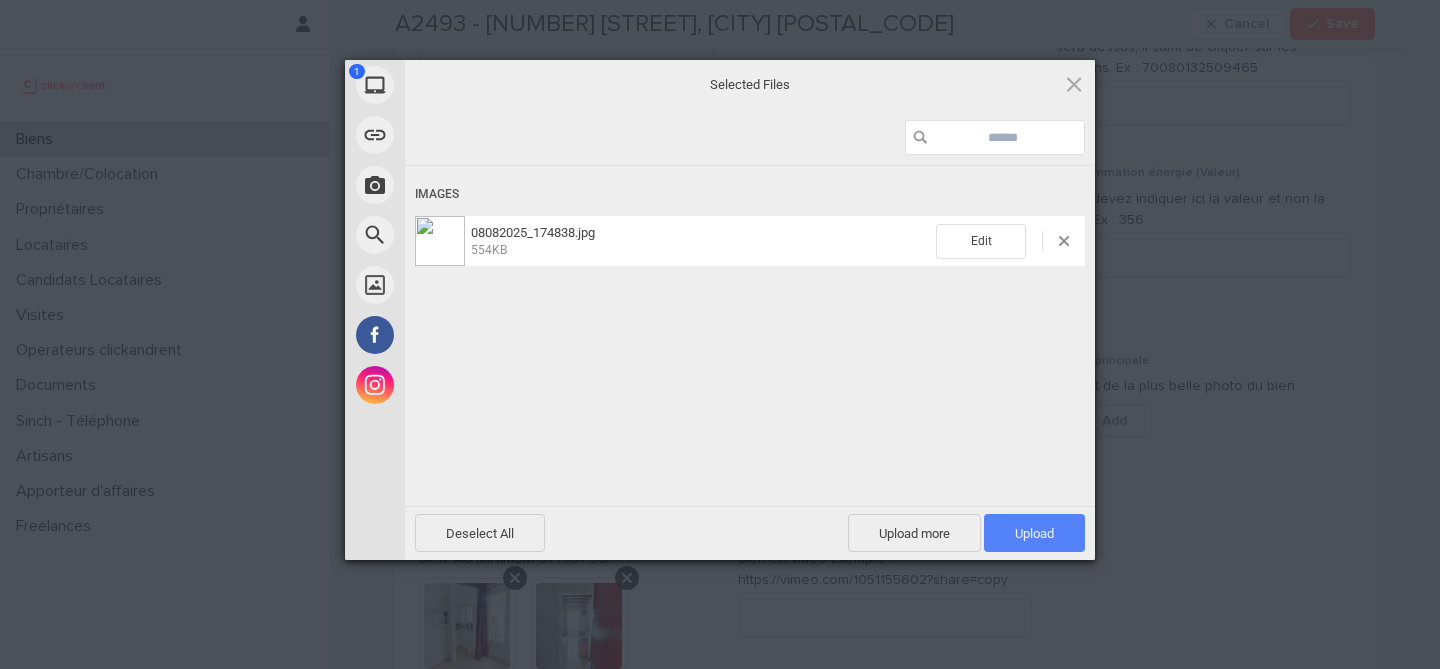 click on "Upload
1" at bounding box center (1034, 533) 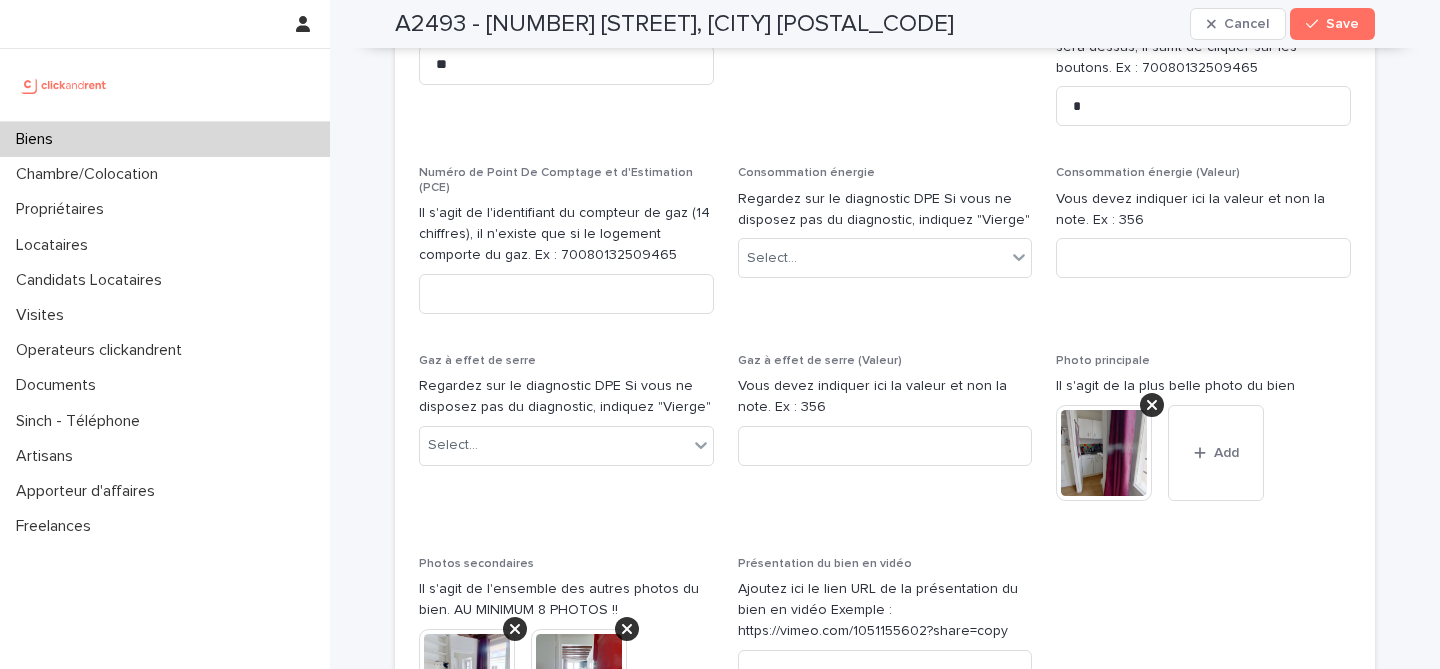 click on "Type de location Il s'agit d'un champ important qui conditionnera notamment le type de contrat de location ! Location meublée Meublé ? Le bien contient-il des meubles? Meublé Nombre de pièces Ex: 3 * Nombre de chambres Ex: 2 * Plafond de revenus du locataire ? OBLIGATOIRE : indiquez ici si le bien est soumis à un statut spécifique Aucun Titre annonce Il faut soigner ce titre, c'est celui qui apparaitra sur clickandrent.fr et c'est également celui qu'il faudra copier/coller pour Ubiflow Description annonce Il faut soigner cette description, c'est celle qui apparaitra sur clickandrent.fr et c'est également celle qu'il faudra copier/coller pour Ubiflow Mise en avant Il faut éviter de mettre des mises en avant pour tous les biens, il faut que cela soit le cas pour 30% maximum de nos annonces Select... Disponibilité Il faut indiquer la date précise à laquelle les nouveaux locataires peuvent emménager
Ex: 13 mars 2024 ********* Colocation acceptée ? Non Etage * Total étages Ex: 5 * Ascenseur ? Non **" at bounding box center (885, 58) 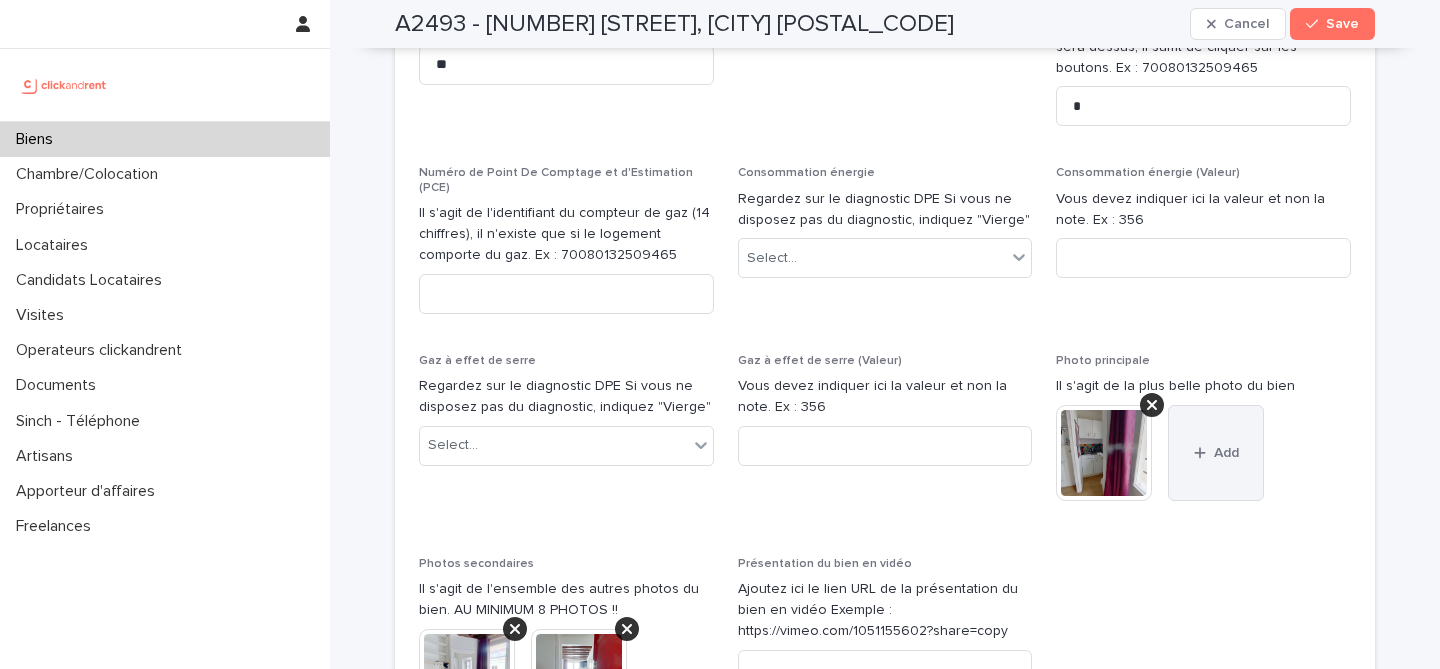 click on "Add" at bounding box center (1216, 453) 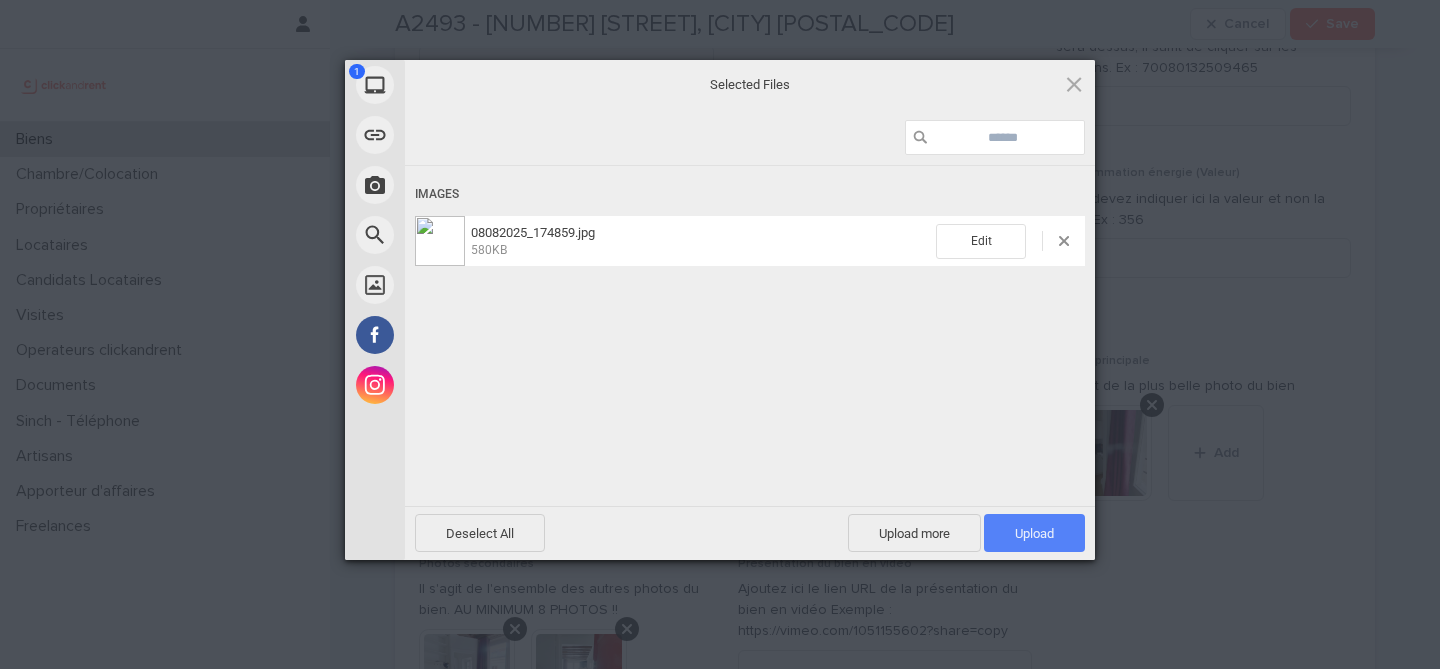 click on "Upload
1" at bounding box center [1034, 533] 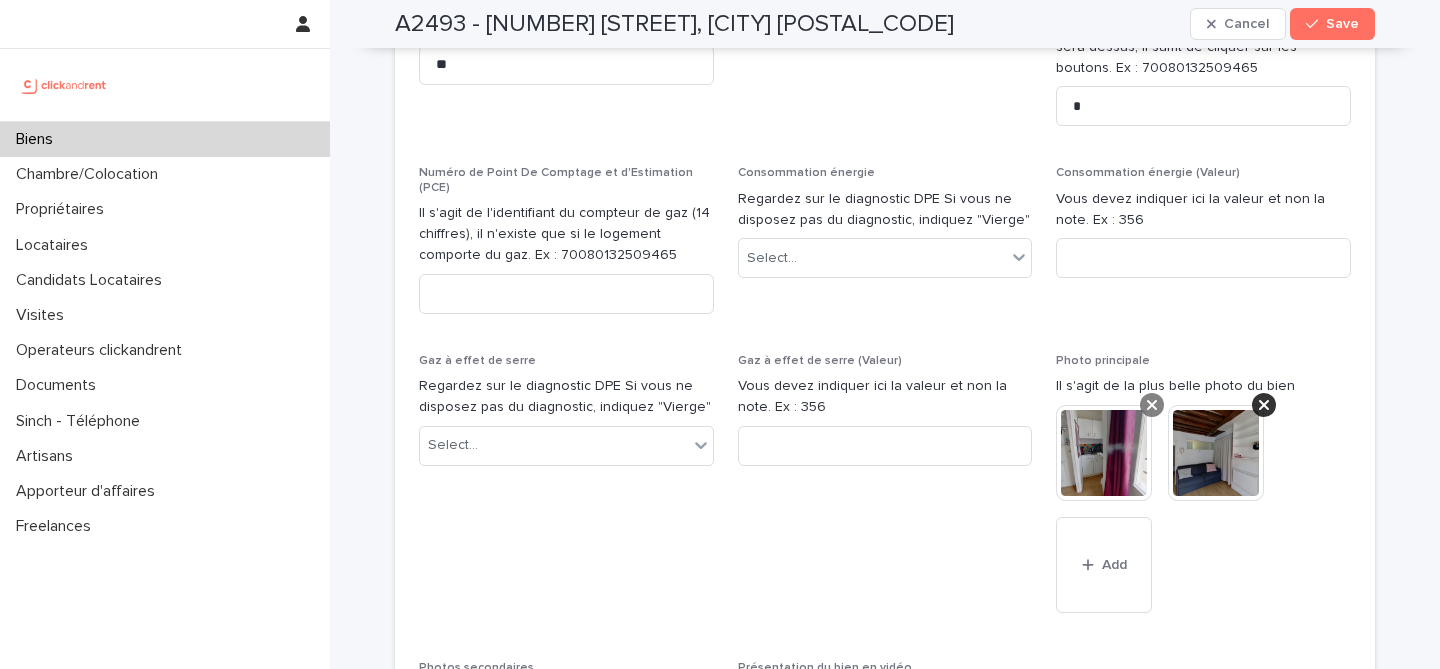 click 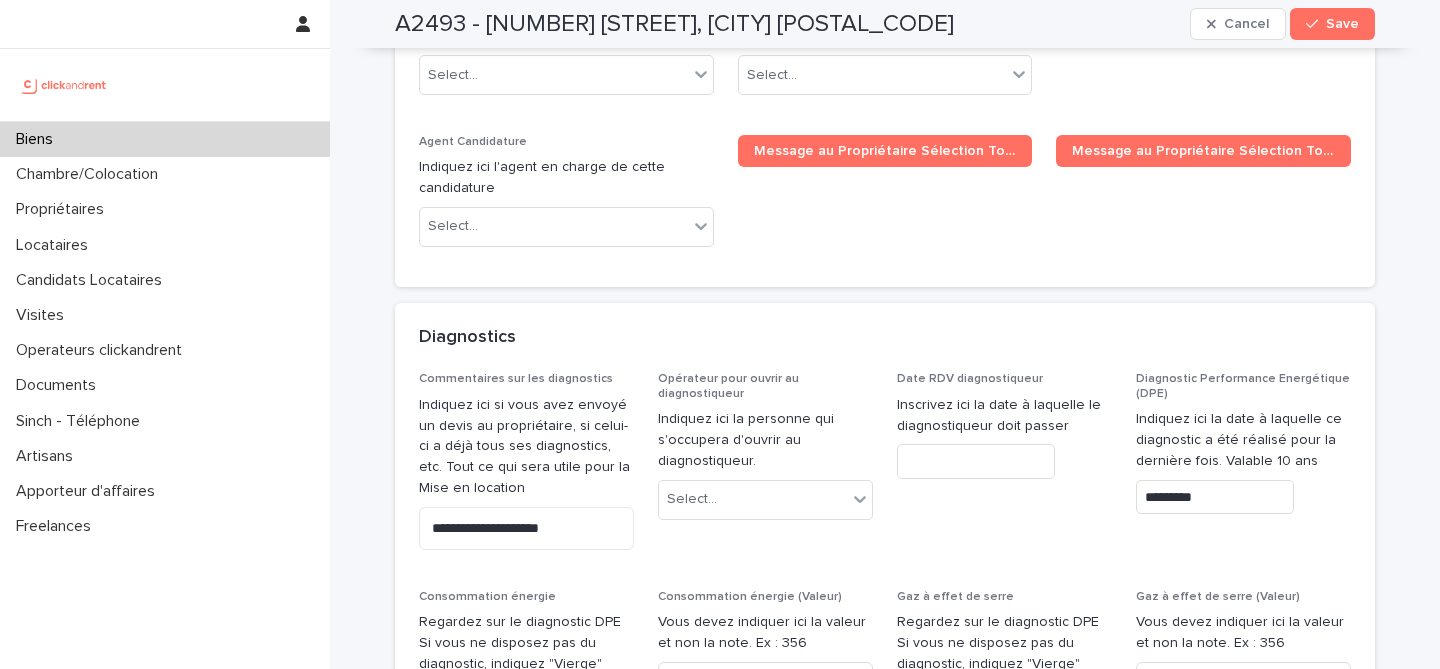 scroll, scrollTop: 9238, scrollLeft: 0, axis: vertical 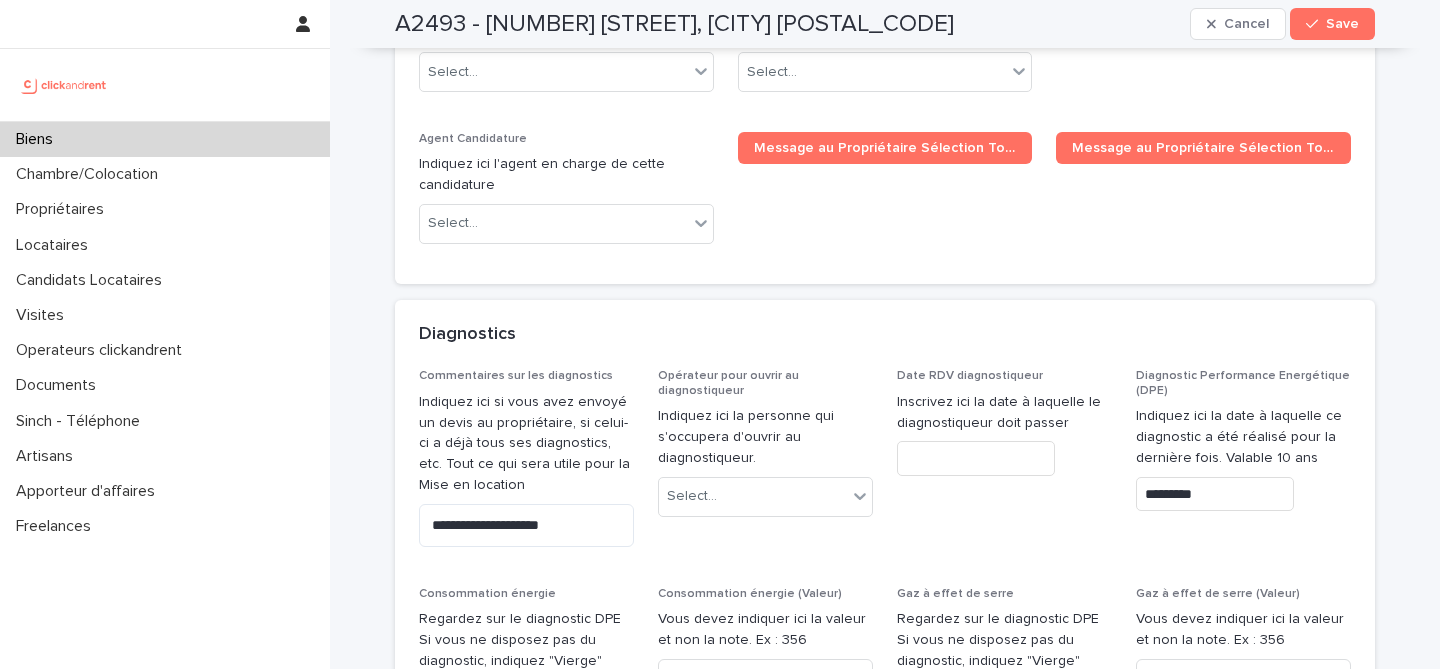 click at bounding box center [621, 699] 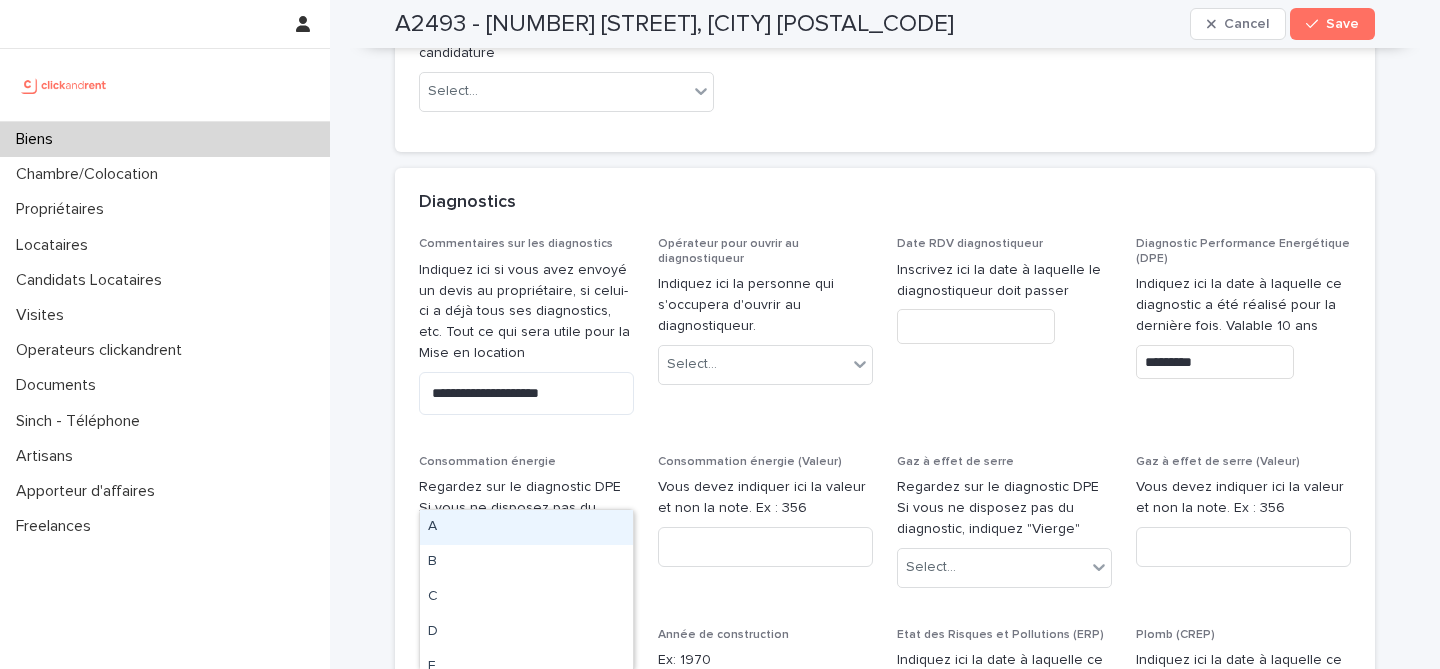 scroll, scrollTop: 9376, scrollLeft: 0, axis: vertical 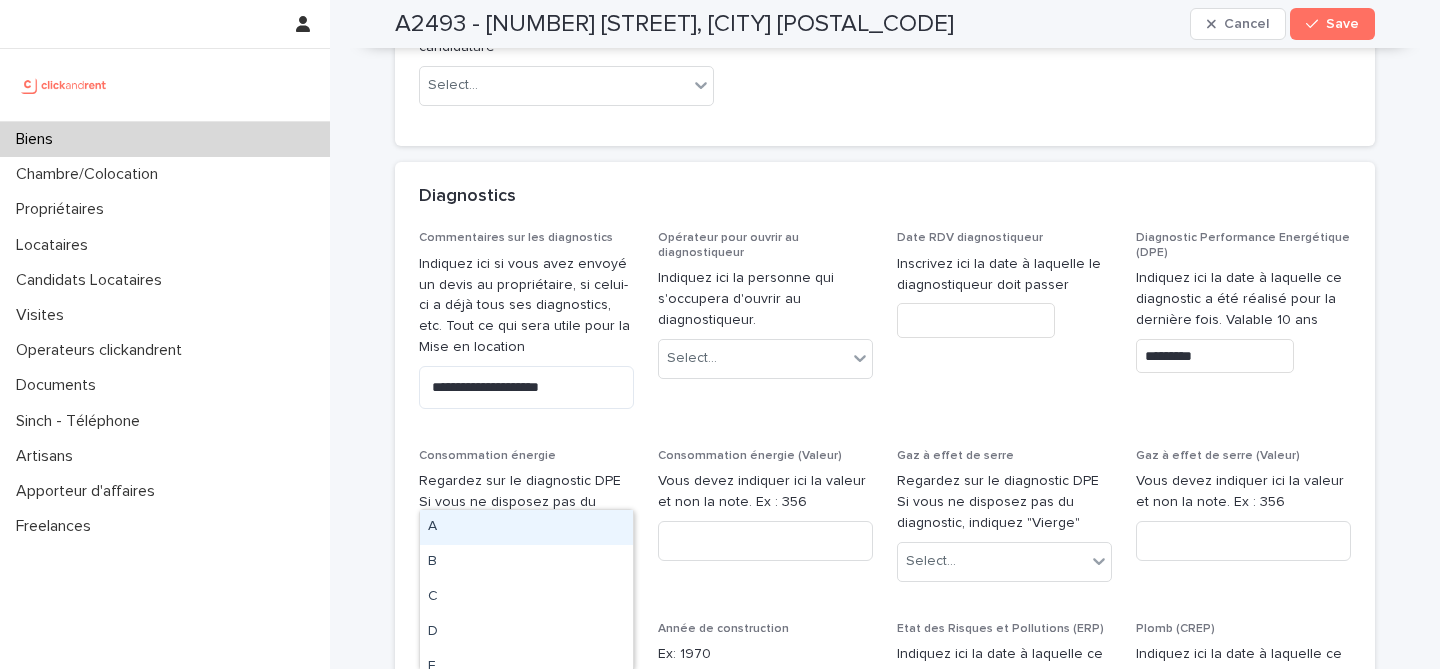 click on "**********" at bounding box center (885, 707) 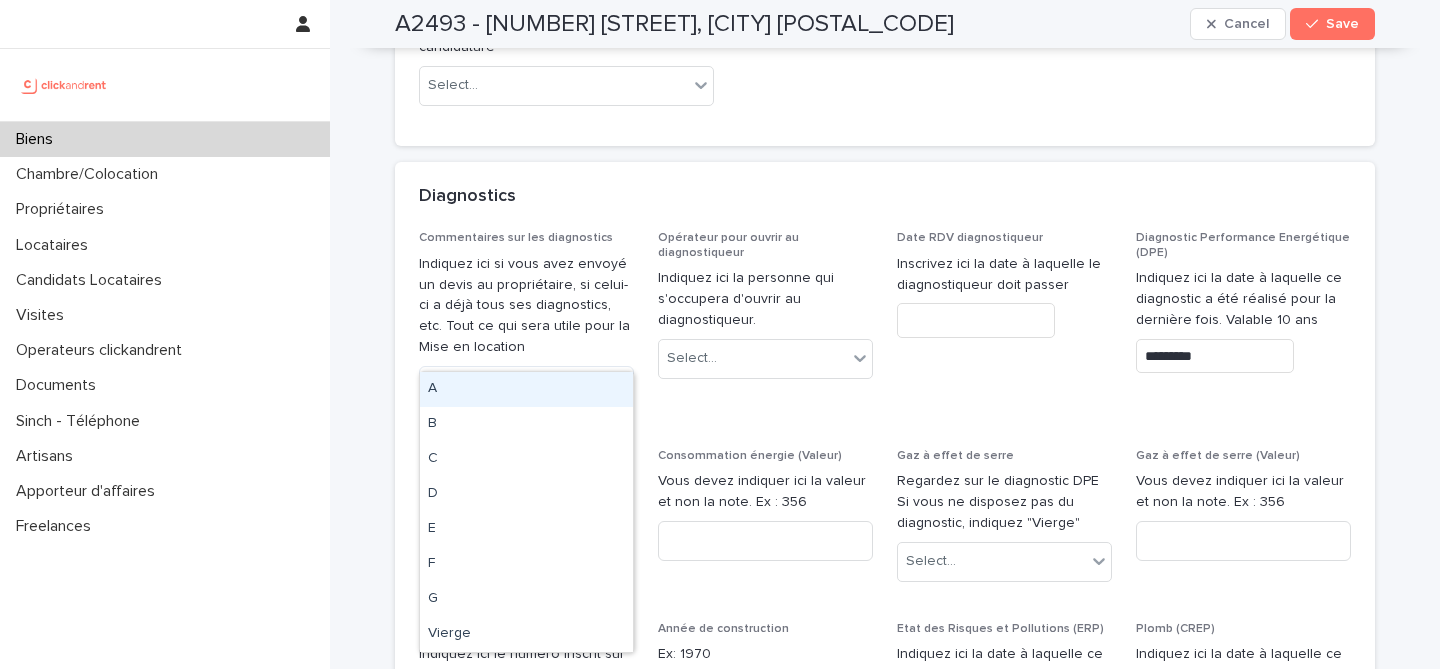 click at bounding box center (621, 561) 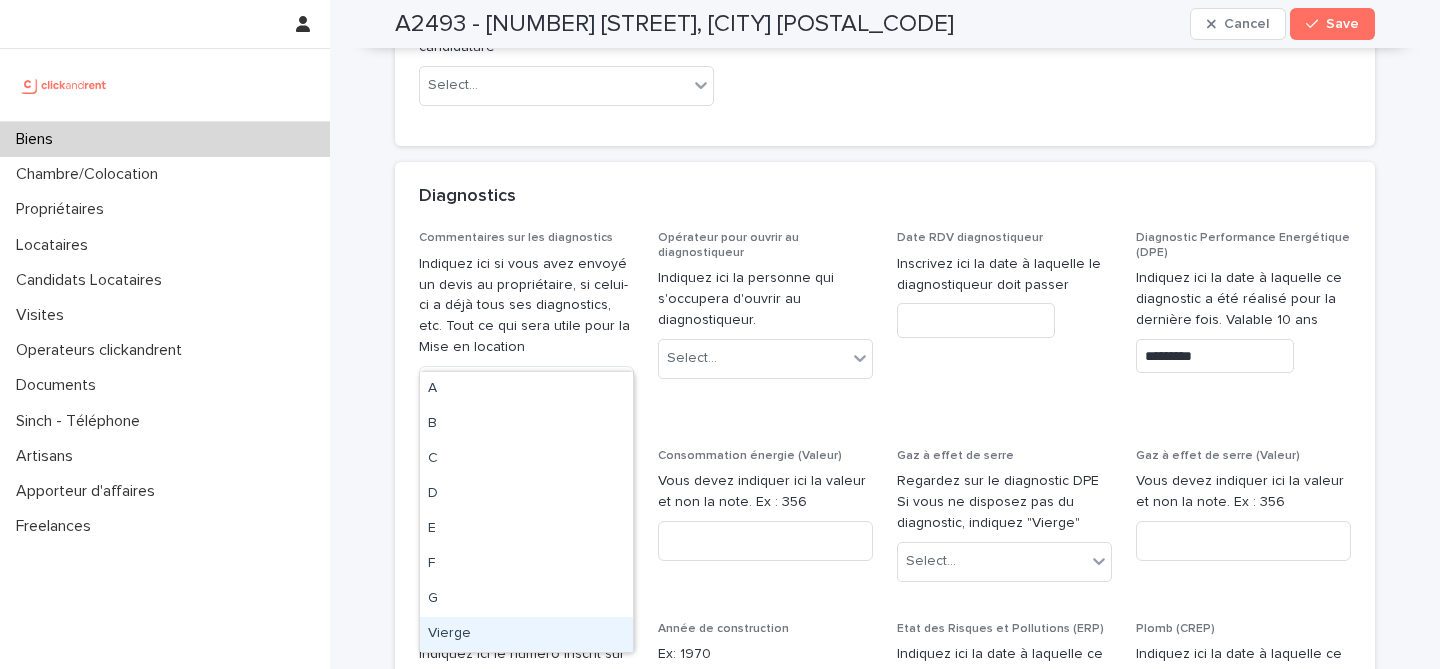 click on "Vierge" at bounding box center (526, 634) 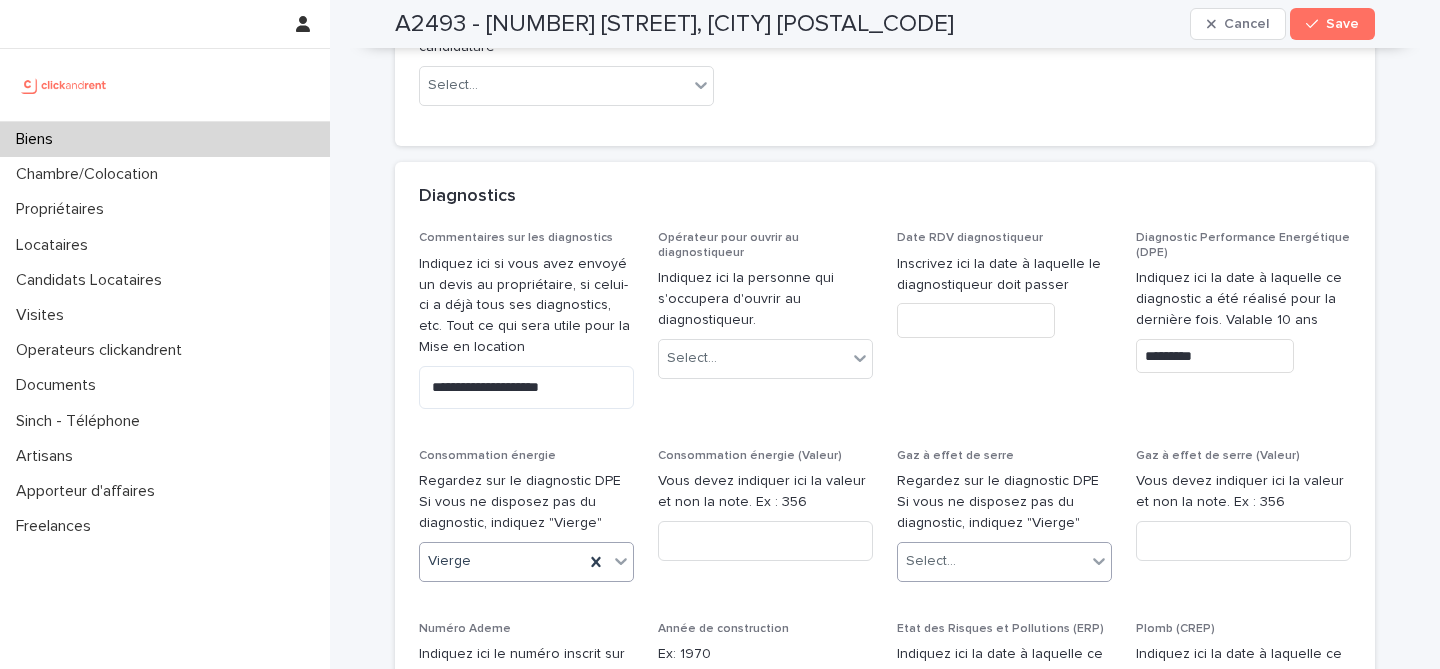 click on "Select..." at bounding box center [992, 561] 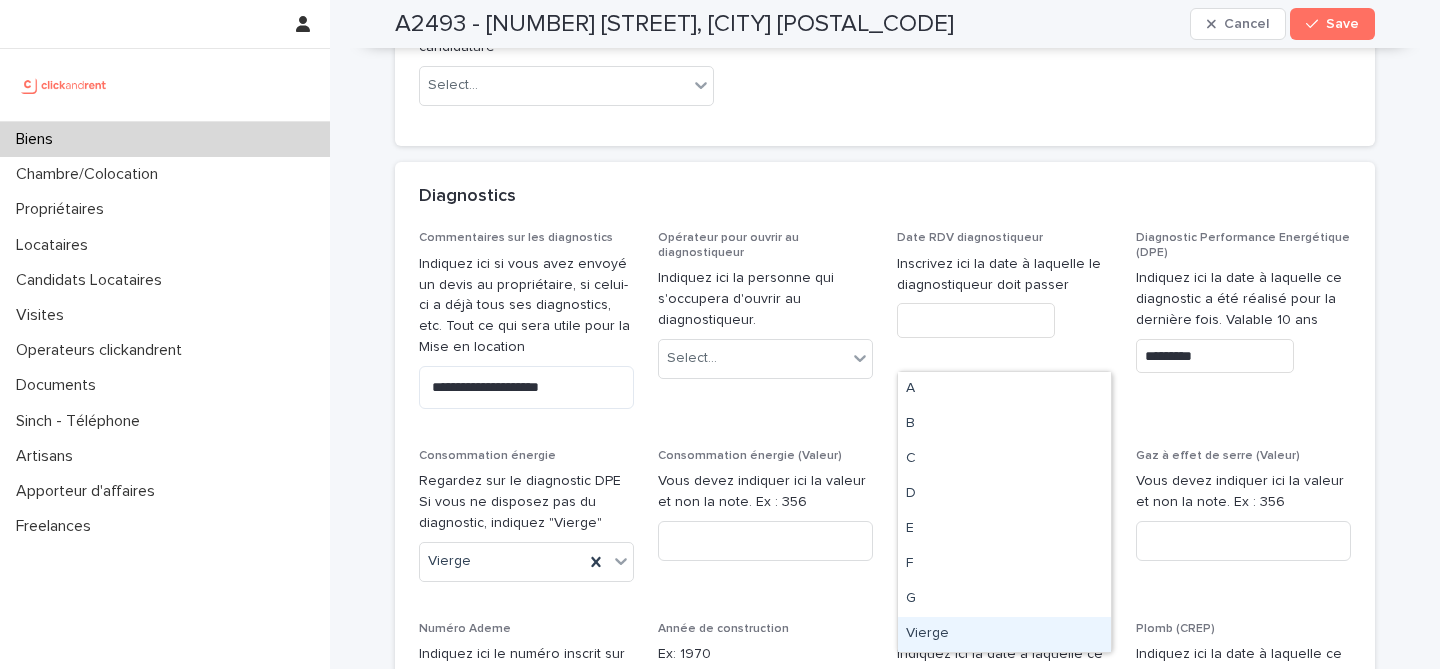 click on "Vierge" at bounding box center [1004, 634] 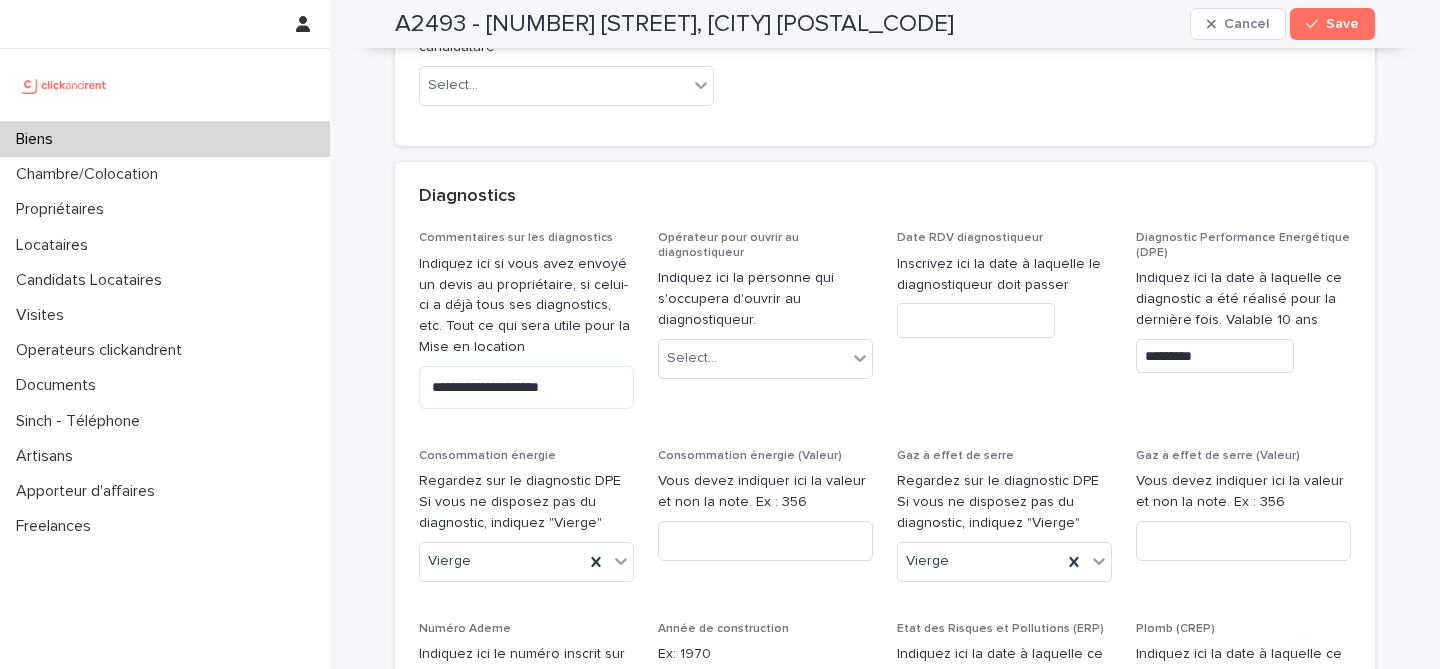 click on "Consommation énergie (Valeur) Vous devez indiquer ici la valeur et non la note.
Ex : 356" at bounding box center [765, 523] 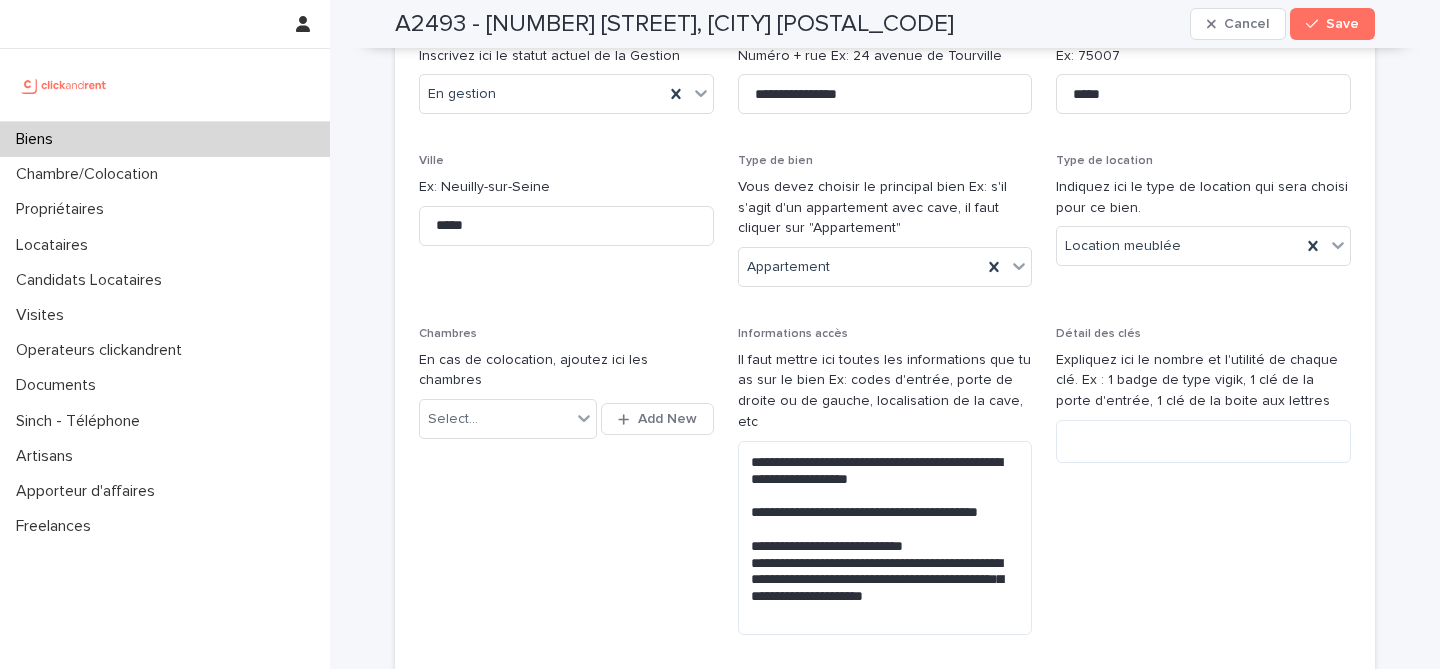 scroll, scrollTop: 0, scrollLeft: 0, axis: both 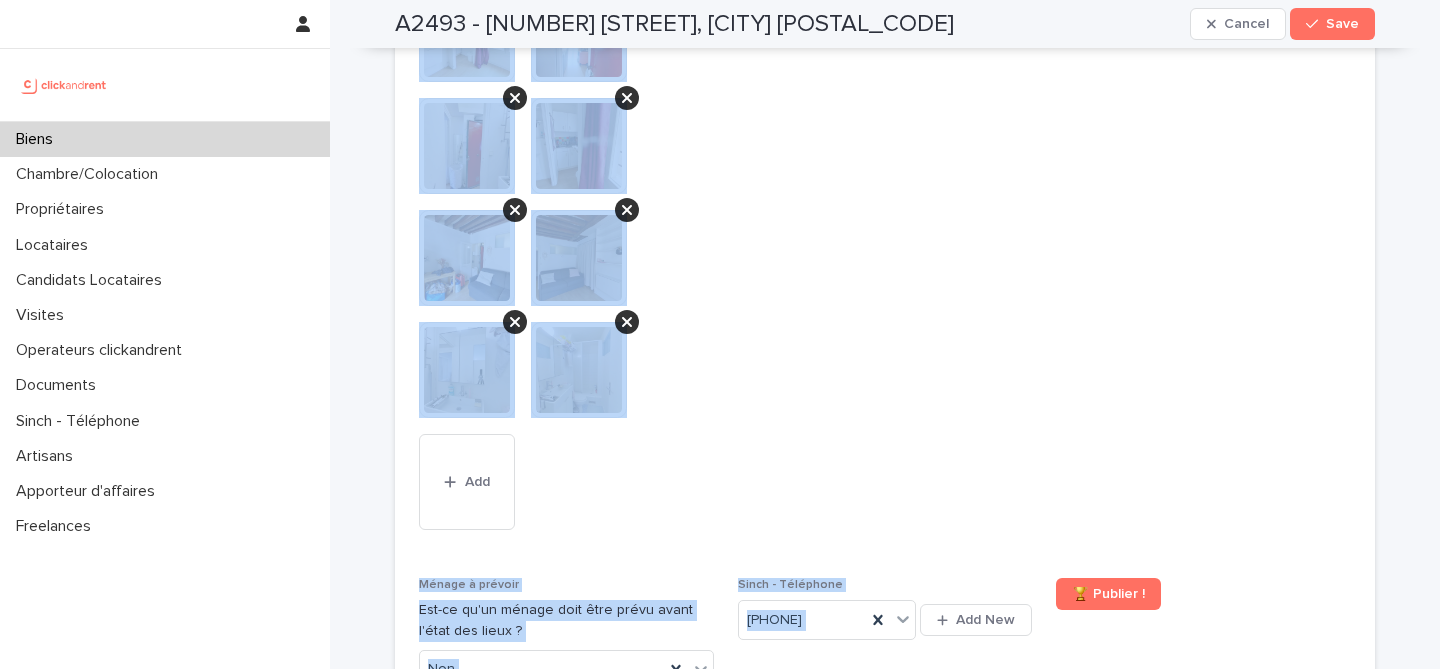 drag, startPoint x: 381, startPoint y: 20, endPoint x: 1228, endPoint y: 602, distance: 1027.6833 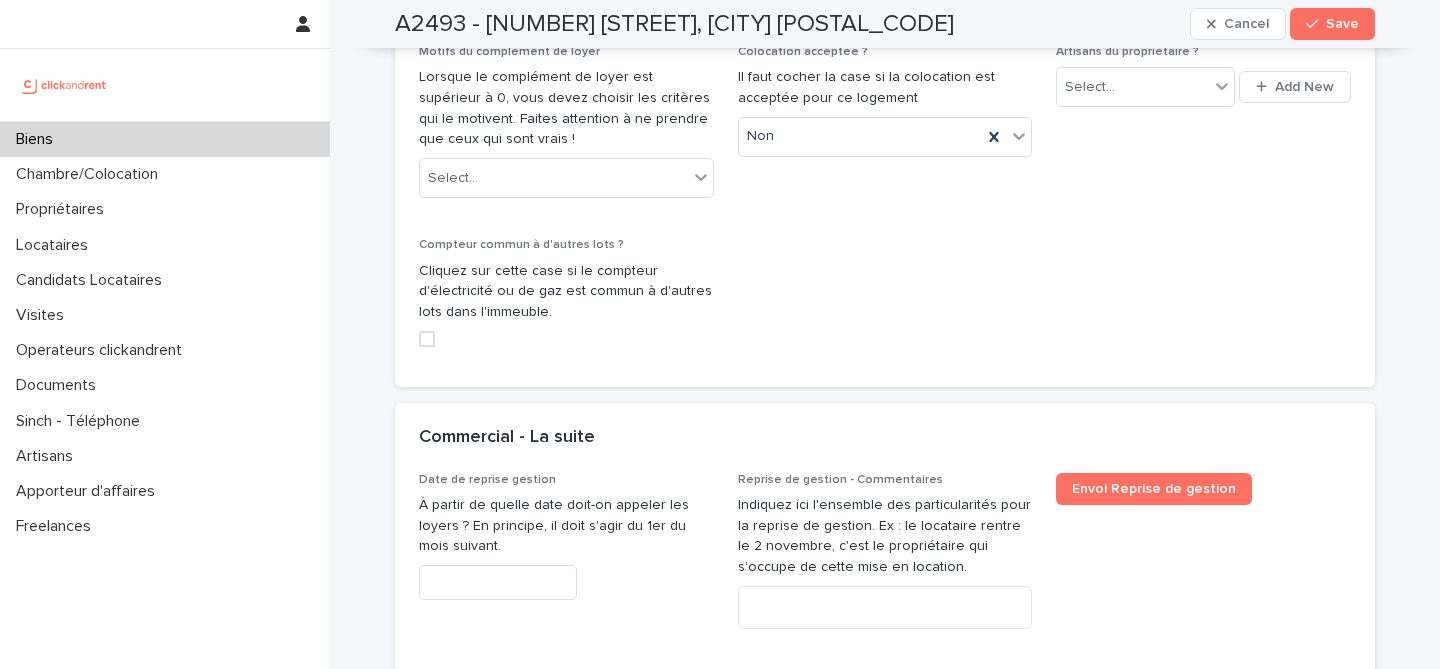 scroll, scrollTop: 4679, scrollLeft: 0, axis: vertical 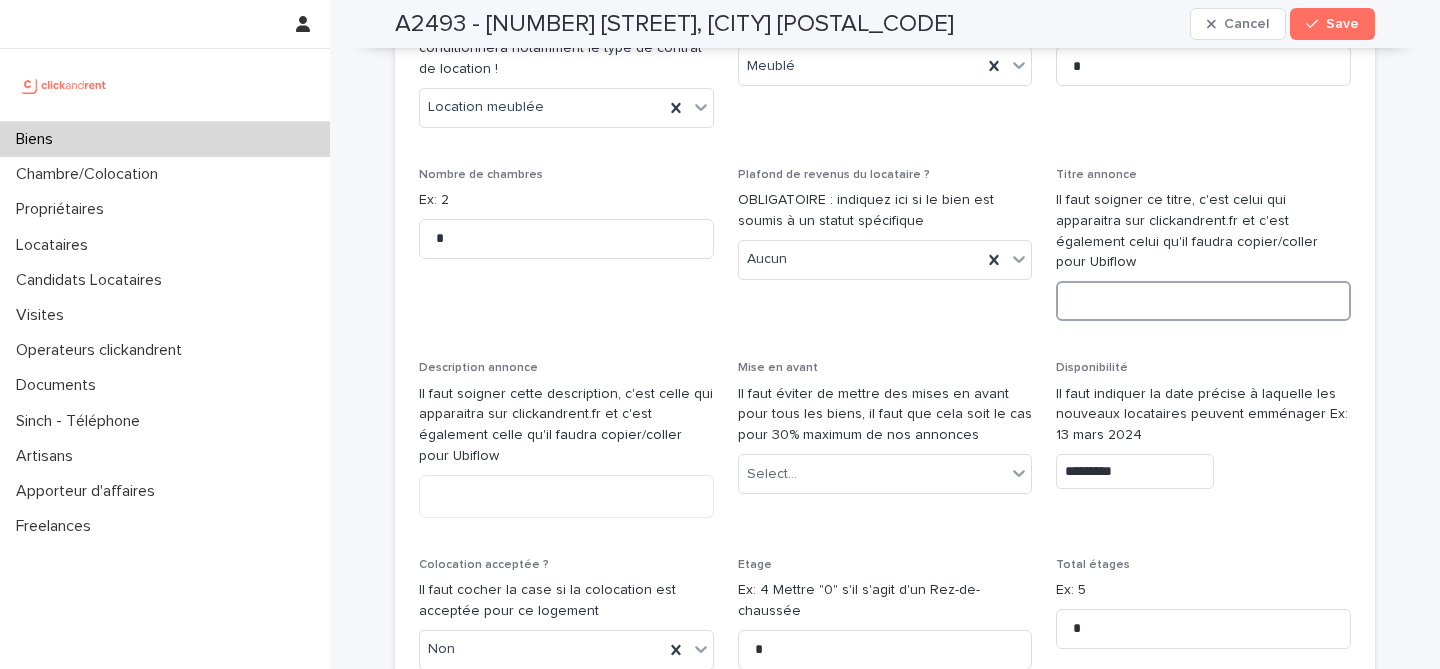 click at bounding box center (1203, 301) 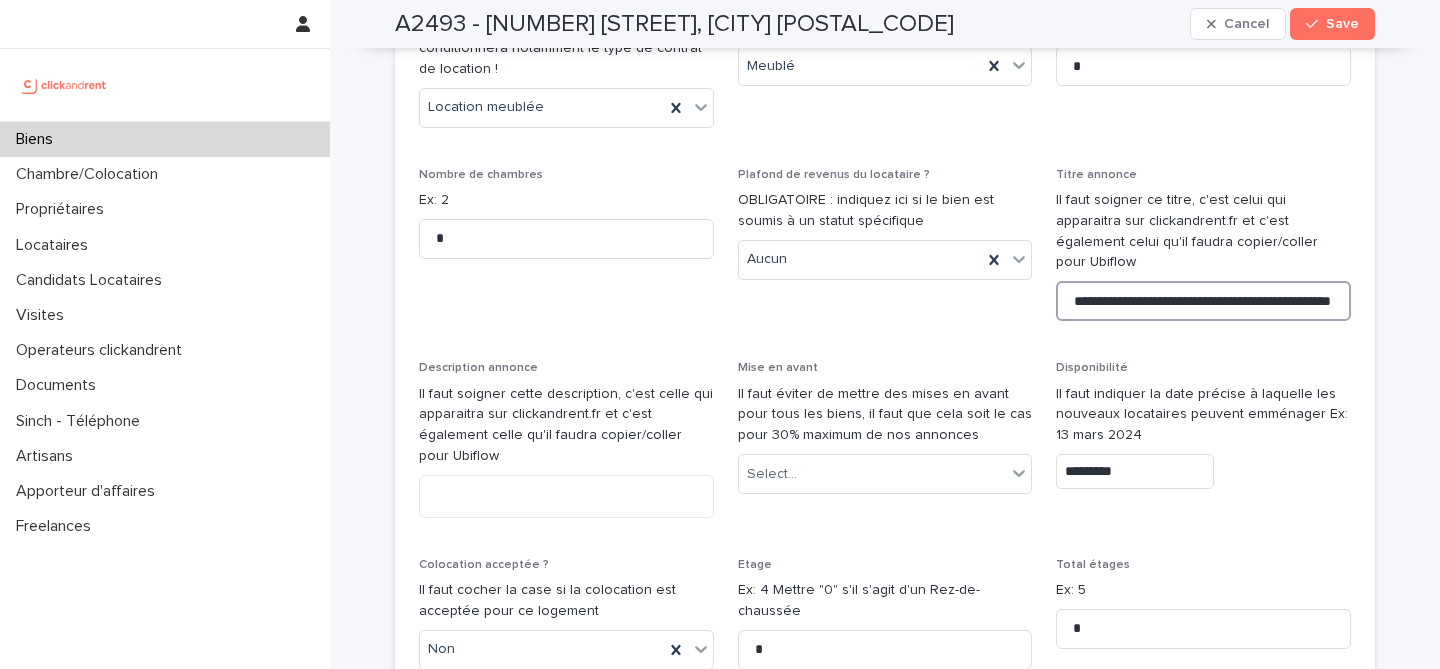 scroll, scrollTop: 0, scrollLeft: 72, axis: horizontal 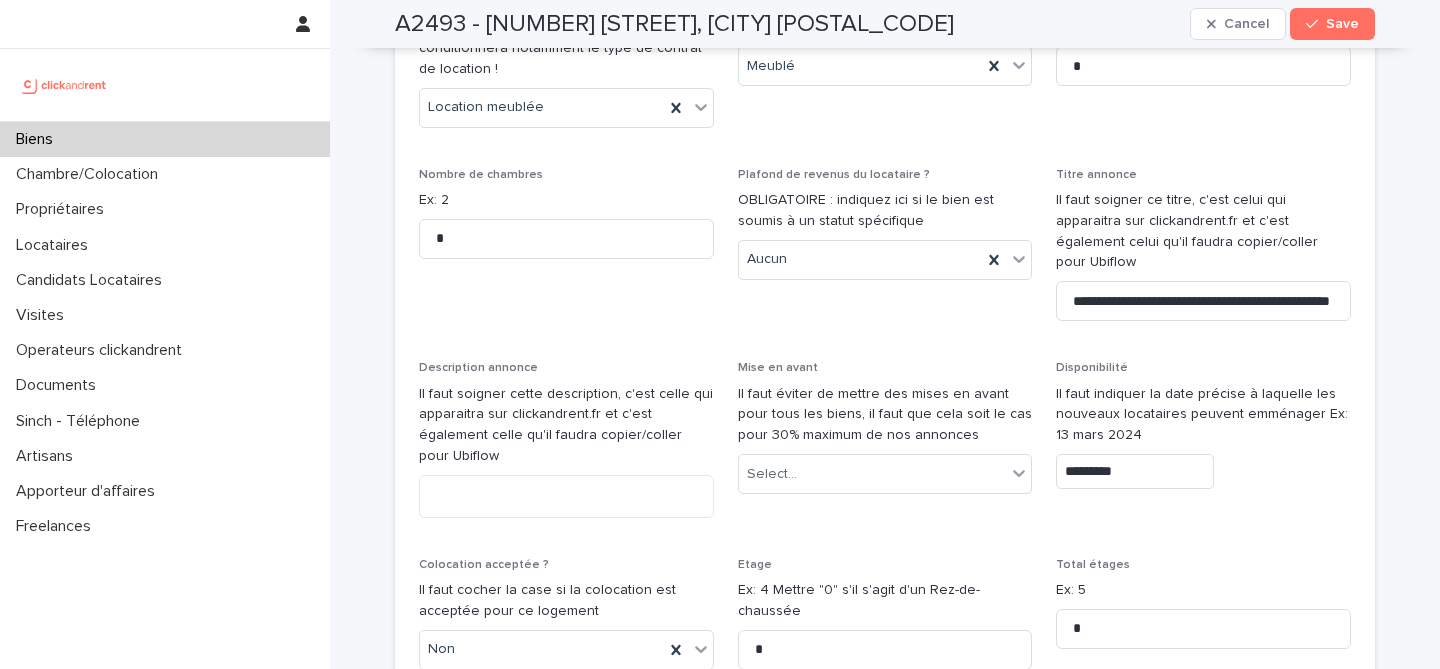 click on "Disponibilité" at bounding box center (1203, 368) 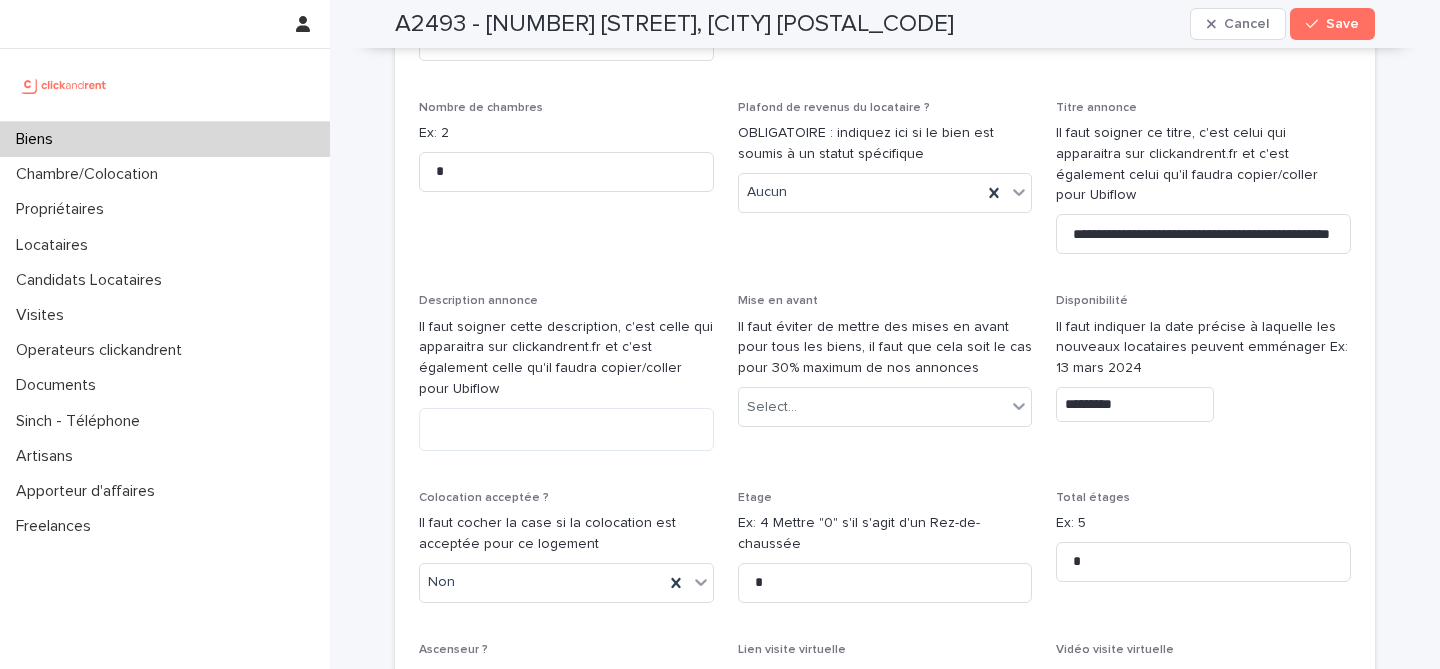scroll, scrollTop: 5971, scrollLeft: 0, axis: vertical 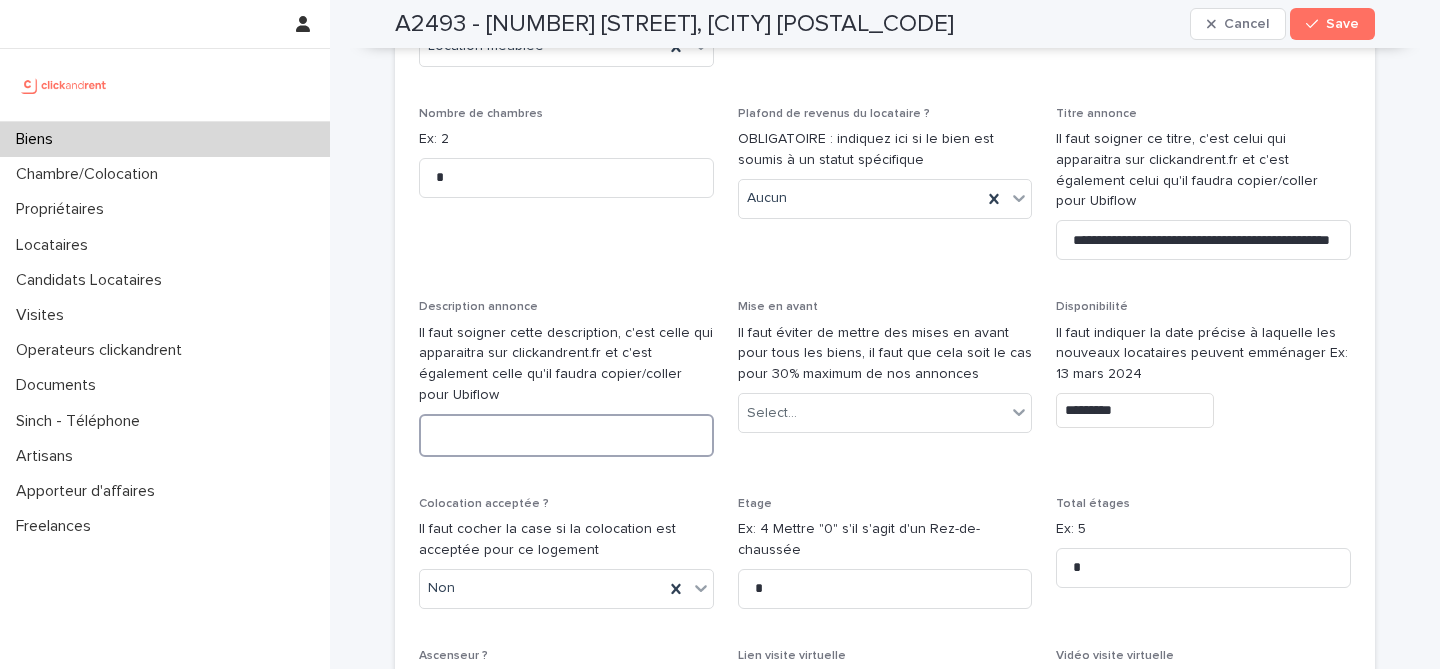 click at bounding box center (566, 435) 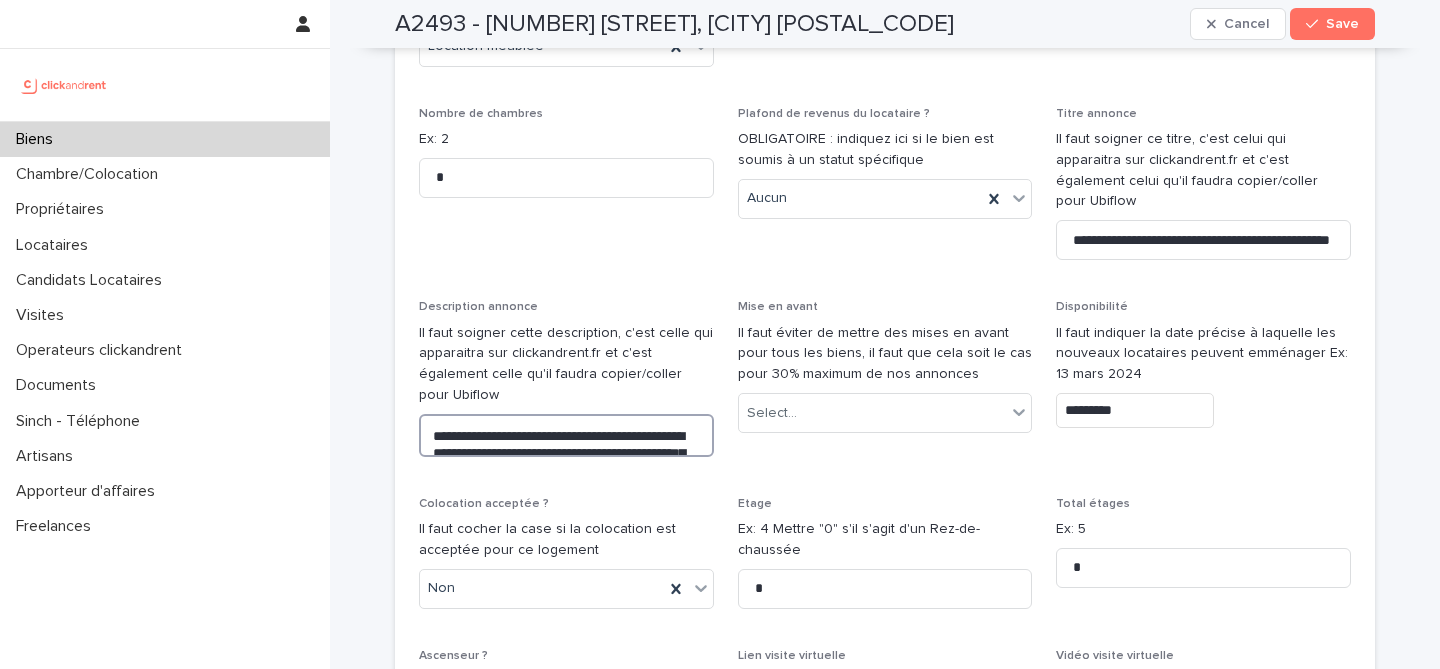 scroll, scrollTop: 6360, scrollLeft: 0, axis: vertical 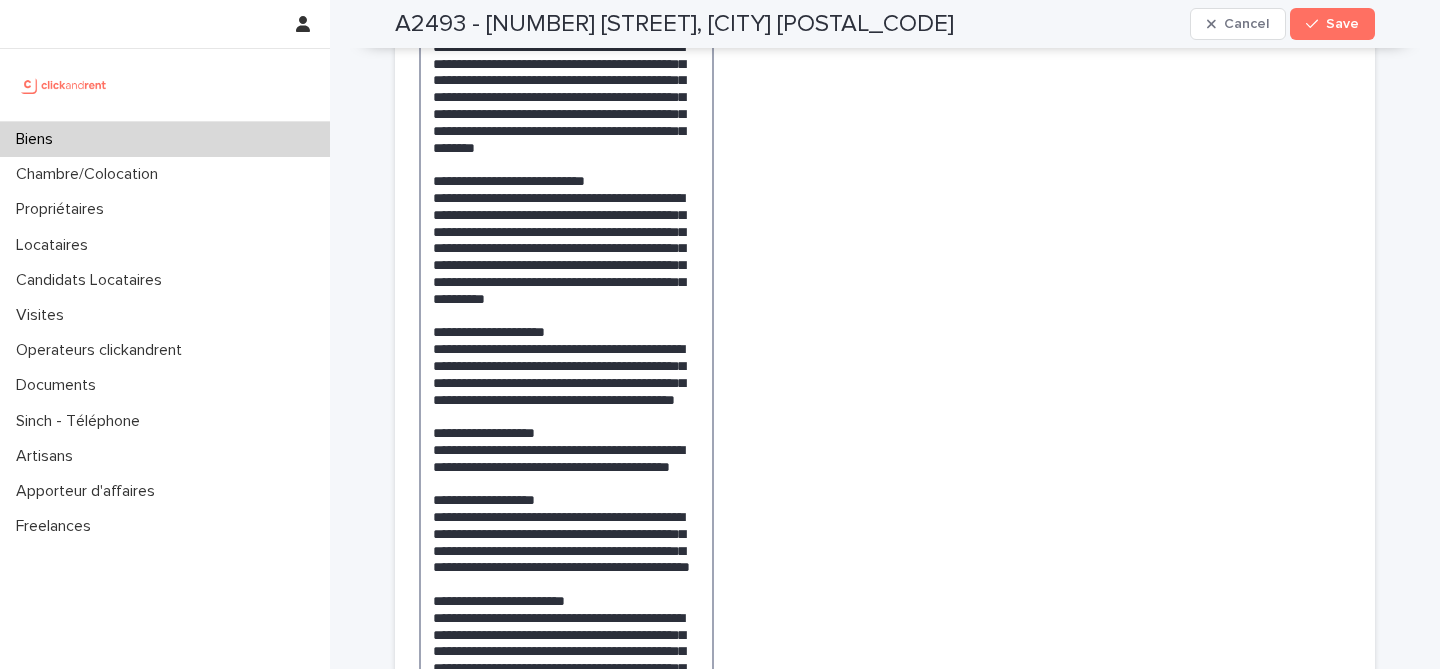 click at bounding box center (566, 416) 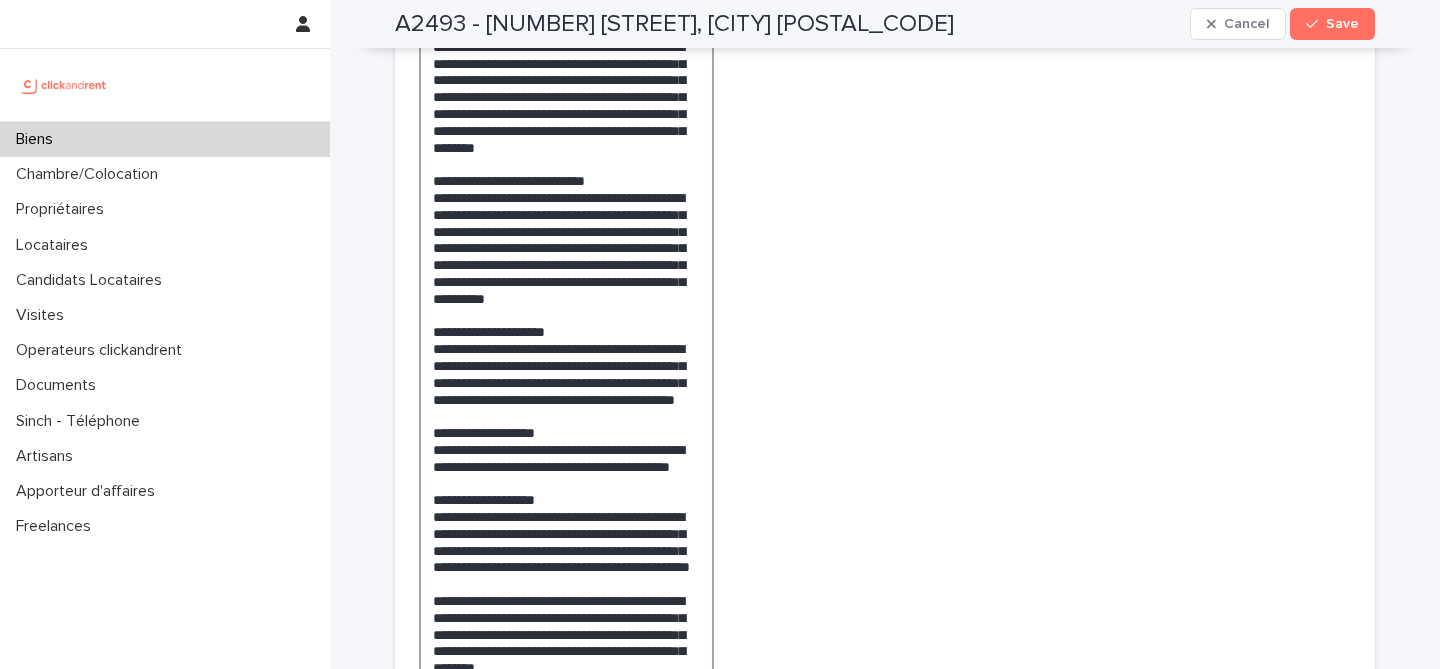 click at bounding box center (566, 407) 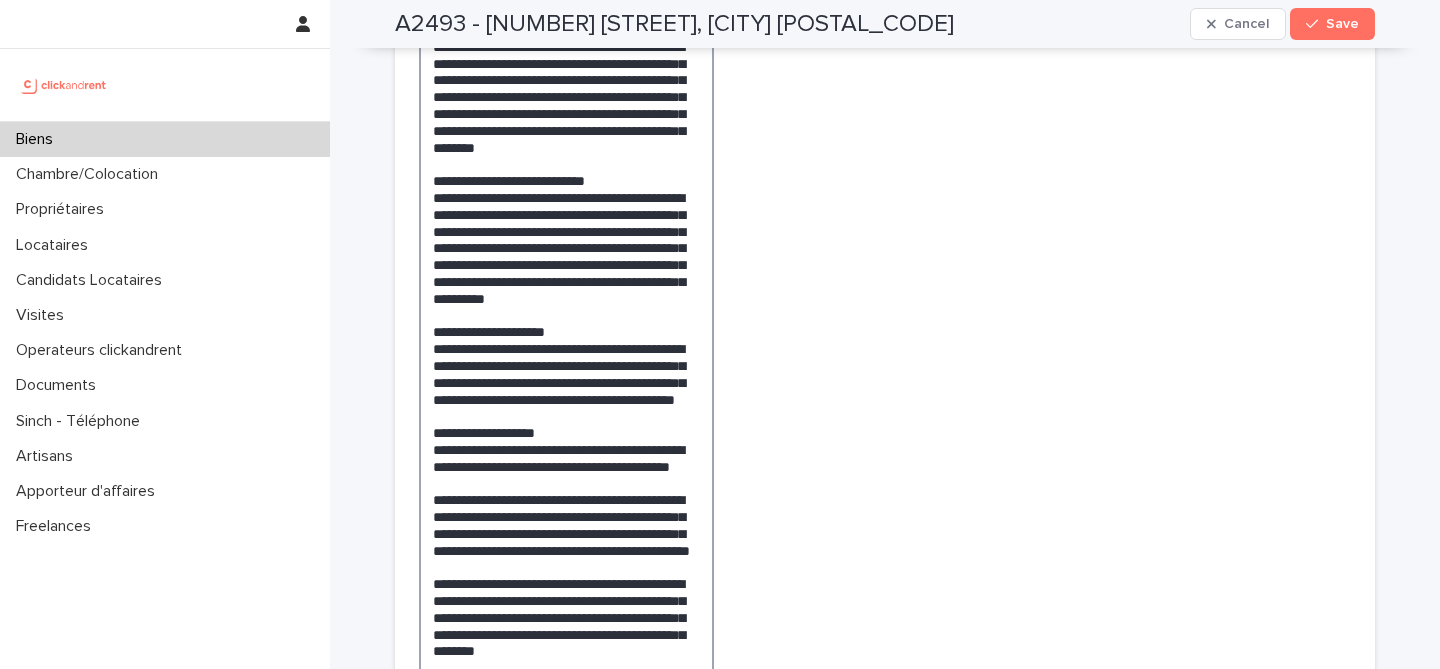 click at bounding box center (566, 399) 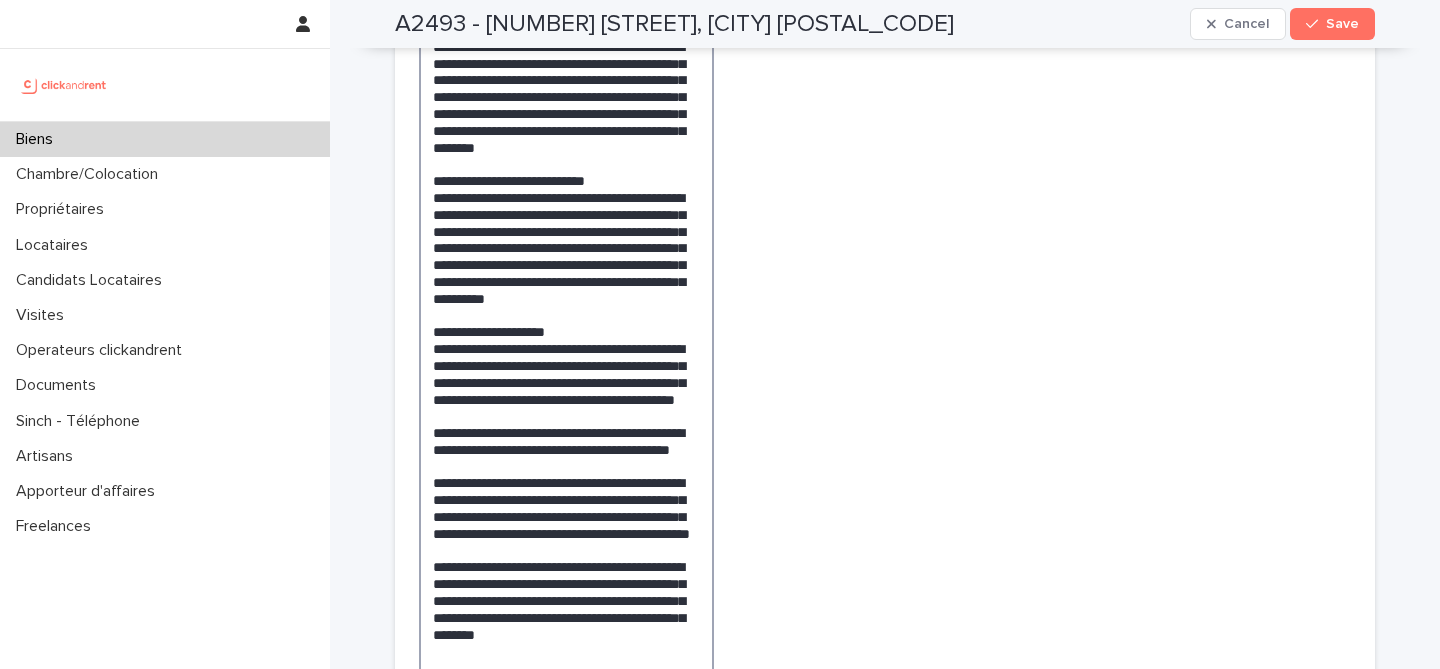 click at bounding box center (566, 390) 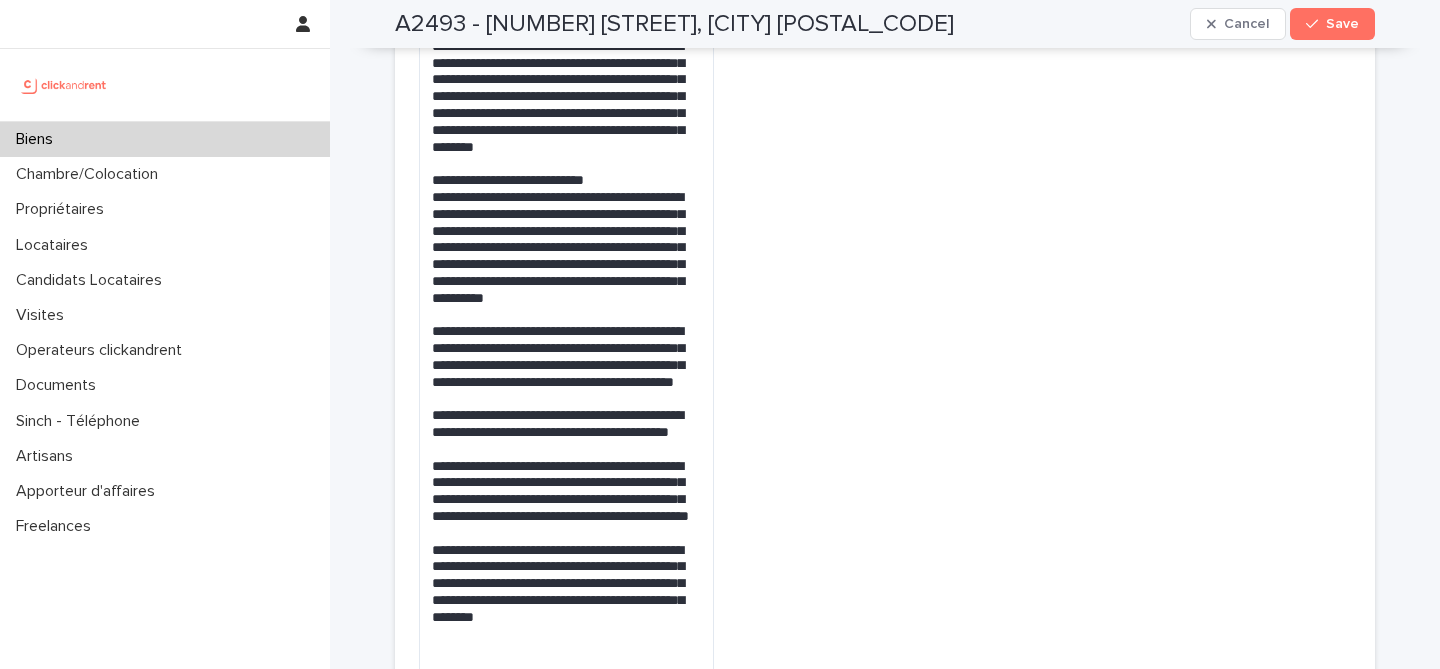 click on "Mise en avant Il faut éviter de mettre des mises en avant pour tous les biens, il faut que cela soit le cas pour 30% maximum de nos annonces Select..." at bounding box center (885, 333) 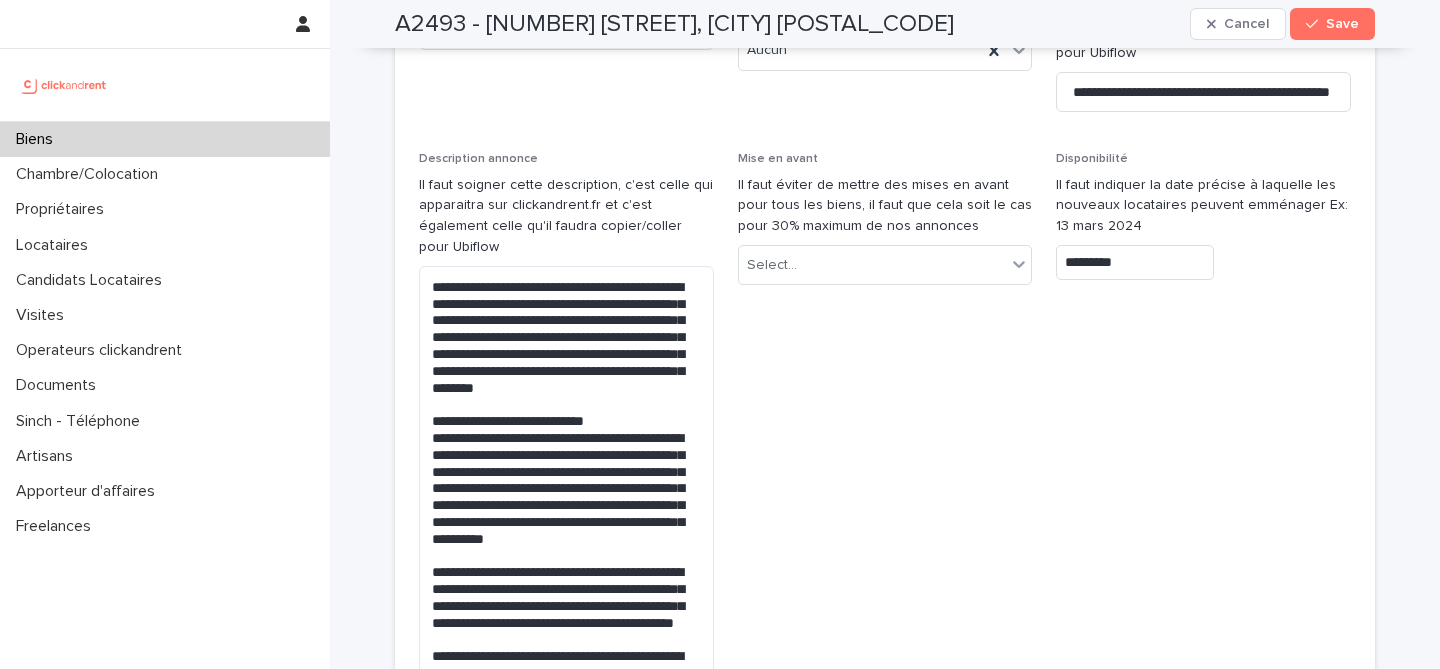 scroll, scrollTop: 6107, scrollLeft: 0, axis: vertical 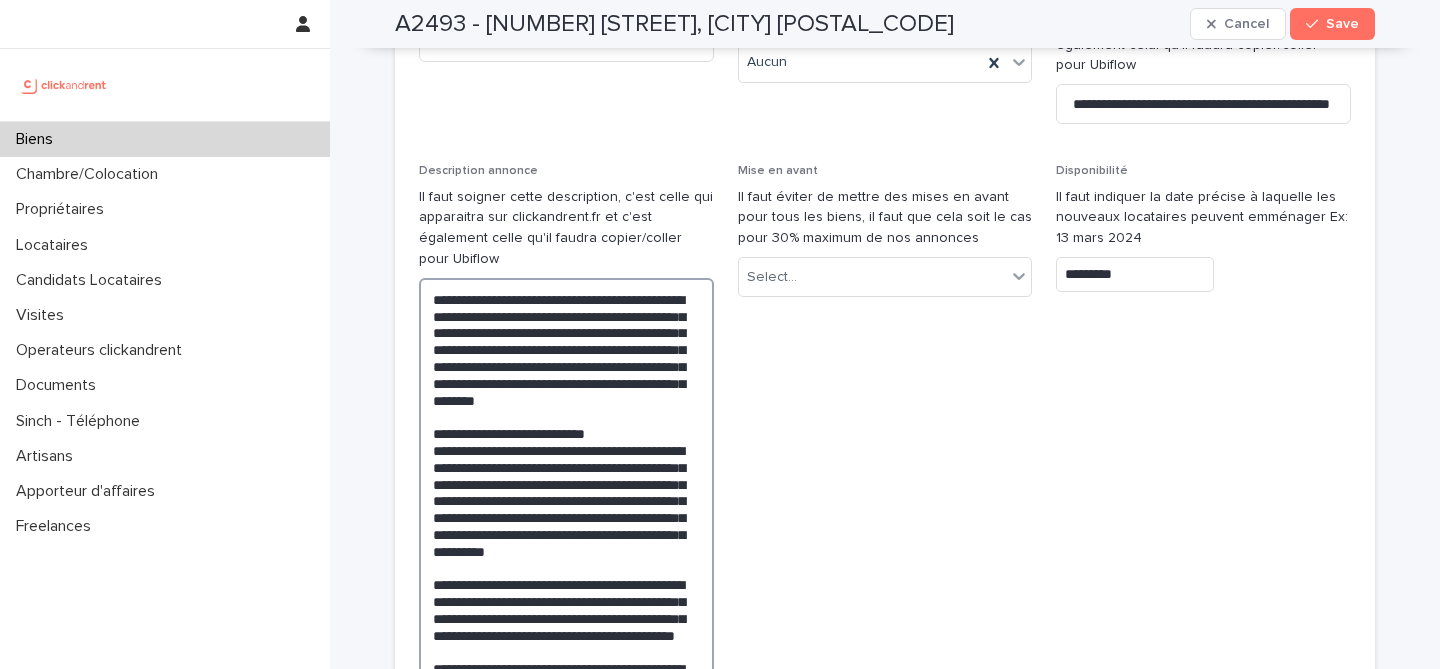 click at bounding box center (566, 635) 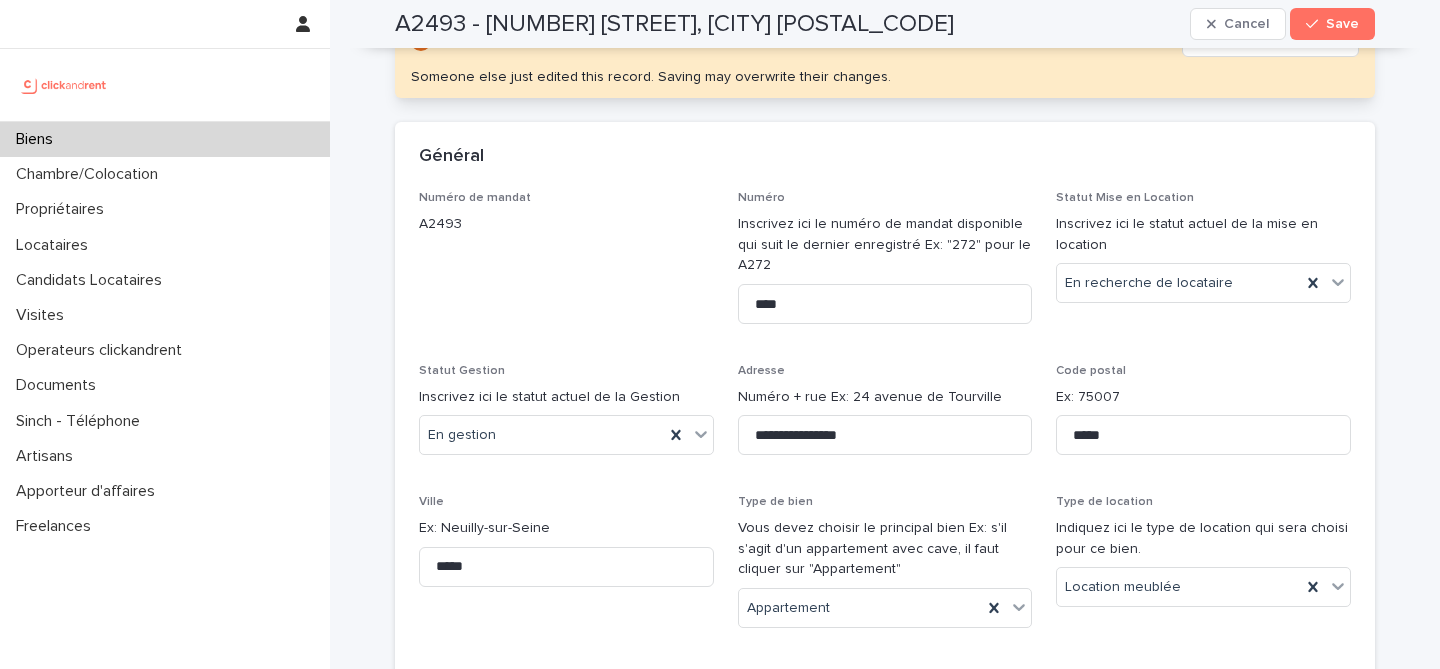 scroll, scrollTop: 0, scrollLeft: 0, axis: both 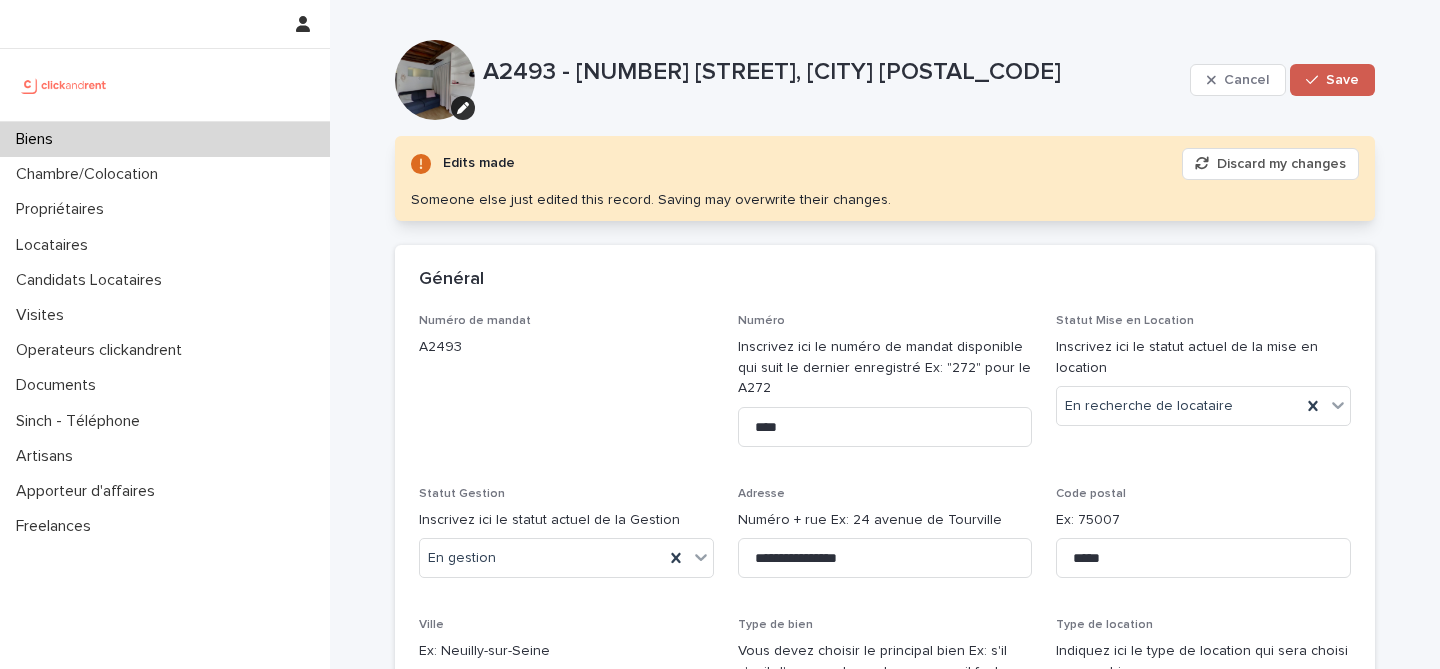 type on "**********" 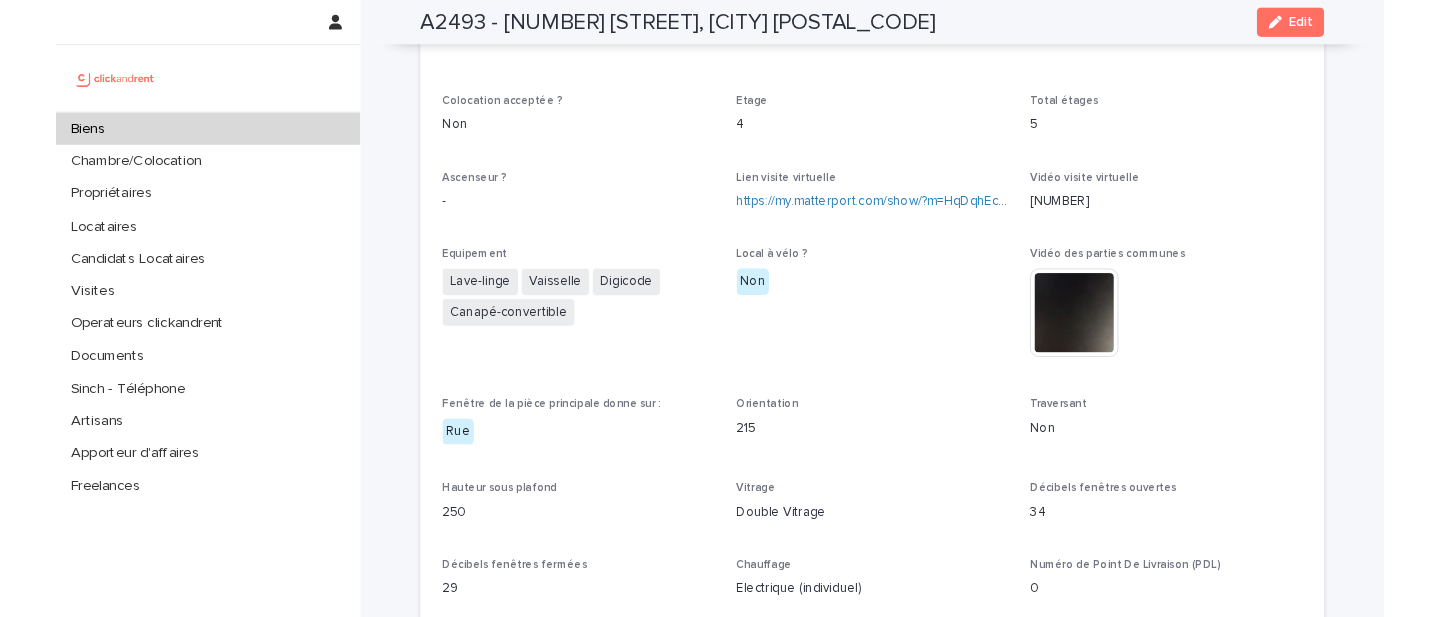 scroll, scrollTop: 4466, scrollLeft: 0, axis: vertical 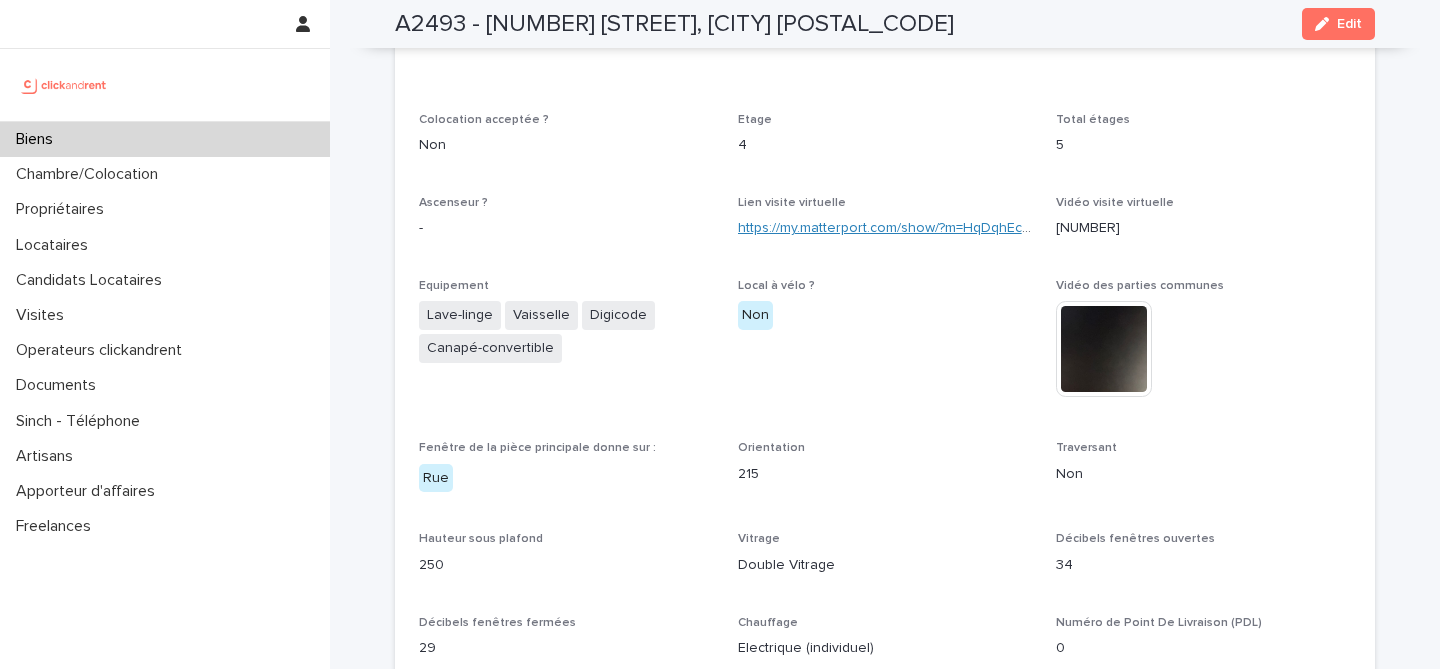click on "https://my.matterport.com/show/?m=HqDqhEc53um" at bounding box center [897, 228] 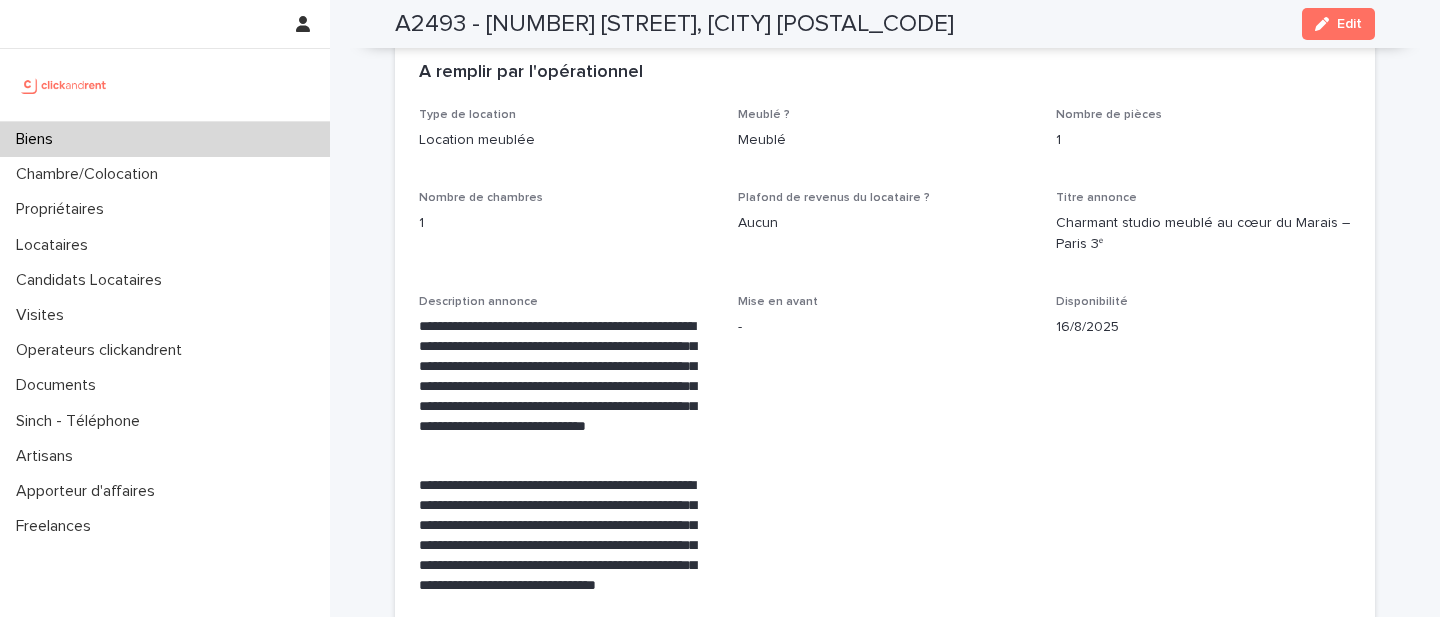 scroll, scrollTop: 3516, scrollLeft: 0, axis: vertical 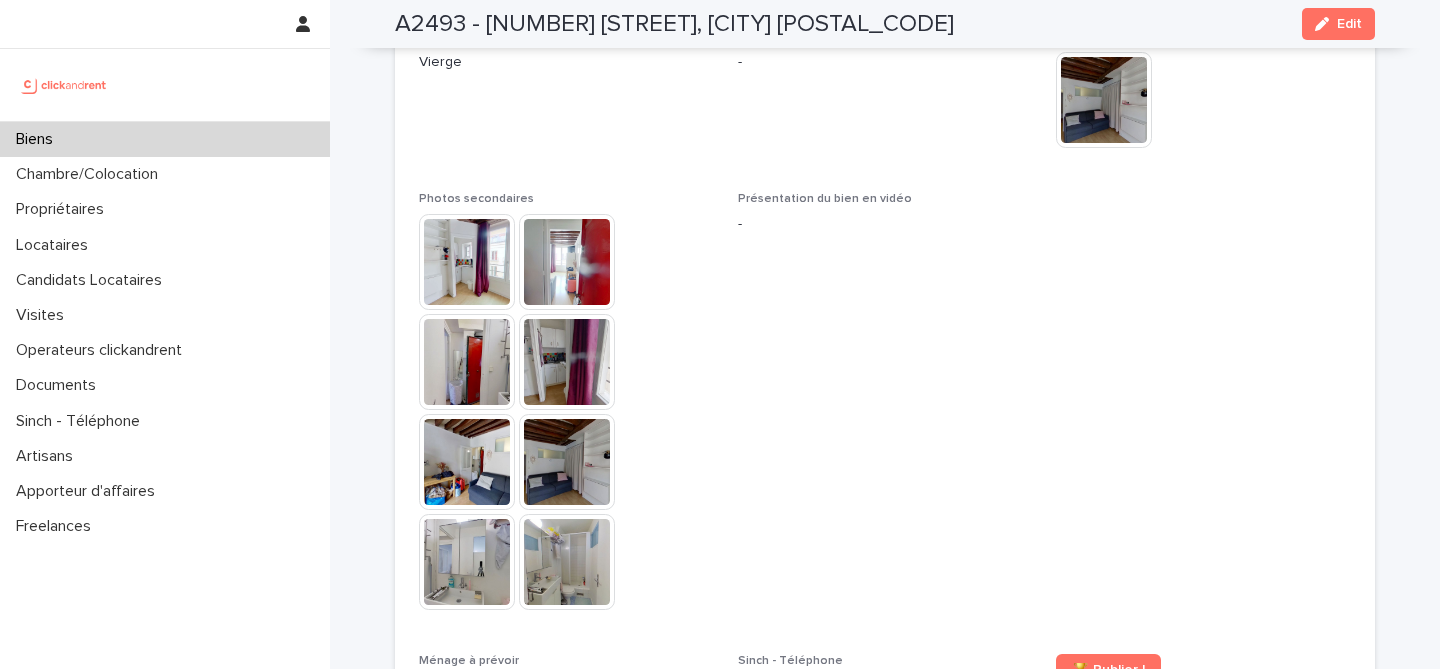 click on "Edit" at bounding box center (1349, 24) 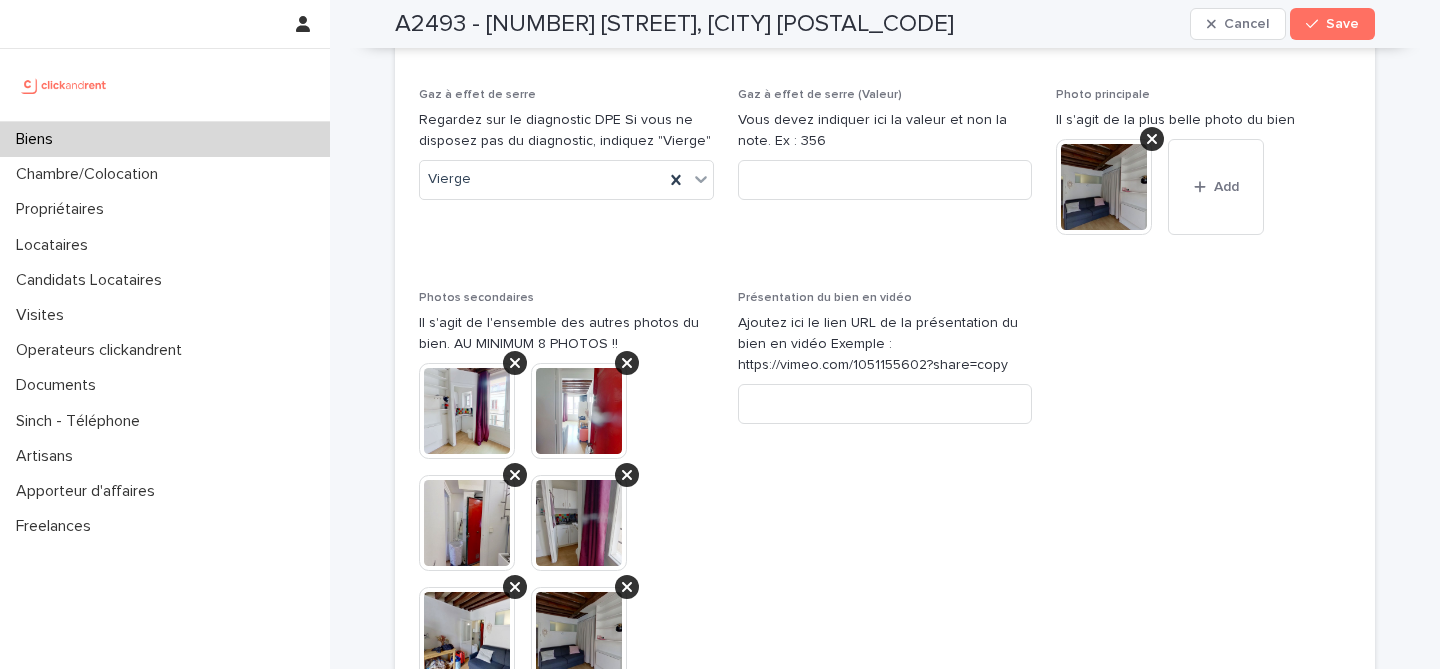 scroll, scrollTop: 8330, scrollLeft: 0, axis: vertical 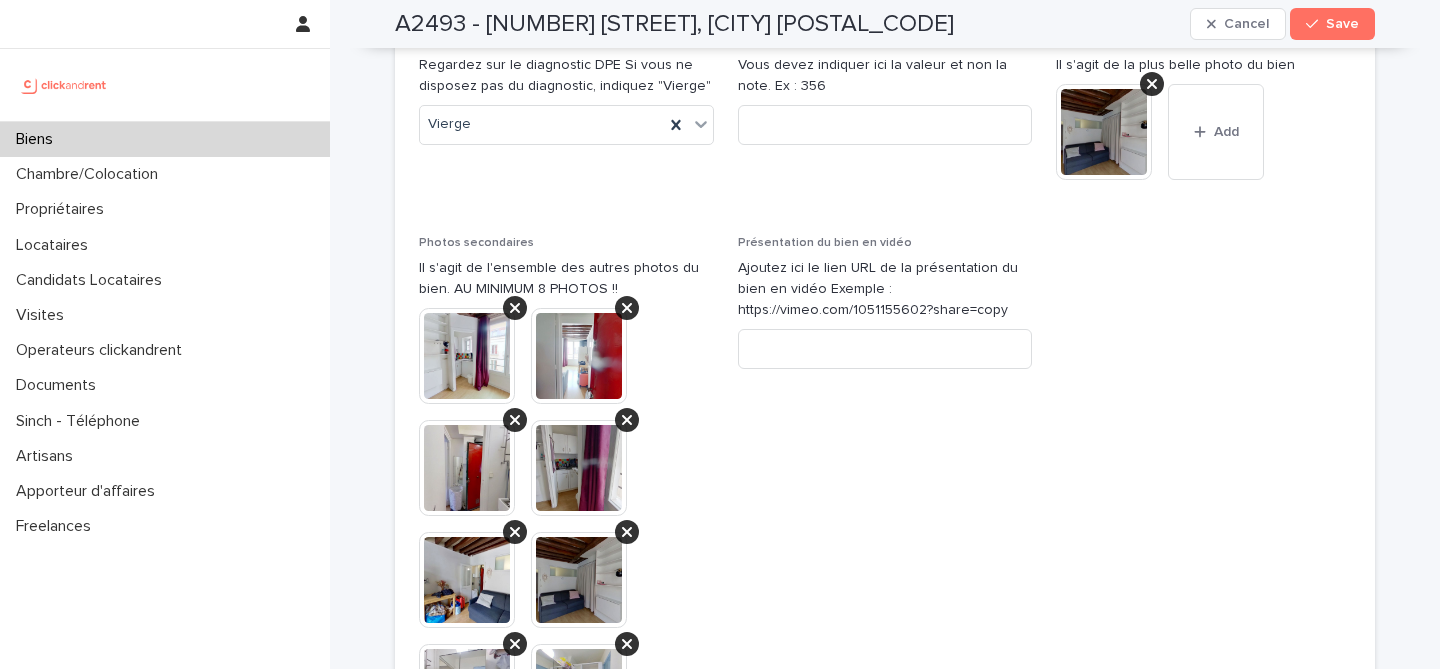 click on "A2493 - 26 rue de Poitou,  Paris 75003" at bounding box center [674, 24] 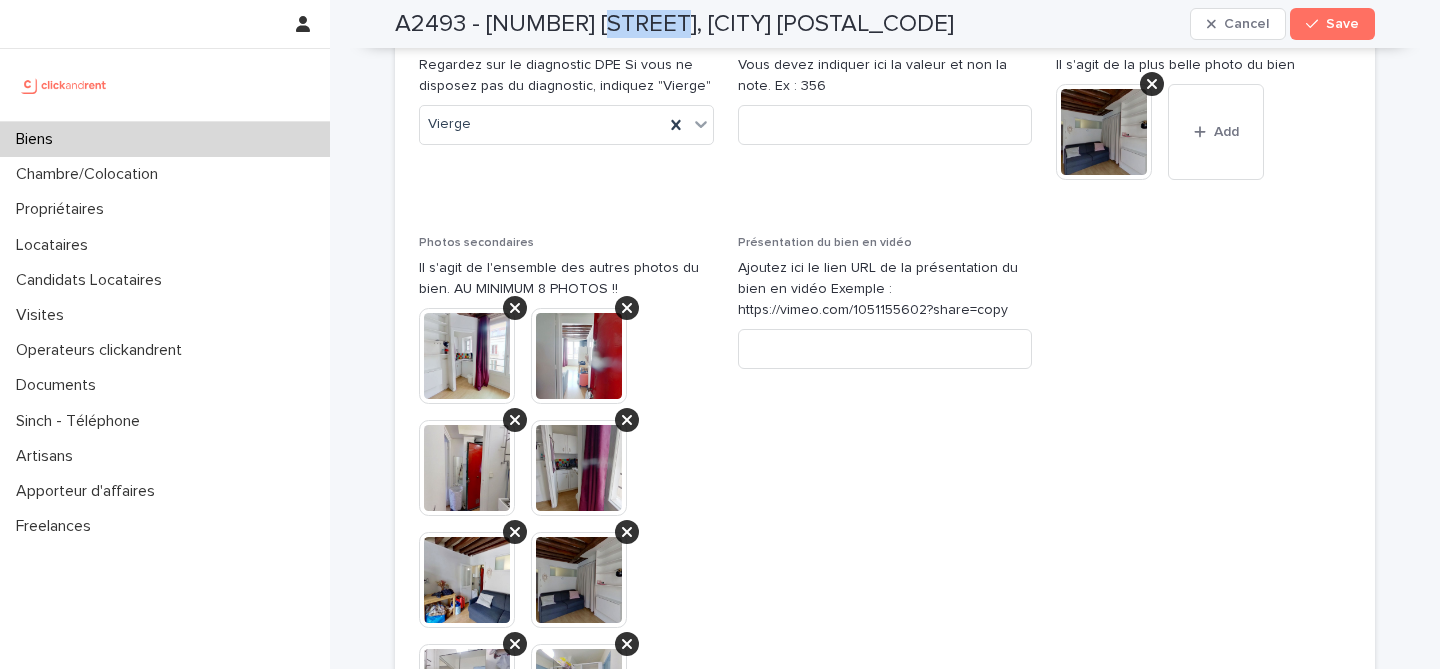 click on "A2493 - 26 rue de Poitou,  Paris 75003" at bounding box center (674, 24) 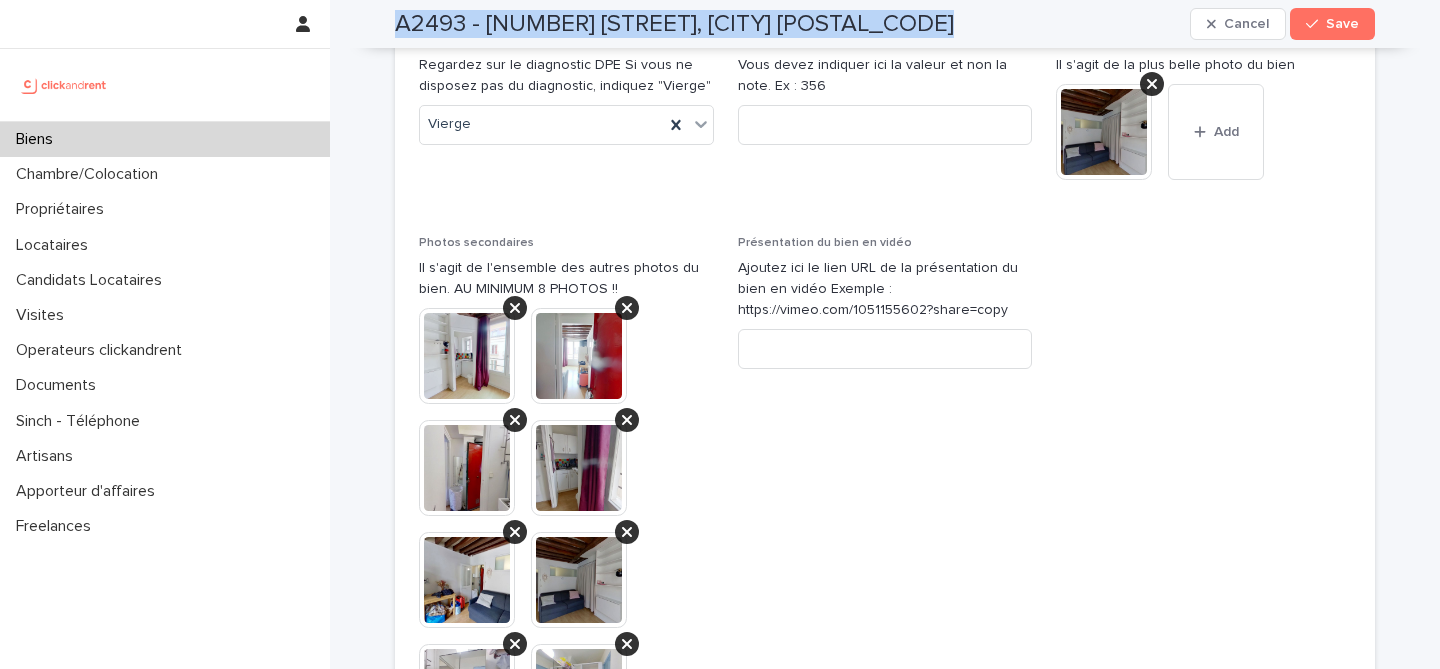 click on "A2493 - 26 rue de Poitou,  Paris 75003" at bounding box center [674, 24] 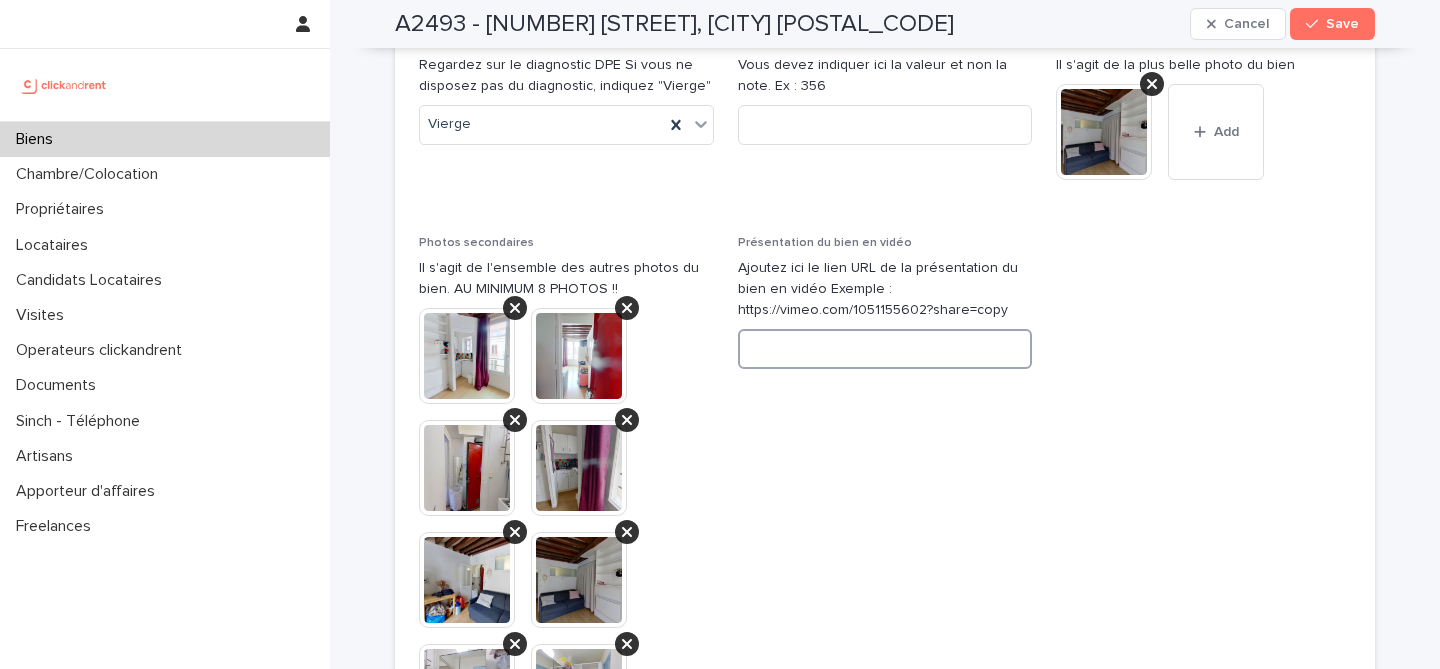 click at bounding box center [885, 349] 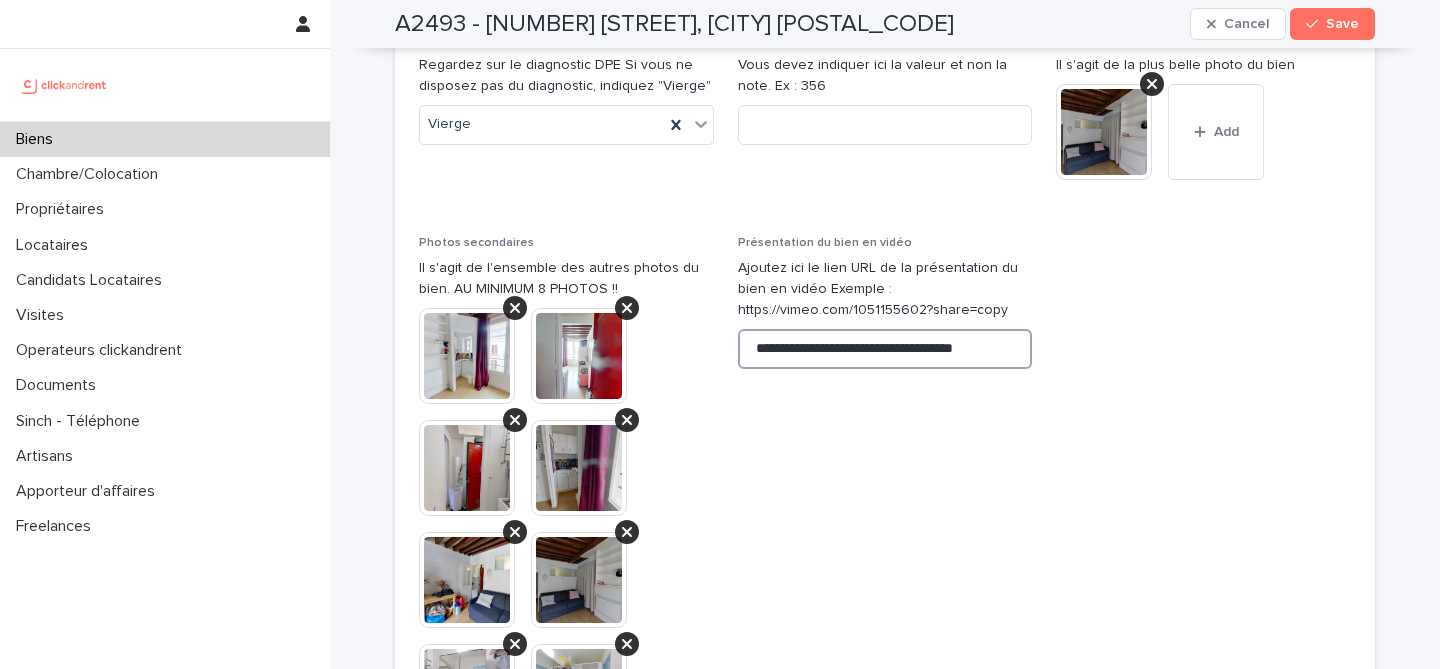 scroll, scrollTop: 0, scrollLeft: 5, axis: horizontal 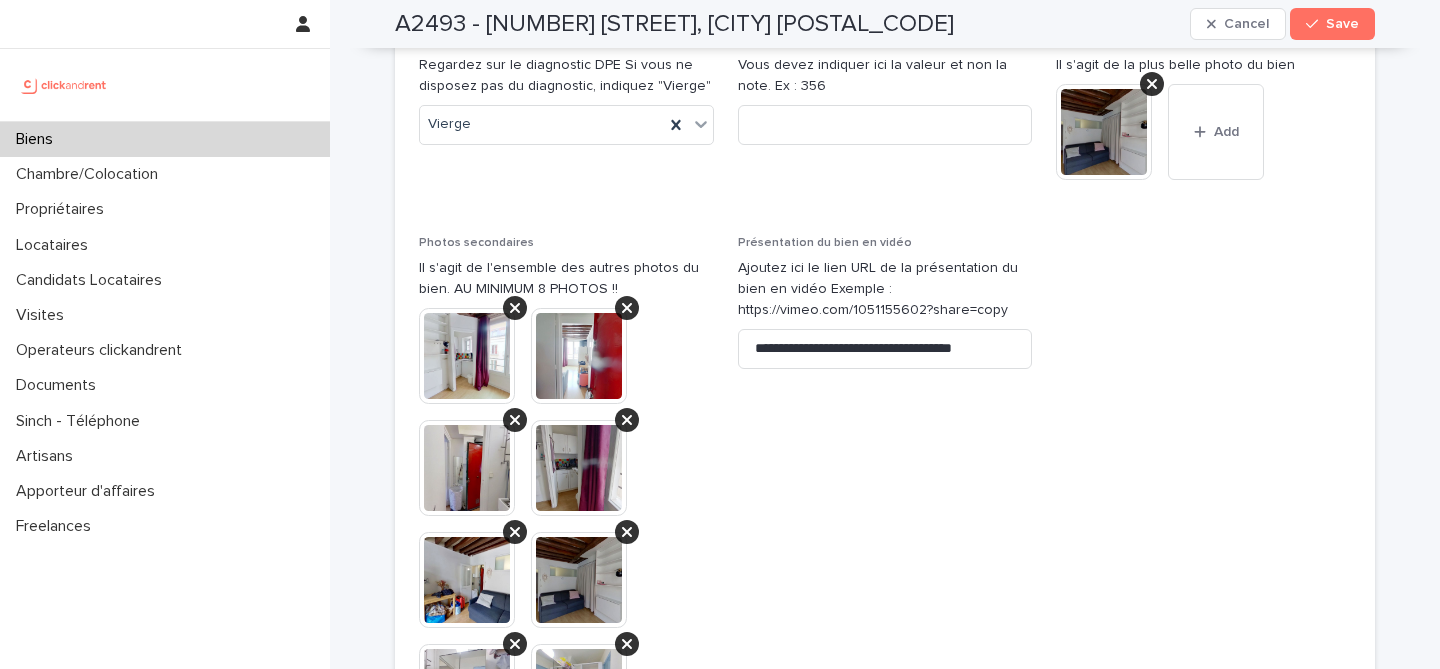 click on "**********" at bounding box center [885, 556] 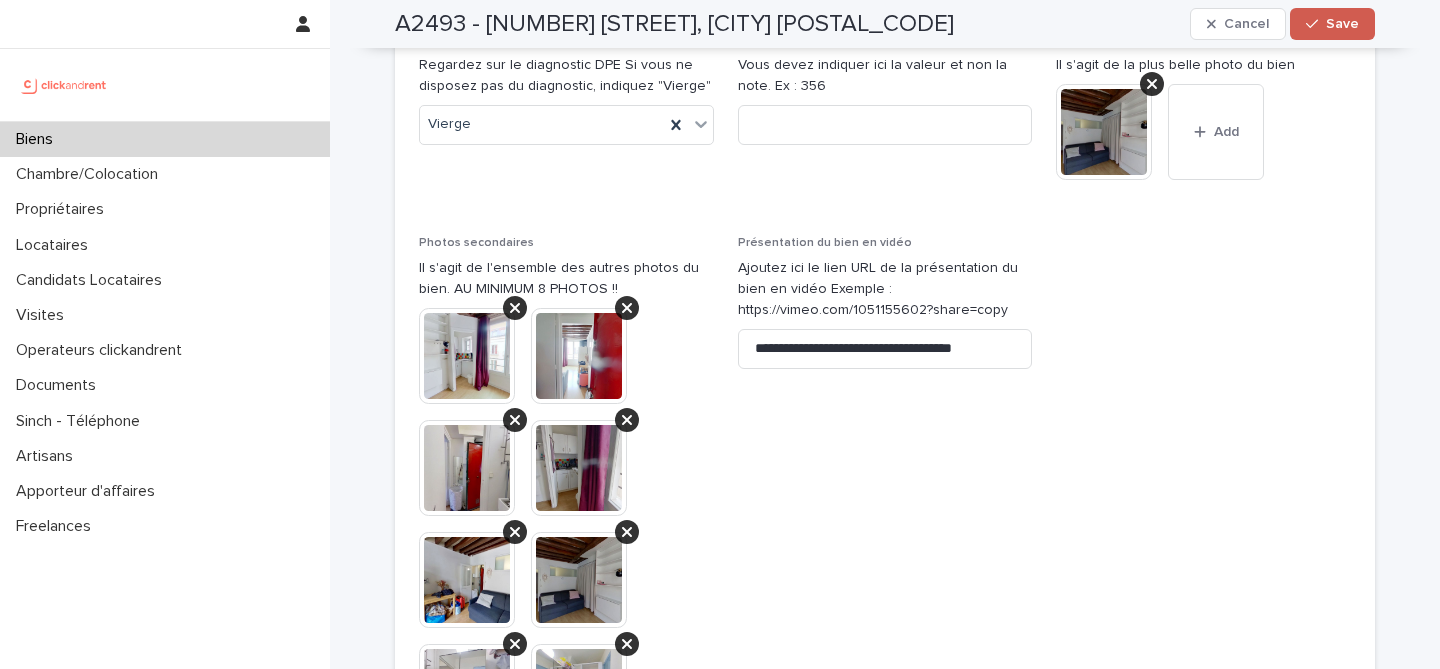 click on "Save" at bounding box center [1332, 24] 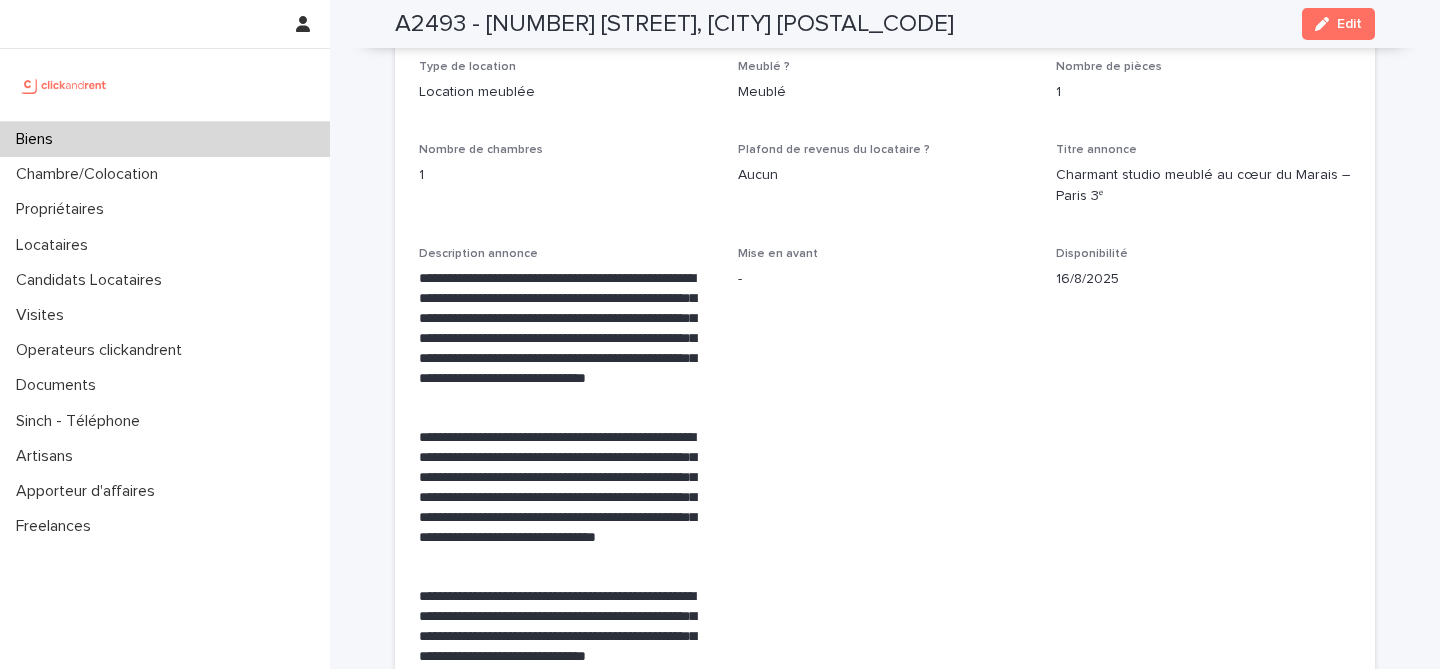 scroll, scrollTop: 3524, scrollLeft: 0, axis: vertical 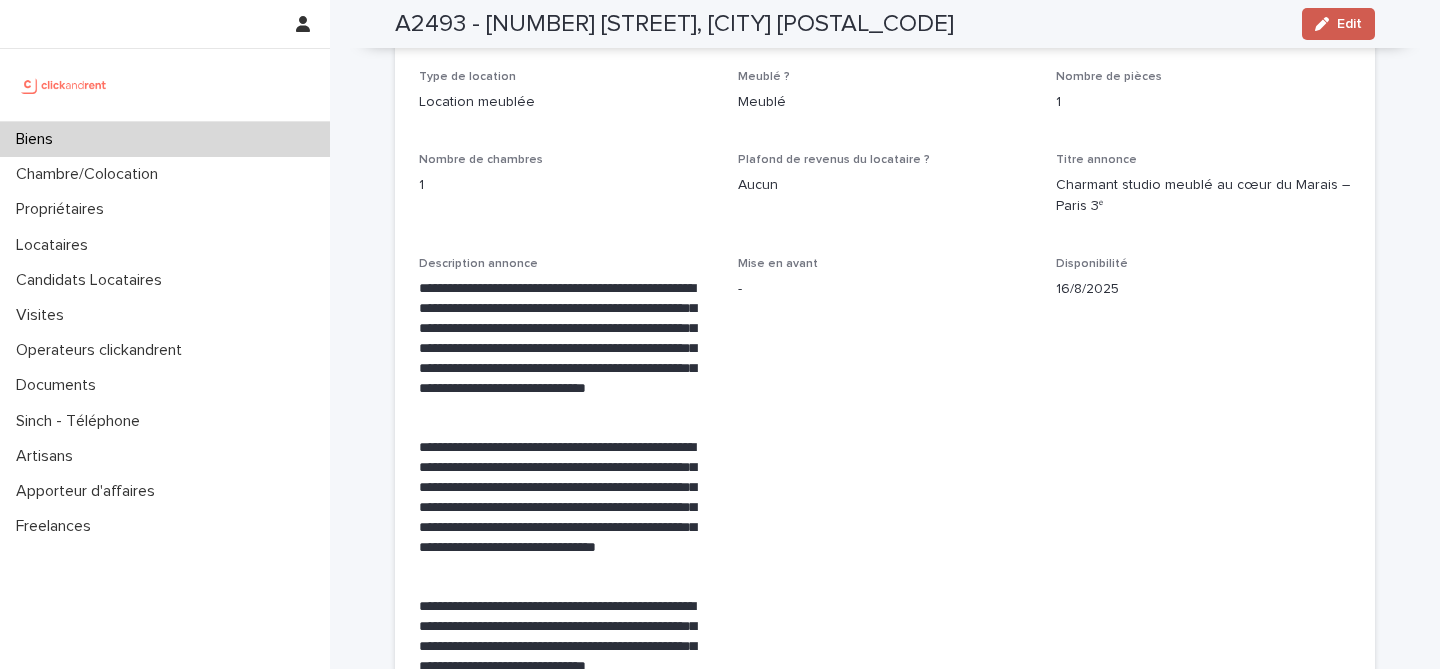 click on "Edit" at bounding box center [1349, 24] 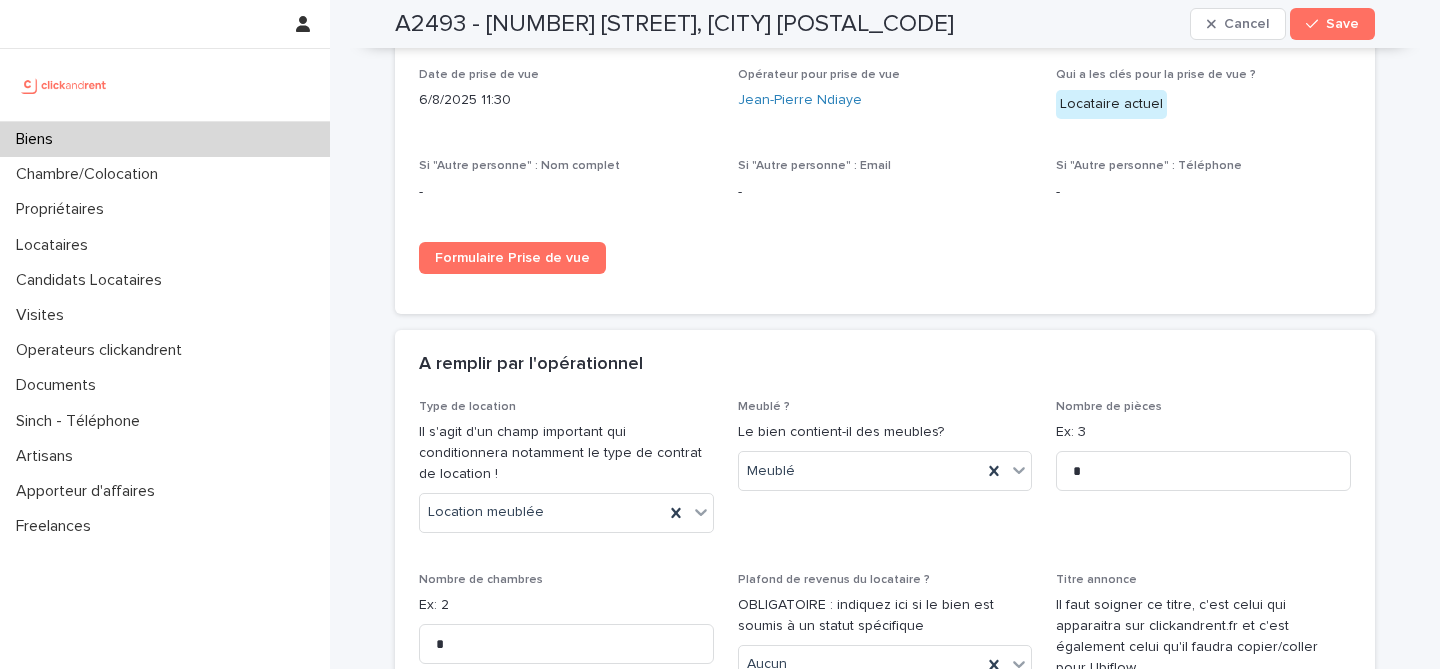 scroll, scrollTop: 5533, scrollLeft: 0, axis: vertical 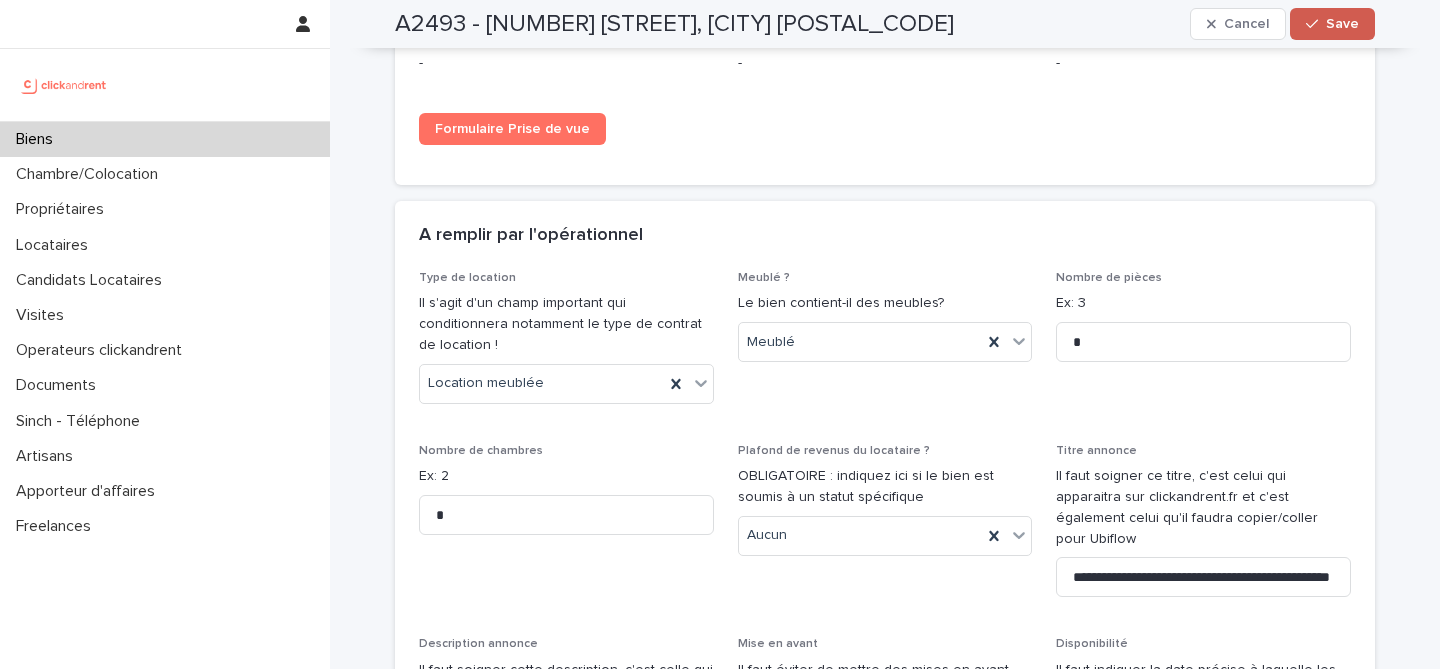 click on "Save" at bounding box center [1332, 24] 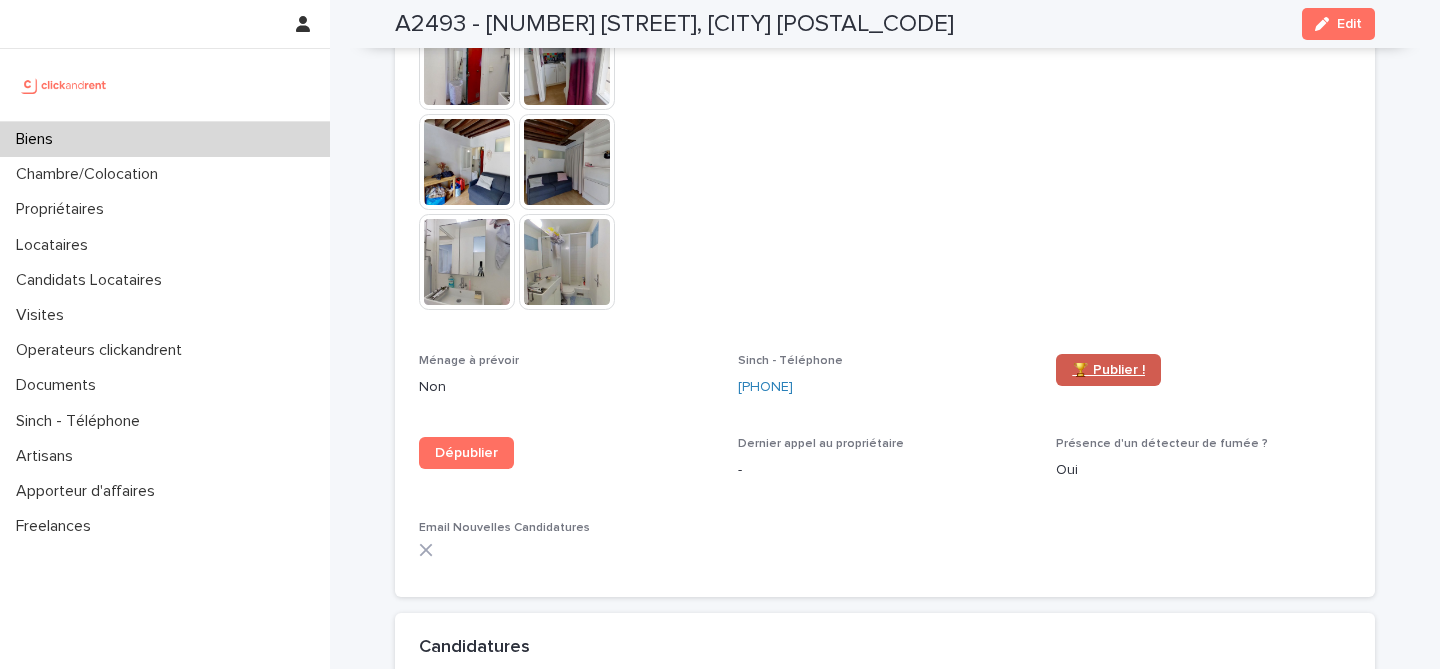 click on "🏆  Publier !" at bounding box center [1108, 370] 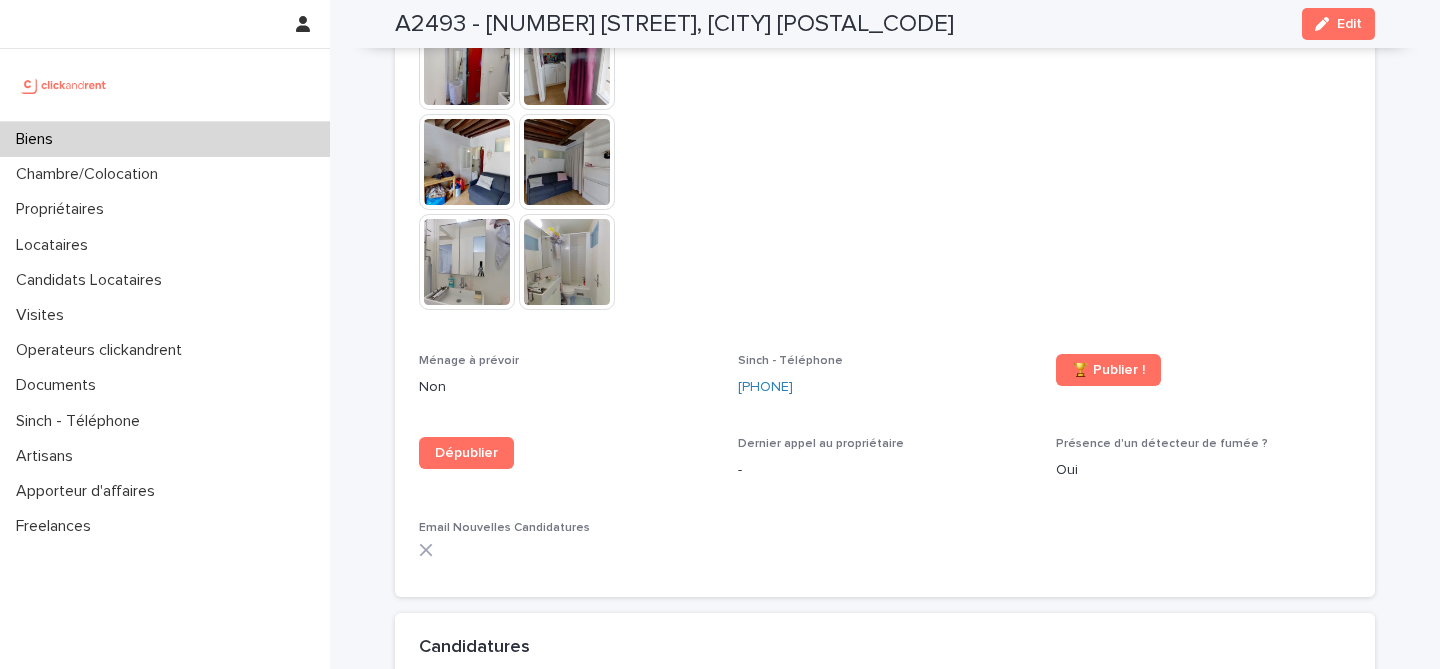 click on "Edit" at bounding box center [1338, 24] 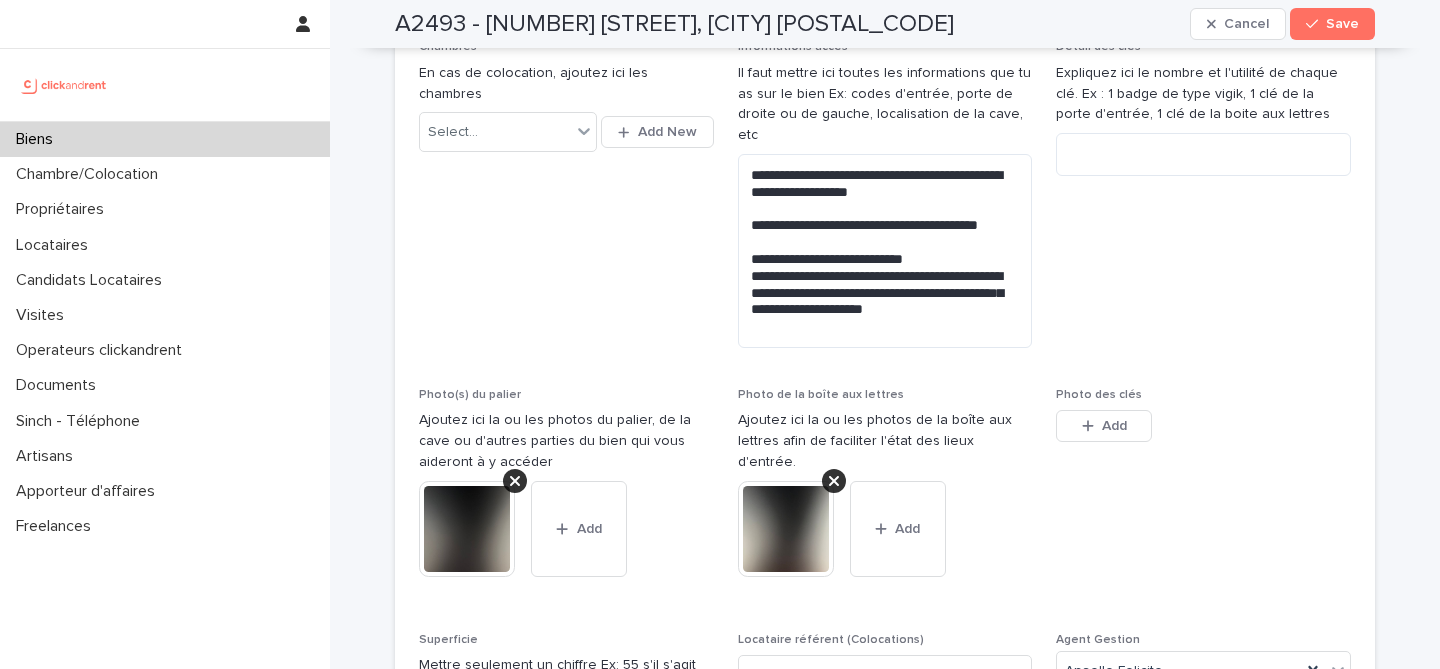 scroll, scrollTop: 707, scrollLeft: 0, axis: vertical 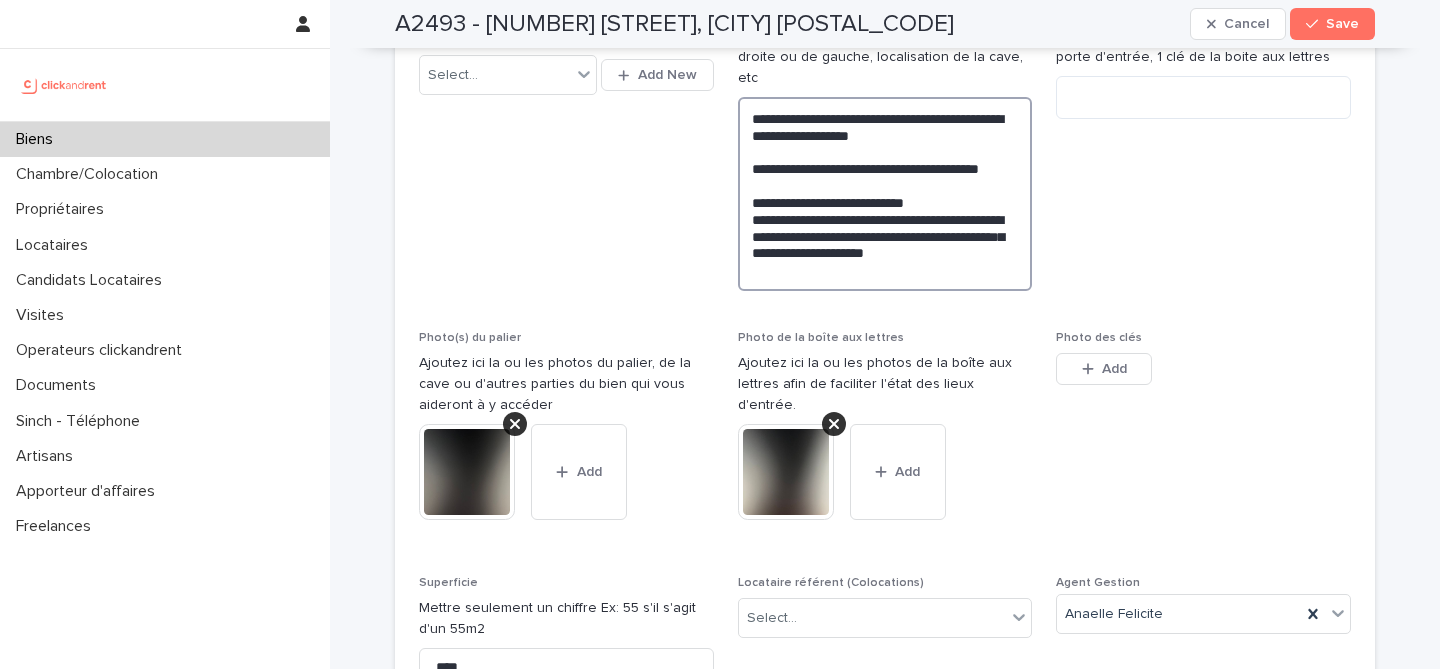 click on "**********" at bounding box center (885, 194) 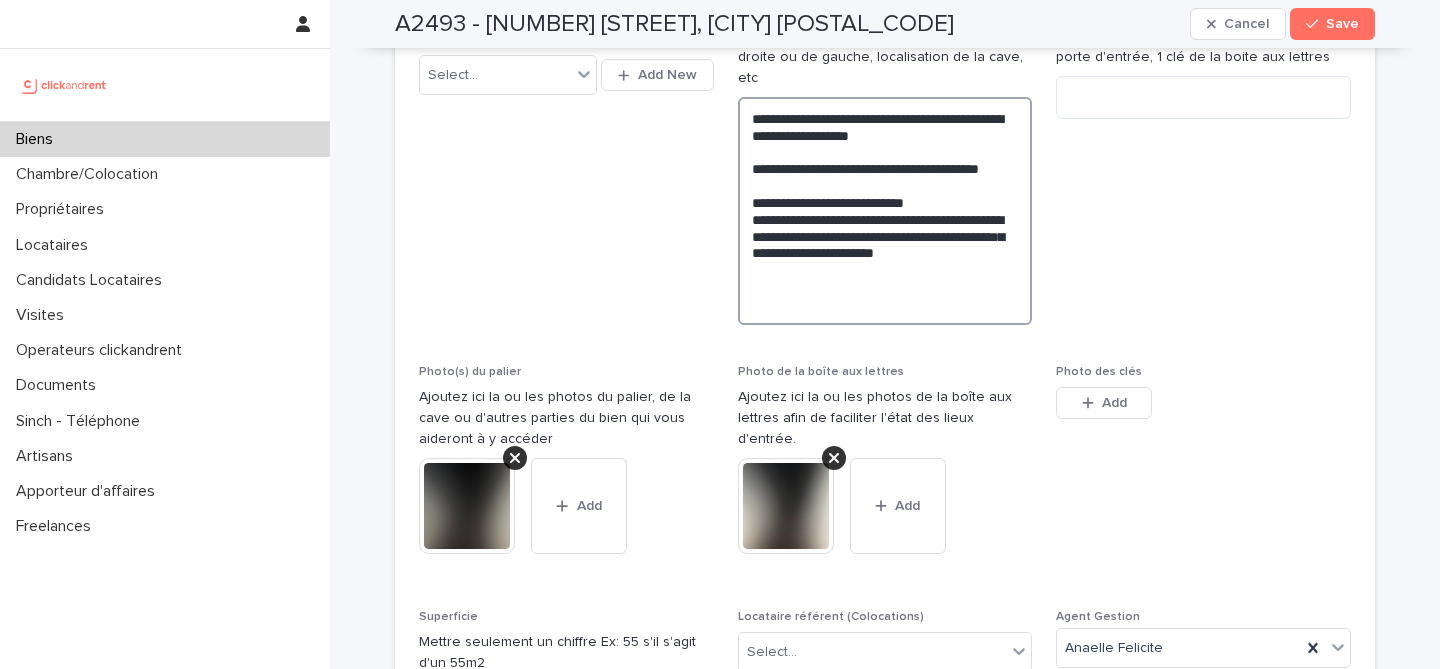 paste on "**********" 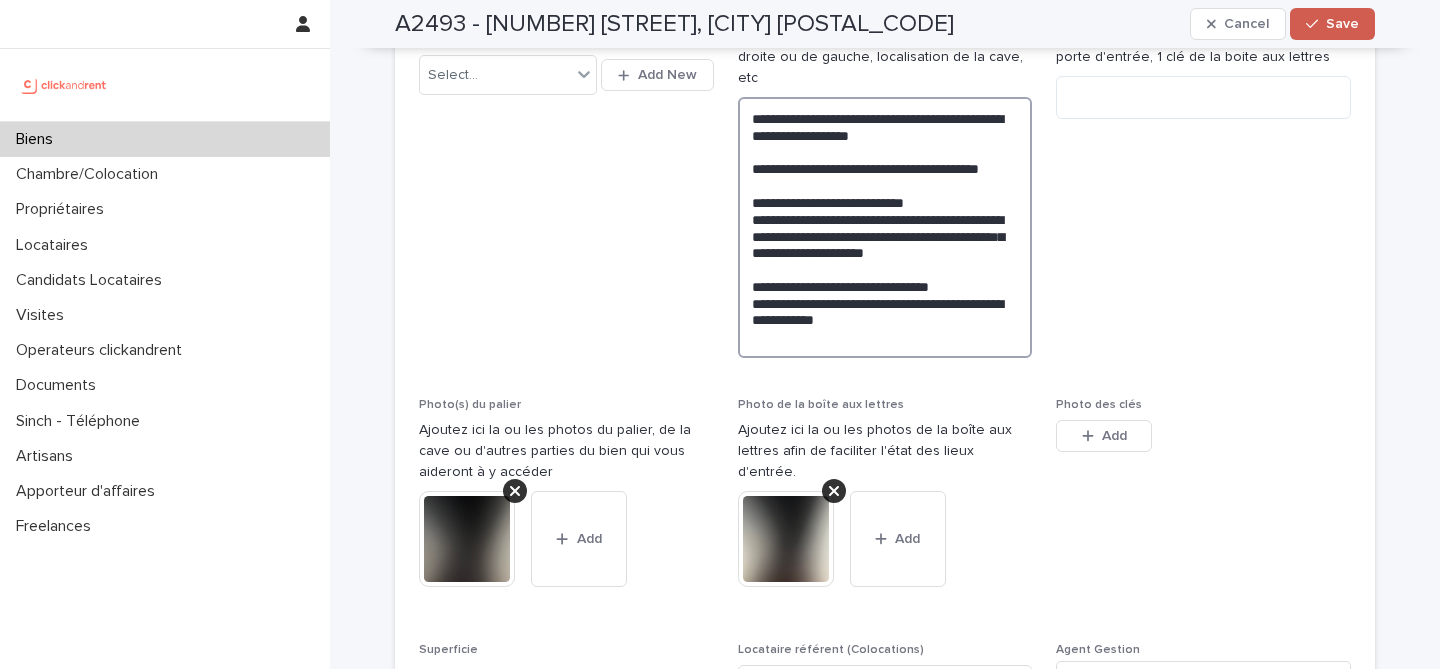 type on "**********" 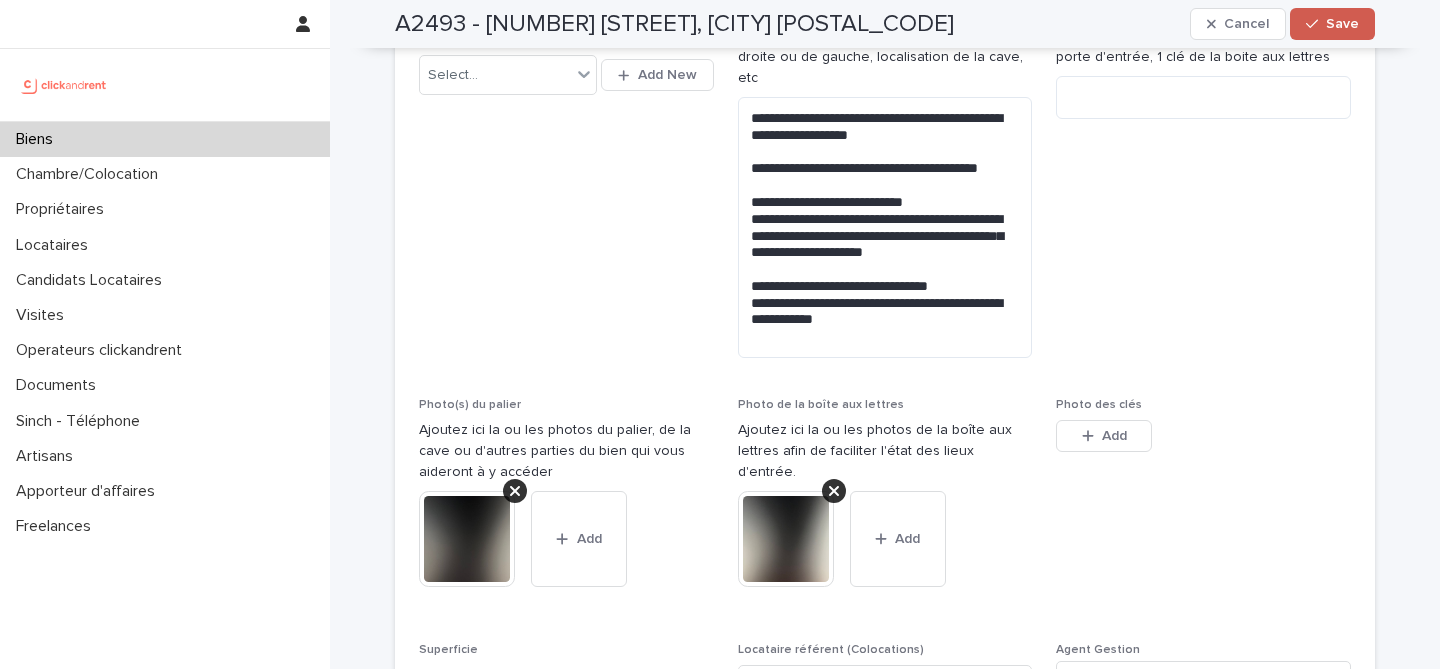 click on "Save" at bounding box center [1342, 24] 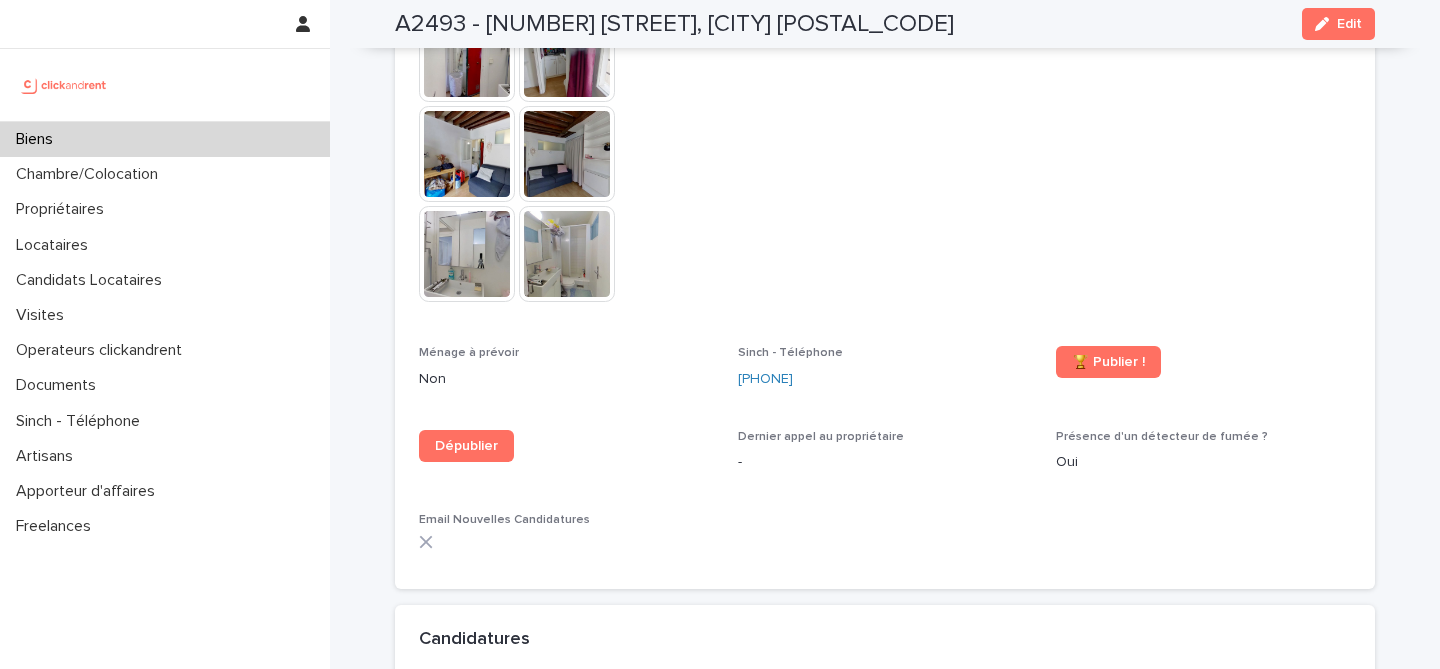 scroll, scrollTop: 5602, scrollLeft: 0, axis: vertical 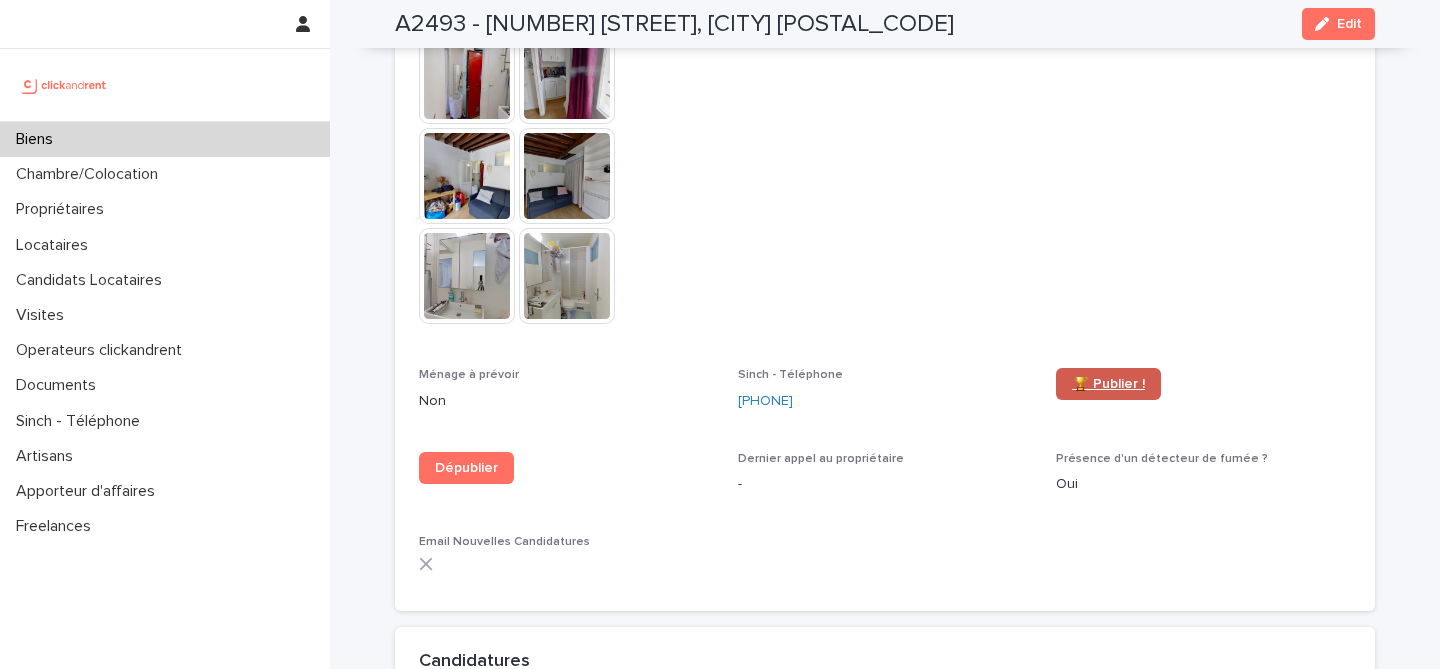 click on "🏆  Publier !" at bounding box center [1108, 384] 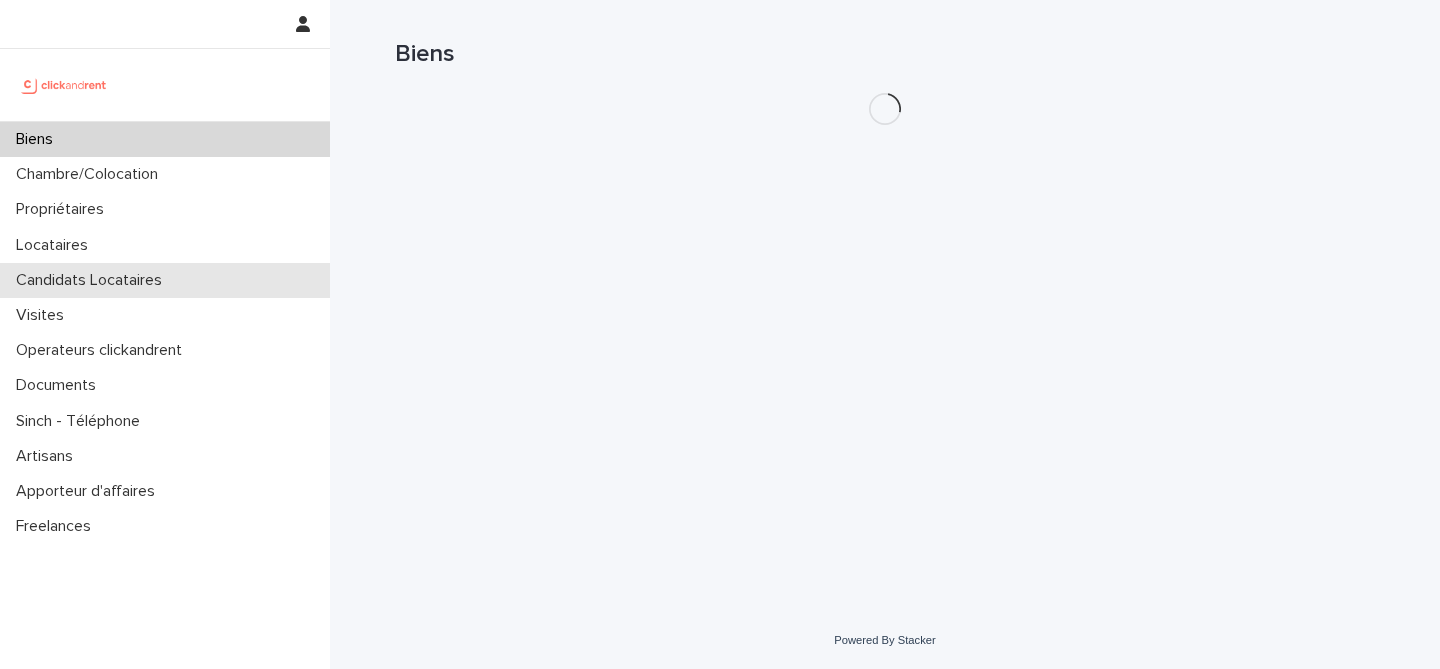 scroll, scrollTop: 0, scrollLeft: 0, axis: both 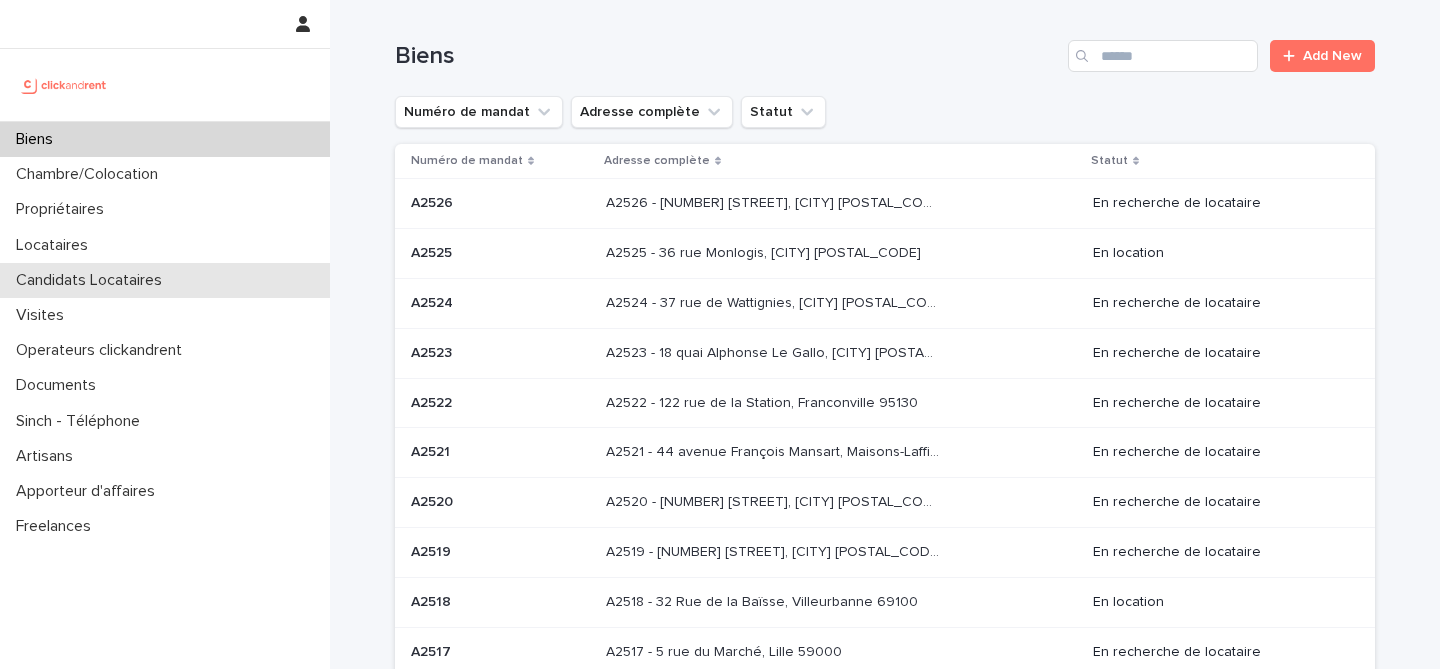 click on "Candidats Locataires" at bounding box center [93, 280] 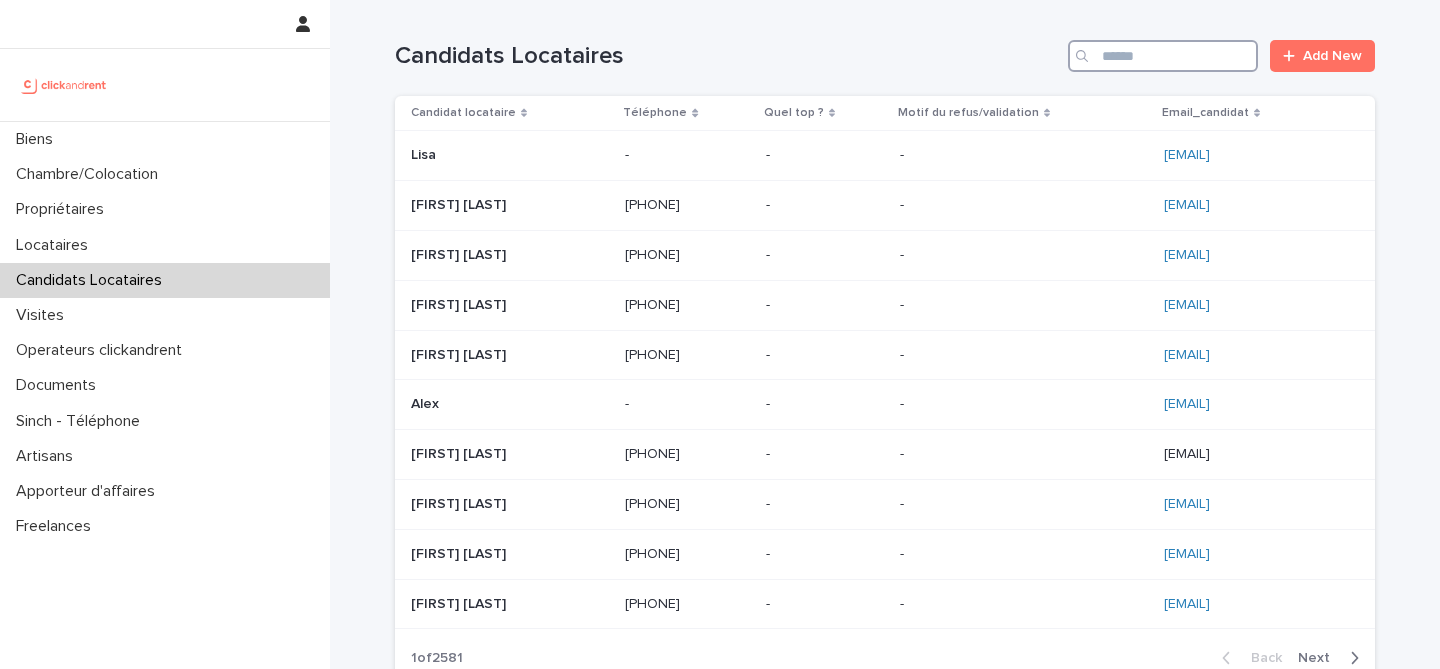 click at bounding box center (1163, 56) 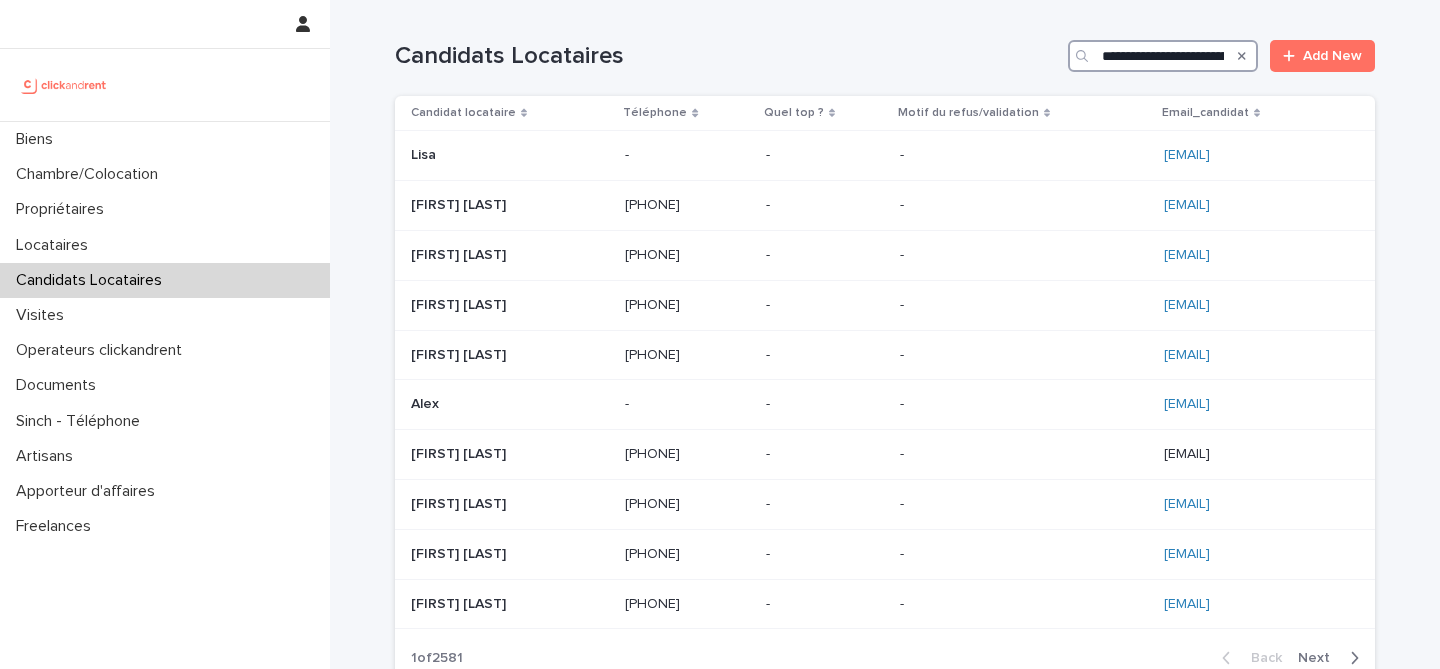 scroll, scrollTop: 0, scrollLeft: 47, axis: horizontal 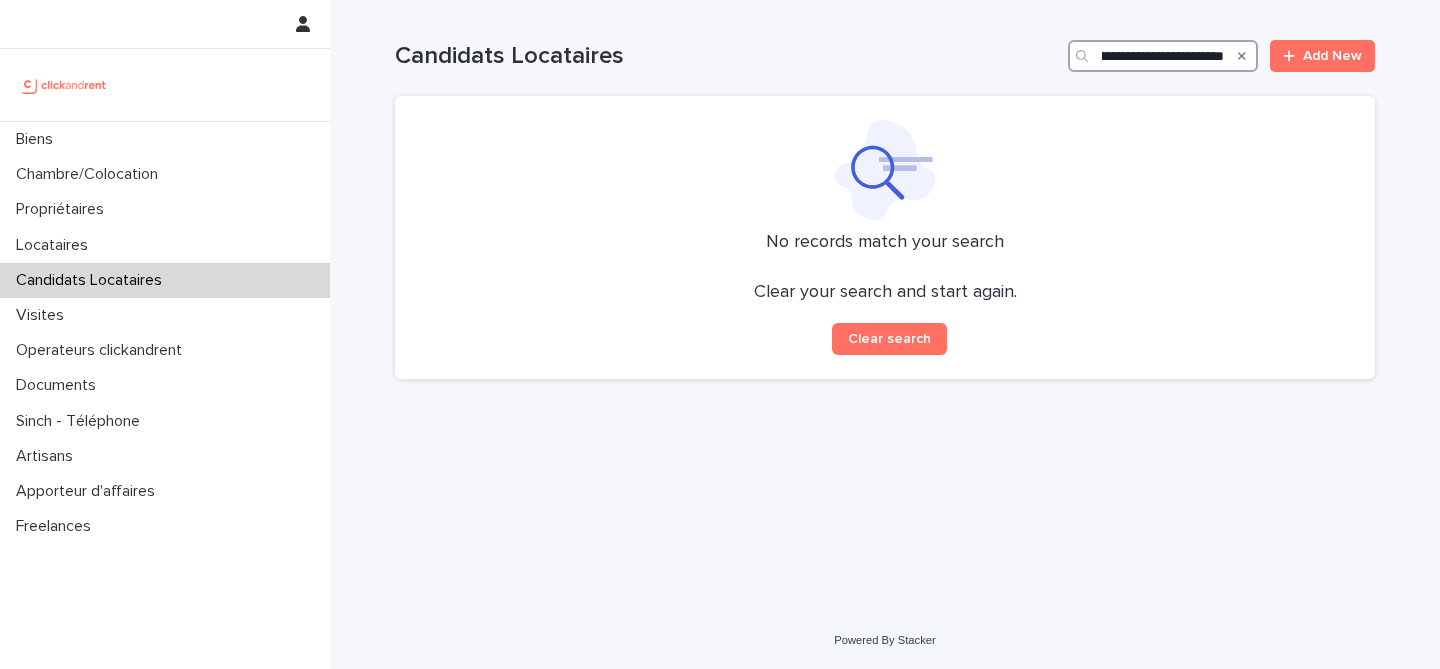 drag, startPoint x: 1149, startPoint y: 66, endPoint x: 989, endPoint y: 66, distance: 160 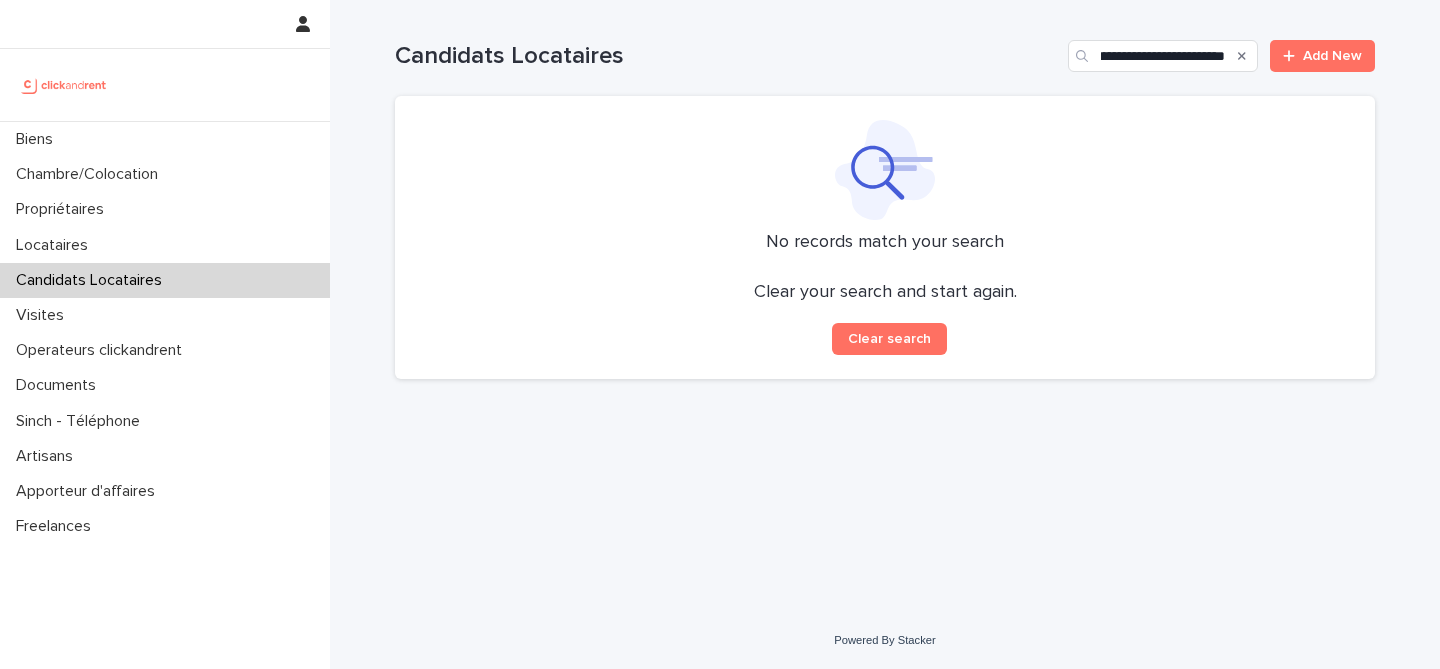 scroll, scrollTop: 0, scrollLeft: 0, axis: both 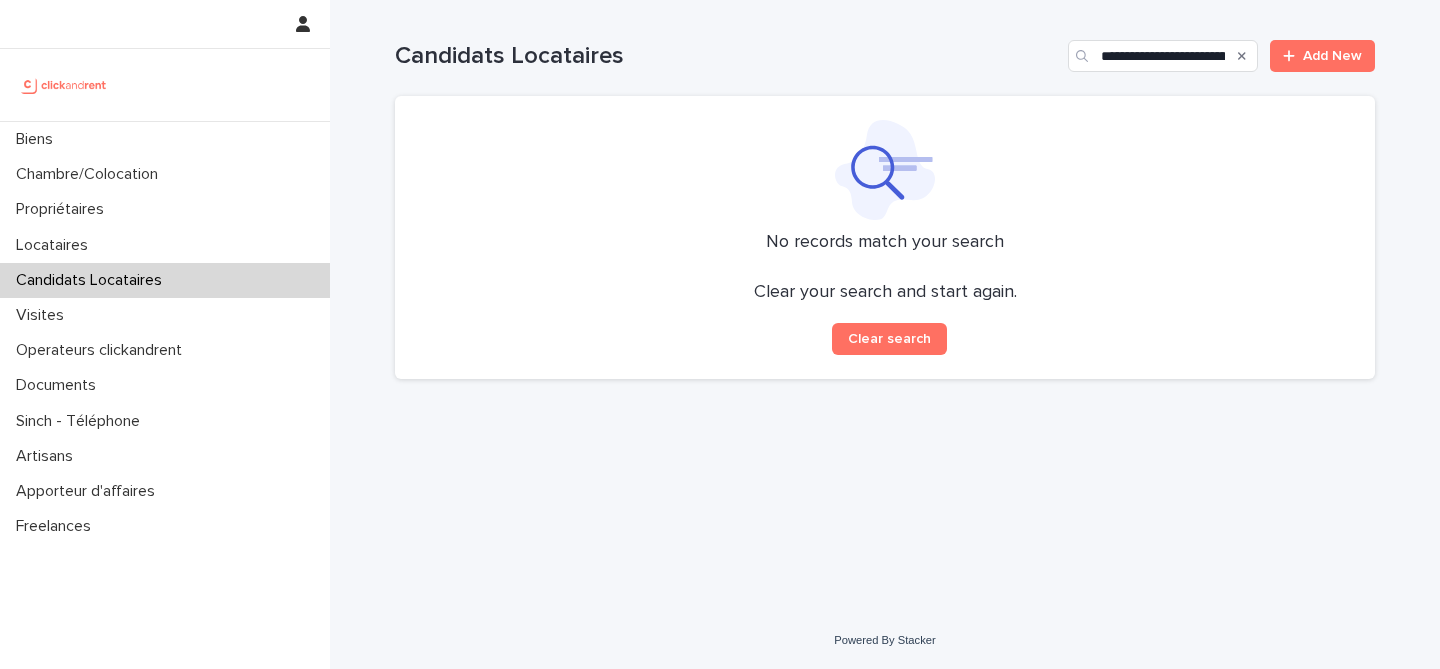 drag, startPoint x: 1147, startPoint y: 39, endPoint x: 1104, endPoint y: 37, distance: 43.046486 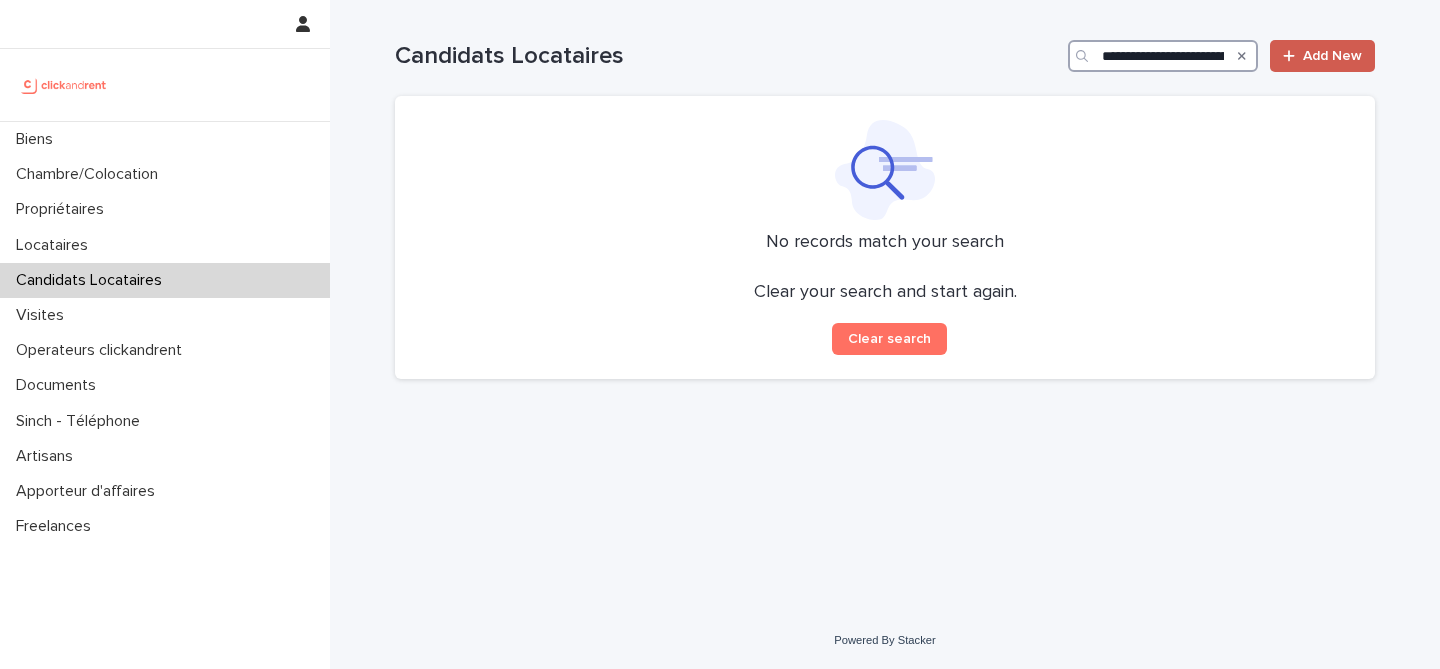 scroll, scrollTop: 0, scrollLeft: 47, axis: horizontal 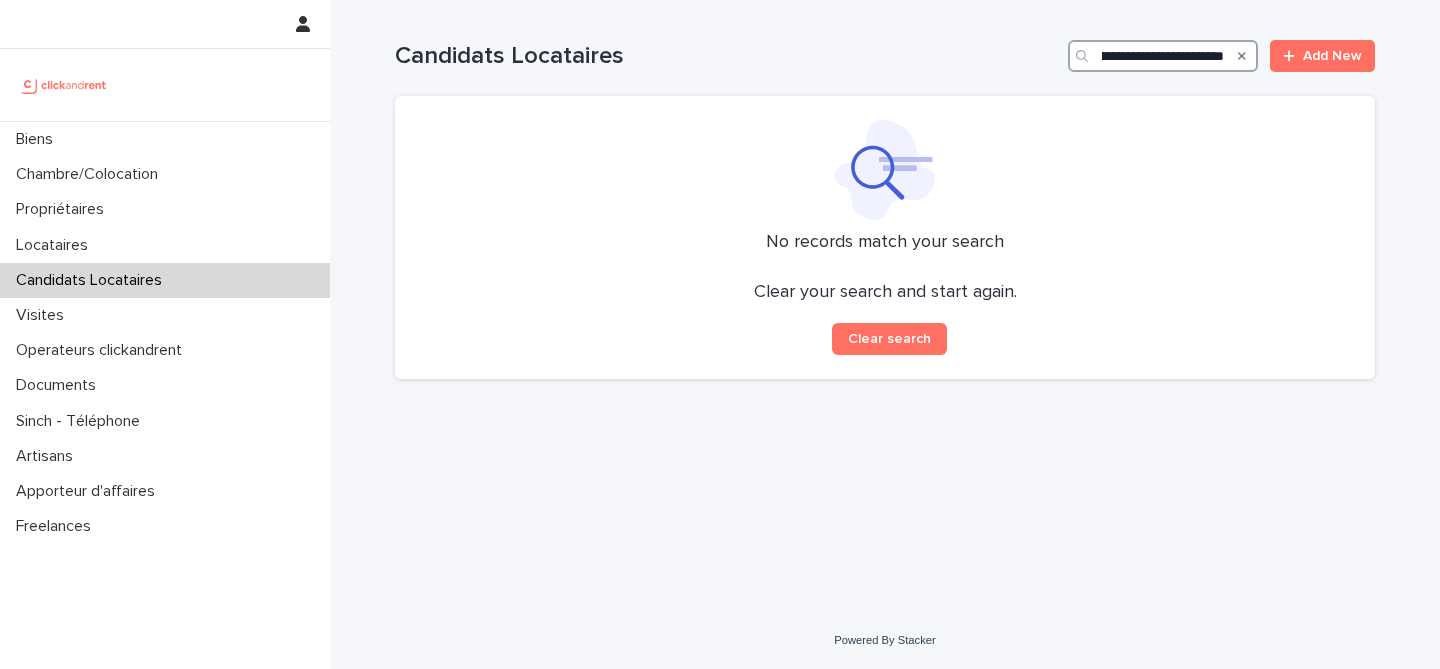 drag, startPoint x: 1220, startPoint y: 51, endPoint x: 1381, endPoint y: 77, distance: 163.08586 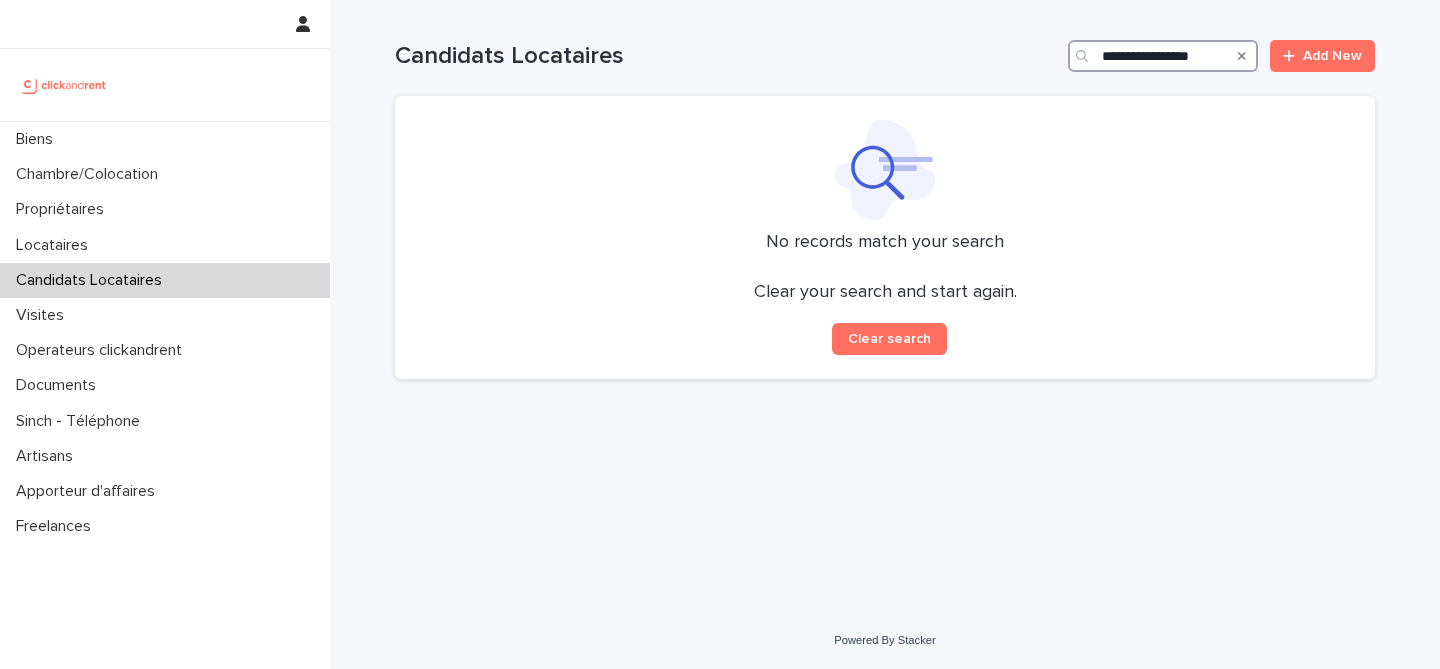 scroll, scrollTop: 0, scrollLeft: 0, axis: both 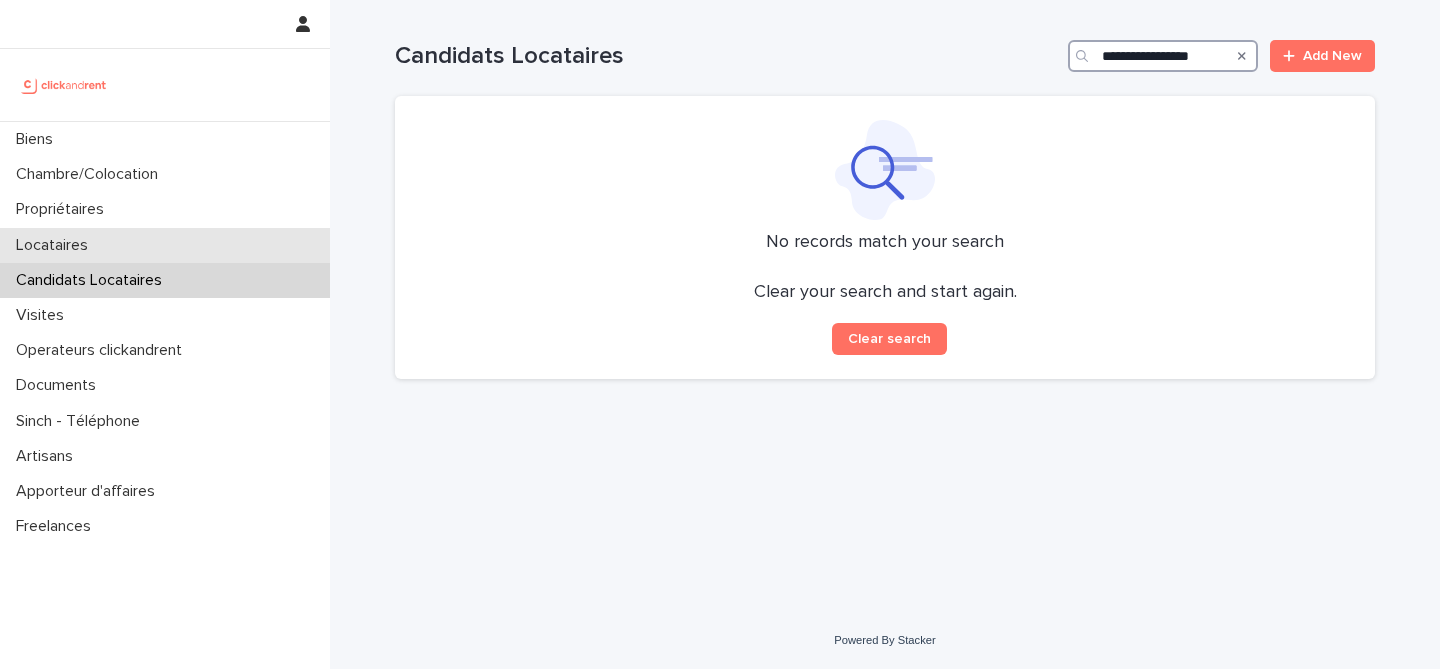 type on "**********" 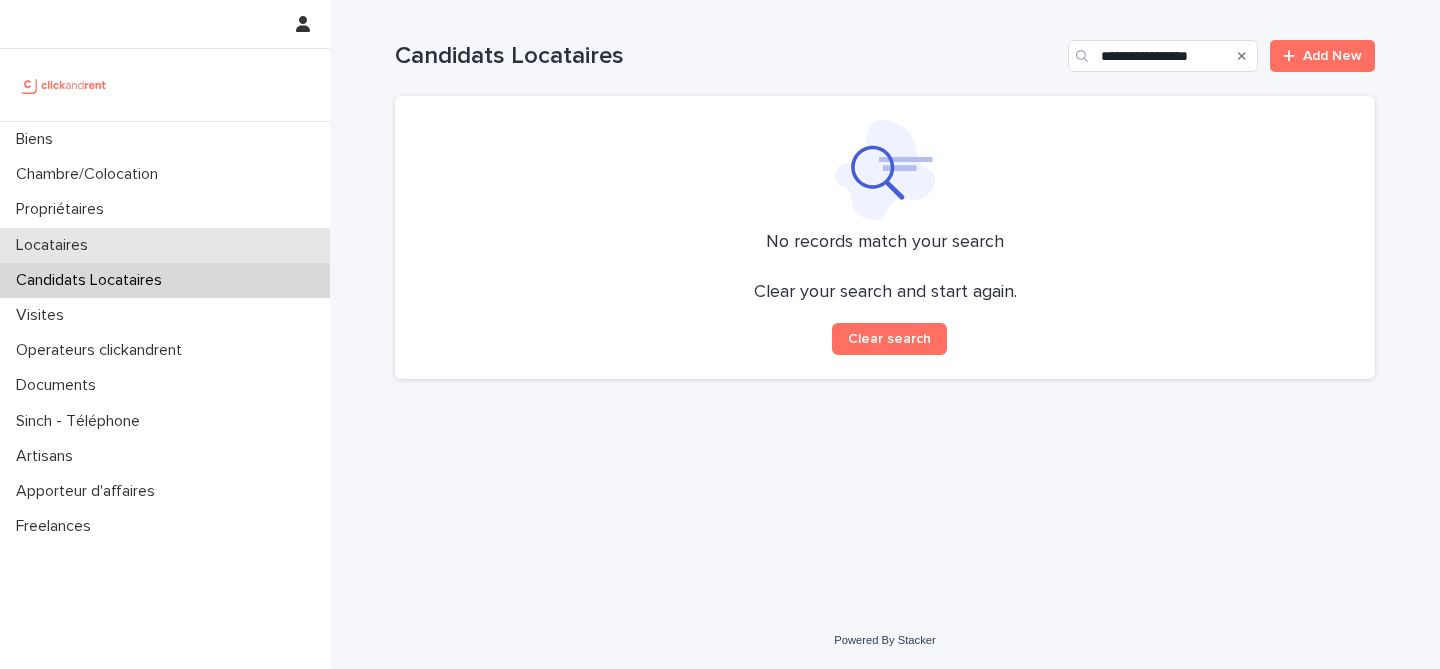 click on "Locataires" at bounding box center (165, 245) 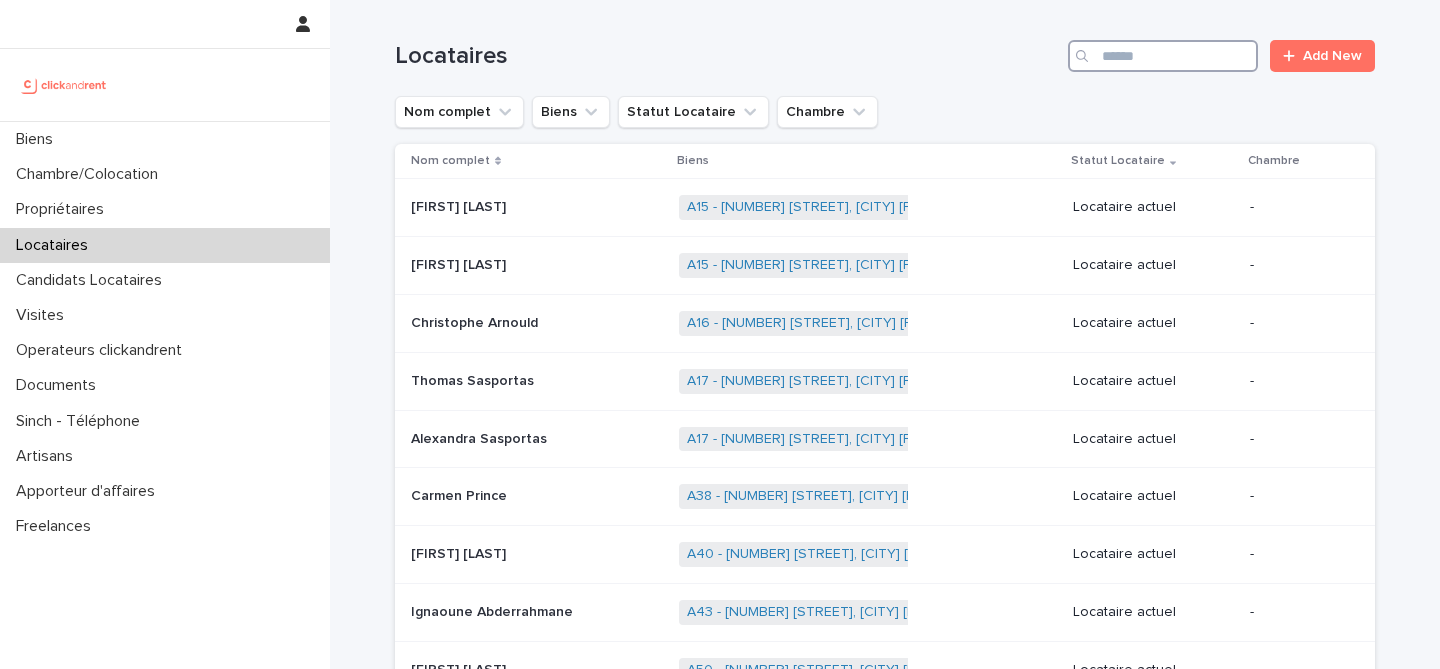 click at bounding box center [1163, 56] 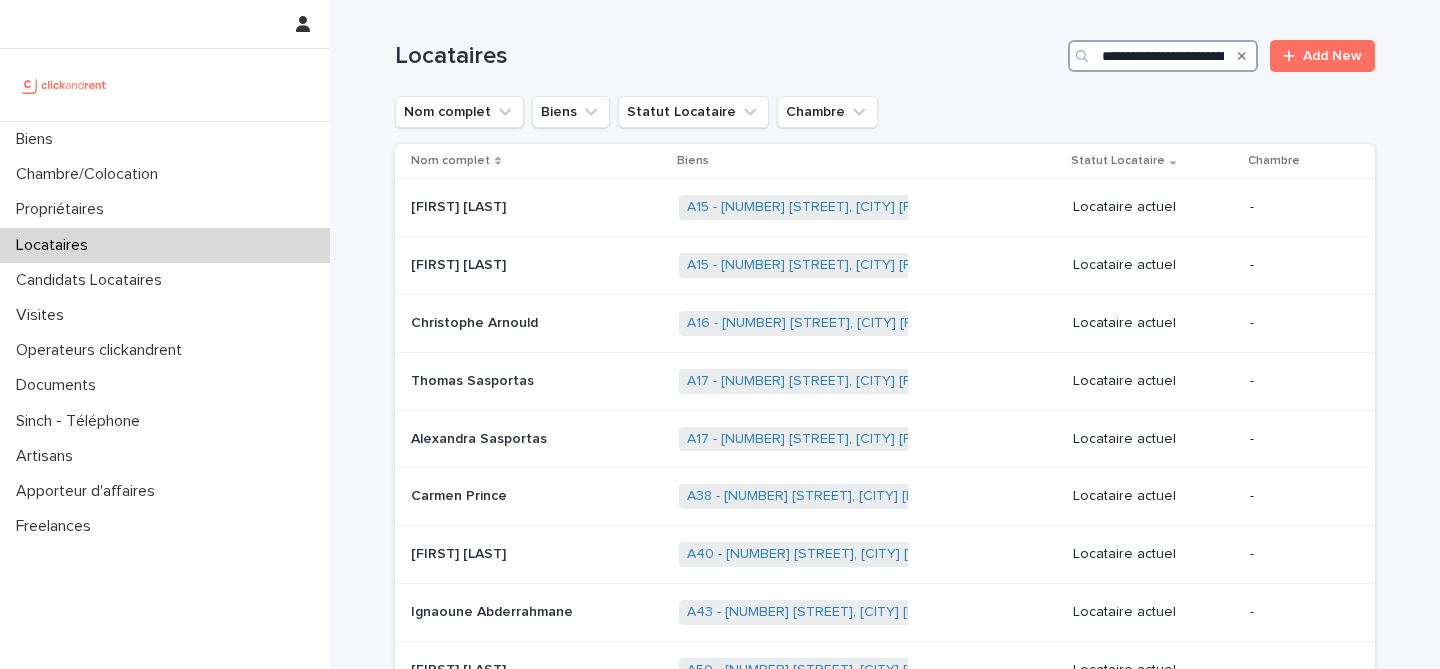 scroll, scrollTop: 0, scrollLeft: 47, axis: horizontal 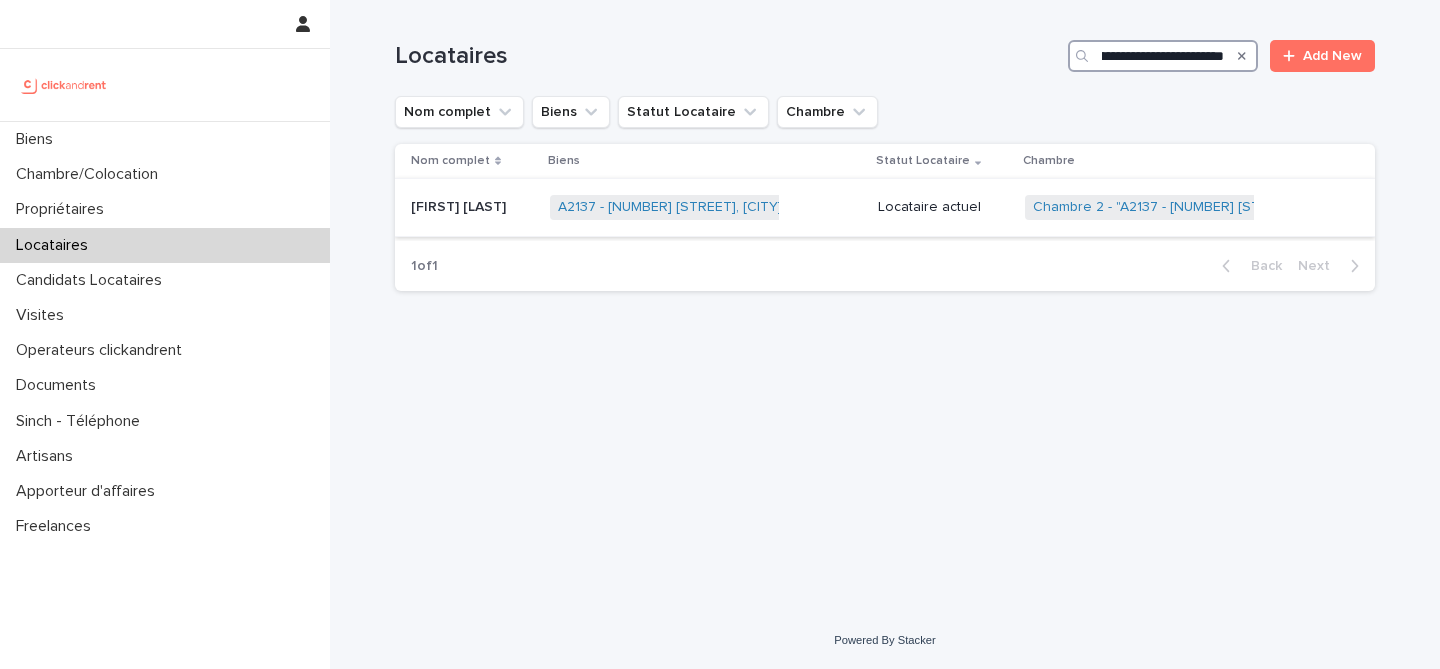 type on "**********" 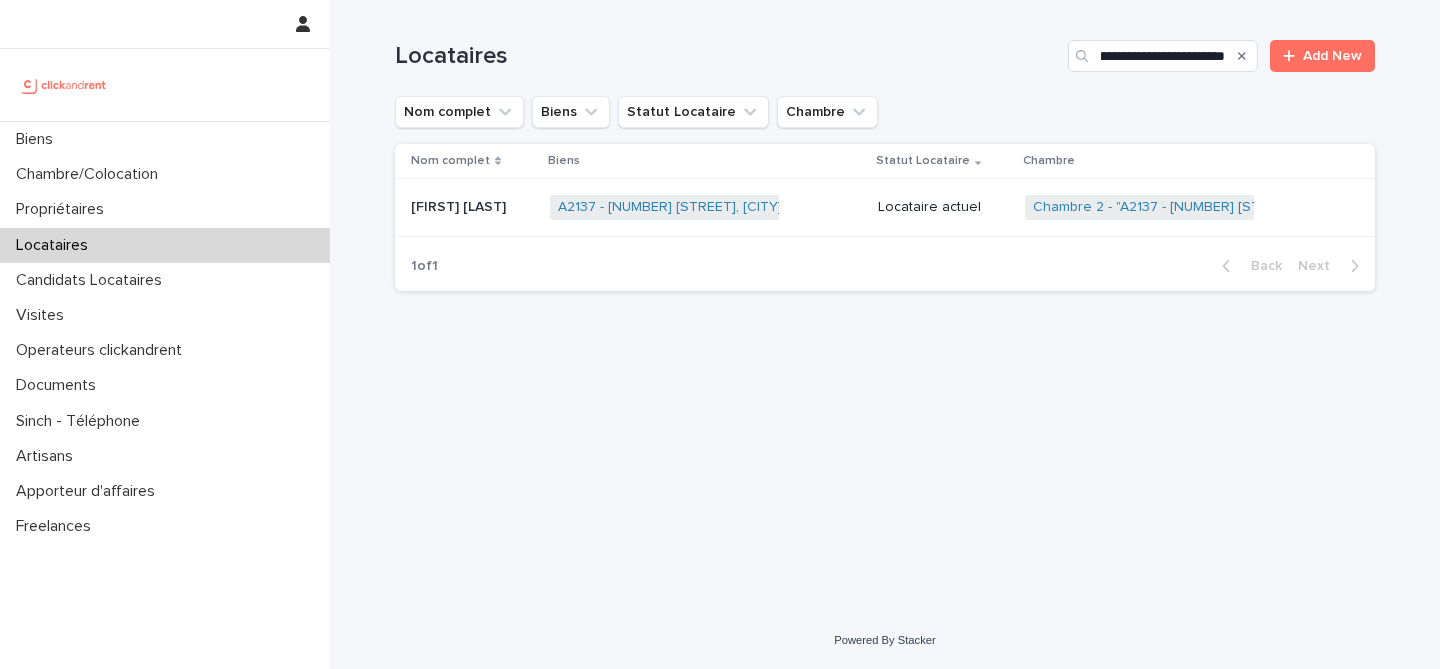 click on "[FIRST] [LAST]" at bounding box center [460, 205] 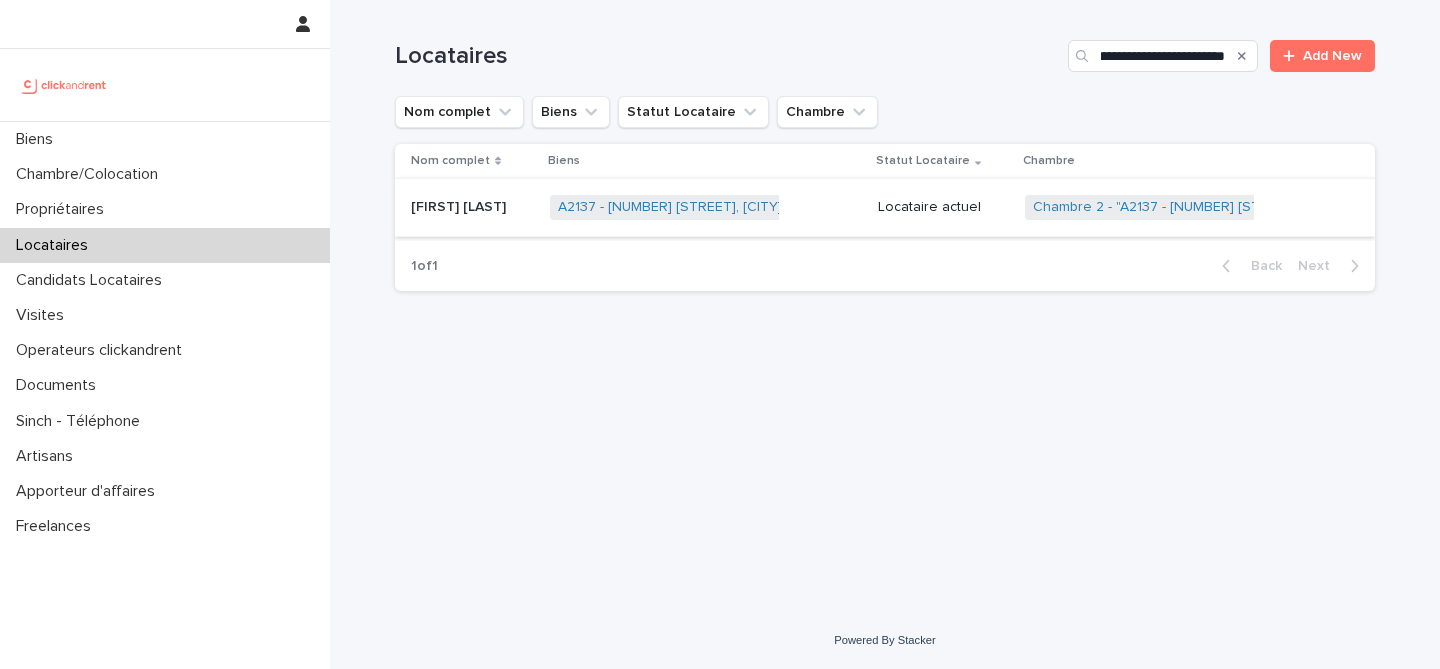 scroll, scrollTop: 0, scrollLeft: 0, axis: both 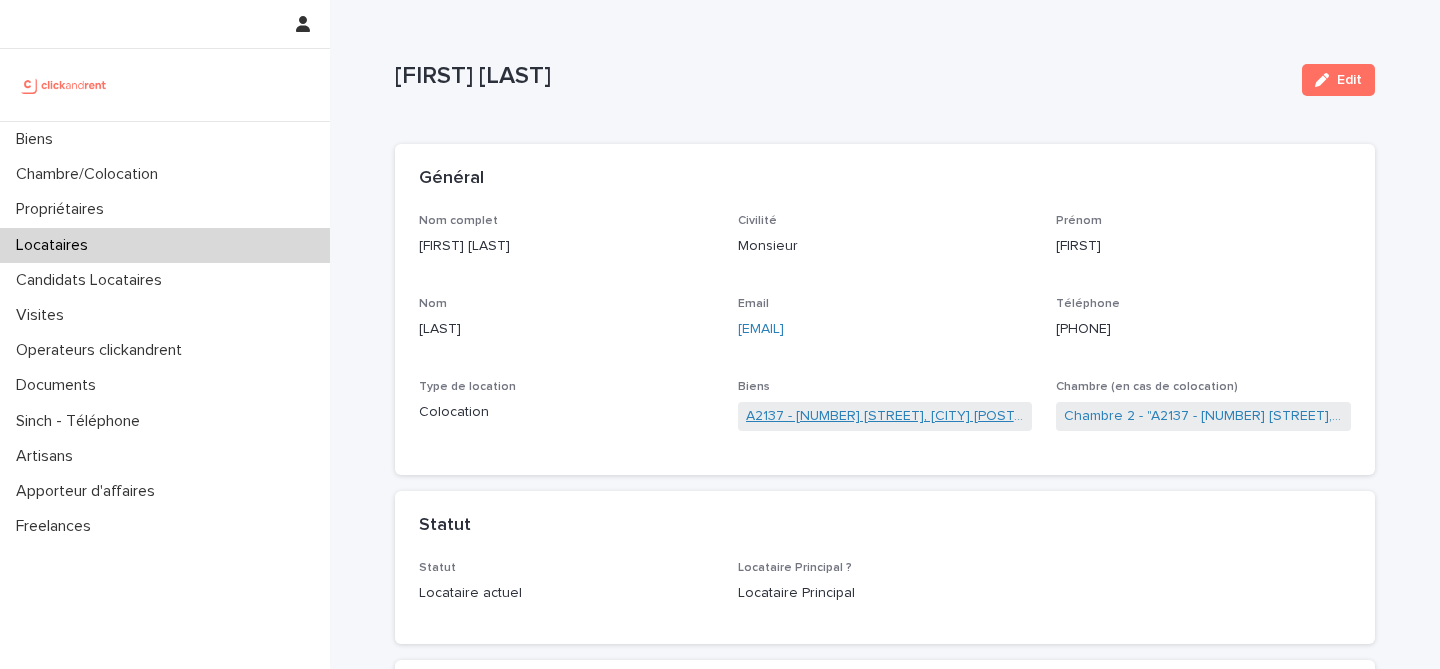 click on "A2137 - [NUMBER] [STREET],  [CITY] [POSTAL_CODE]" at bounding box center (885, 416) 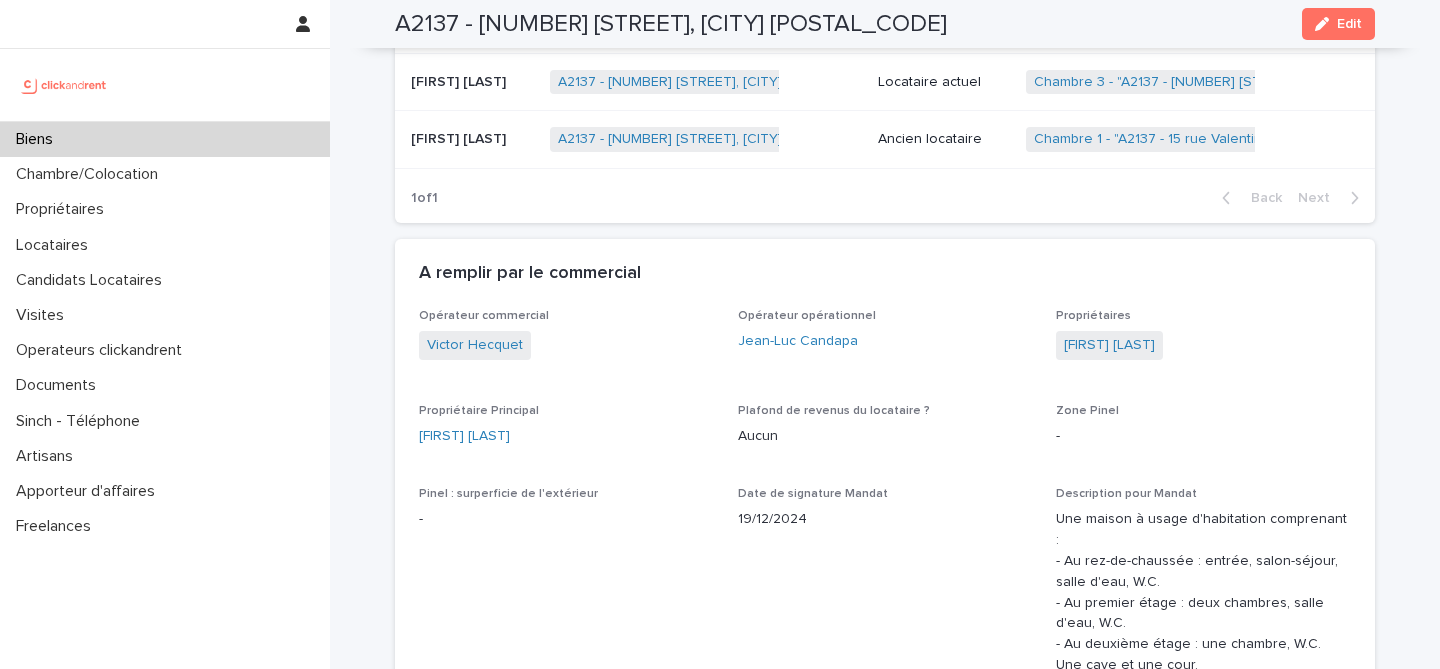 scroll, scrollTop: 1004, scrollLeft: 0, axis: vertical 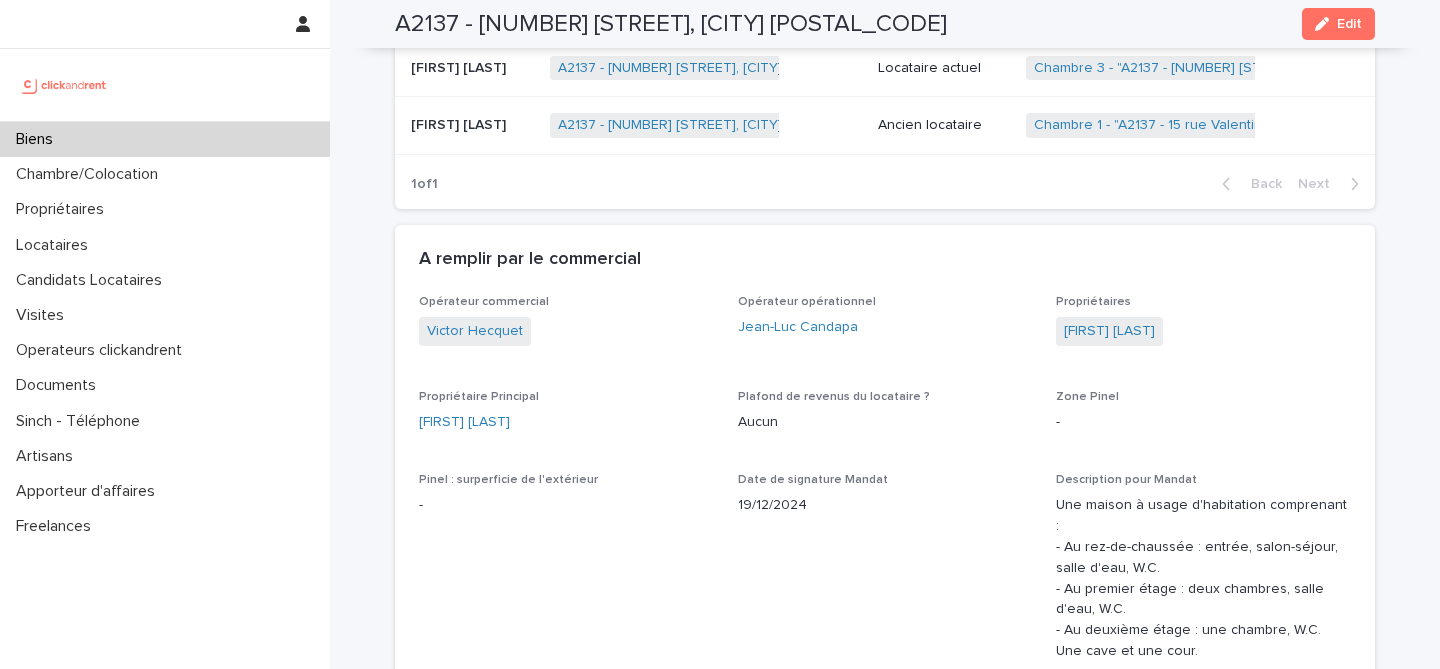 drag, startPoint x: 413, startPoint y: 419, endPoint x: 546, endPoint y: 433, distance: 133.73482 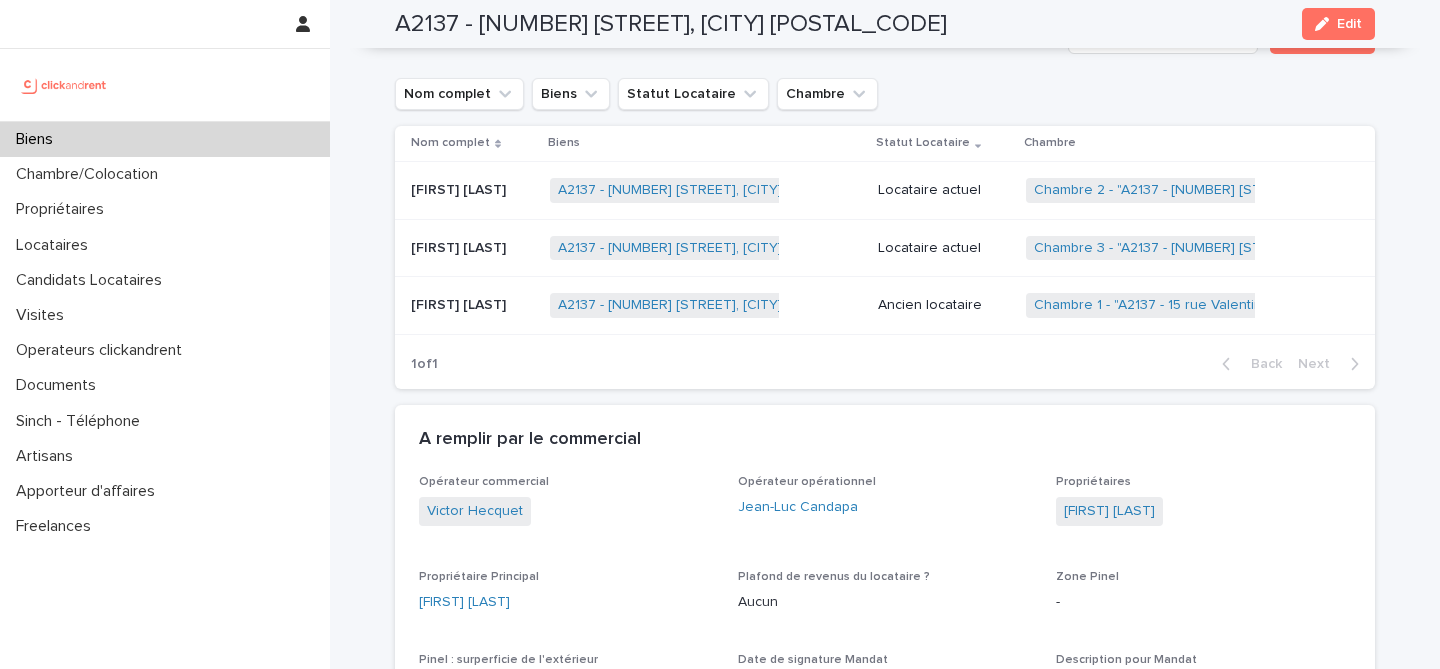 scroll, scrollTop: 798, scrollLeft: 0, axis: vertical 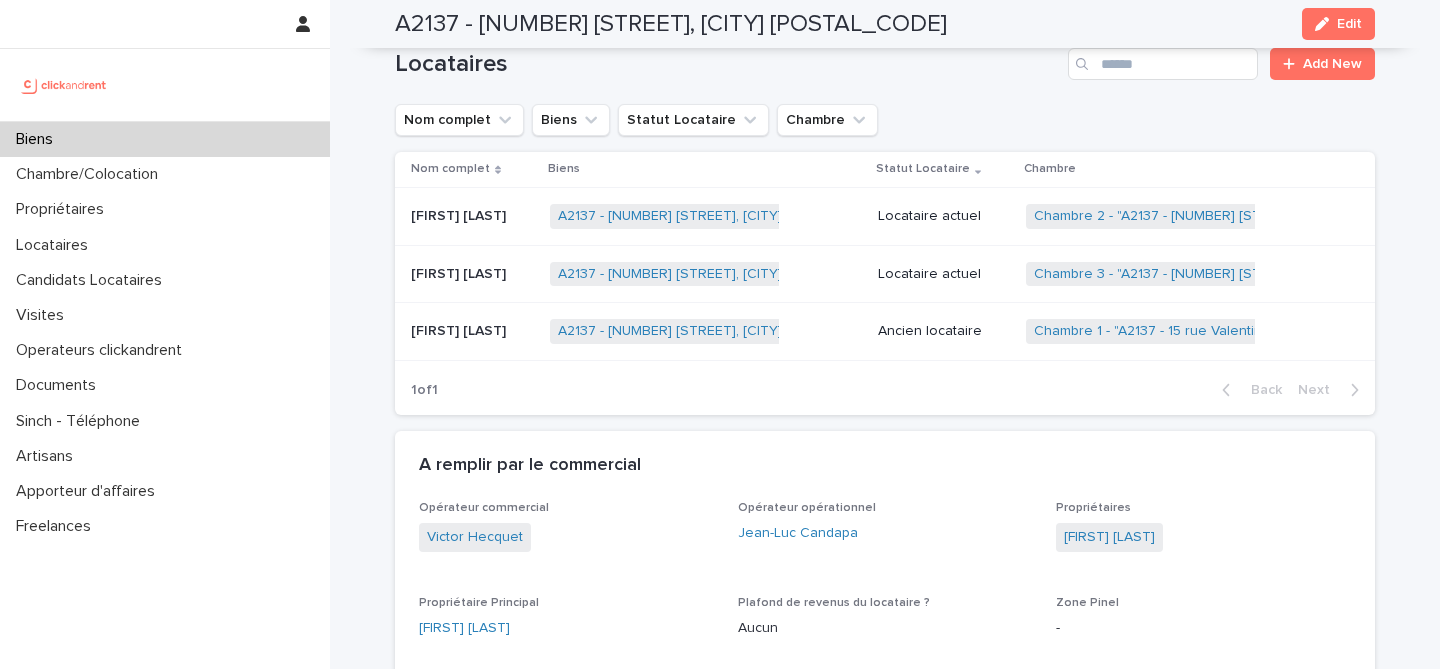 click on "[FIRST] [LAST]" at bounding box center (460, 214) 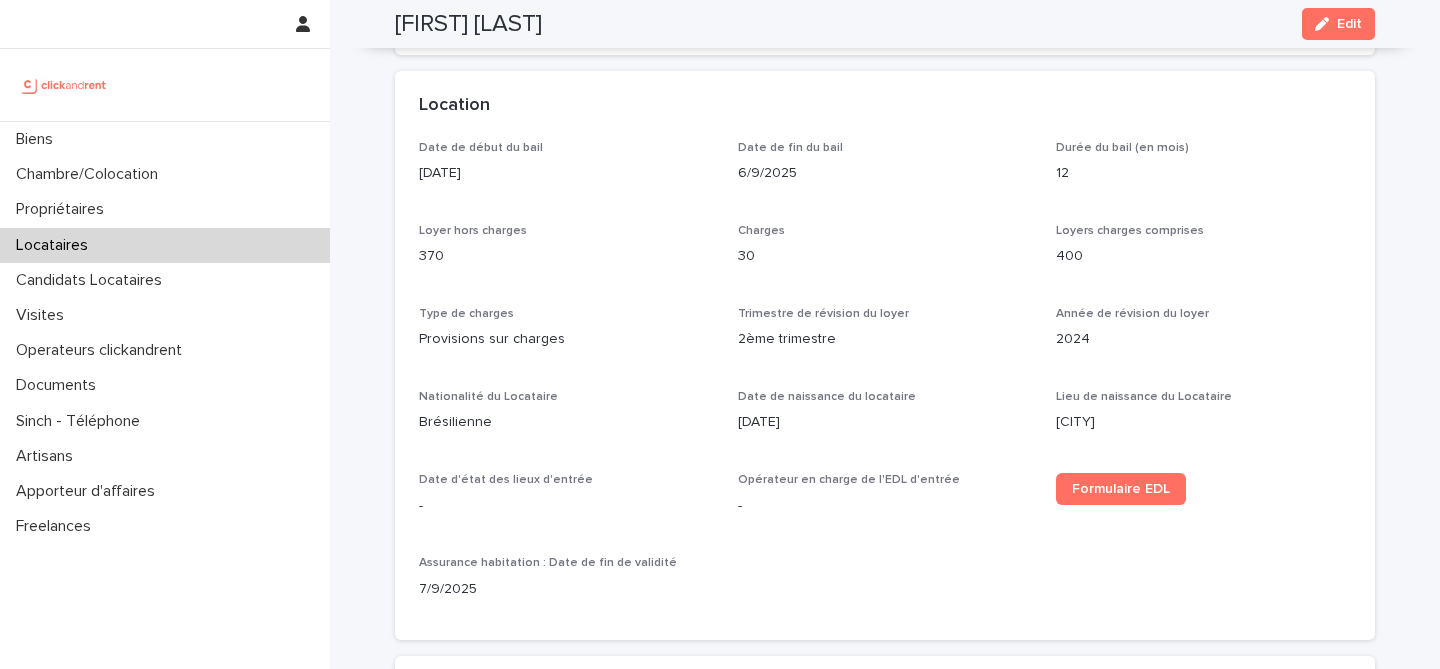 scroll, scrollTop: 531, scrollLeft: 0, axis: vertical 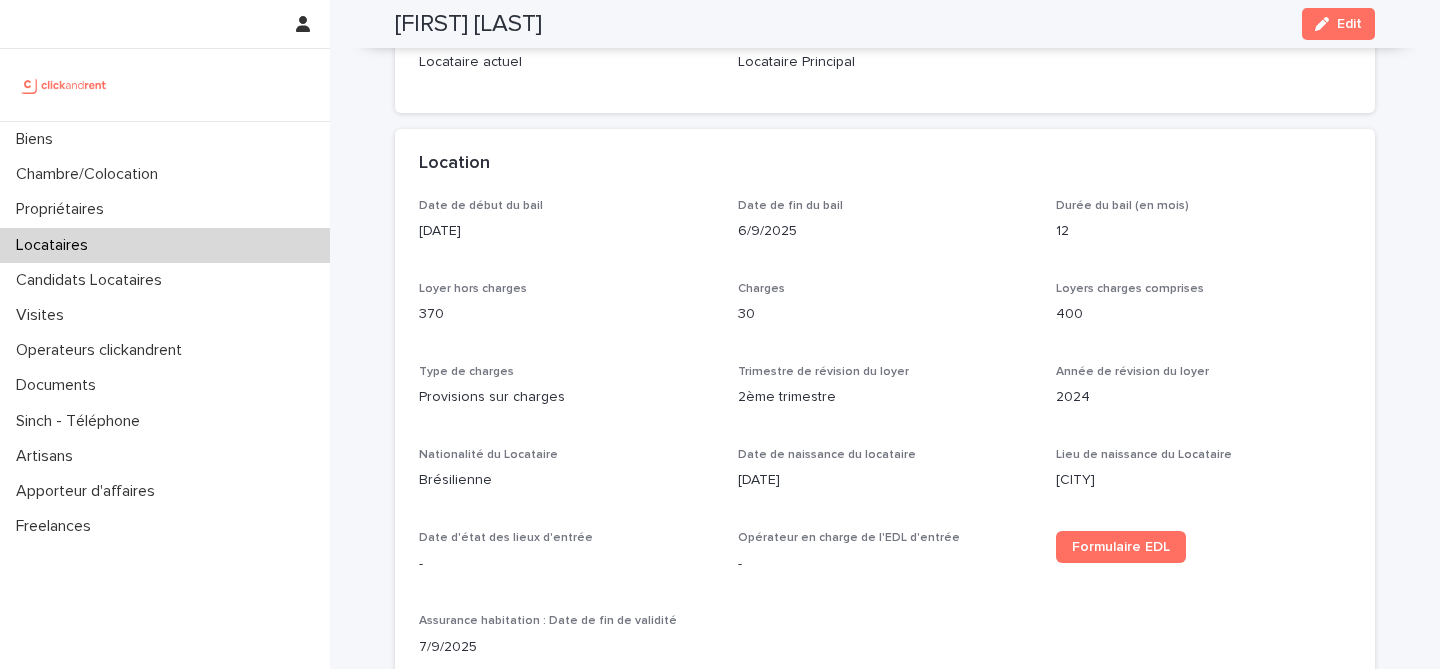 click on "[FIRST] [LAST]" at bounding box center [468, 24] 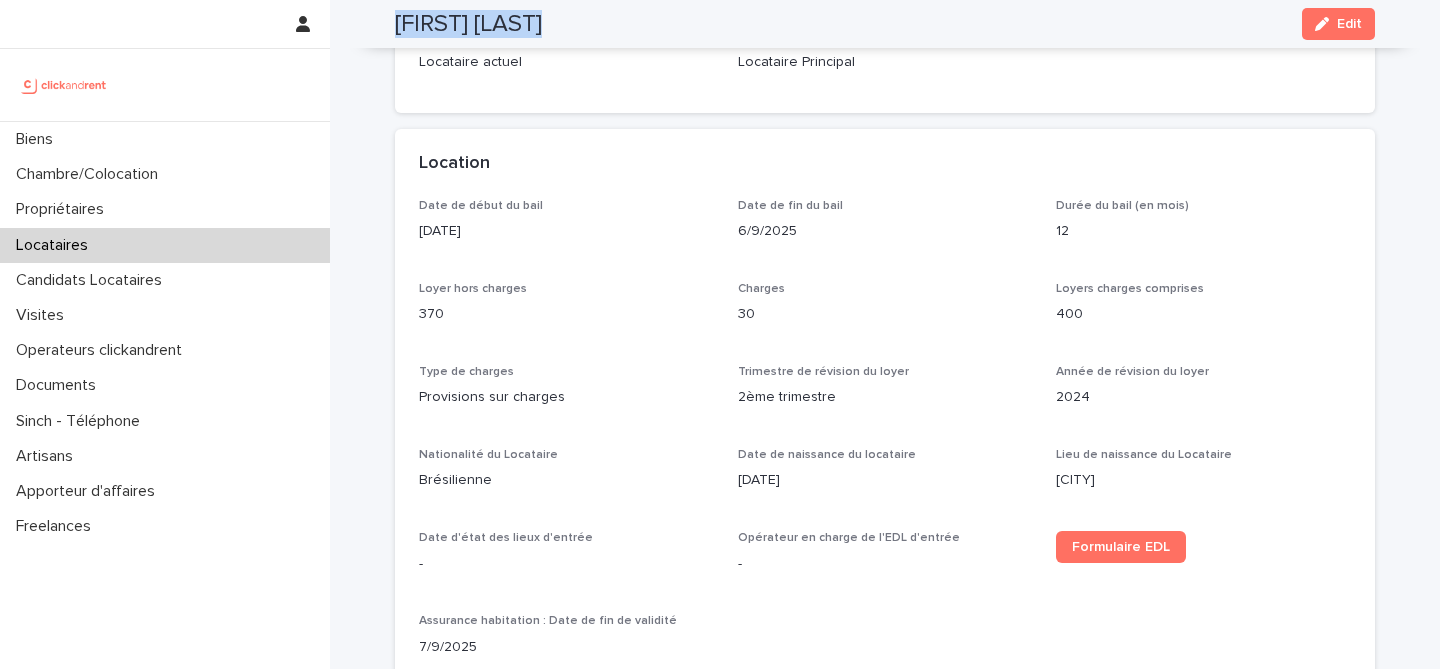 click on "[FIRST] [LAST]" at bounding box center (468, 24) 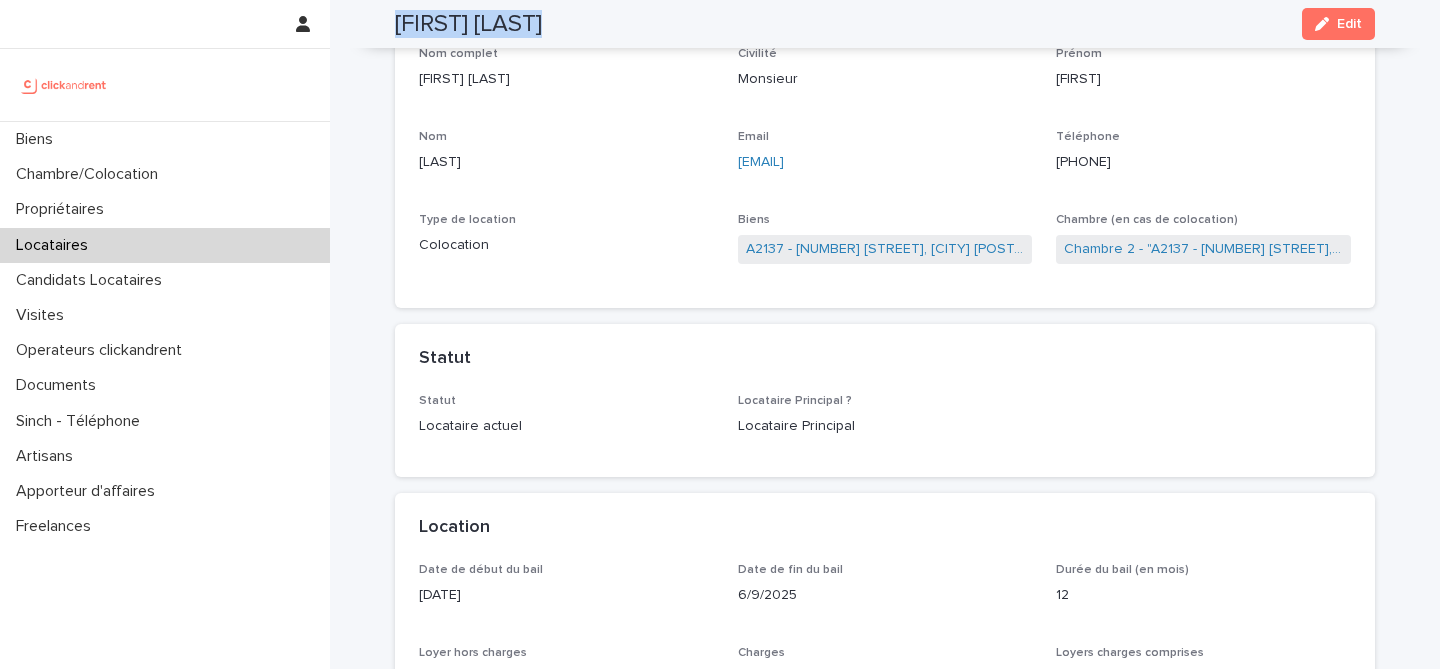 scroll, scrollTop: 0, scrollLeft: 0, axis: both 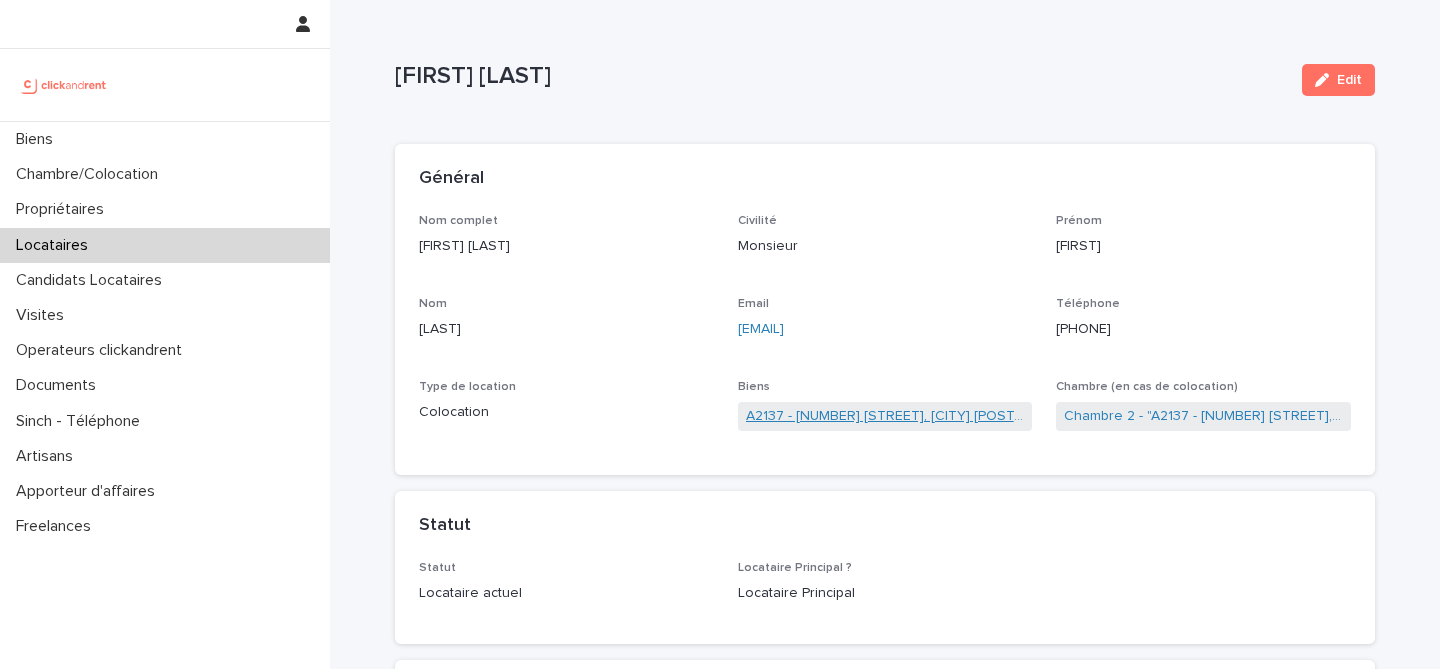 click on "A2137 - [NUMBER] [STREET],  [CITY] [POSTAL_CODE]" at bounding box center (885, 416) 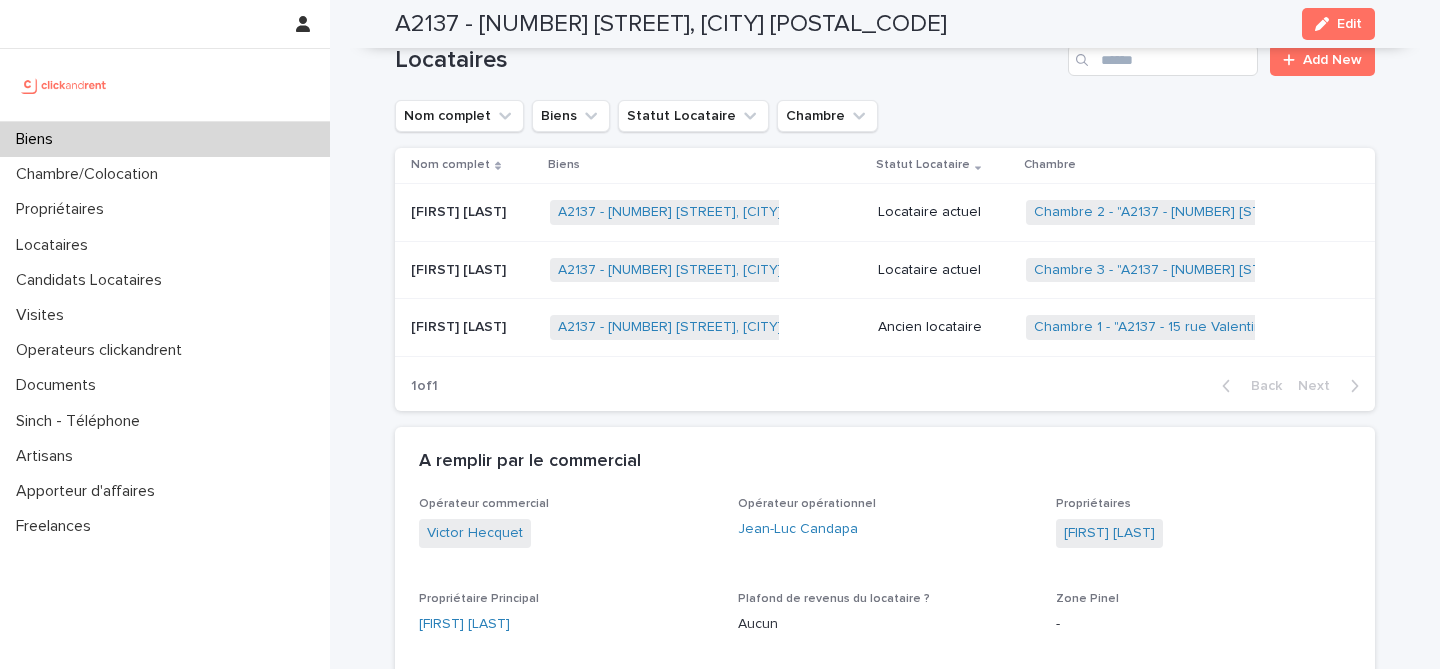 scroll, scrollTop: 799, scrollLeft: 0, axis: vertical 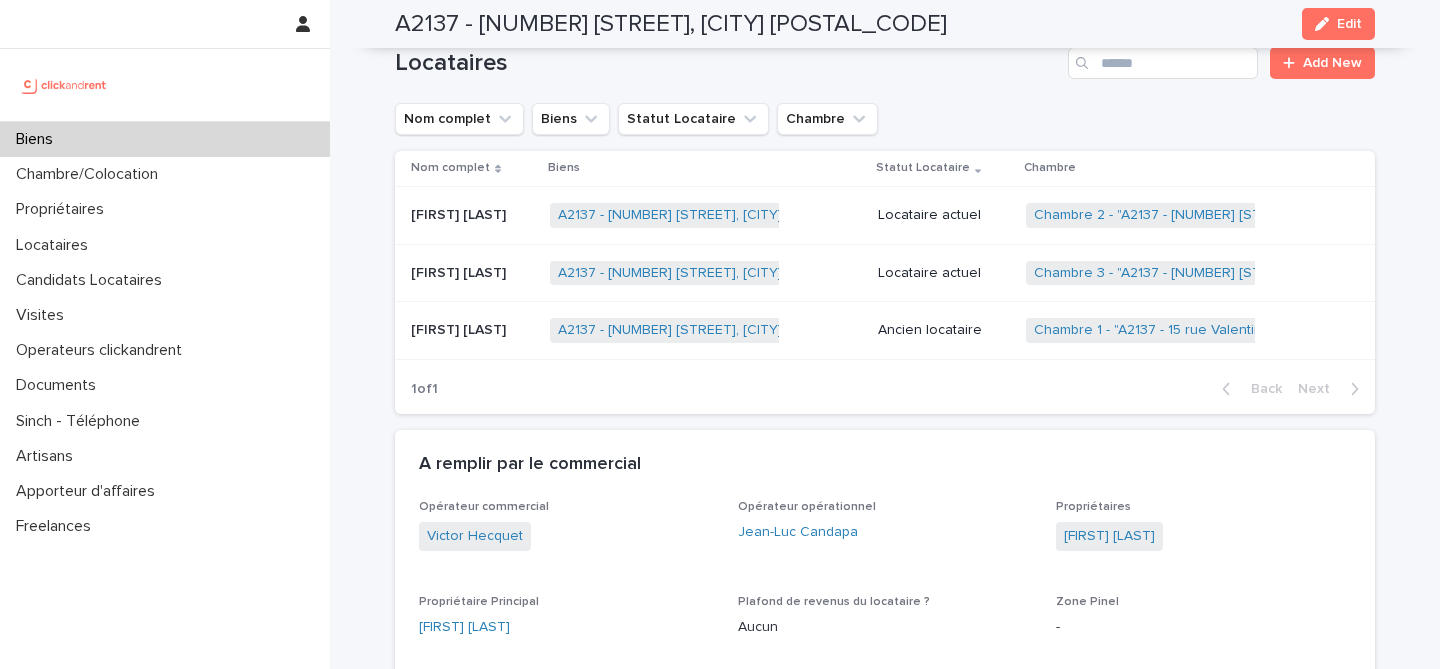 click on "[FIRST] [LAST] [FIRST] [LAST]" at bounding box center (472, 273) 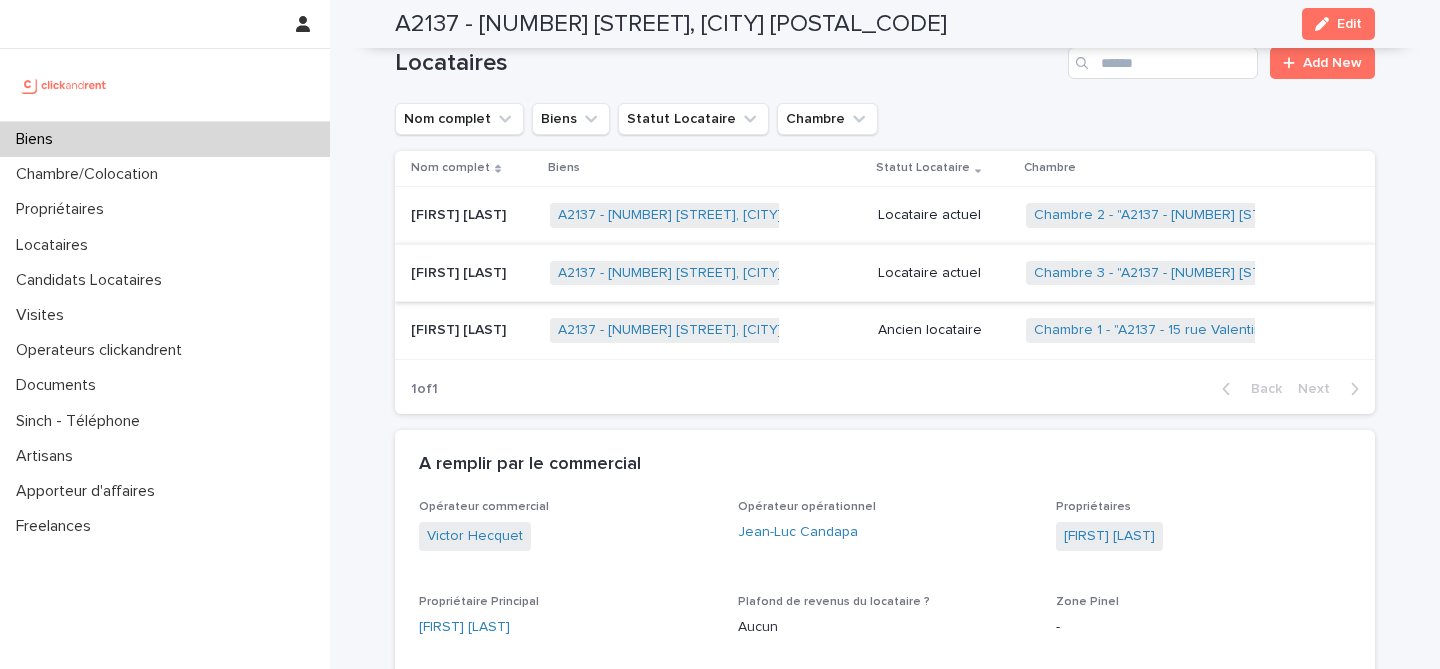 scroll, scrollTop: 0, scrollLeft: 0, axis: both 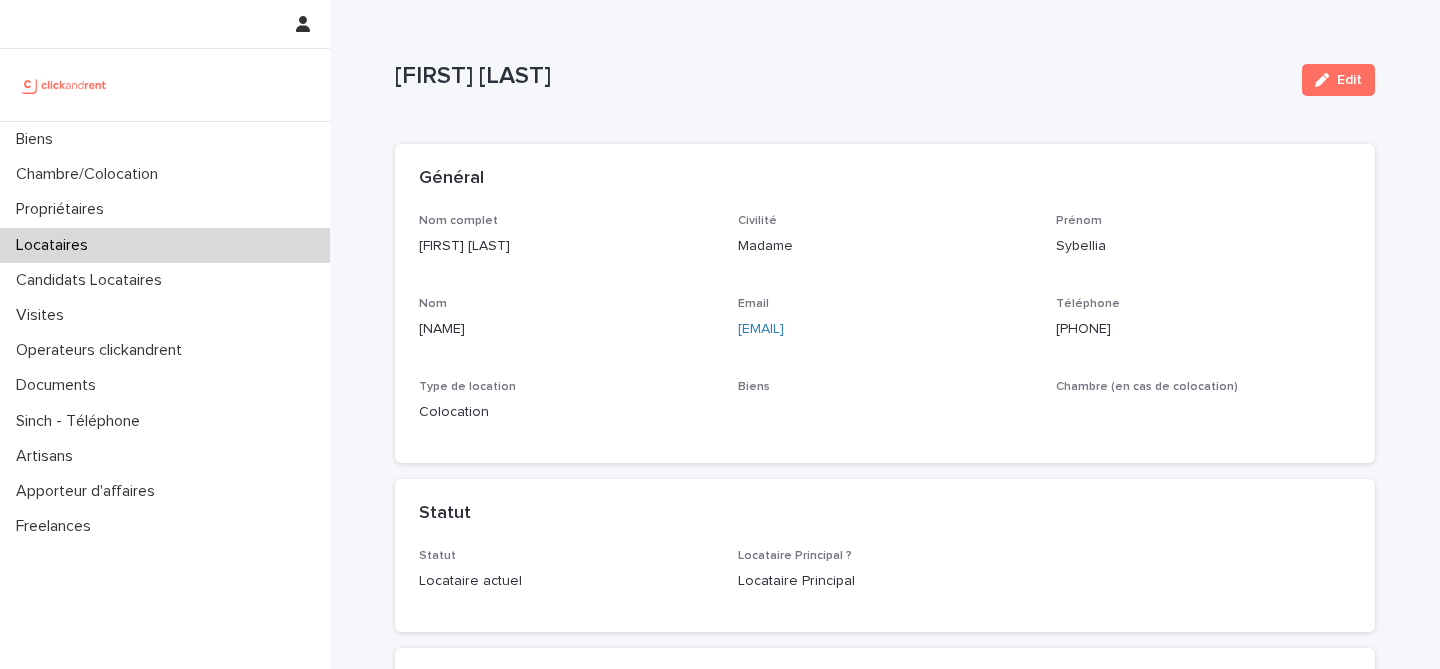 click on "[FIRST] [LAST]" at bounding box center [840, 76] 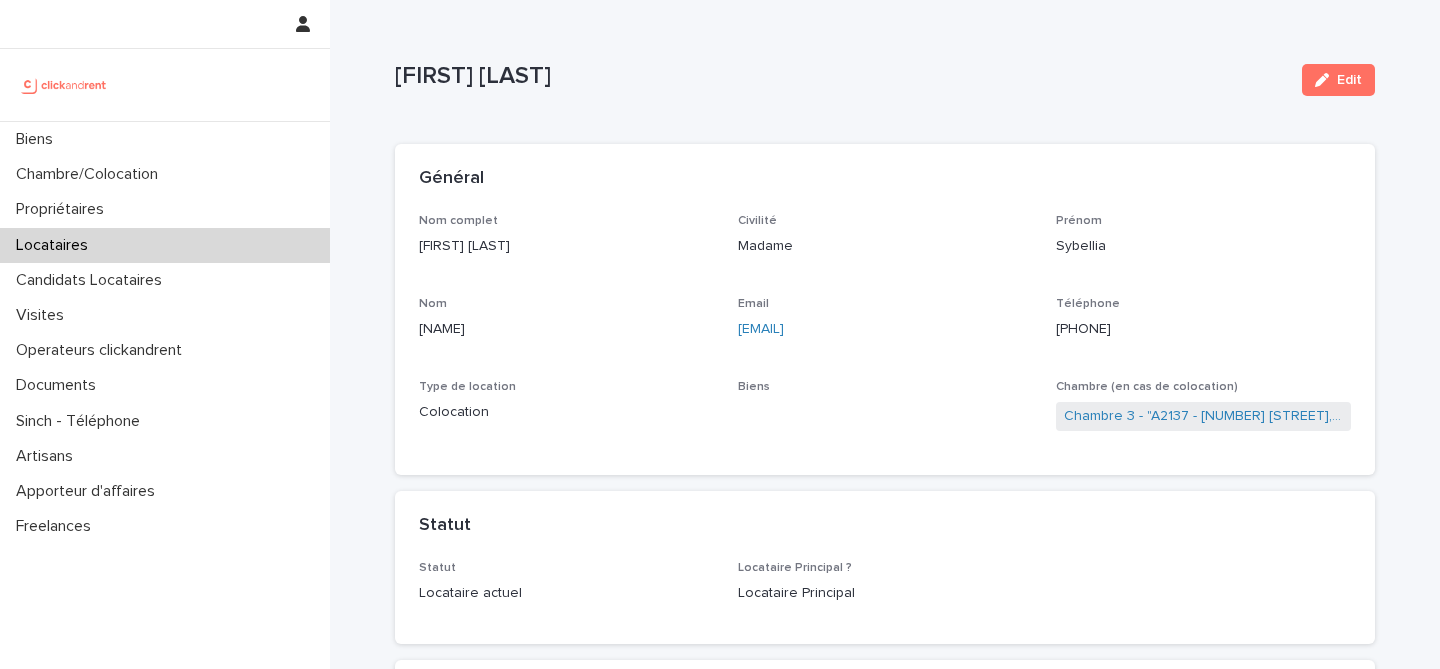 click on "[FIRST] [LAST]" at bounding box center (840, 76) 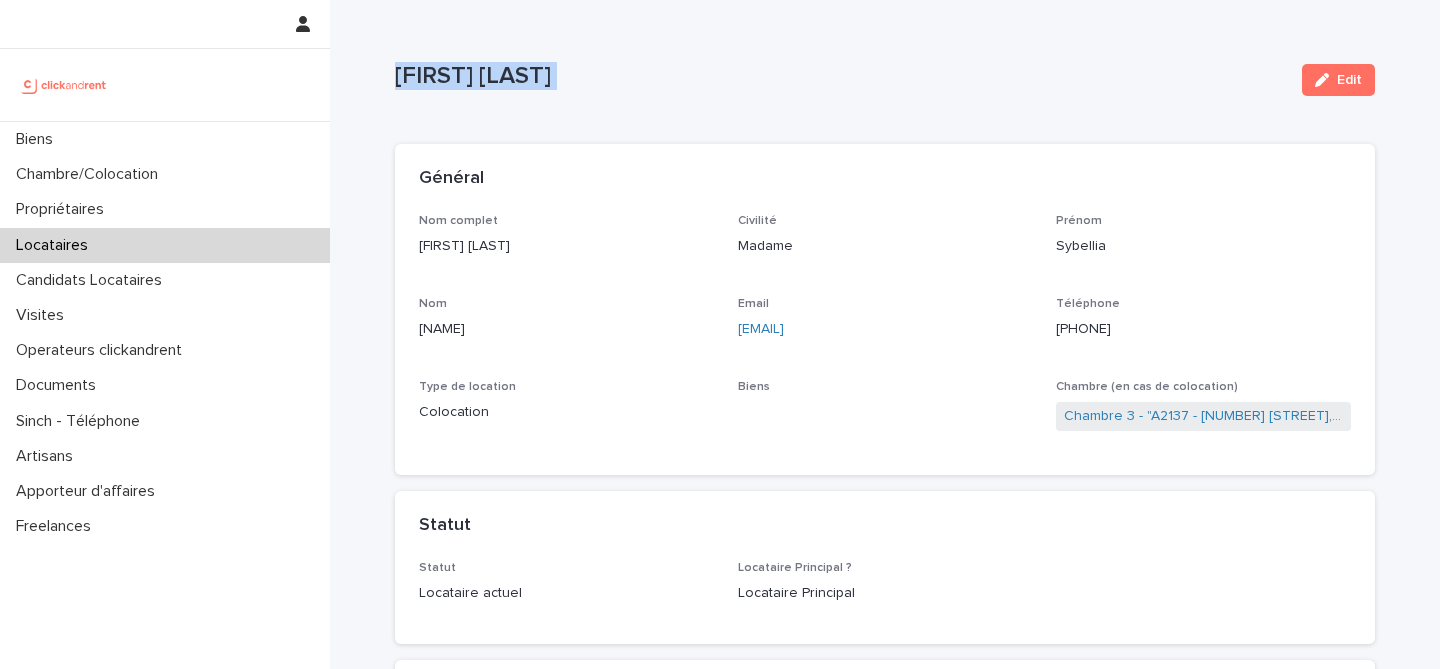 click on "[FIRST] [LAST]" at bounding box center (840, 76) 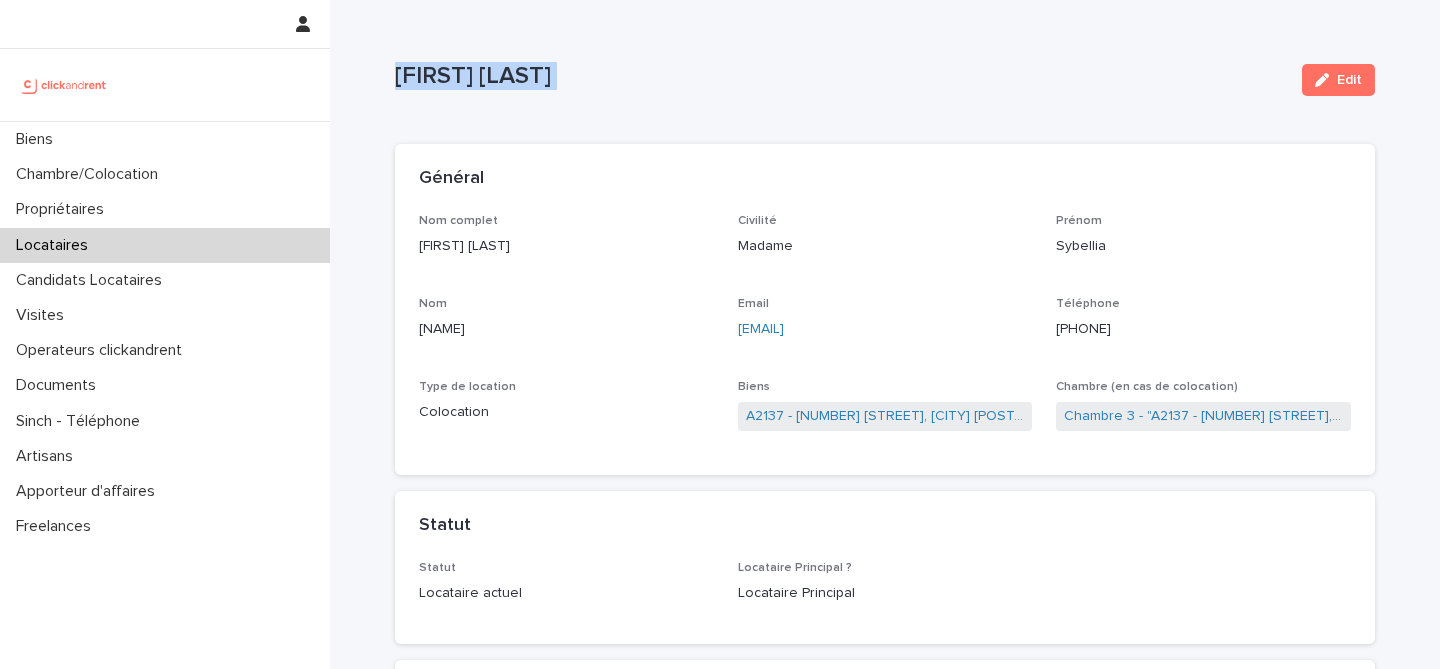 copy on "[FIRST] [LAST] Edit Sorry, there was an error saving your record. Please try again. Please fill out the required fields below. Loading... Saving… Loading... Saving… Loading... Saving…" 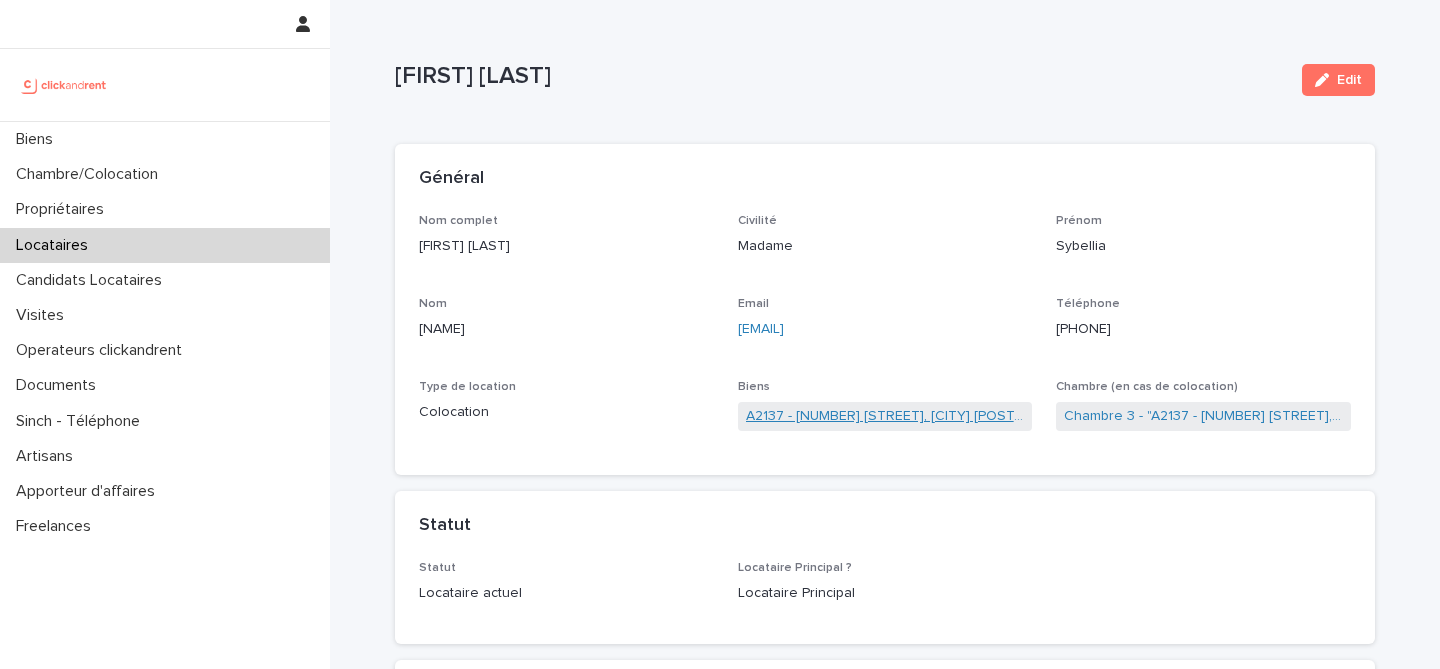 click on "A2137 - [NUMBER] [STREET],  [CITY] [POSTAL_CODE]" at bounding box center [885, 416] 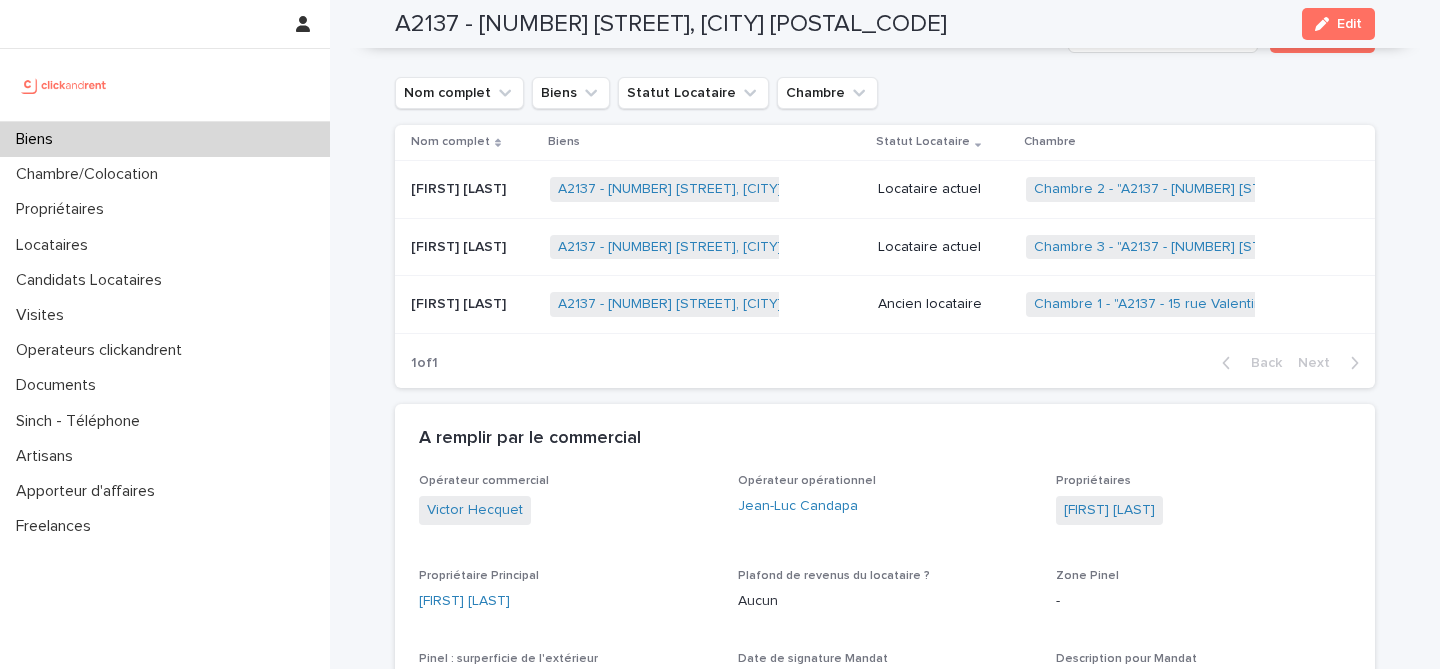 scroll, scrollTop: 801, scrollLeft: 0, axis: vertical 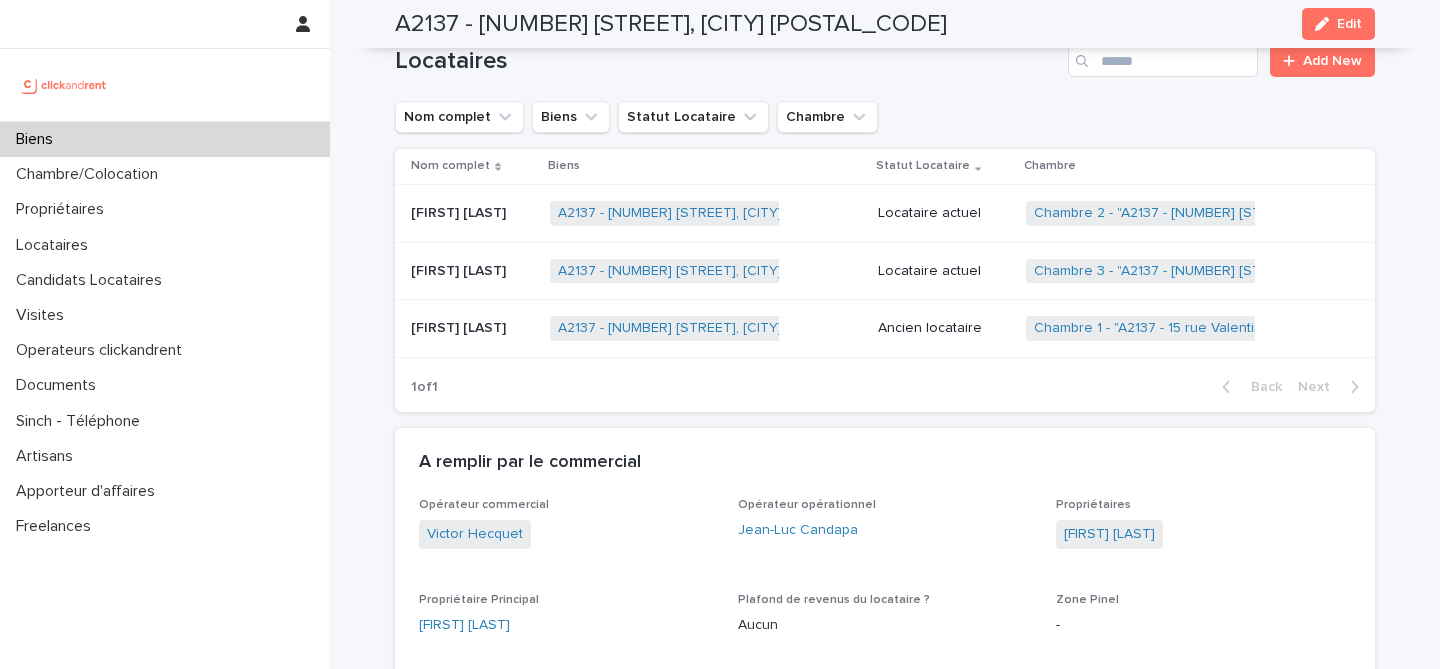 click on "[FIRST] [LAST]" at bounding box center [460, 211] 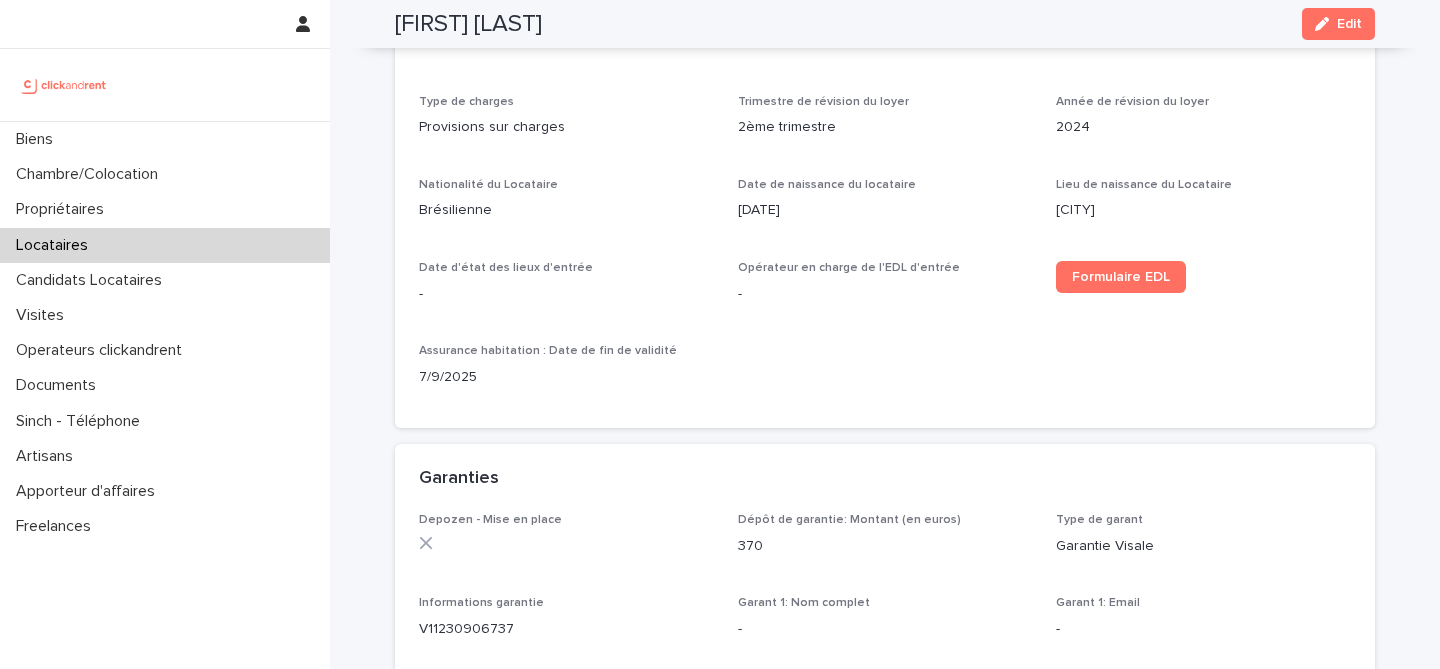 click on "[FIRST] [LAST]" at bounding box center [468, 24] 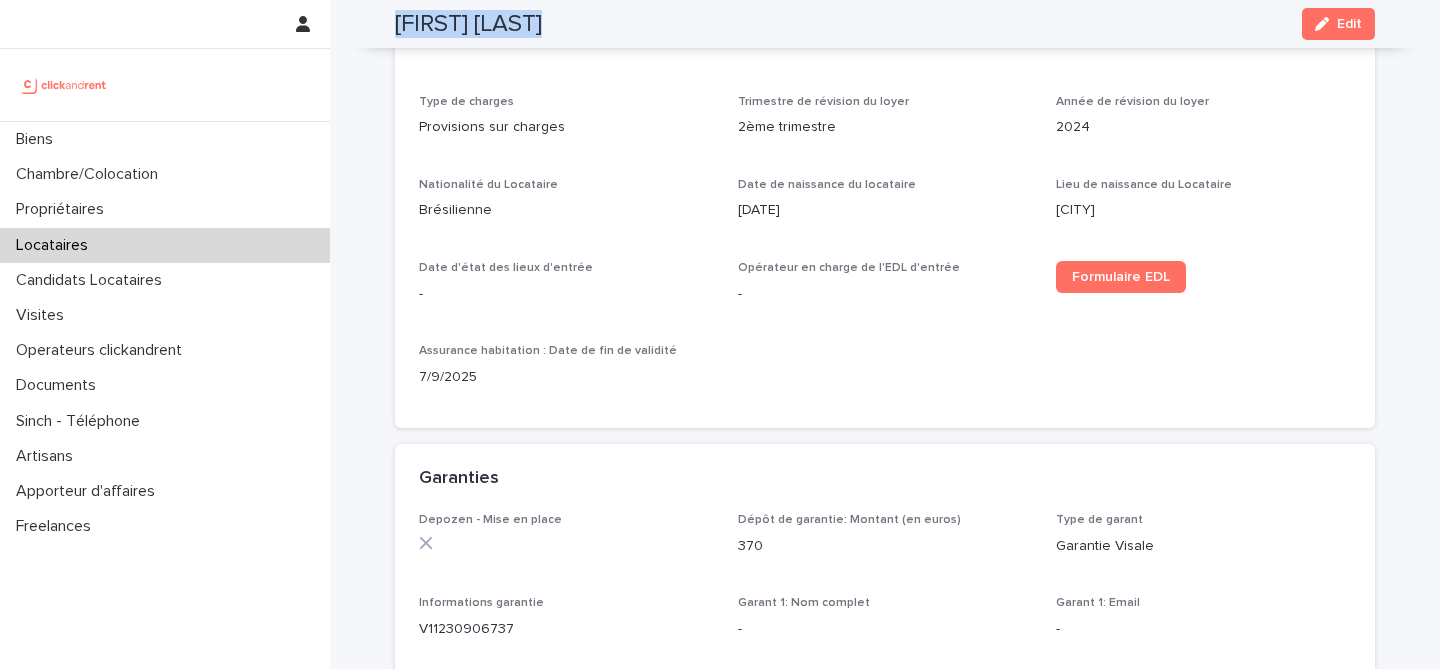 click on "[FIRST] [LAST]" at bounding box center [468, 24] 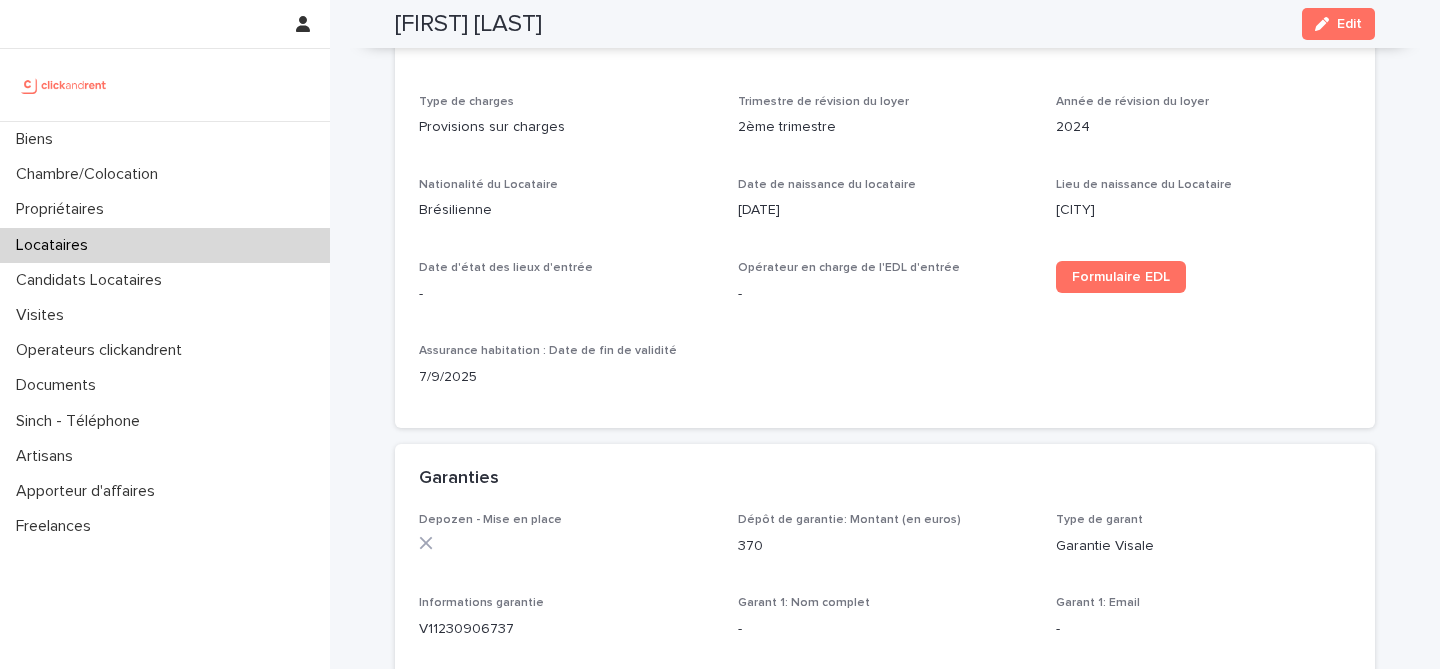 click on "Nationalité du Locataire Brésilienne" at bounding box center [566, 207] 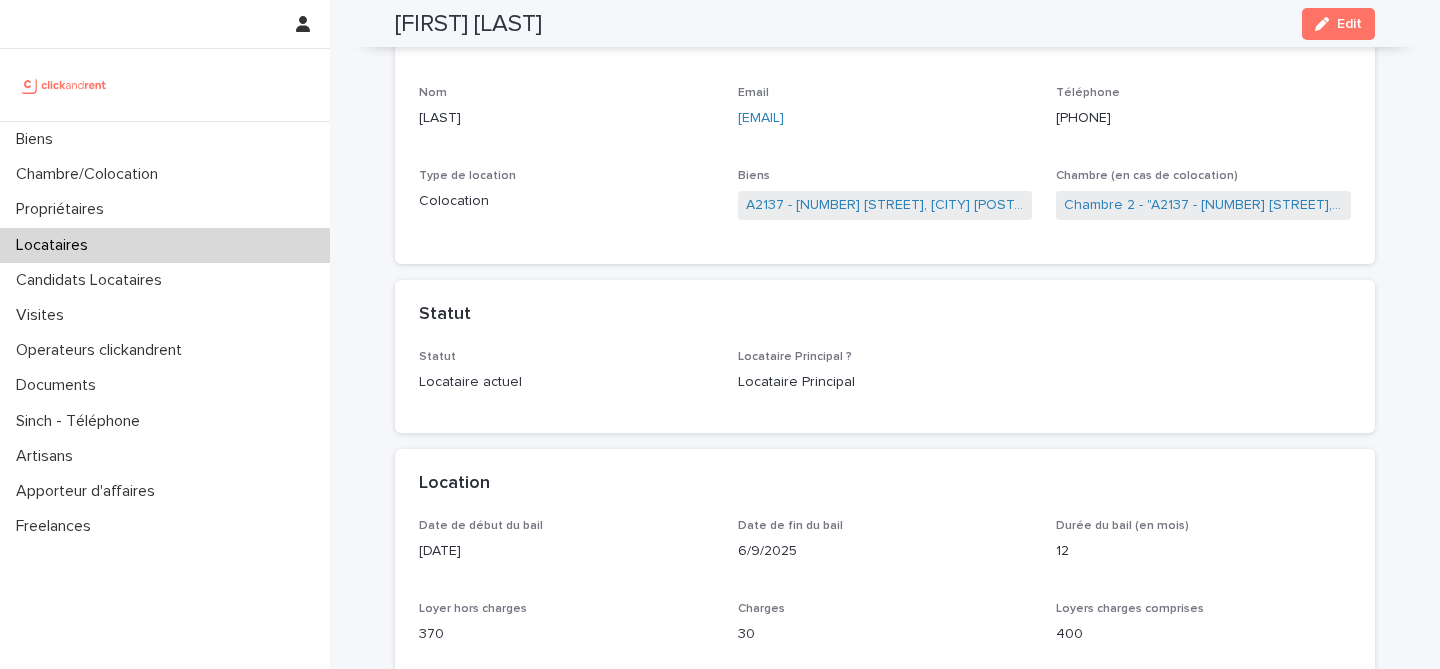scroll, scrollTop: 0, scrollLeft: 0, axis: both 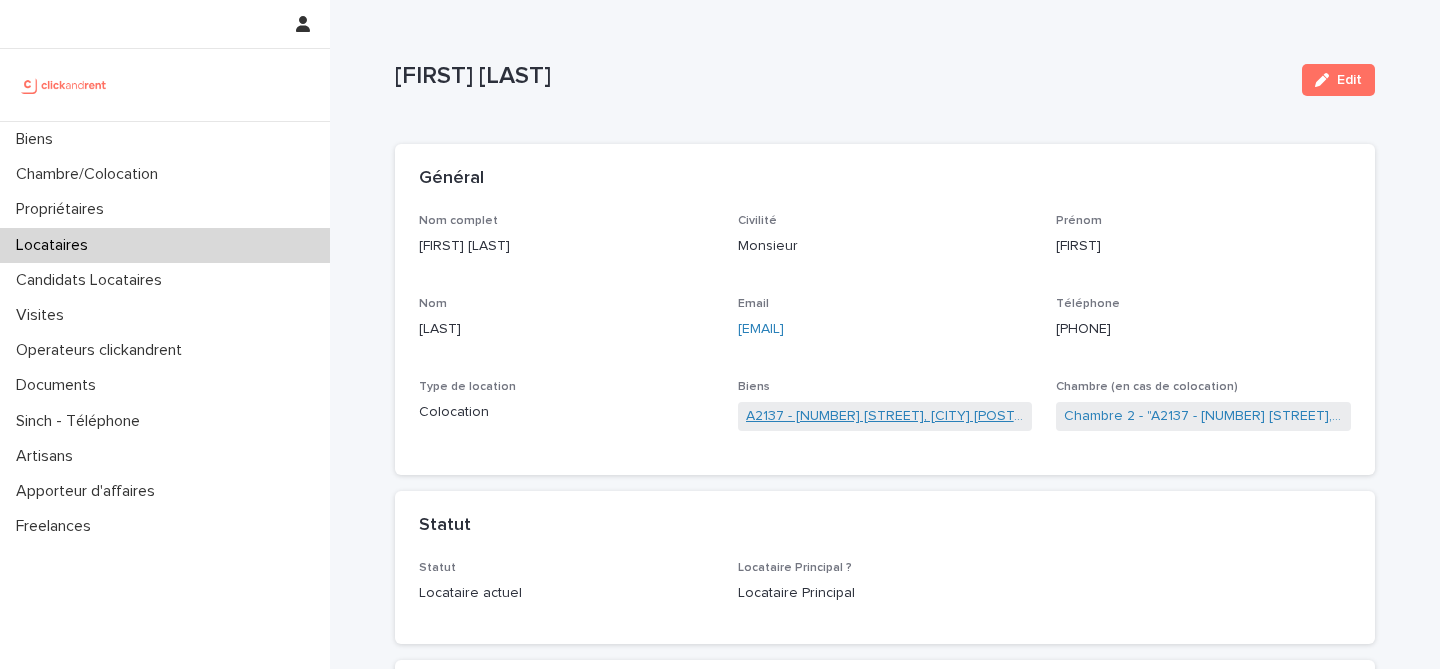 click on "A2137 - [NUMBER] [STREET],  [CITY] [POSTAL_CODE]" at bounding box center [885, 416] 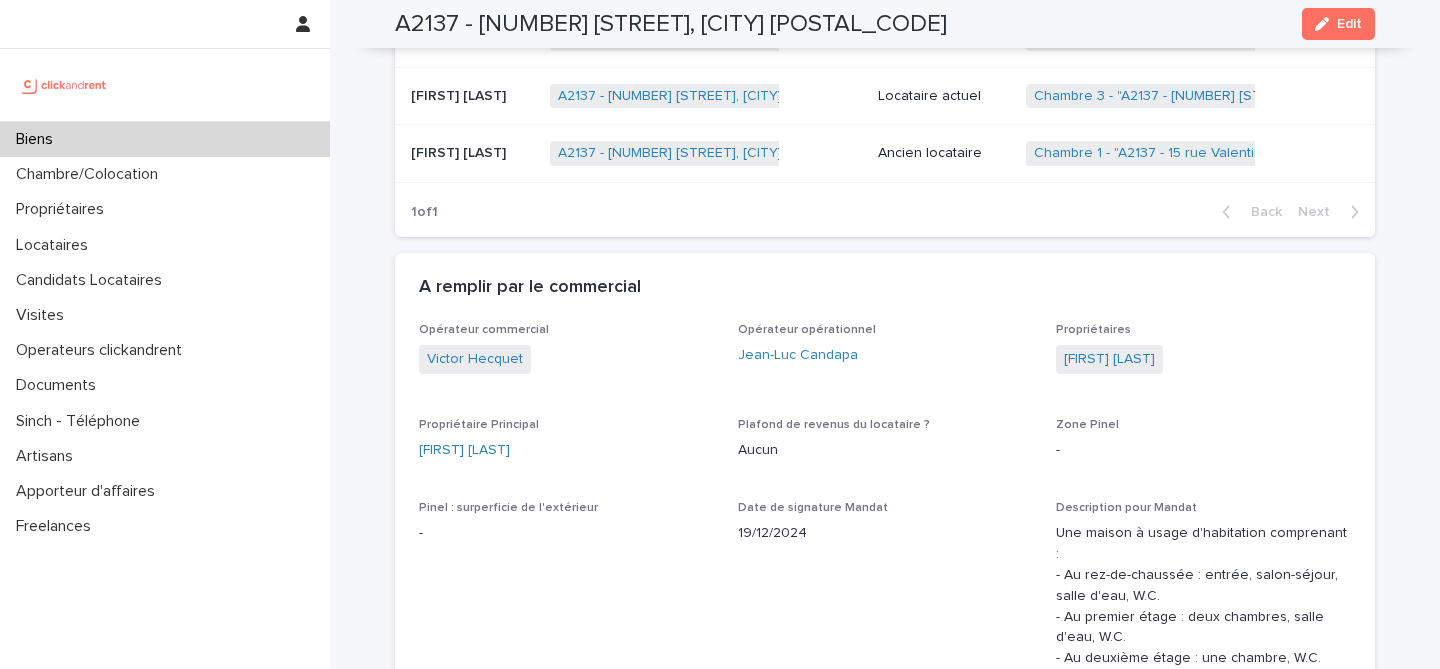 scroll, scrollTop: 977, scrollLeft: 0, axis: vertical 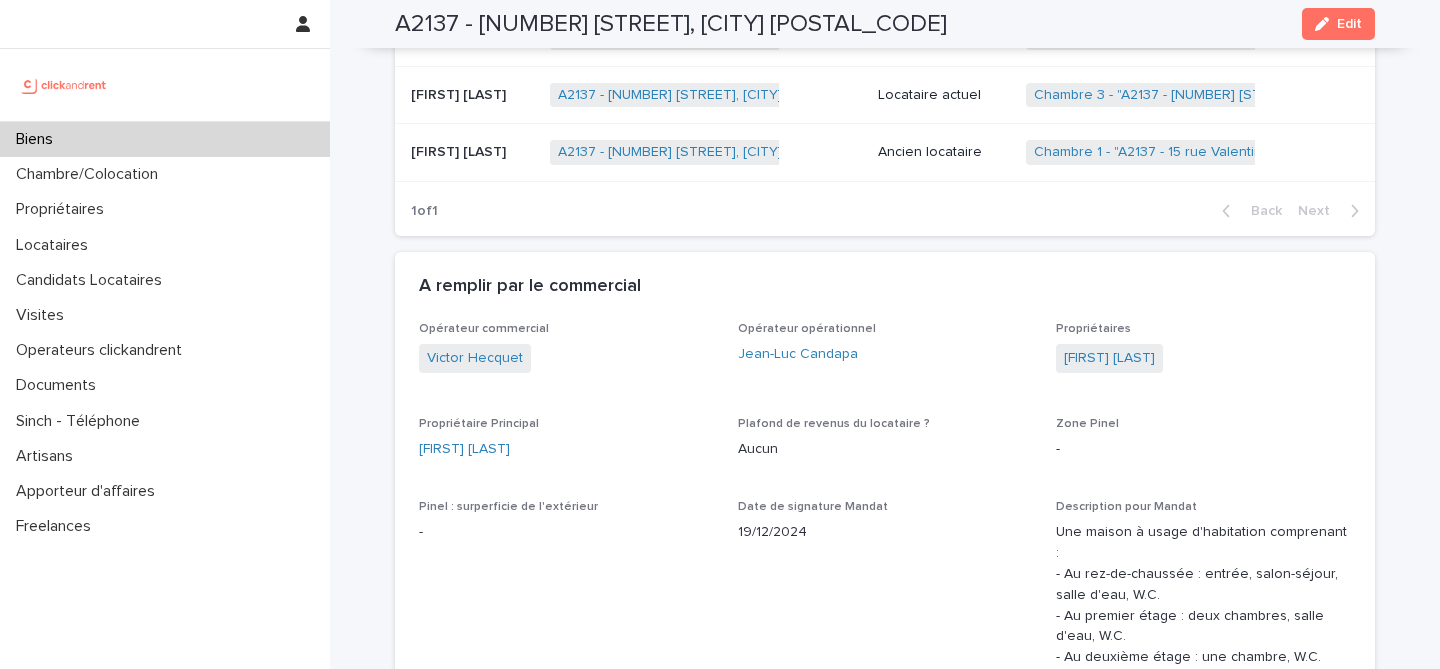 click at bounding box center (472, 95) 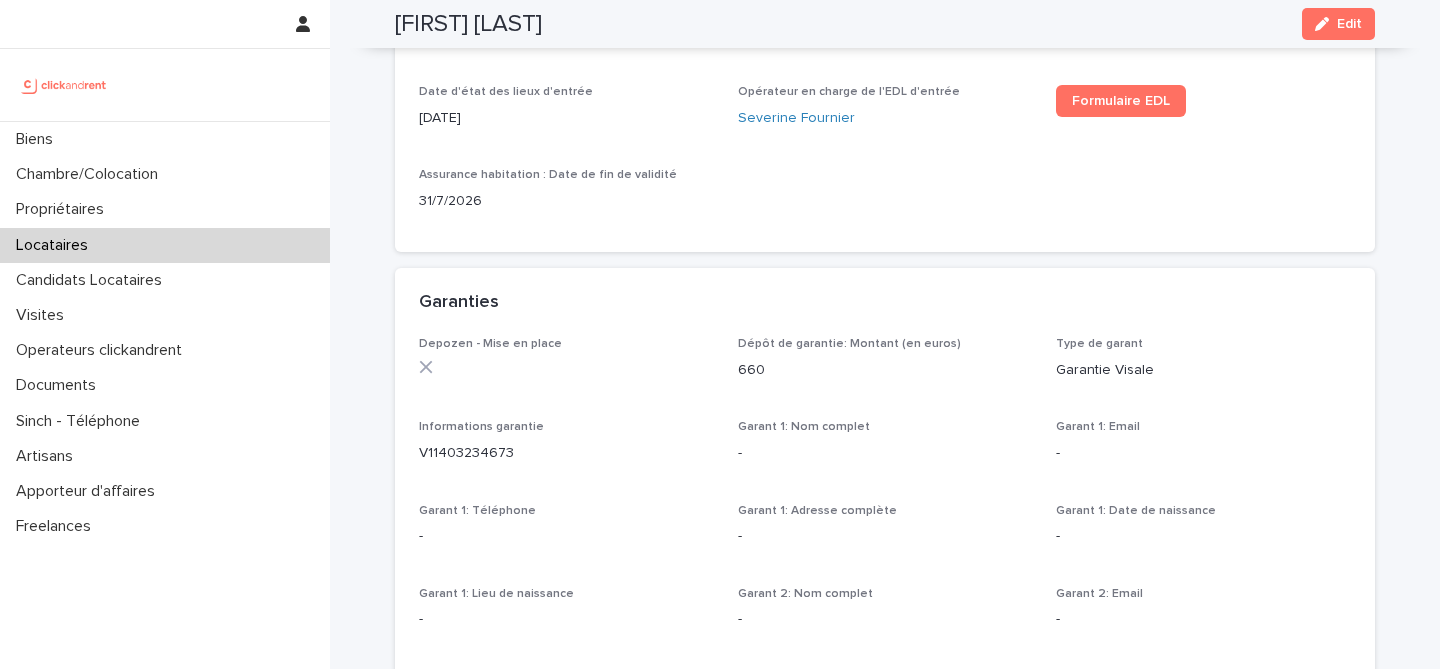 click on "[FIRST] [LAST]" at bounding box center (468, 24) 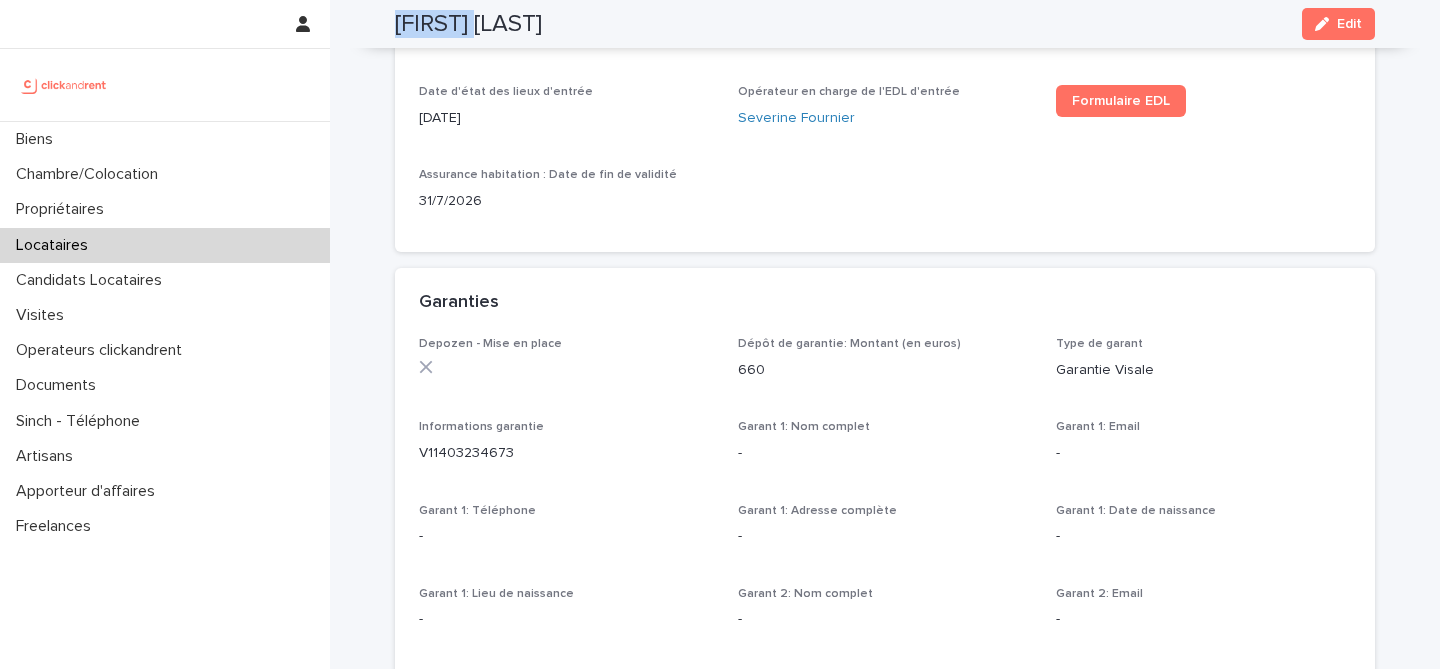 click on "[FIRST] [LAST]" at bounding box center [468, 24] 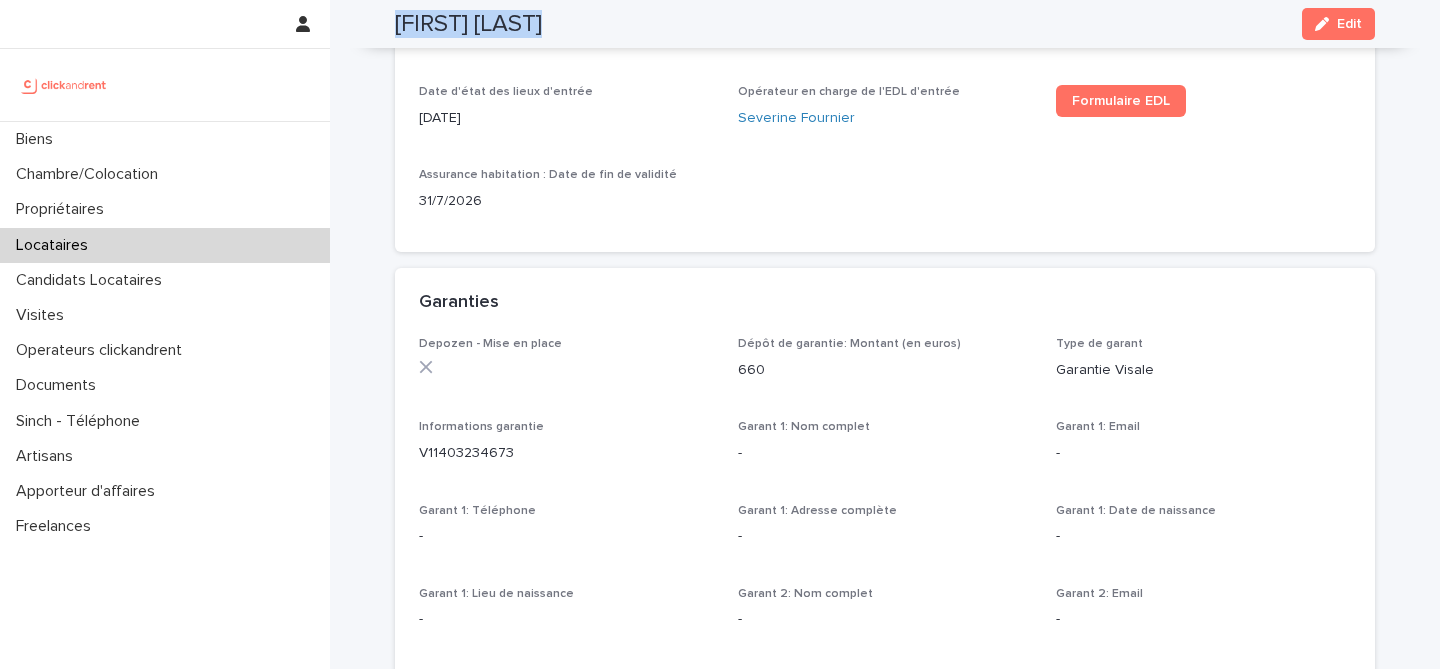 click on "[FIRST] [LAST]" at bounding box center [468, 24] 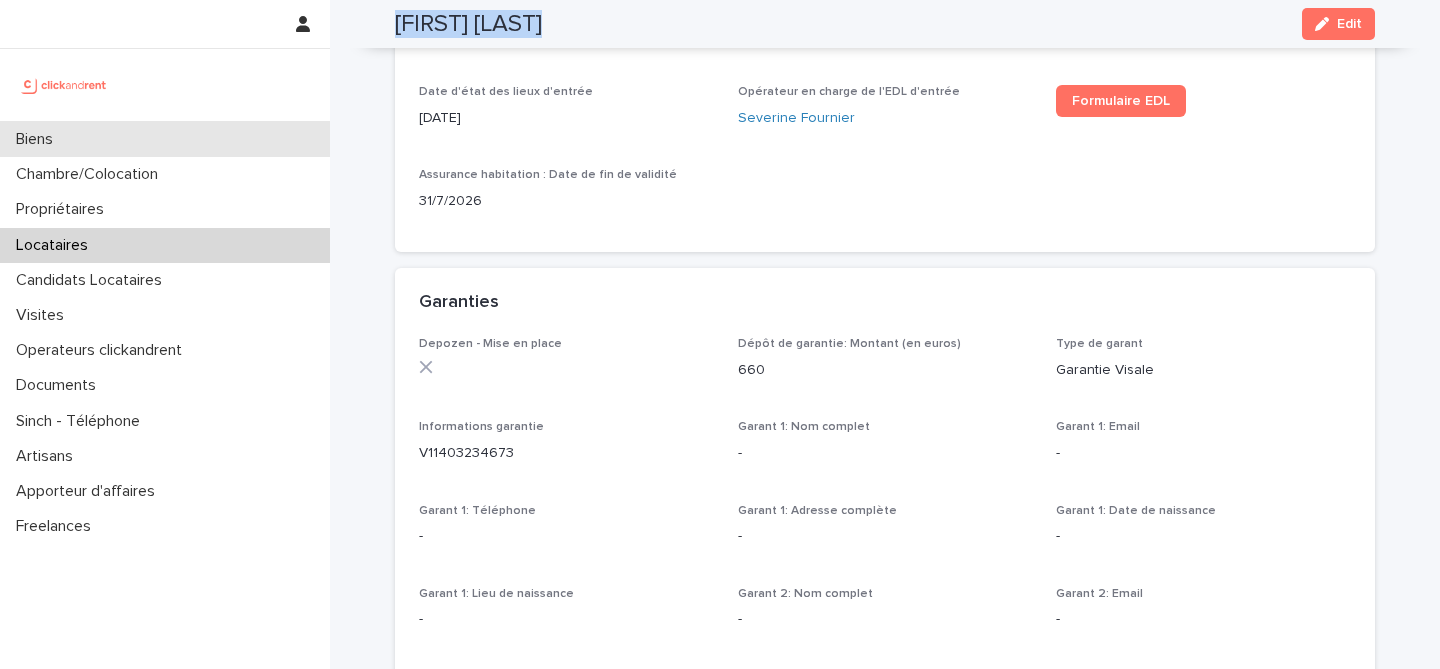 click on "Biens" at bounding box center (165, 139) 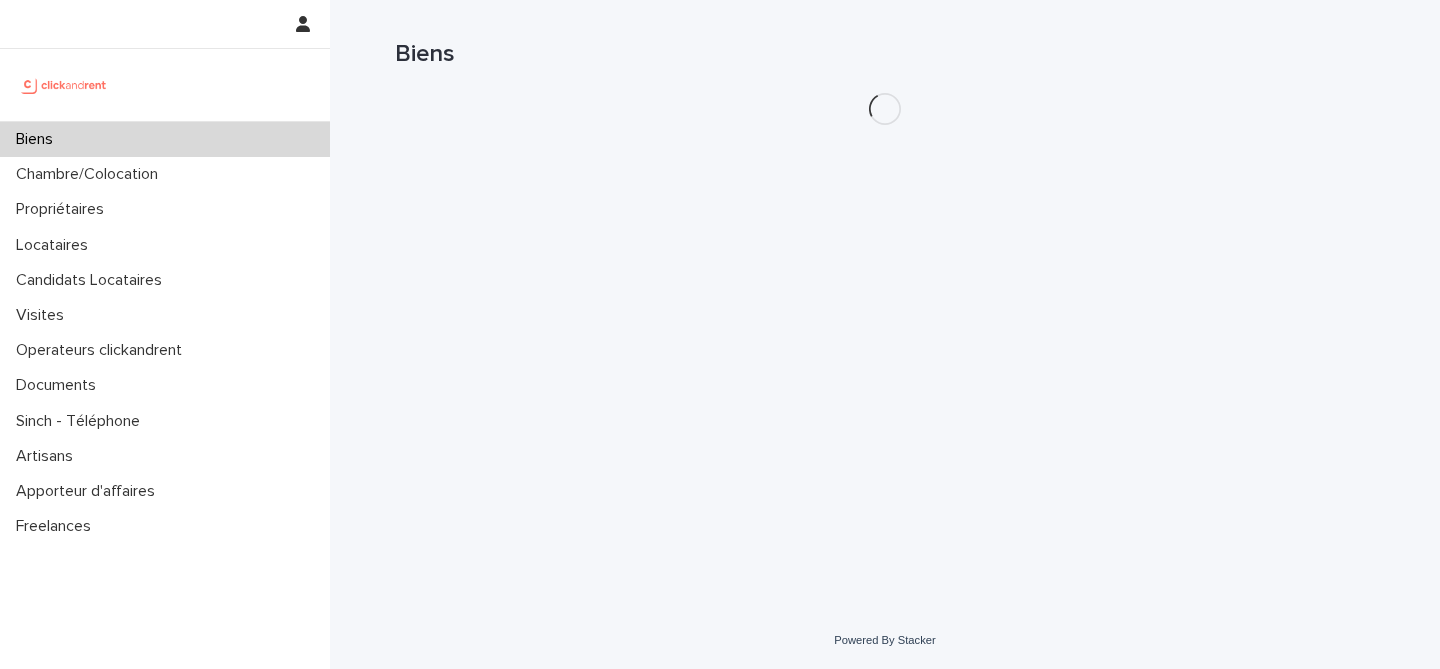 scroll, scrollTop: 0, scrollLeft: 0, axis: both 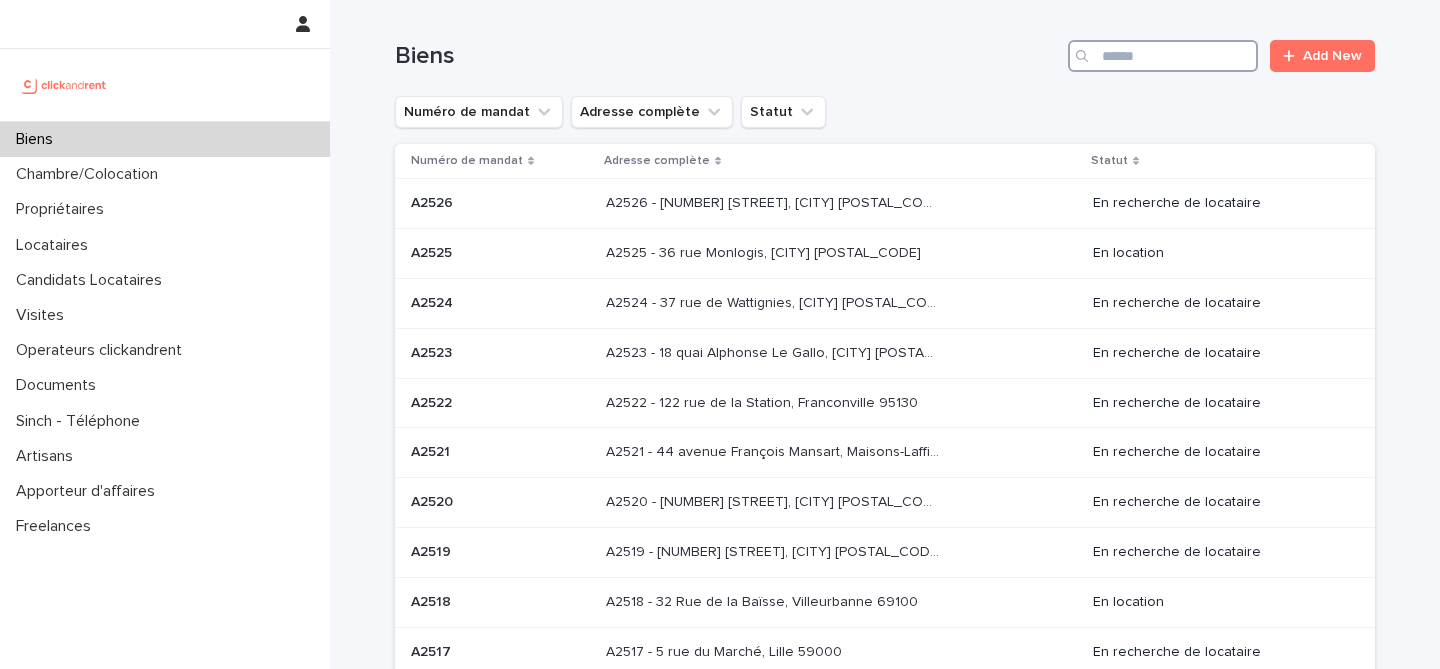 click at bounding box center [1163, 56] 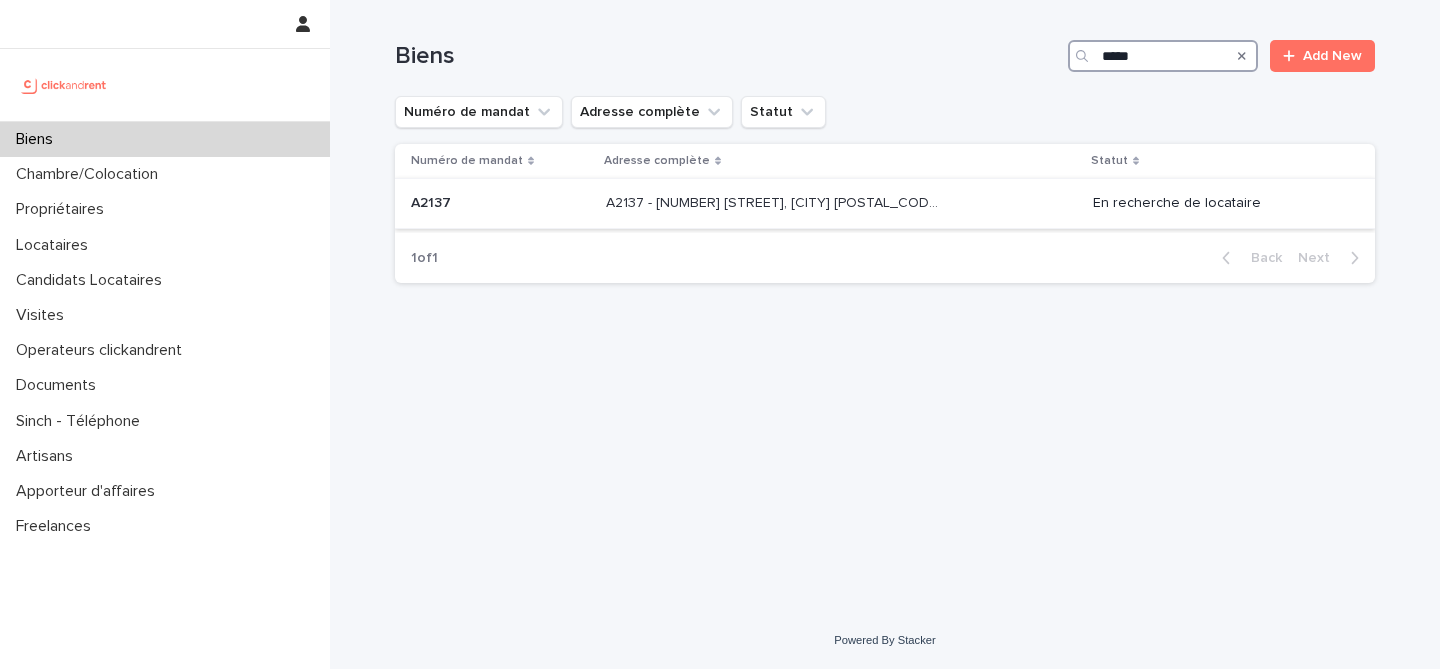 type on "*****" 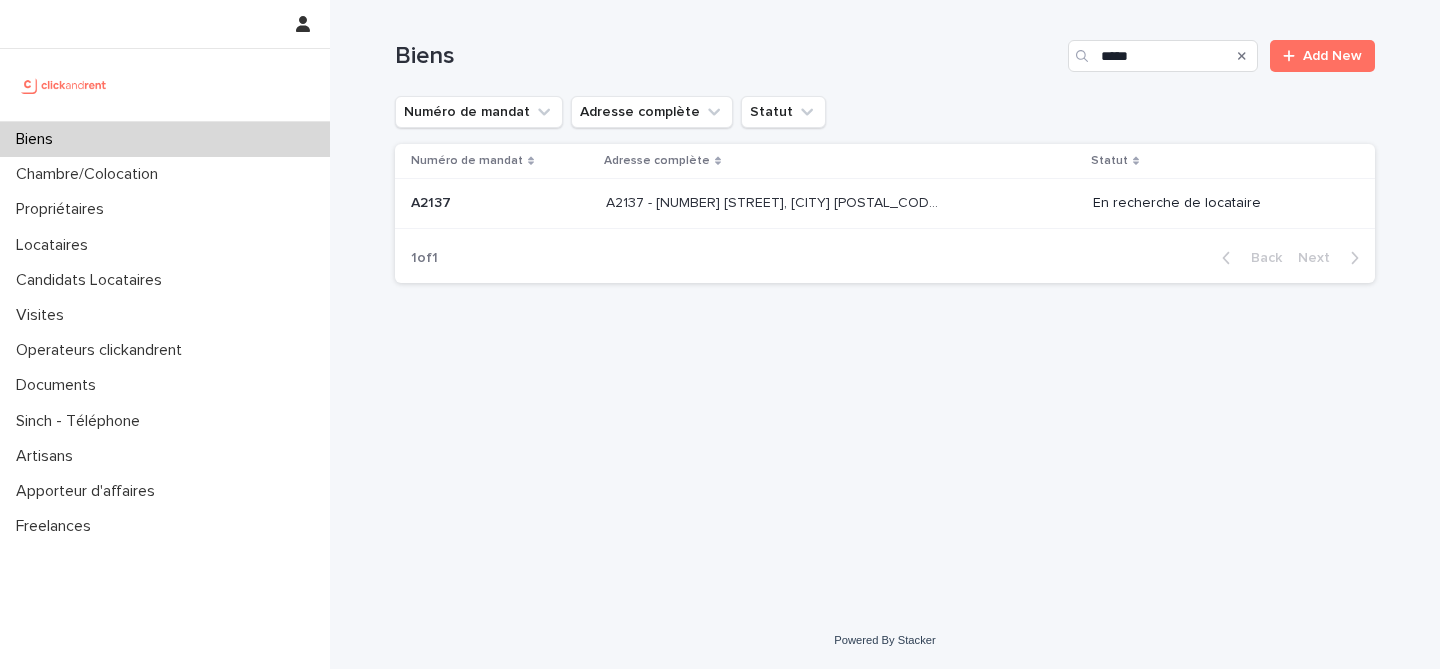 click on "A2137 A2137" at bounding box center [500, 203] 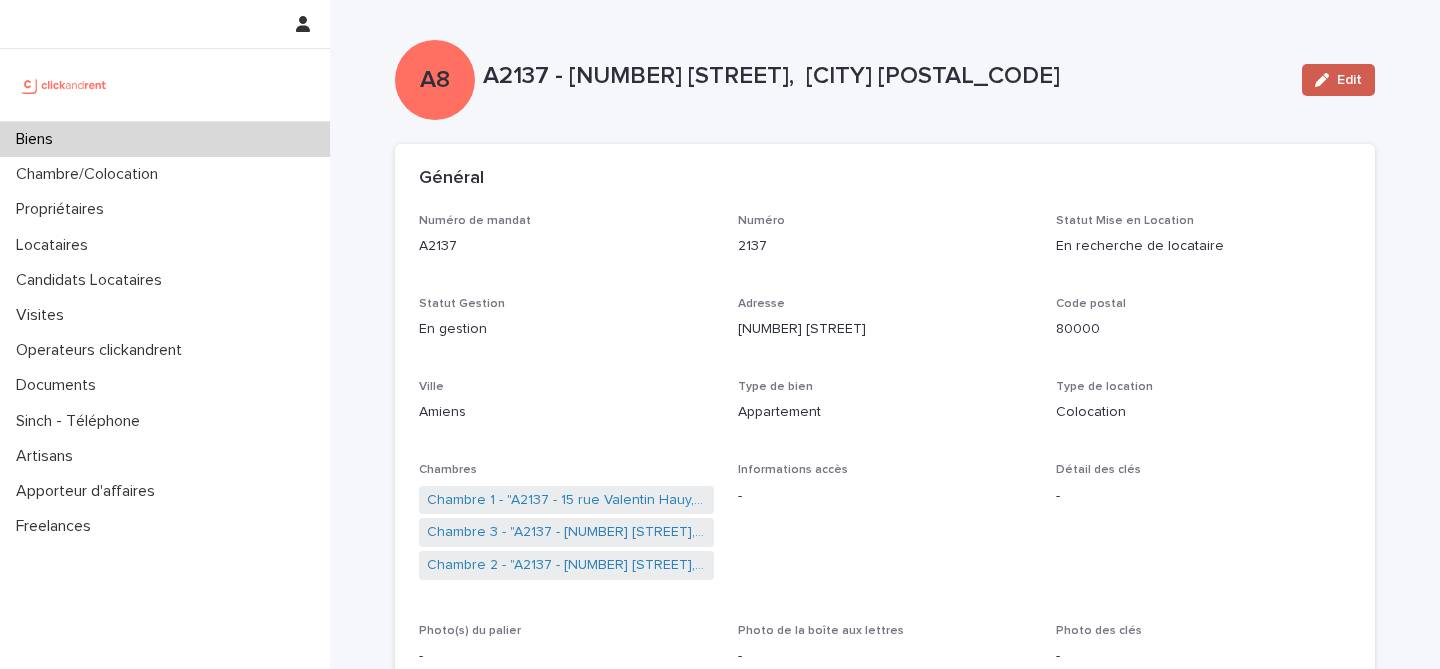 click on "Edit" at bounding box center [1338, 80] 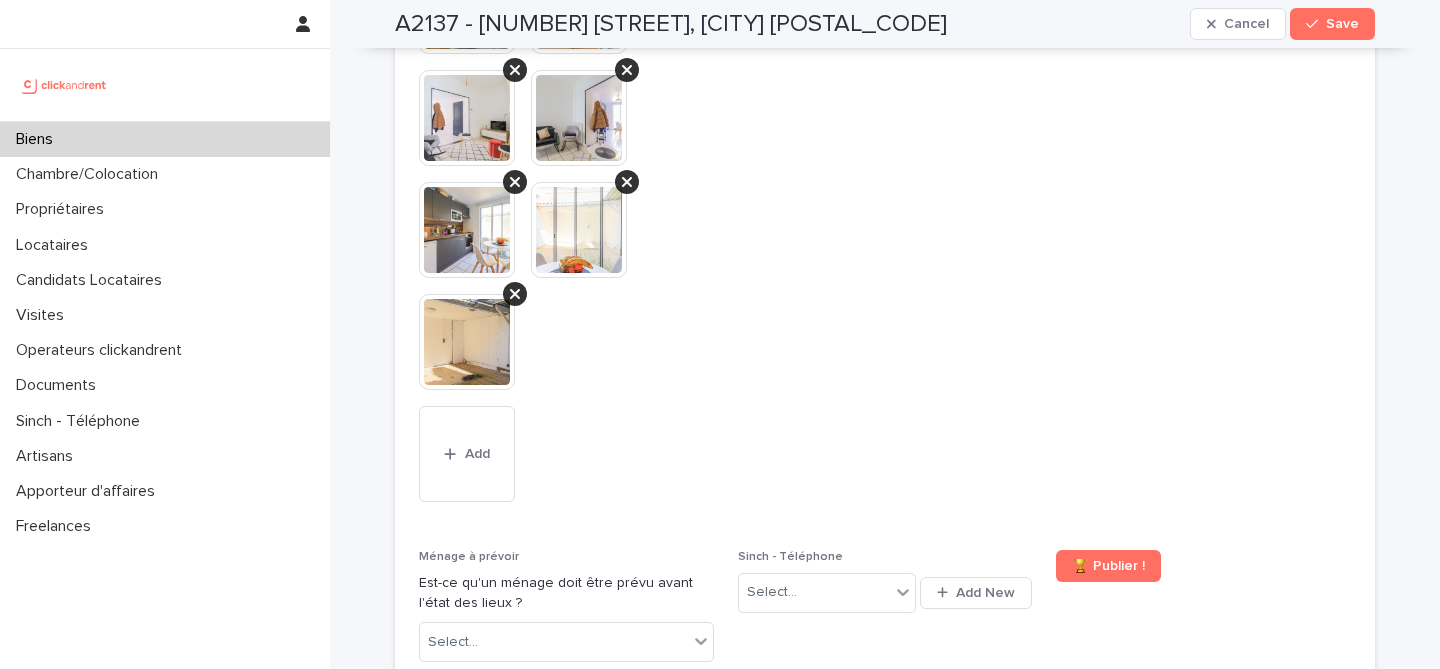 scroll, scrollTop: 9876, scrollLeft: 0, axis: vertical 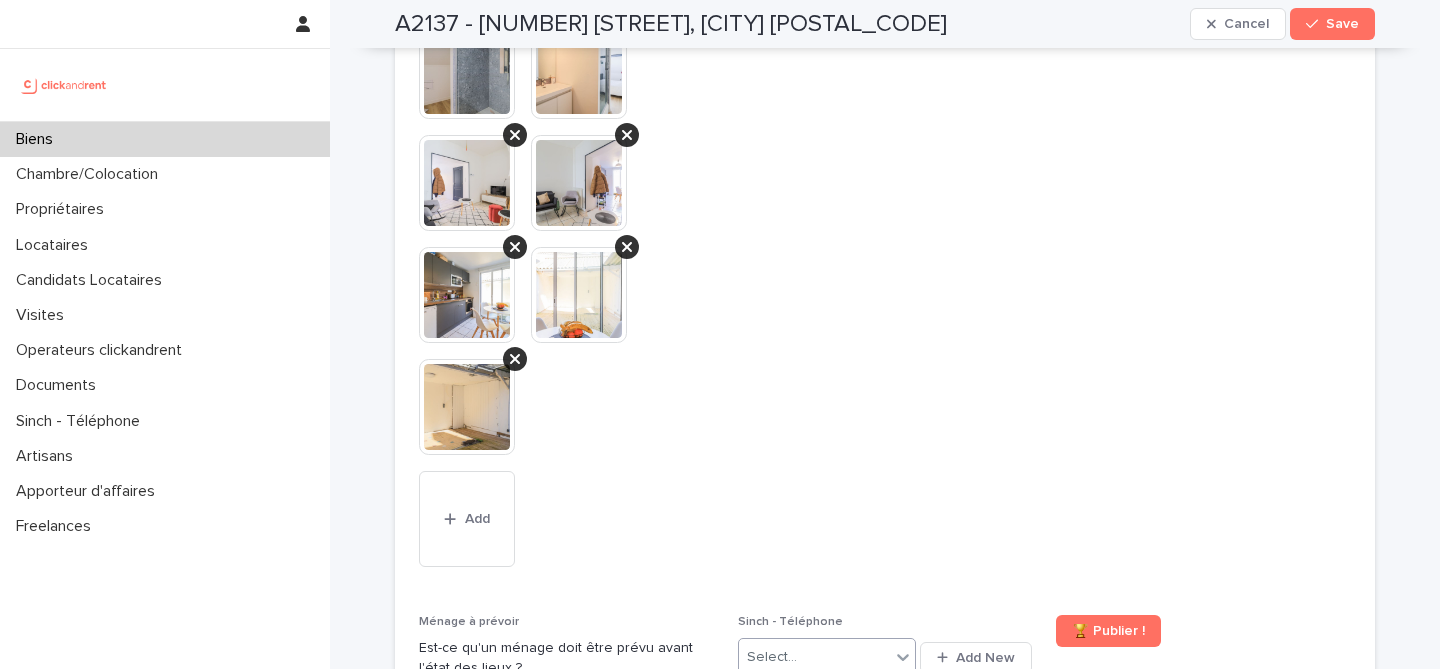 click on "Select..." at bounding box center [814, 657] 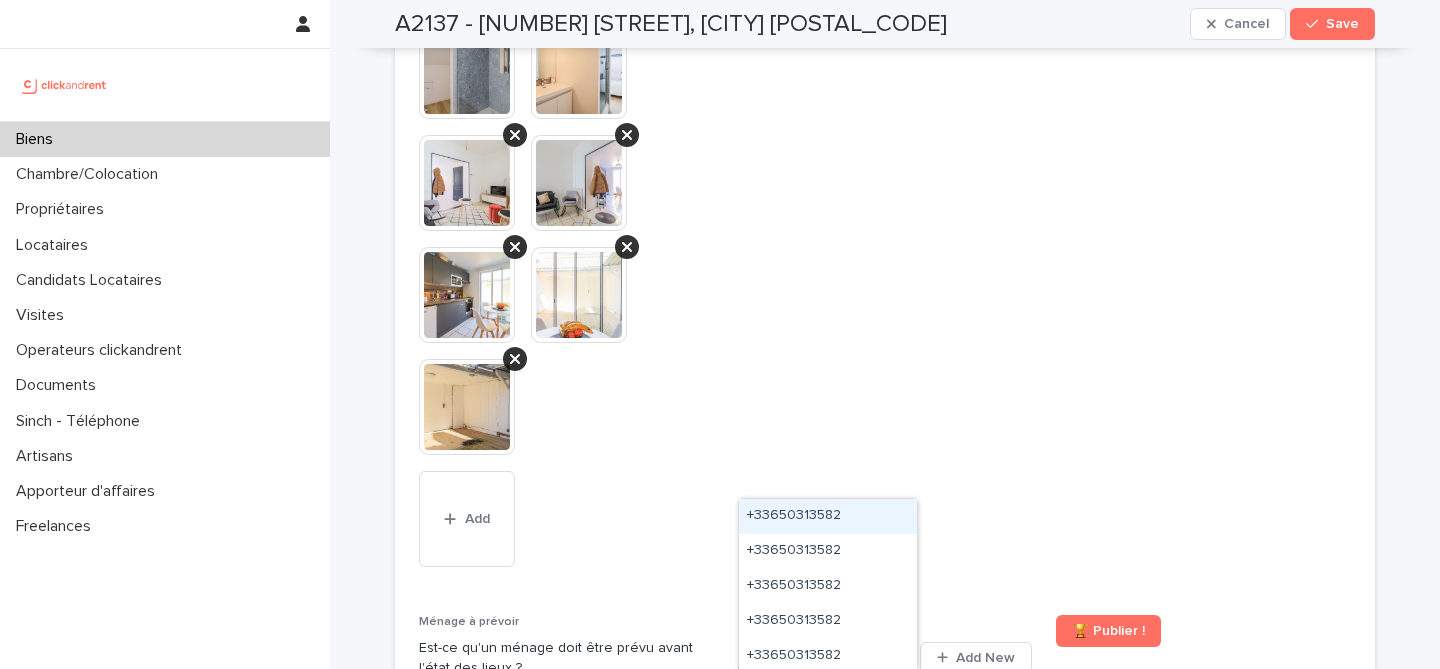 click on "+33650313582" at bounding box center (828, 516) 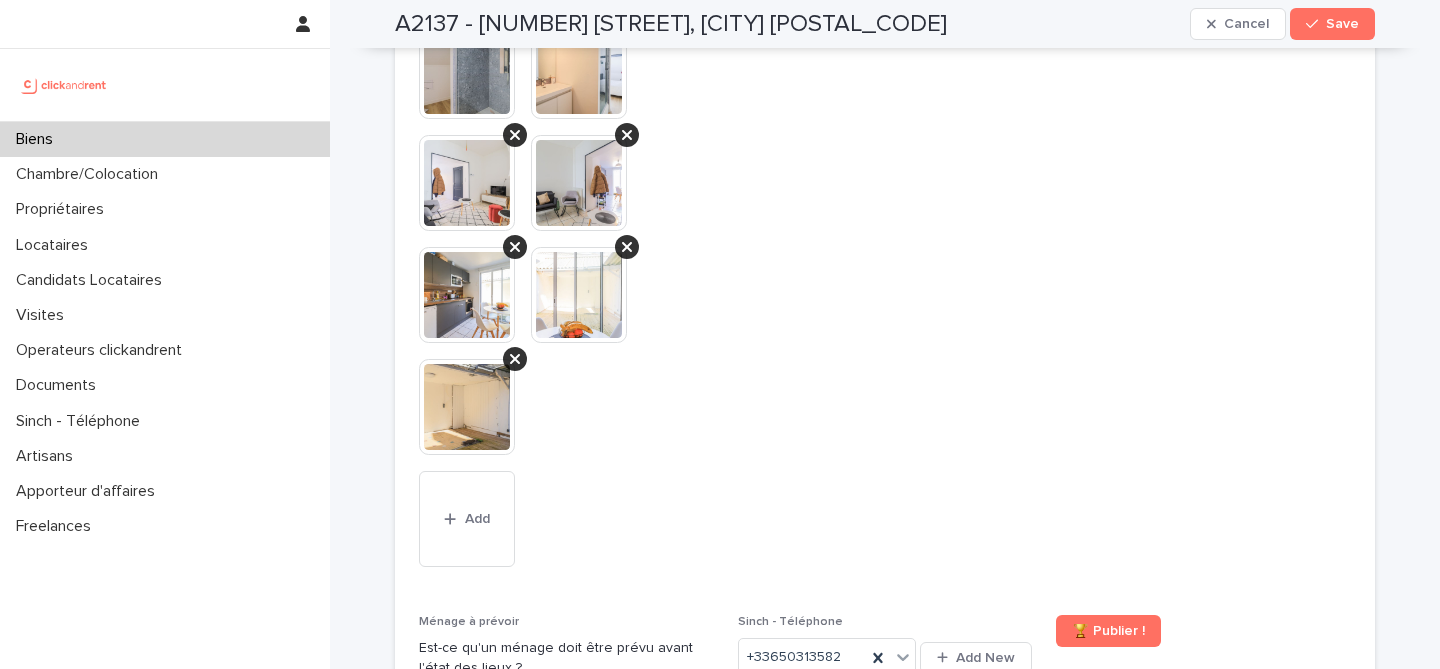 click on "Sinch - Téléphone [PHONE] Add New" at bounding box center (885, 656) 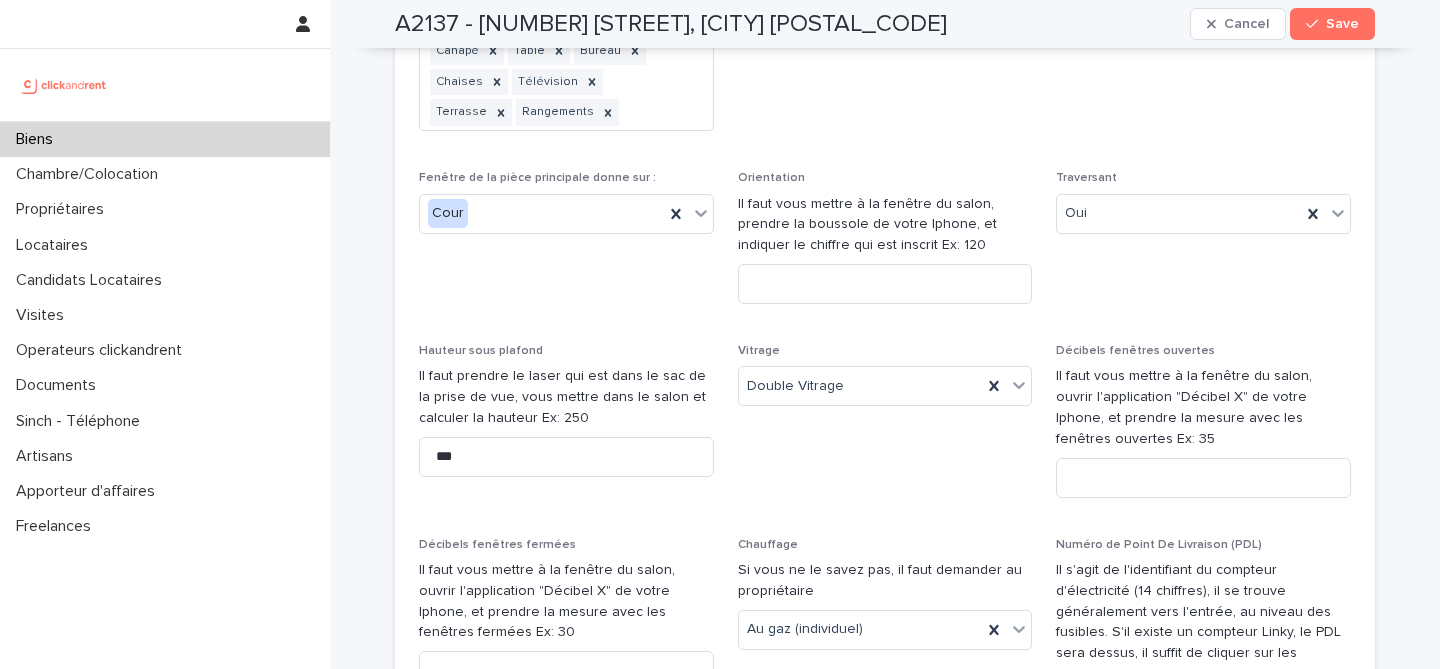 scroll, scrollTop: 6970, scrollLeft: 0, axis: vertical 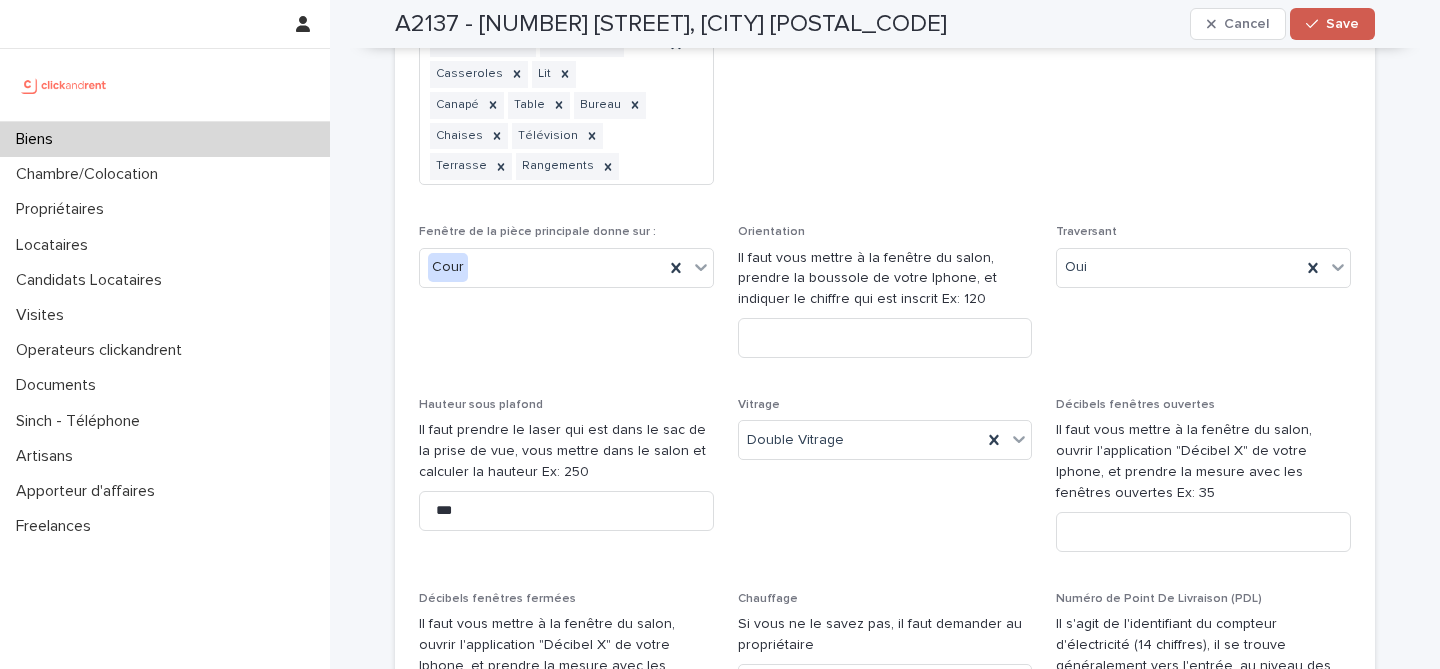 click 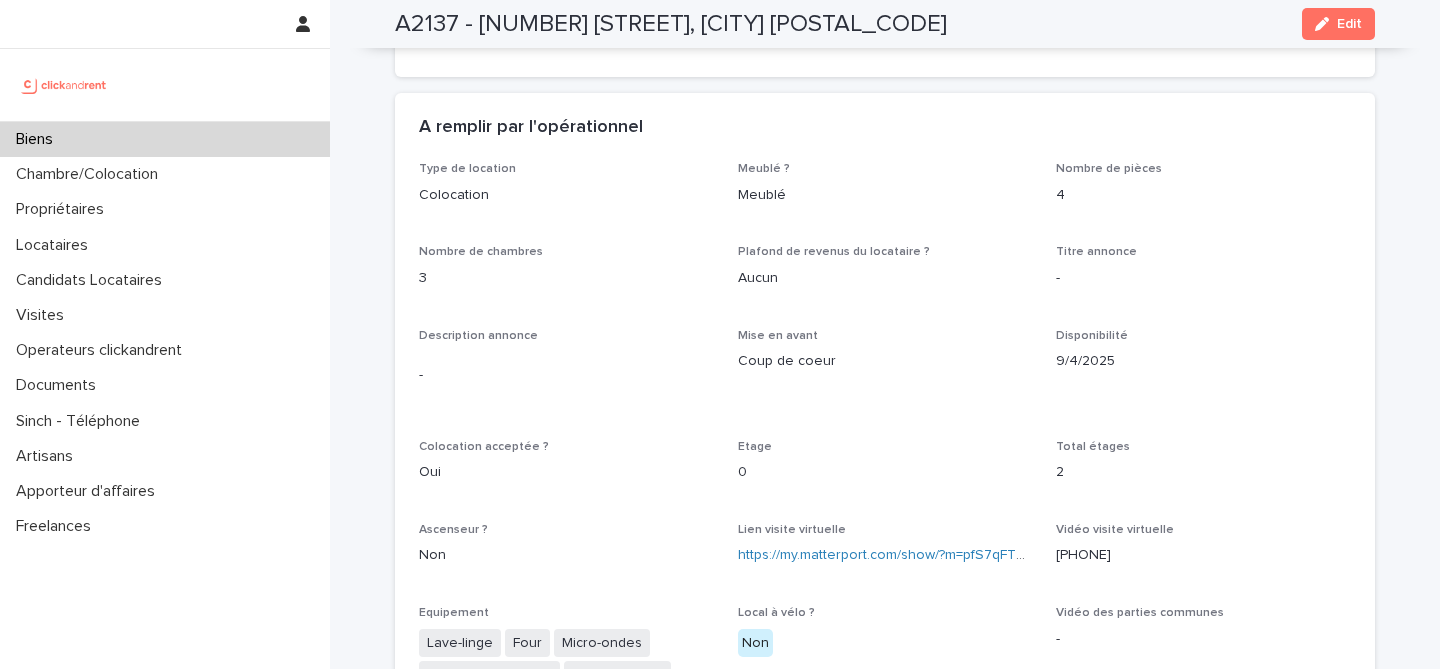 scroll, scrollTop: 3508, scrollLeft: 0, axis: vertical 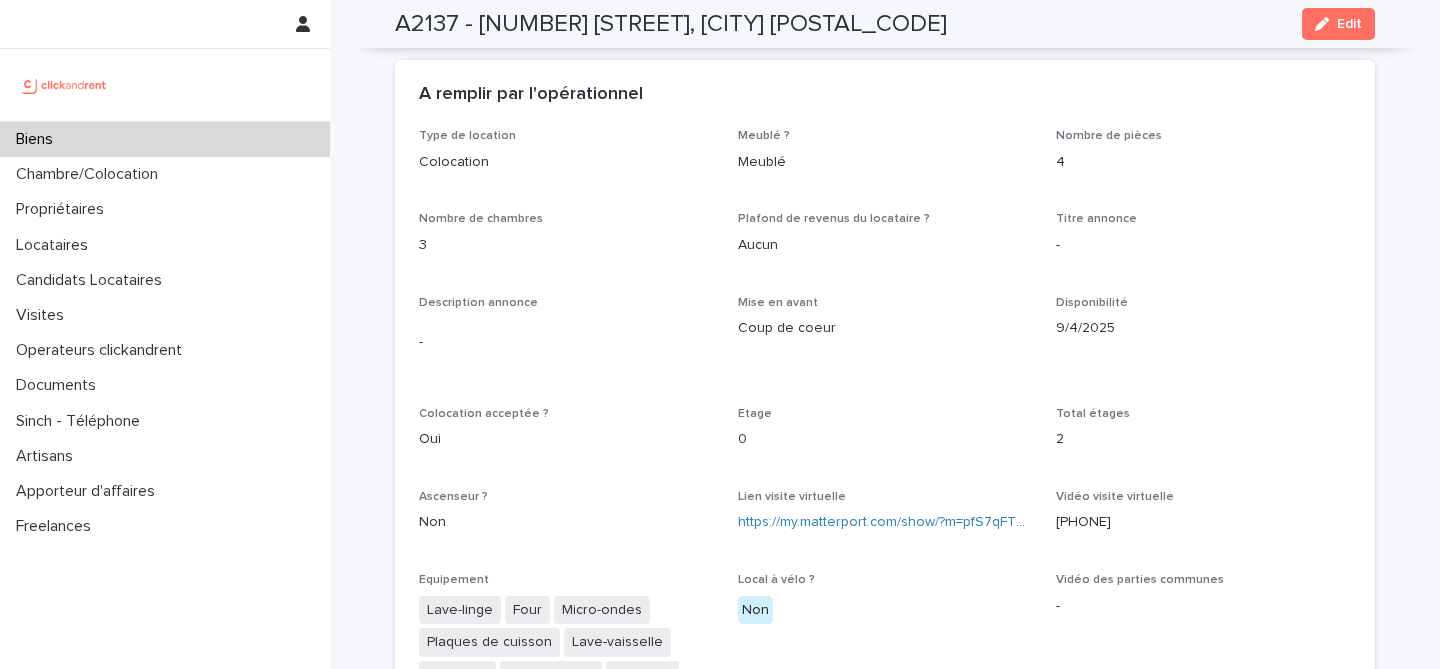 click on "A2137 - [NUMBER] [STREET],  [CITY] [POSTAL_CODE]" at bounding box center [671, 24] 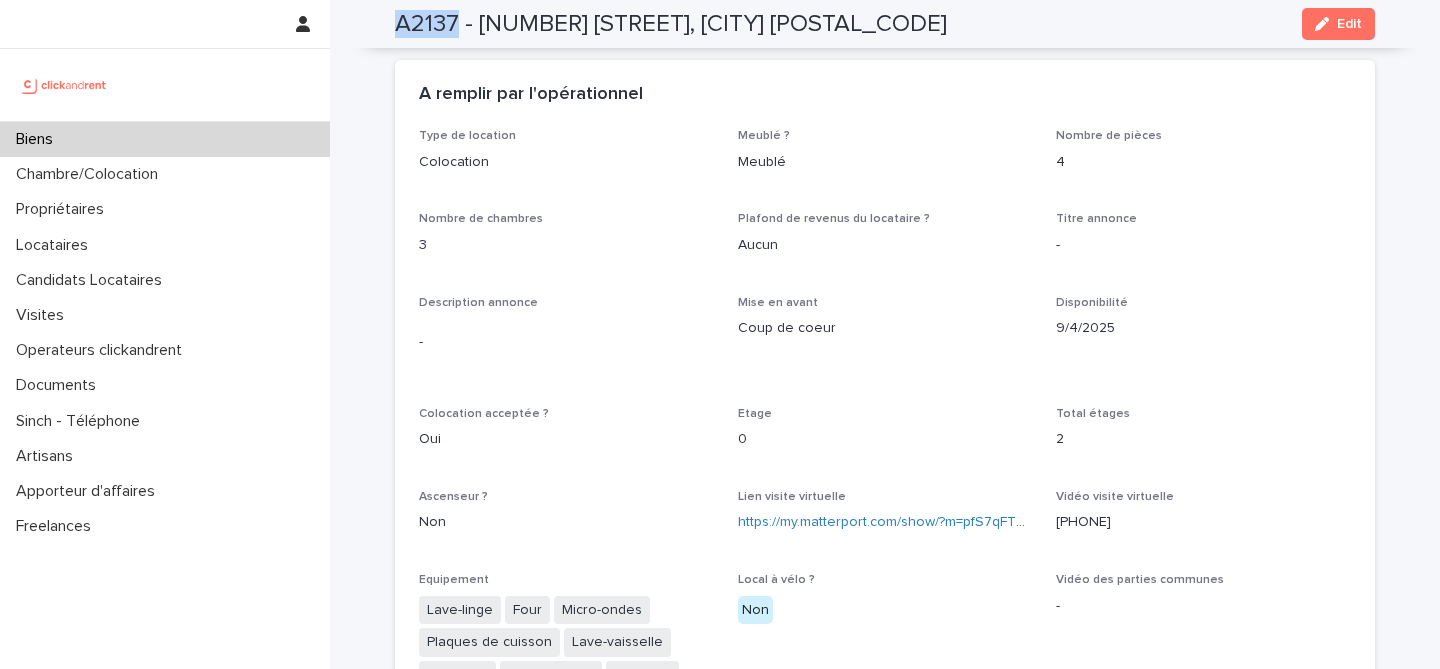 click on "A2137 - [NUMBER] [STREET],  [CITY] [POSTAL_CODE]" at bounding box center (671, 24) 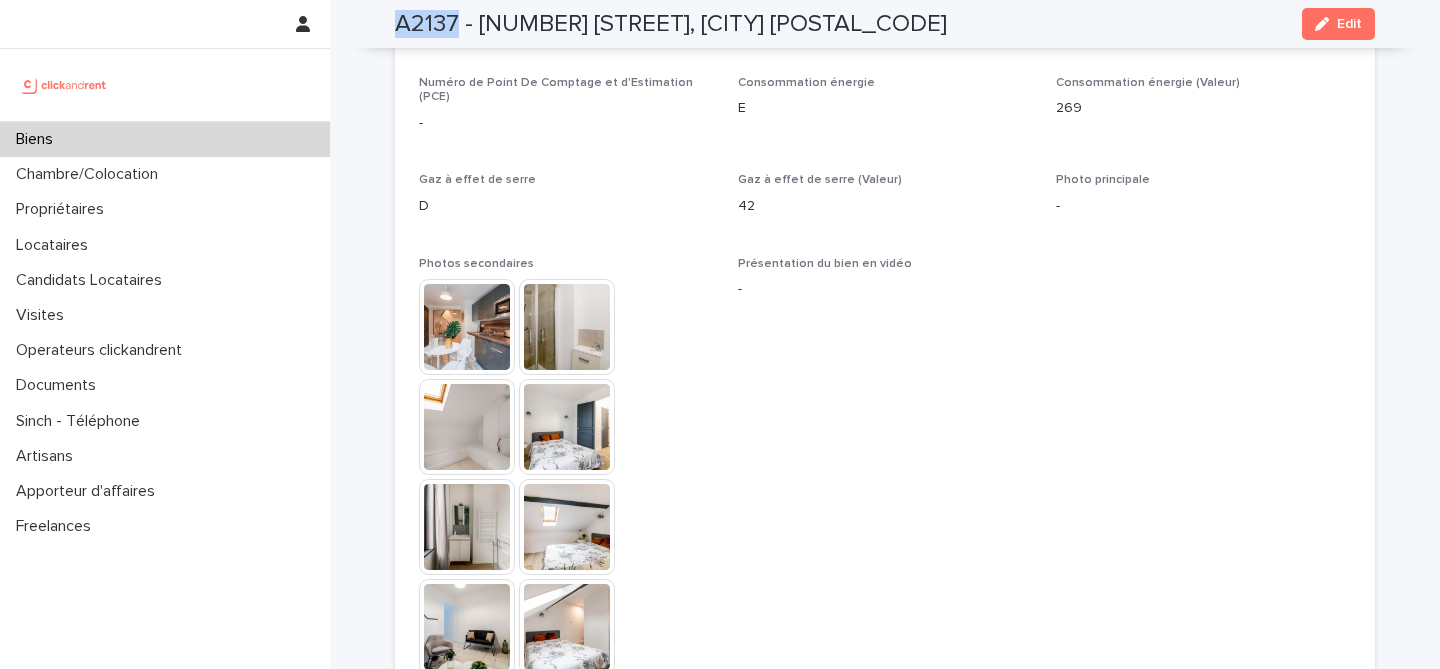 scroll, scrollTop: 4529, scrollLeft: 0, axis: vertical 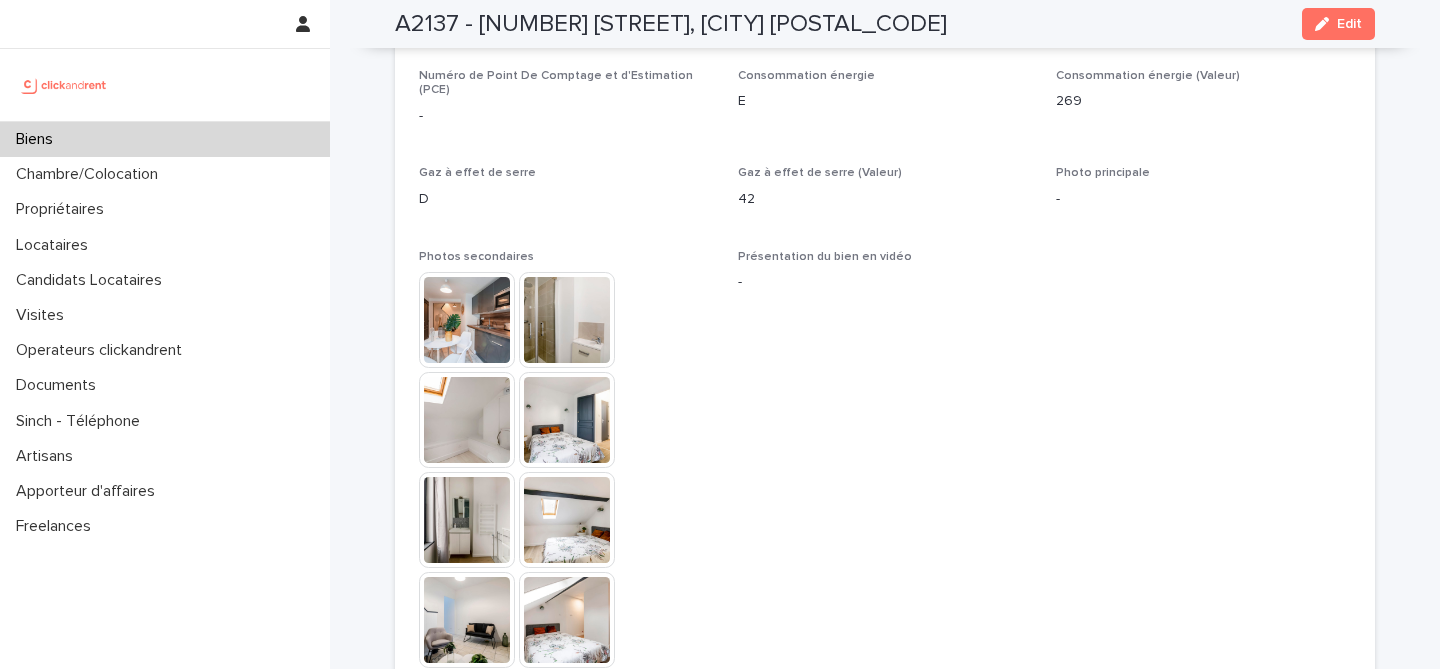 click on "Présentation du bien en vidéo -" at bounding box center [885, 1269] 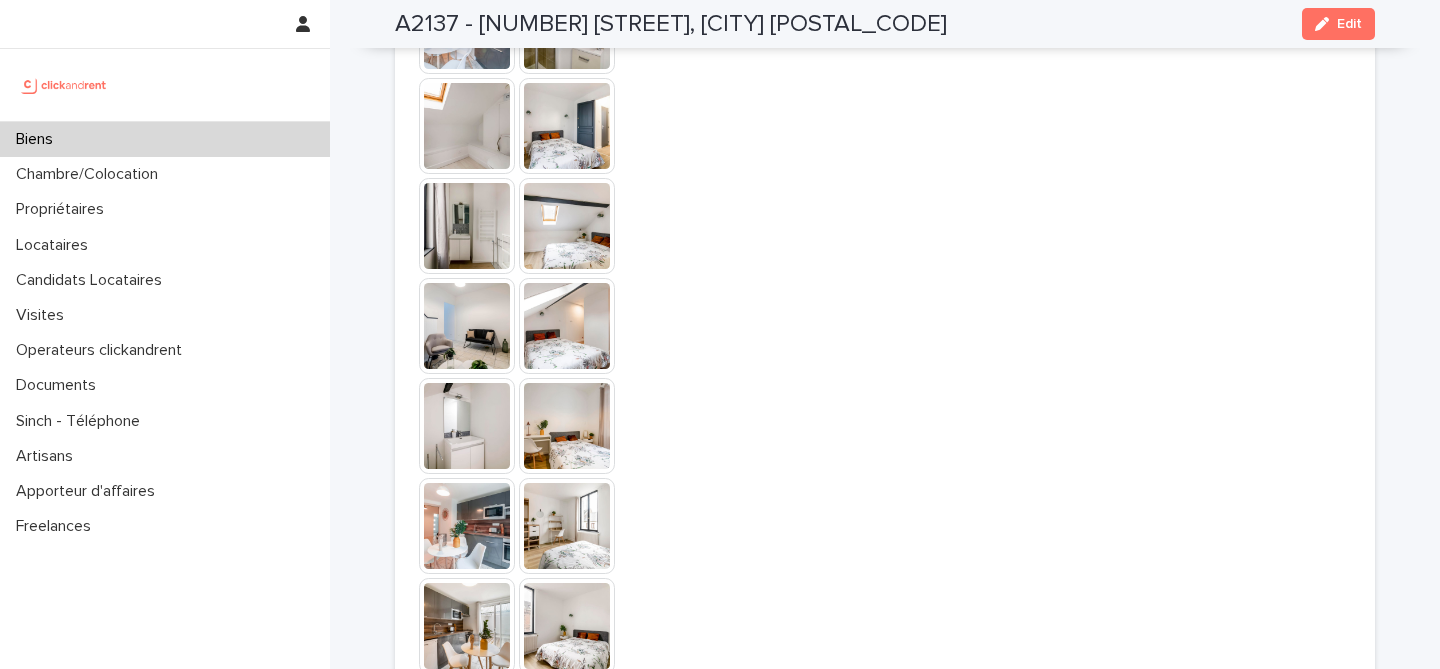 scroll, scrollTop: 4755, scrollLeft: 0, axis: vertical 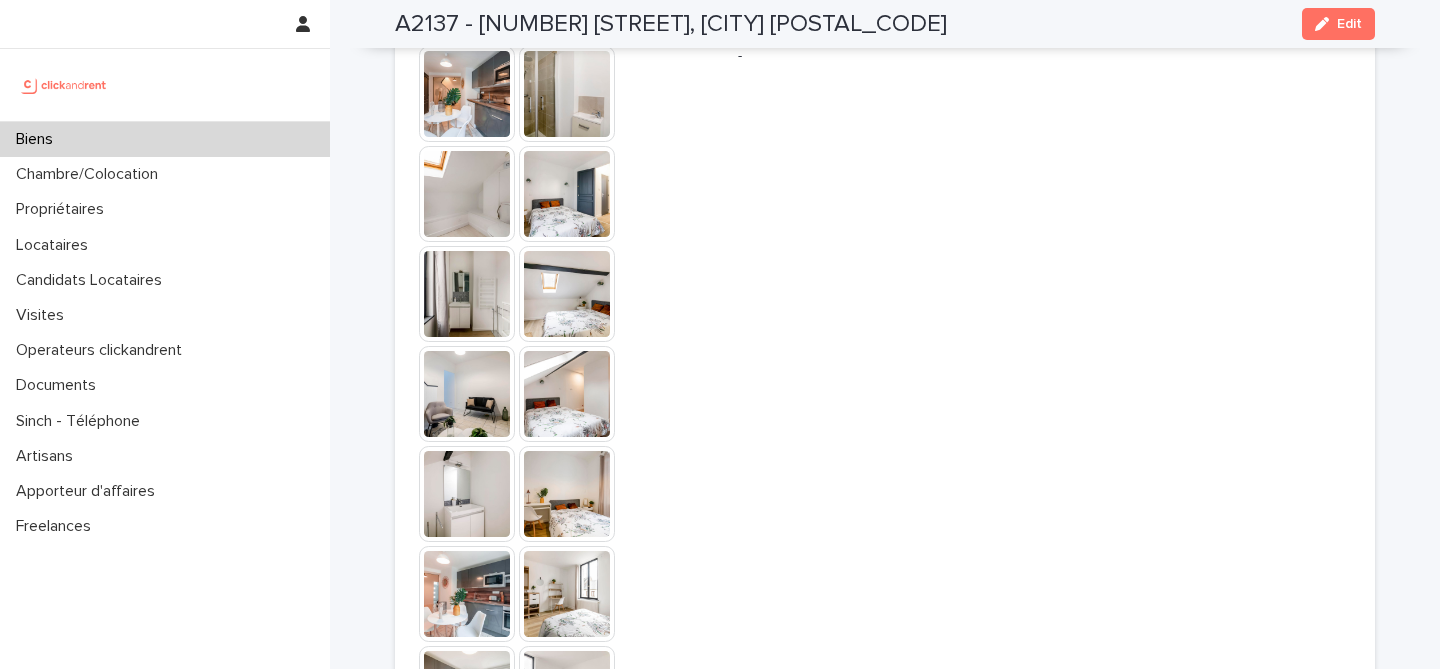 click at bounding box center [467, 394] 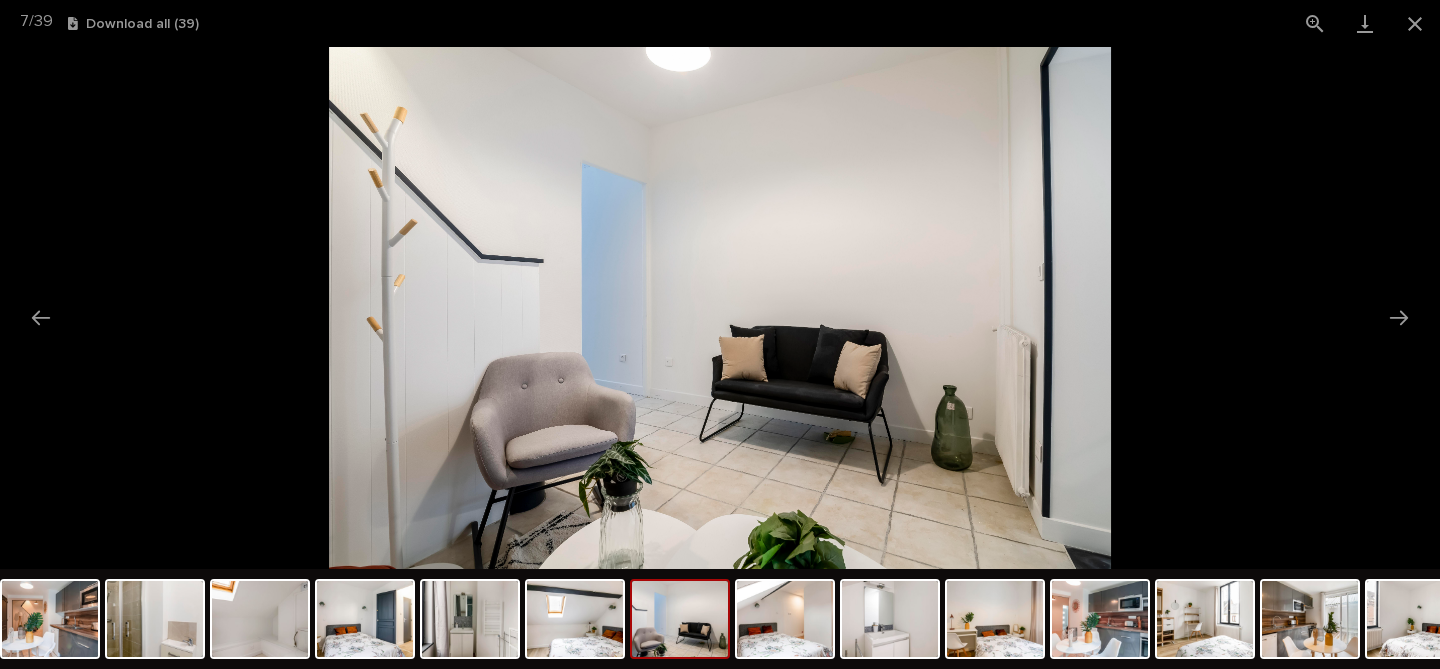 click at bounding box center (720, 308) 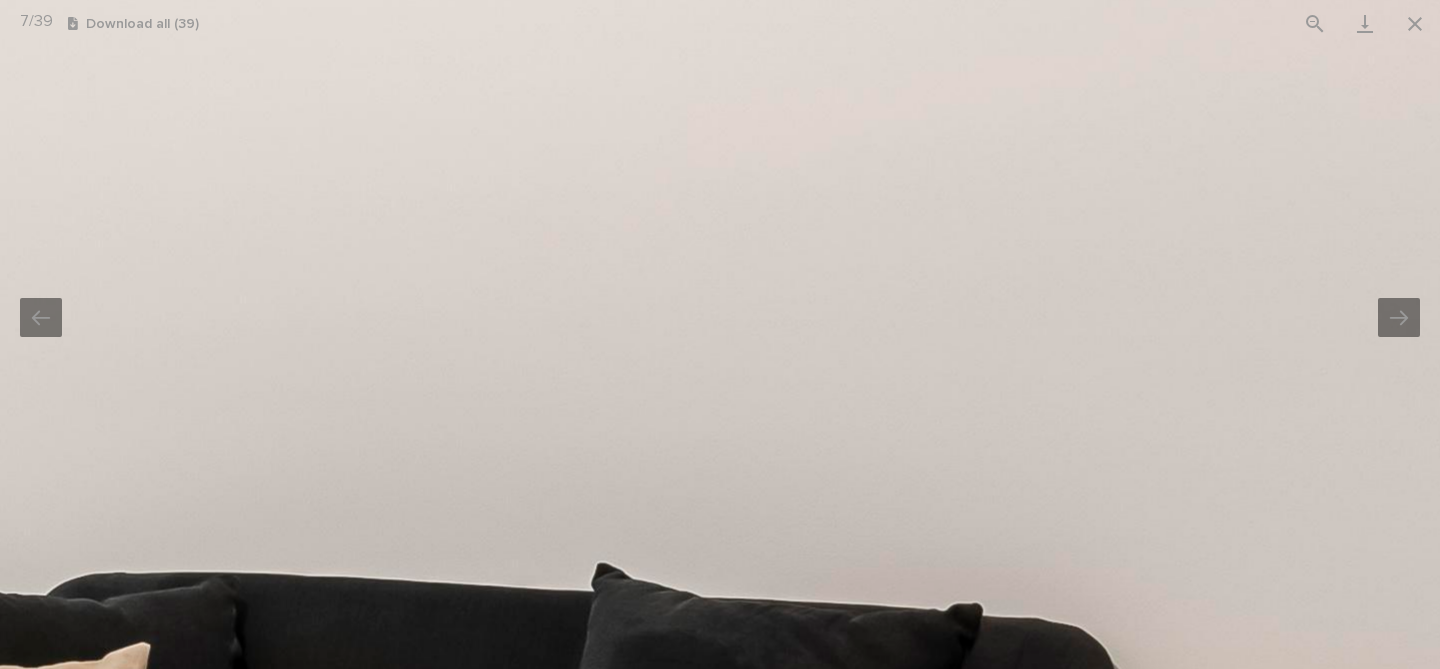 click at bounding box center (-204, 433) 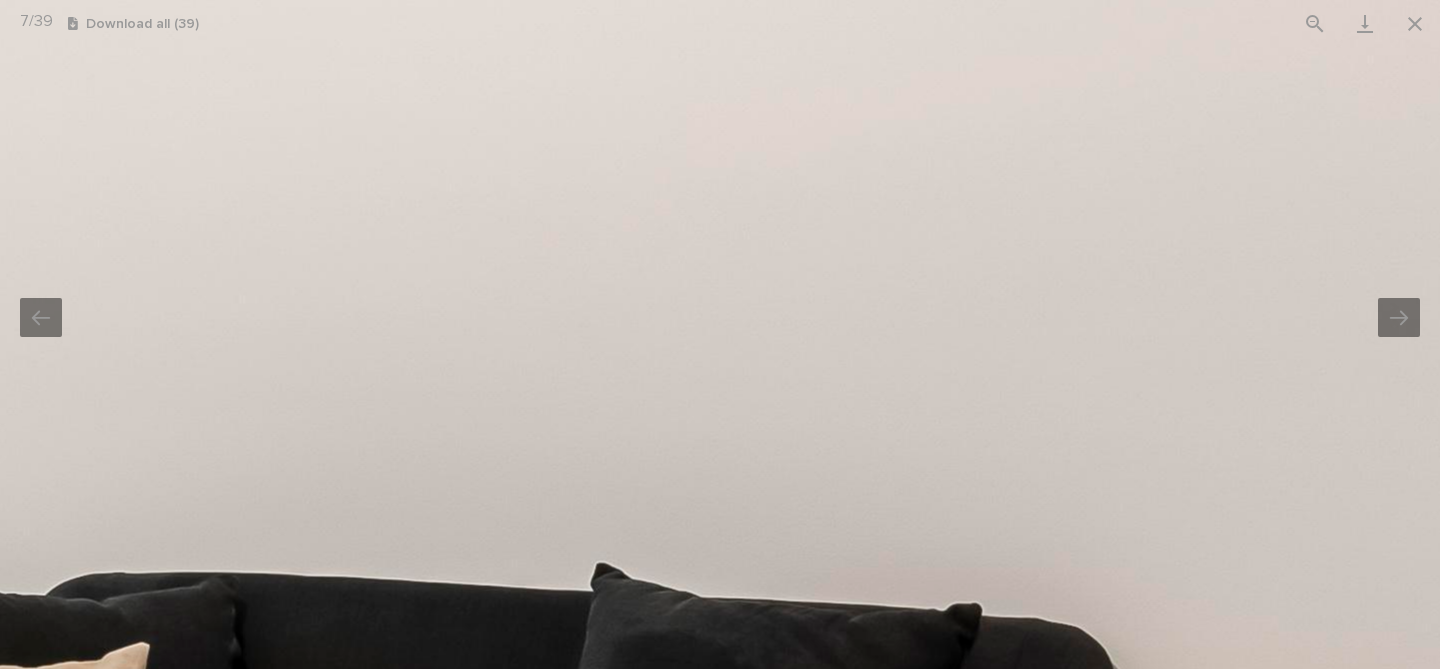 click at bounding box center [-204, 432] 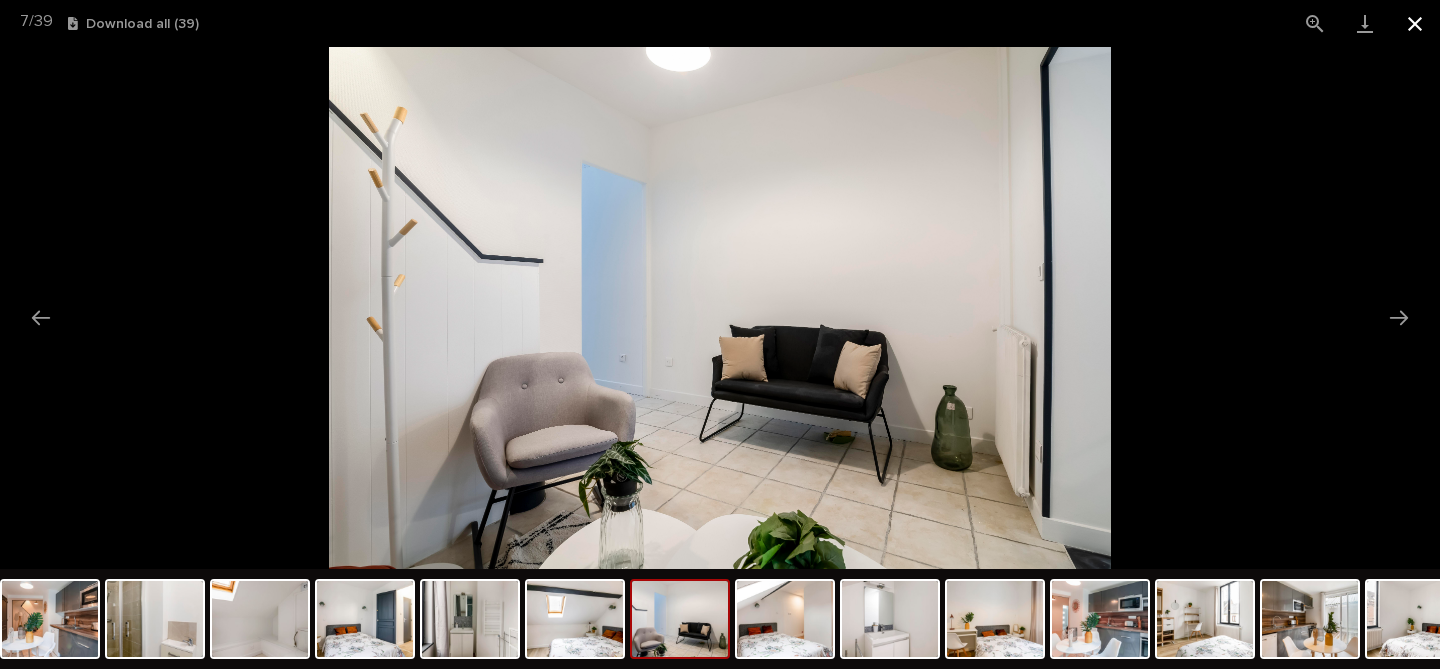 click at bounding box center (1415, 23) 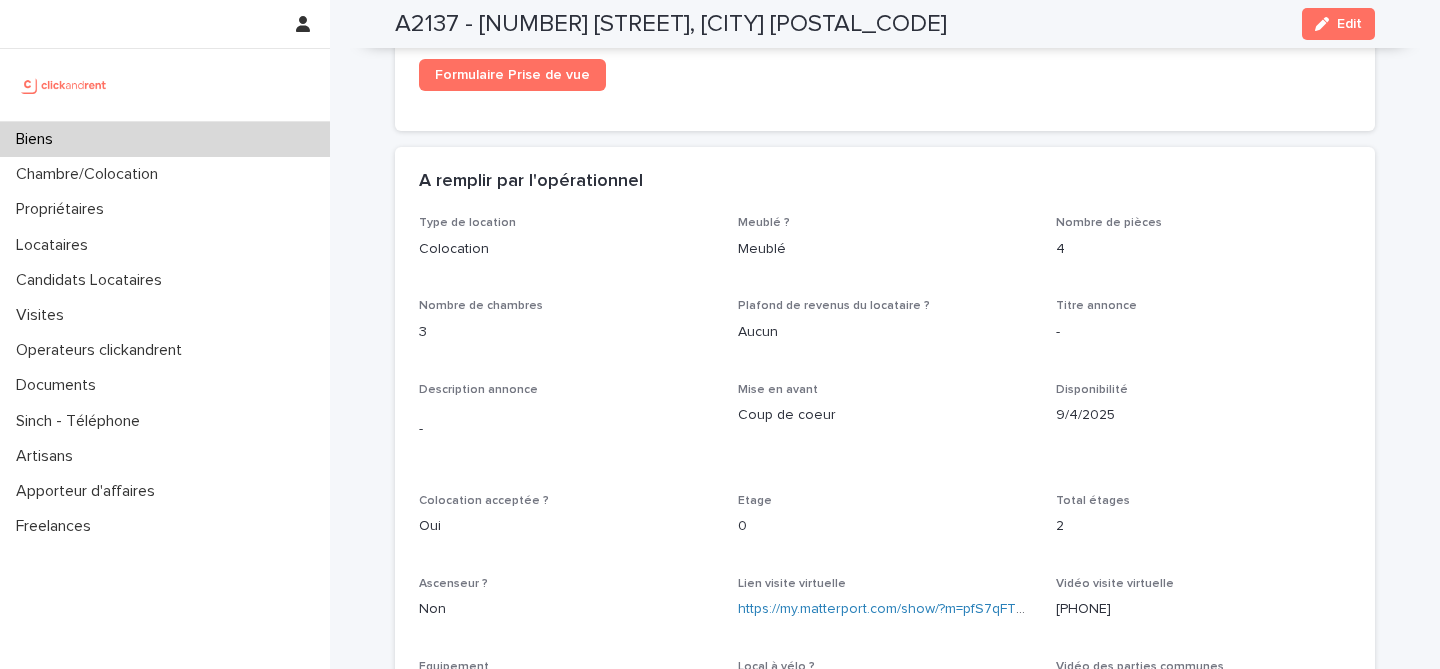 scroll, scrollTop: 3431, scrollLeft: 0, axis: vertical 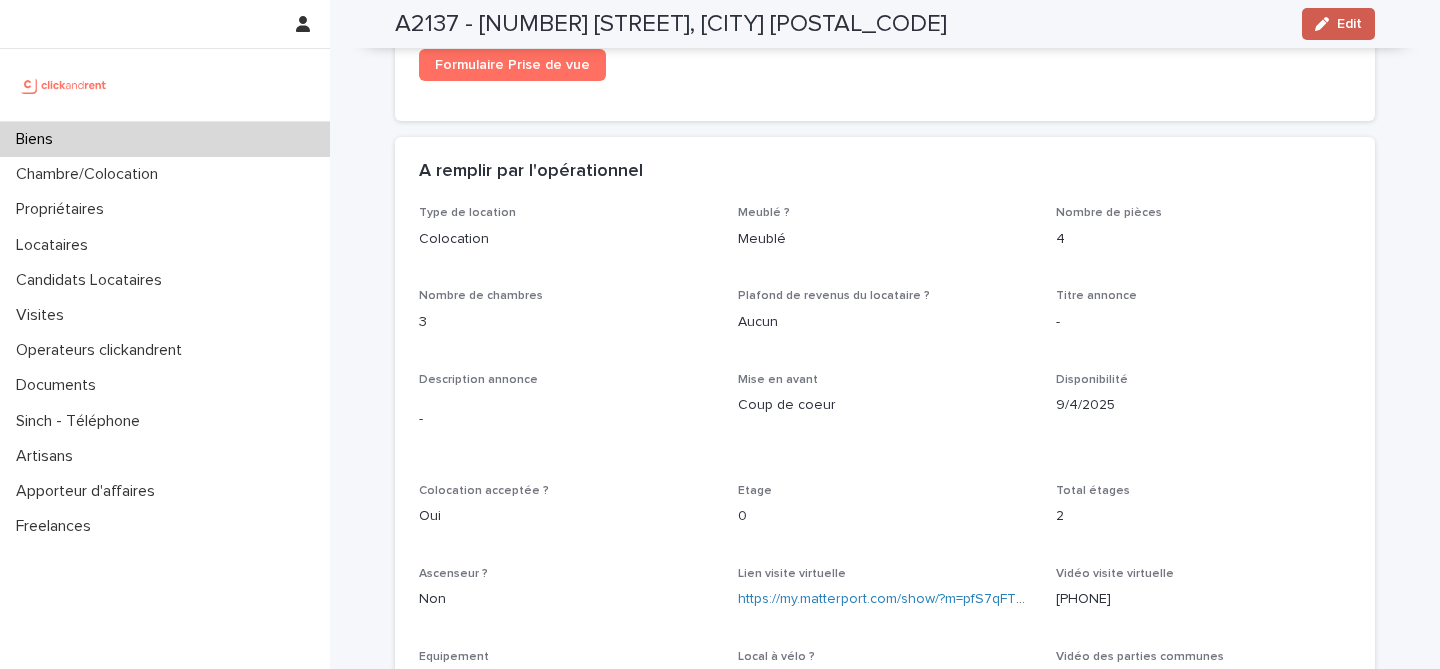 click 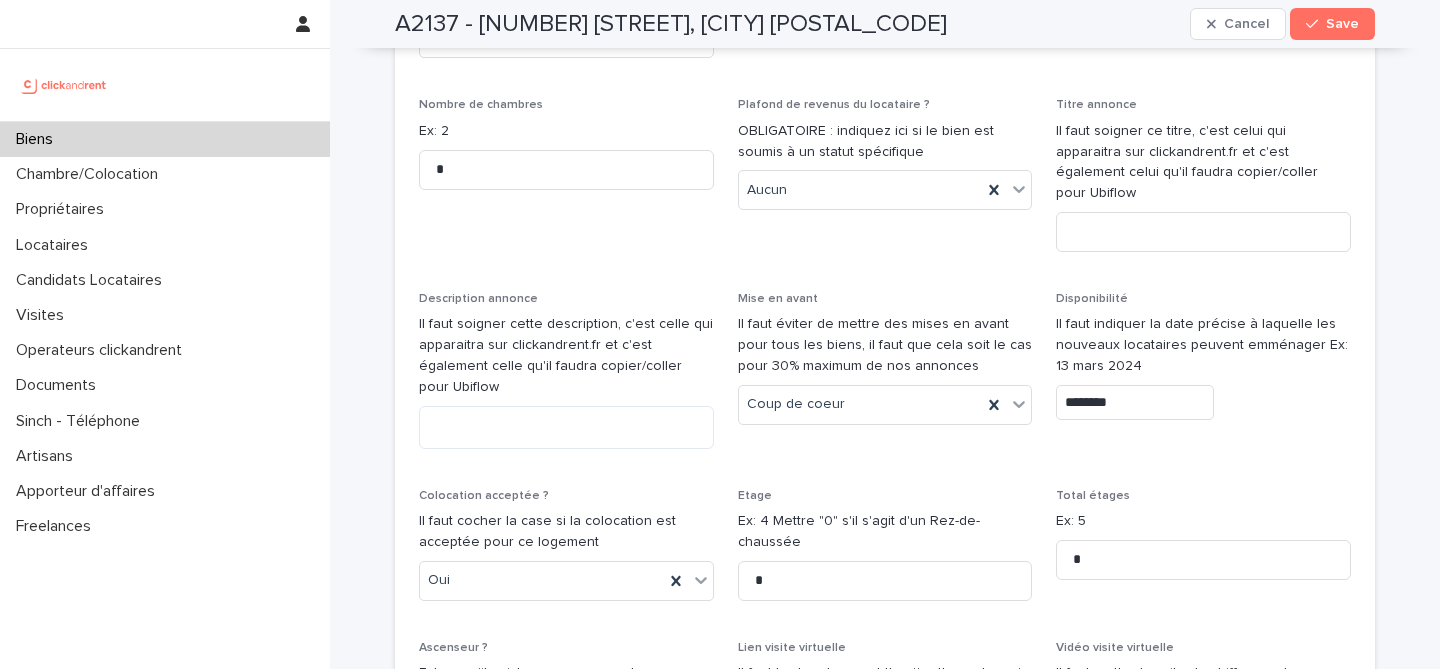 scroll, scrollTop: 5874, scrollLeft: 0, axis: vertical 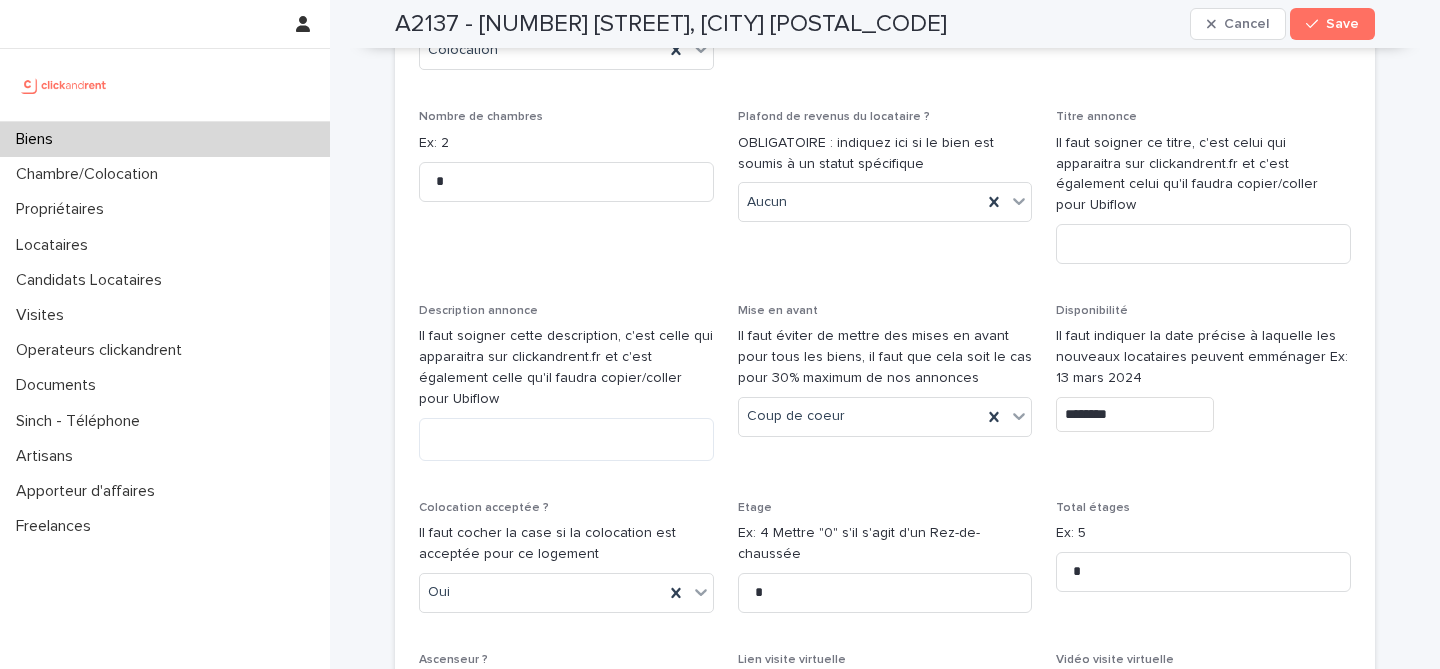click on "********" at bounding box center (1135, 414) 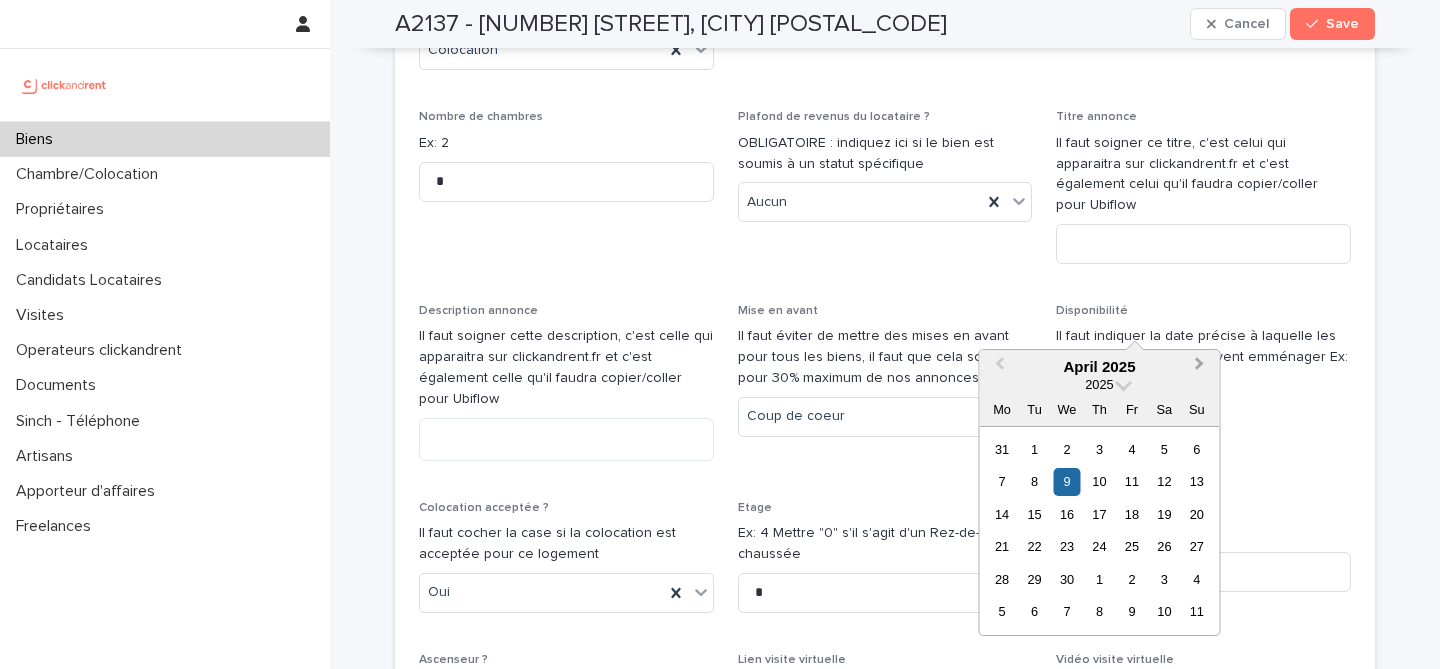 click on "Next Month" at bounding box center [1200, 366] 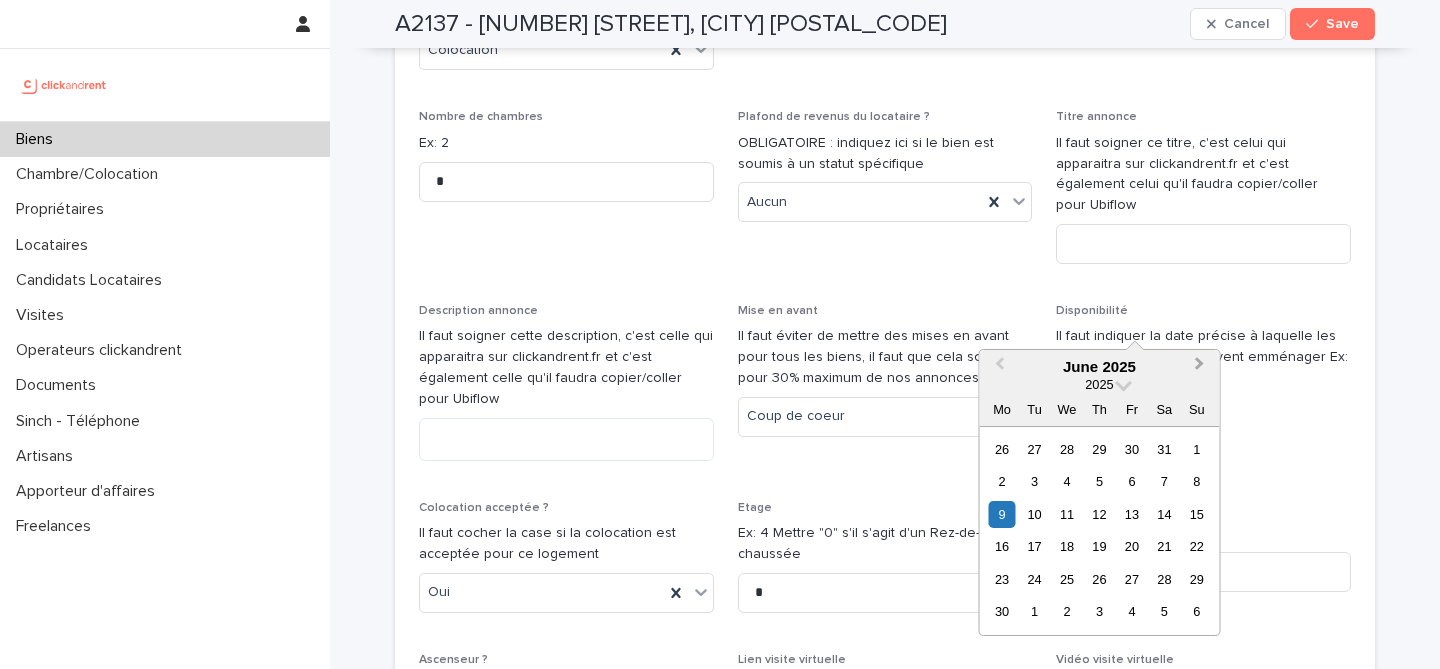 click on "Next Month" at bounding box center [1200, 366] 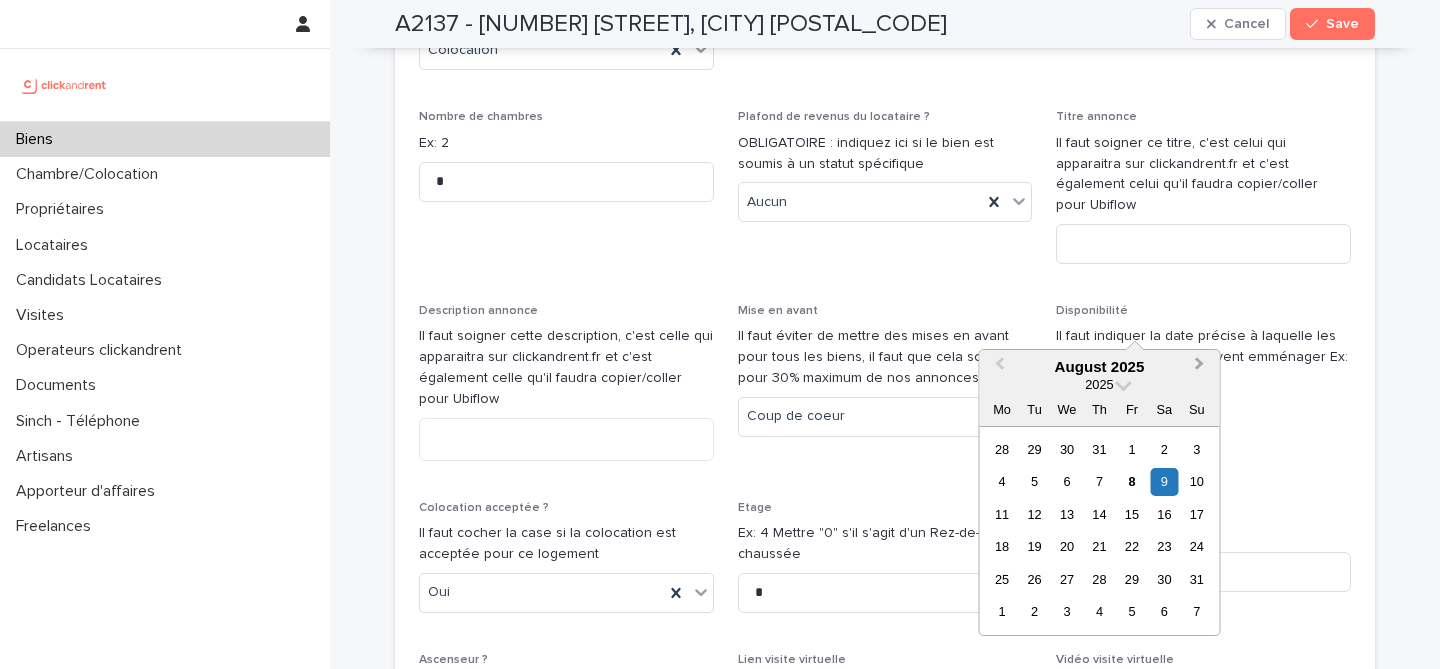 click on "Next Month" at bounding box center (1200, 366) 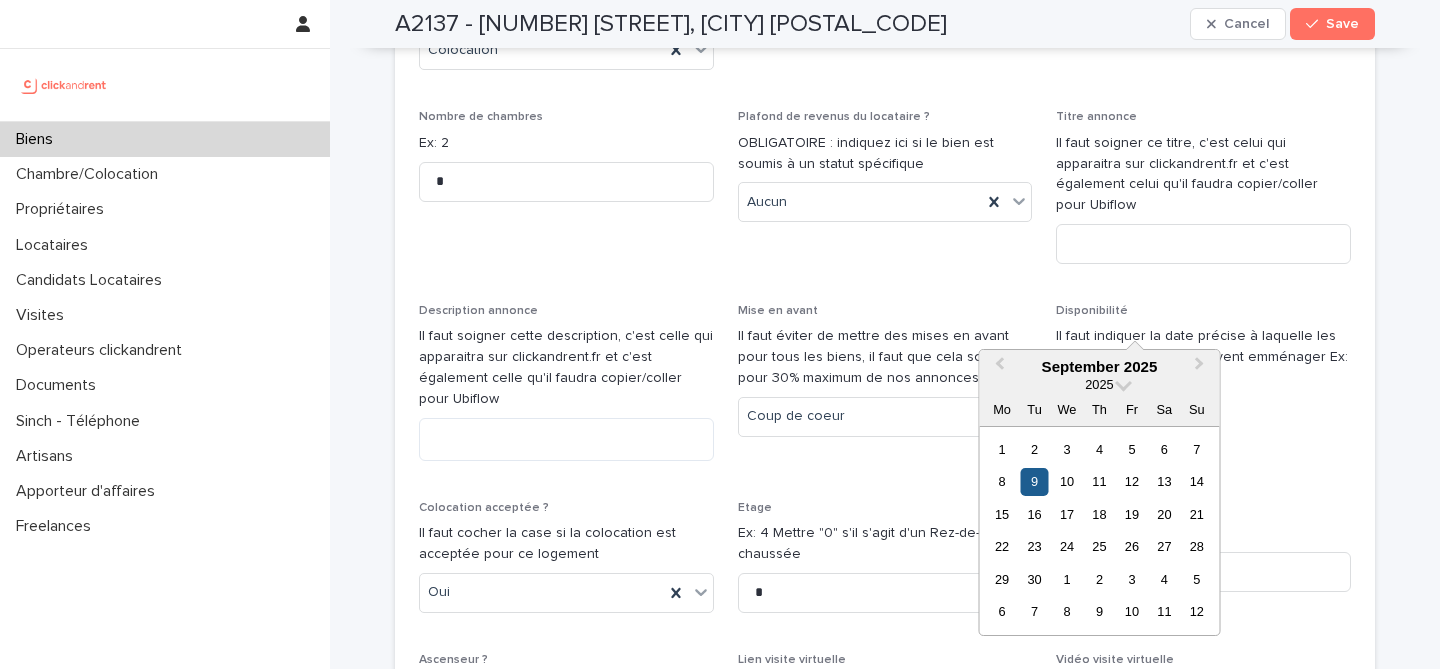 click on "9" at bounding box center (1034, 481) 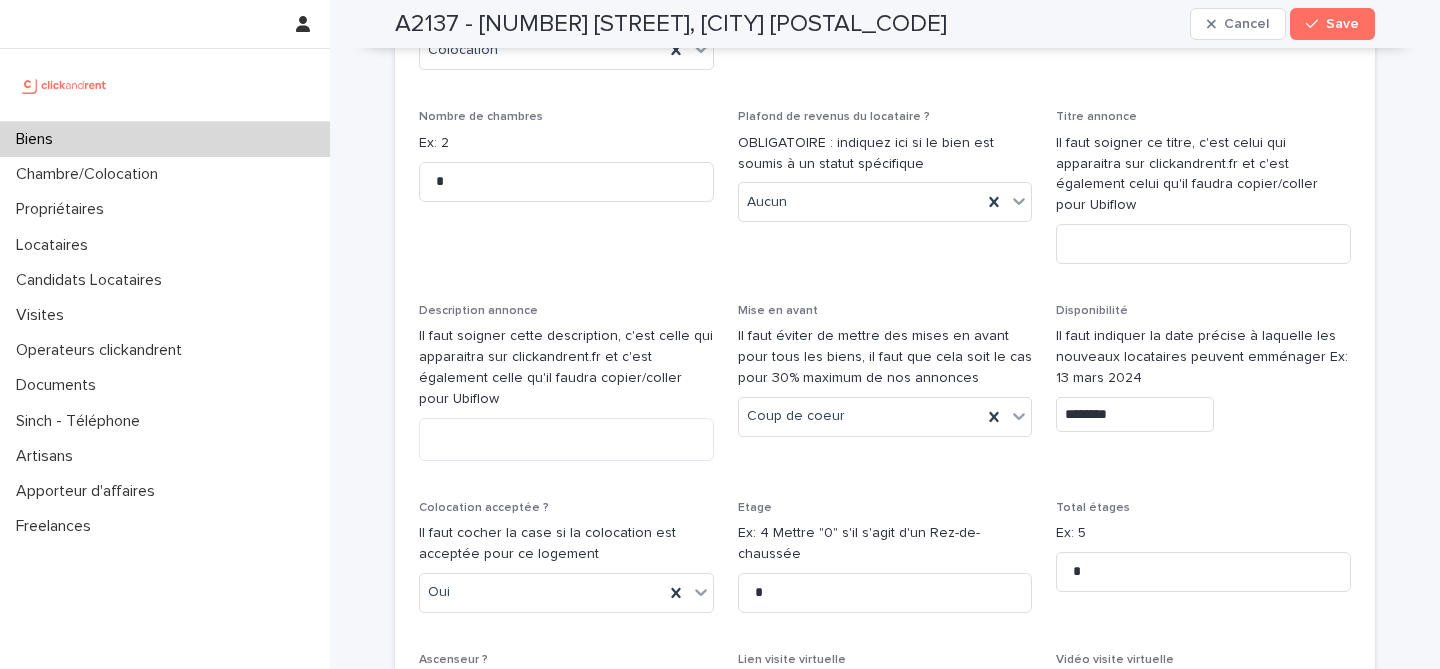 type on "********" 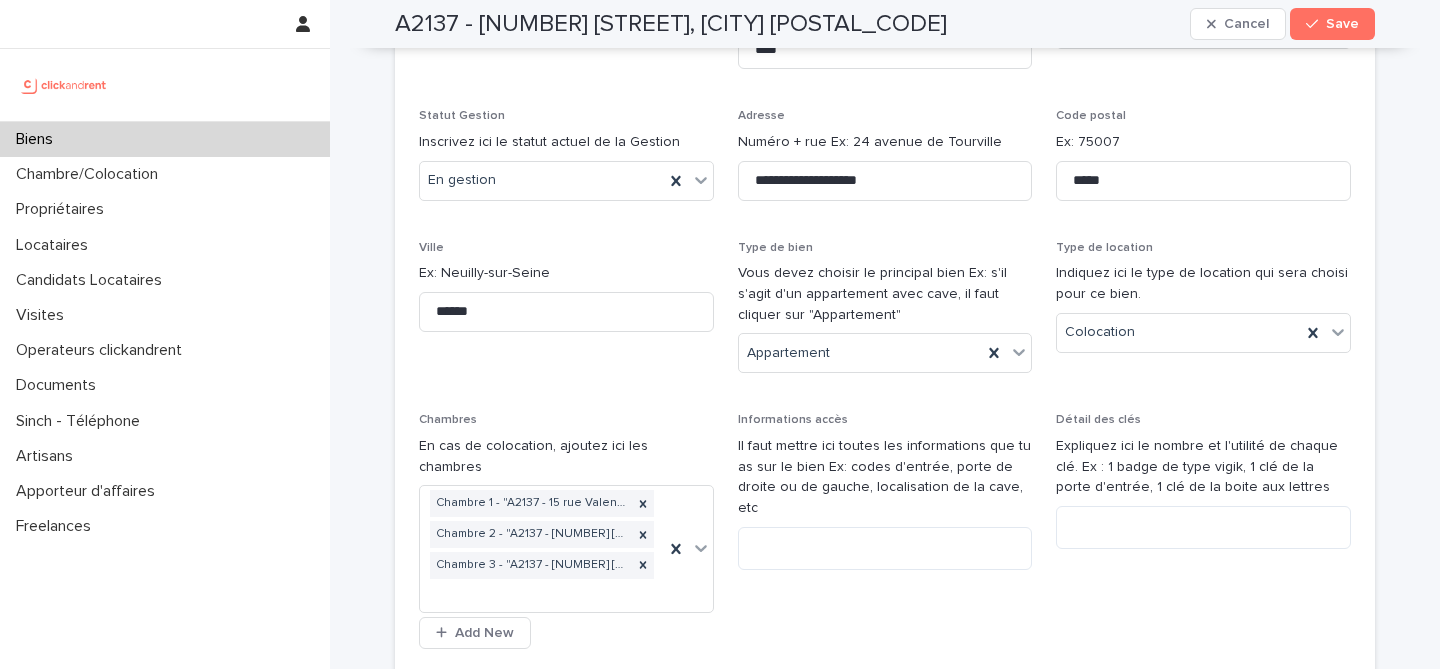 scroll, scrollTop: 0, scrollLeft: 0, axis: both 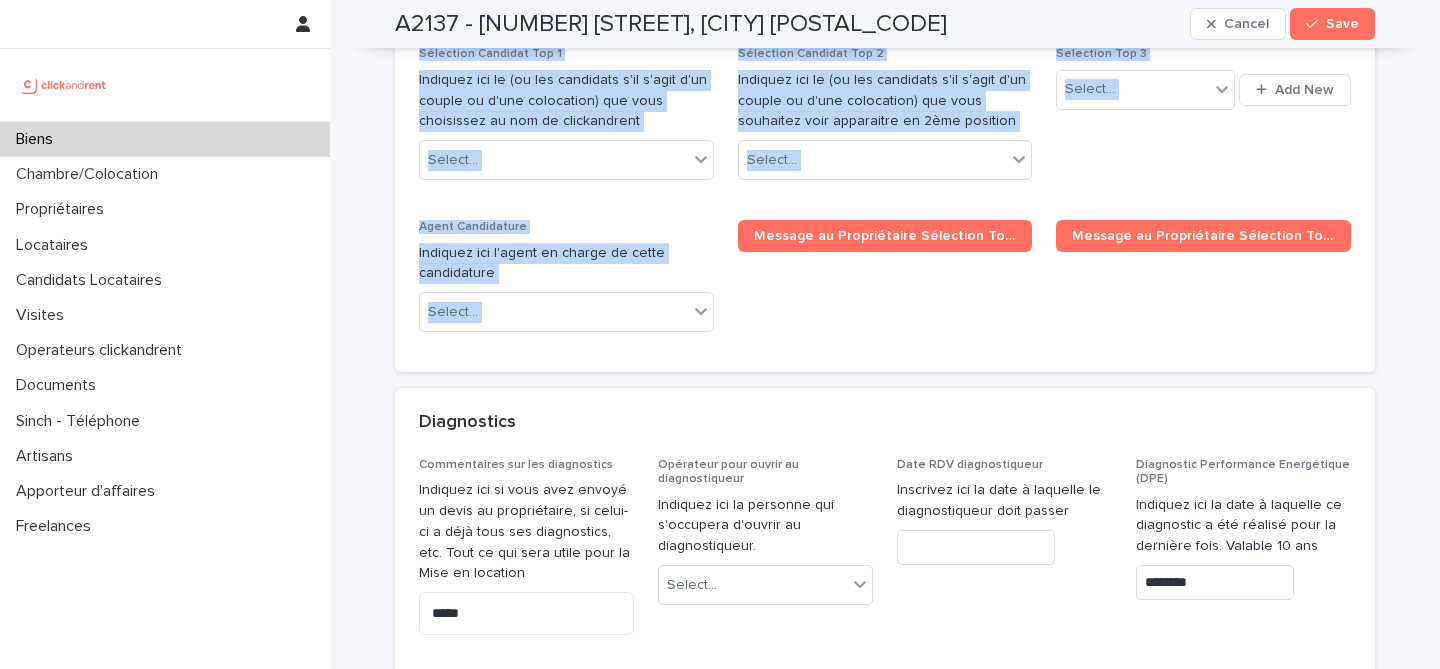 drag, startPoint x: 380, startPoint y: 23, endPoint x: 1086, endPoint y: 141, distance: 715.7933 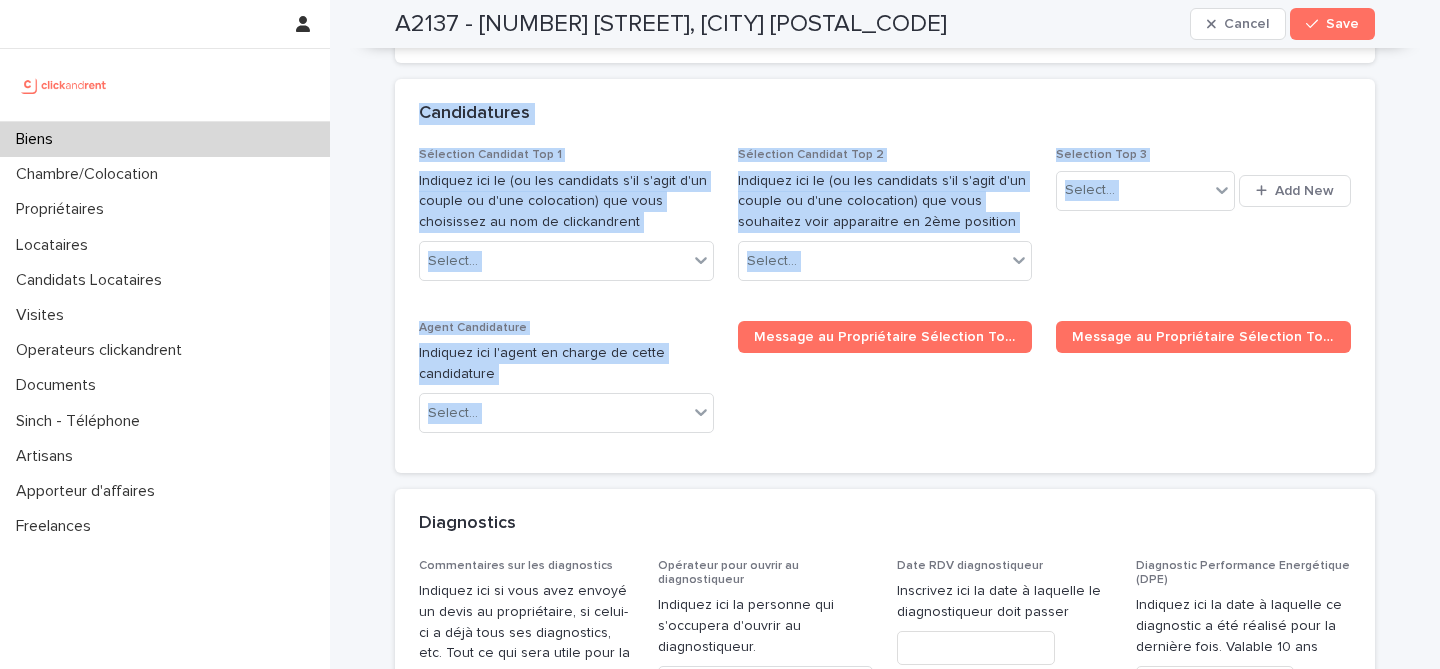 click on "Loading... Saving… Candidatures Sélection Candidat Top 1 Indiquez ici le (ou les candidats s'il s'agit d'un couple ou d'une colocation) que vous choisissez au nom de clickandrent Select... Sélection Candidat Top 2 Indiquez ici le (ou les candidats s'il s'agit d'un couple ou d'une colocation) que vous souhaitez voir apparaitre en 2ème position Select... Selection Top 3 Select... Add New Agent Candidature Indiquez ici l'agent en charge de cette candidature Select... Message au Propriétaire Sélection Top 1 Message au Propriétaire Sélection Top 2" at bounding box center (885, 284) 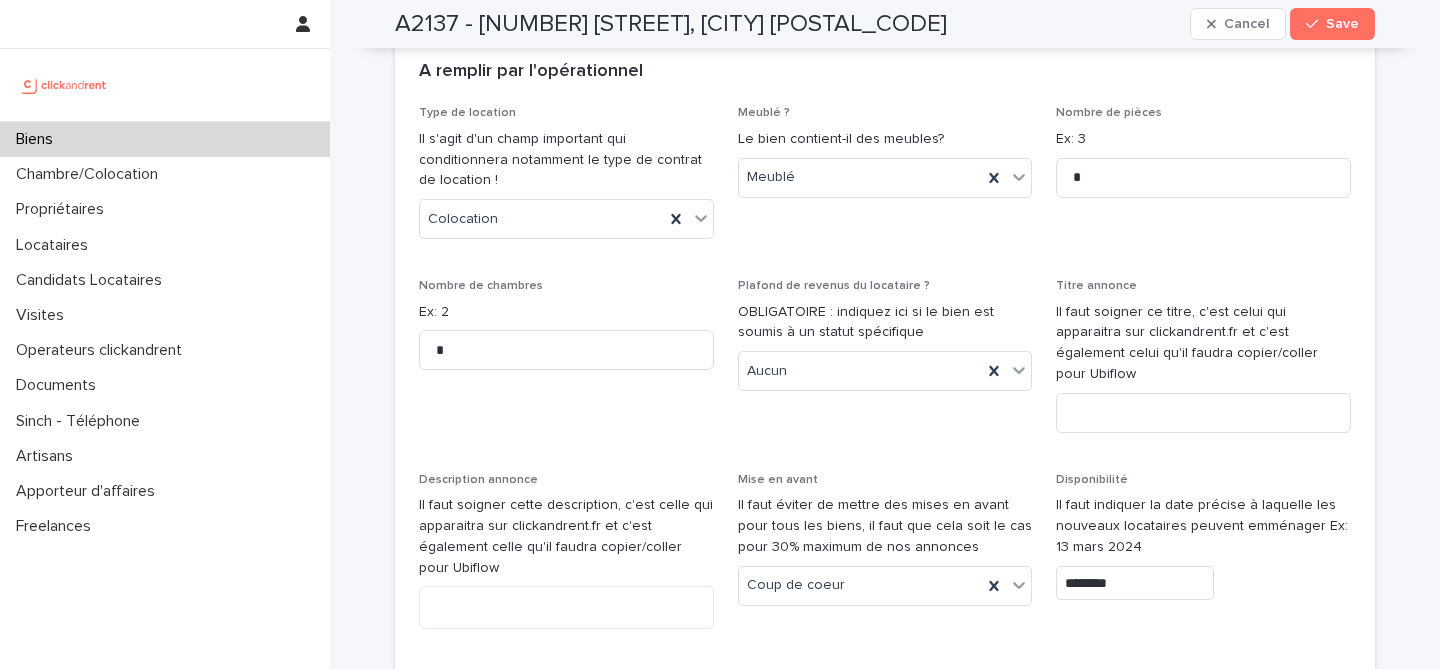 scroll, scrollTop: 5796, scrollLeft: 0, axis: vertical 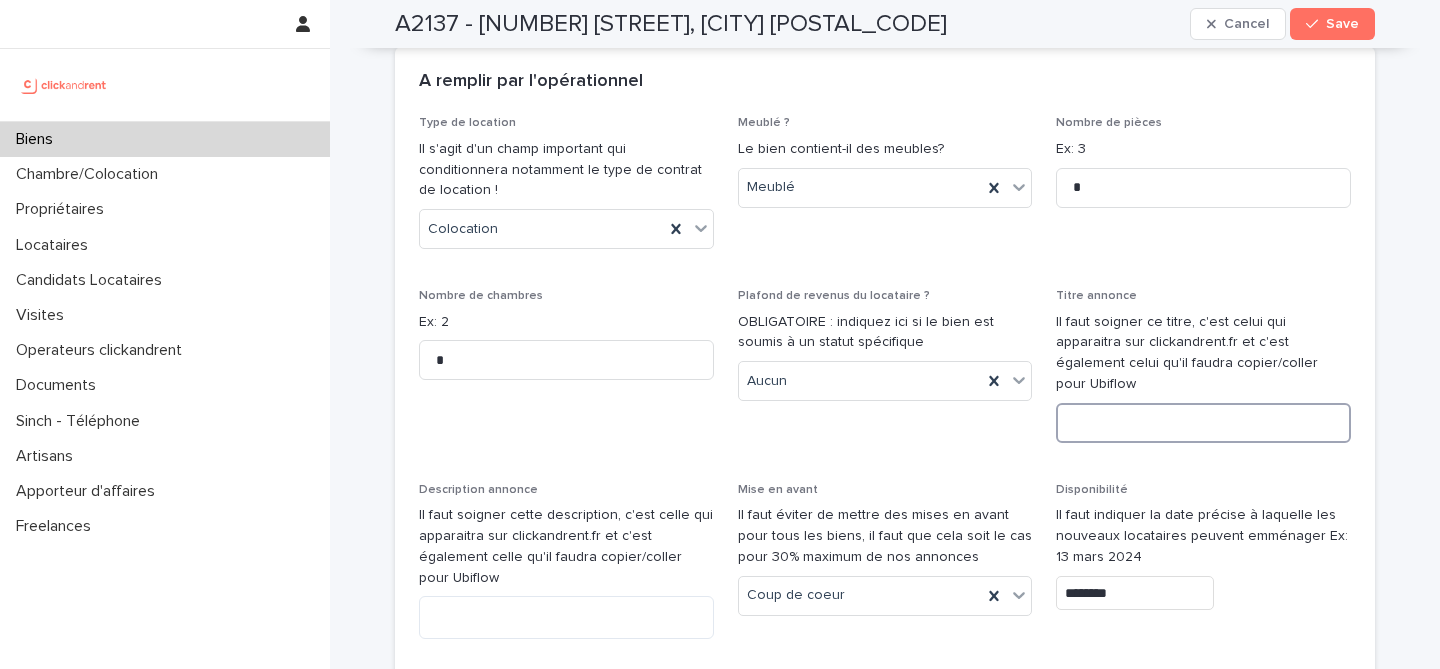click at bounding box center [1203, 423] 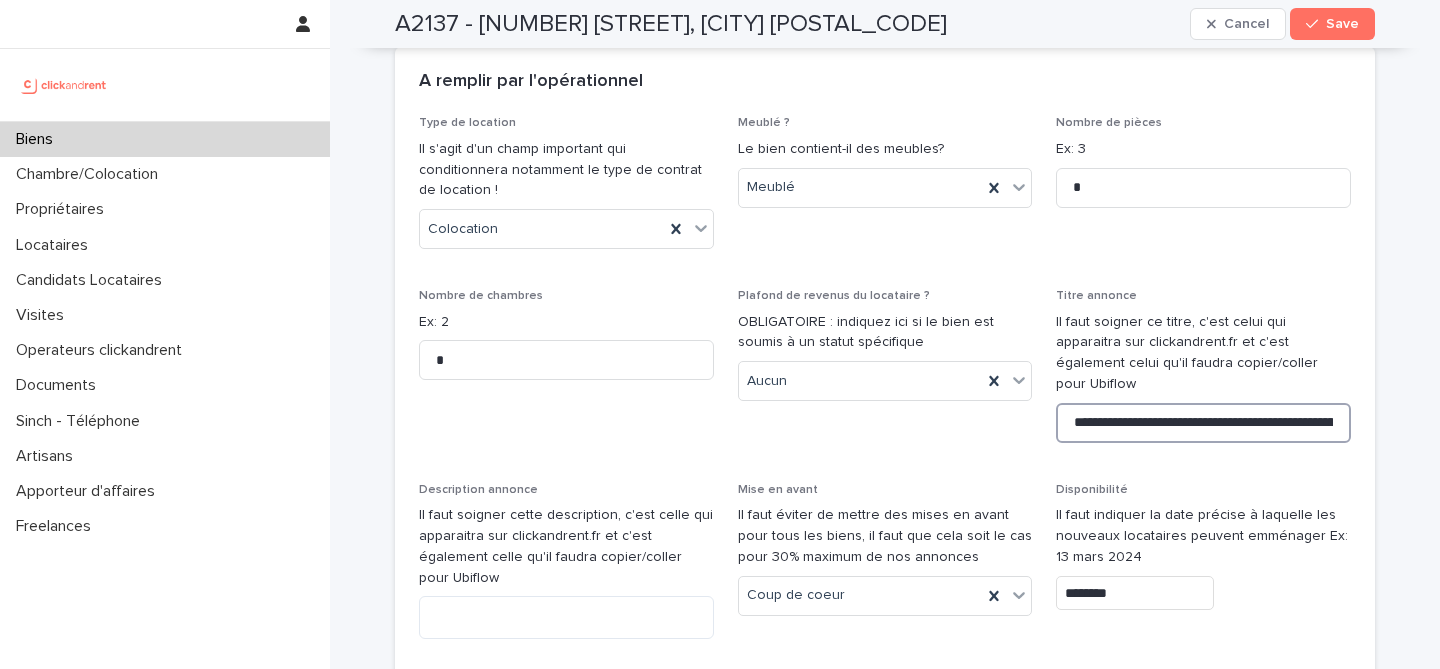 scroll, scrollTop: 0, scrollLeft: 183, axis: horizontal 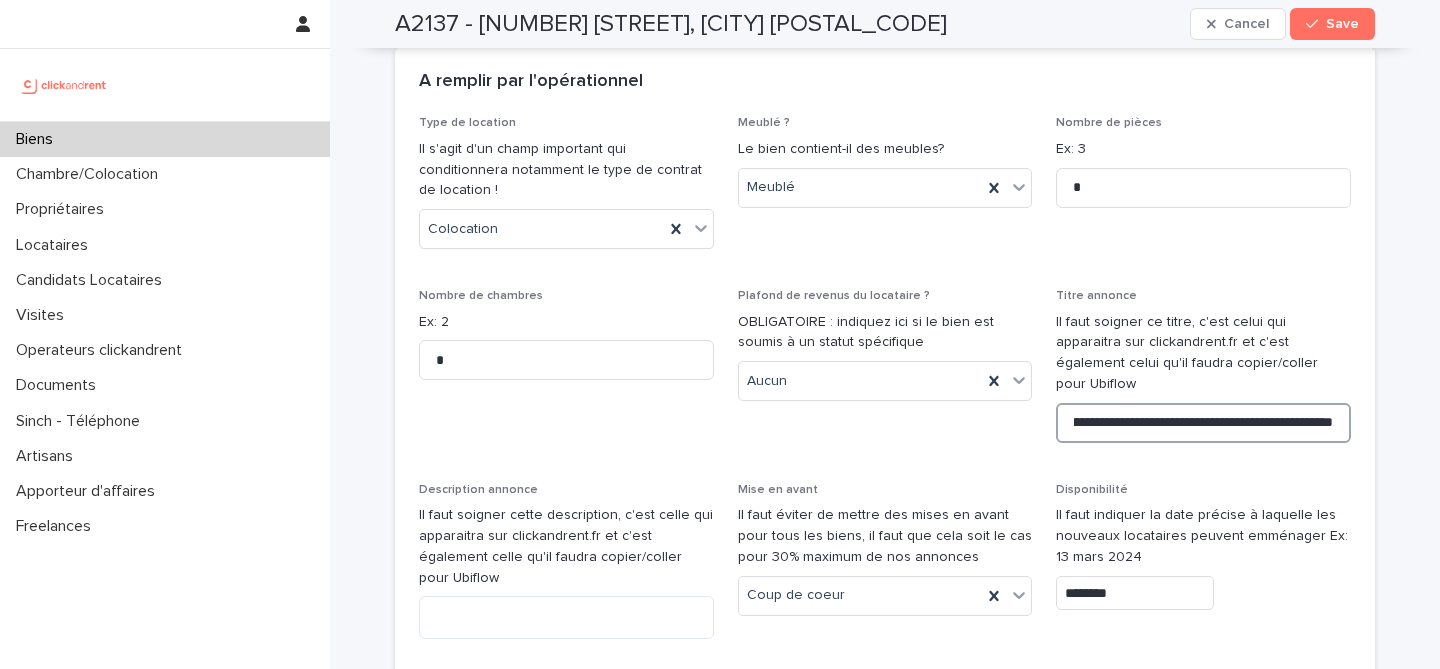 type on "**********" 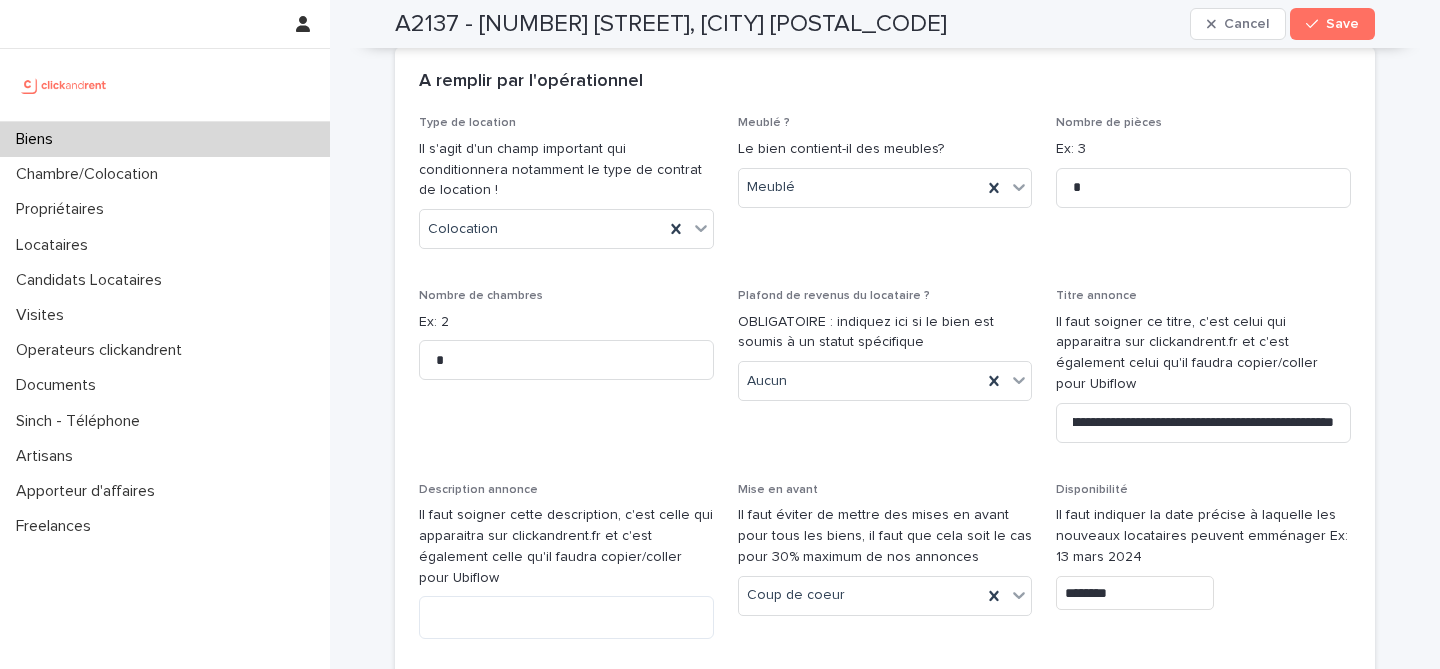 click on "**********" at bounding box center (885, 2670) 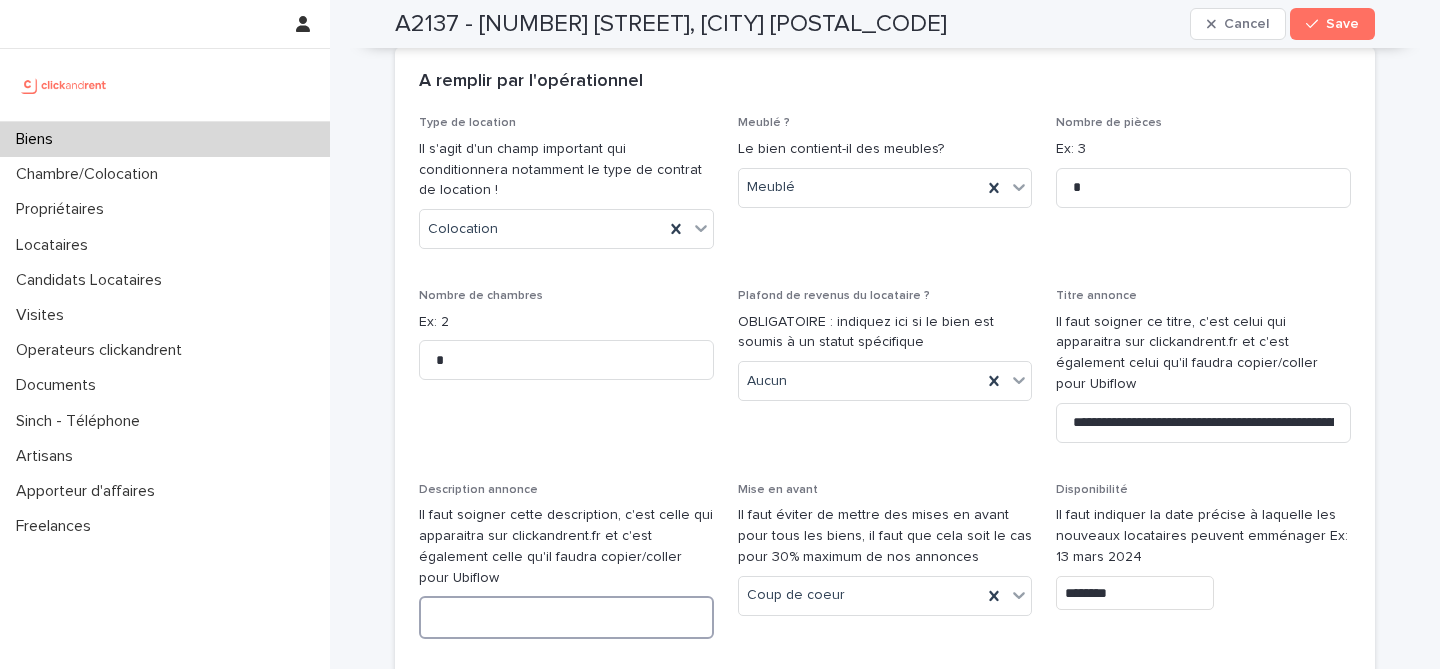 click at bounding box center [566, 617] 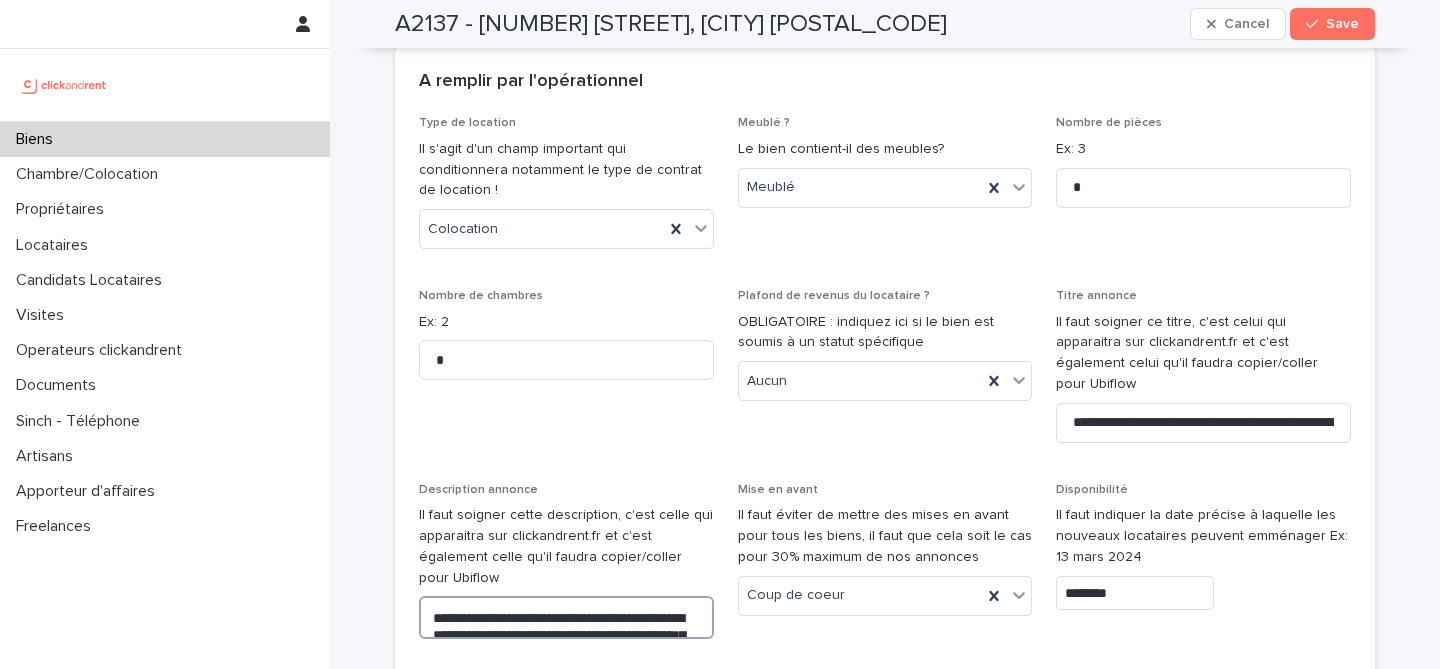 scroll, scrollTop: 6166, scrollLeft: 0, axis: vertical 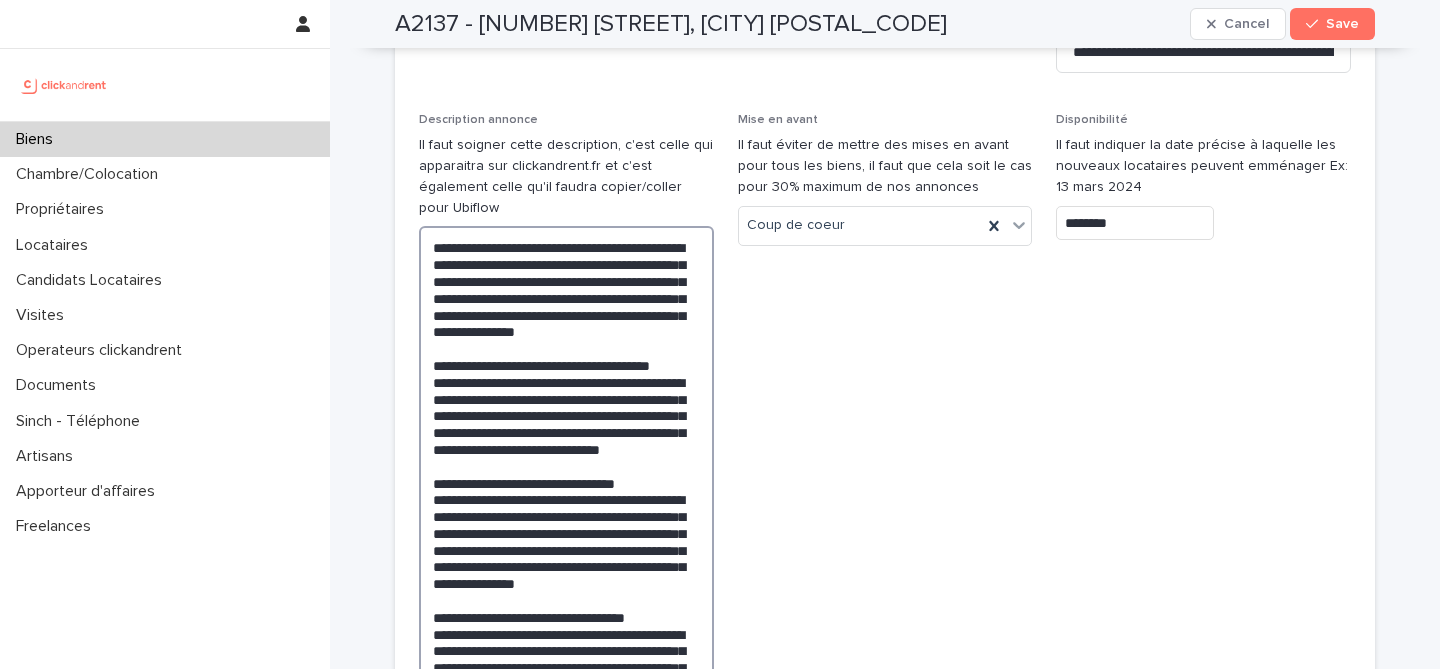 type on "**********" 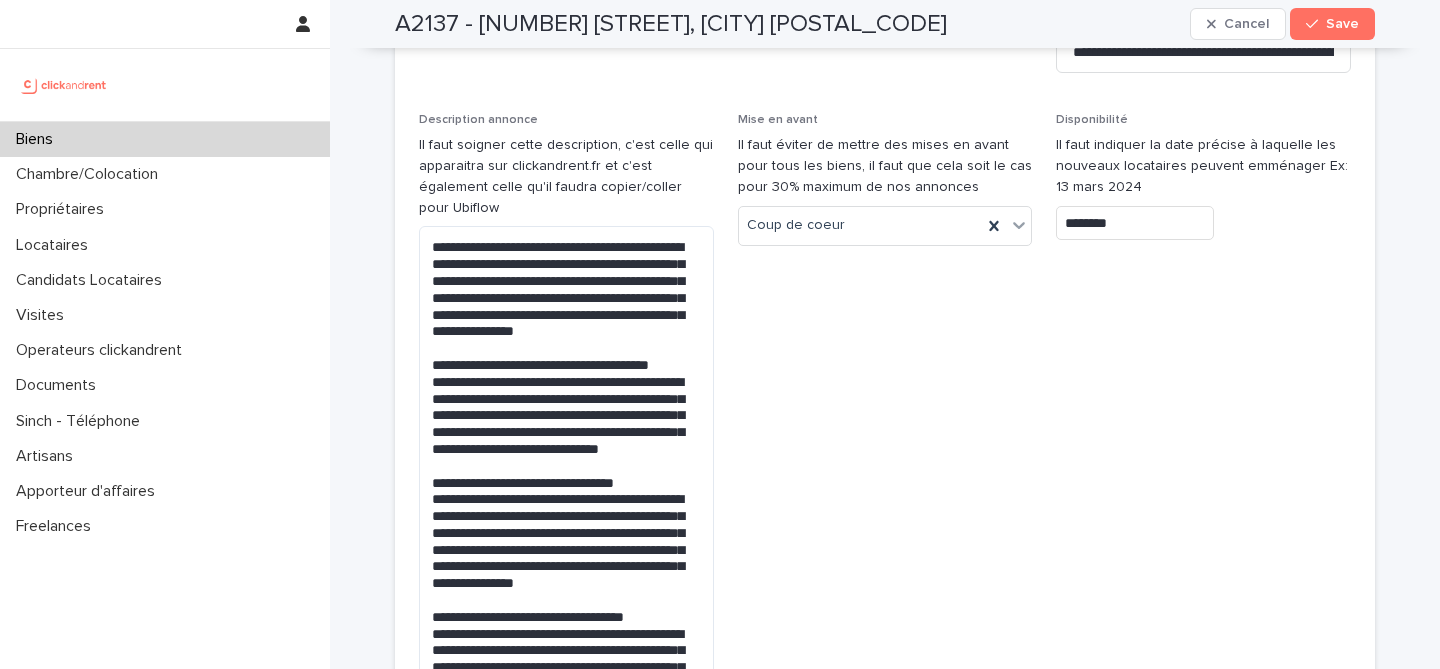 click on "Mise en avant Il faut éviter de mettre des mises en avant pour tous les biens, il faut que cela soit le cas pour 30% maximum de nos annonces Coup de coeur" at bounding box center (885, 468) 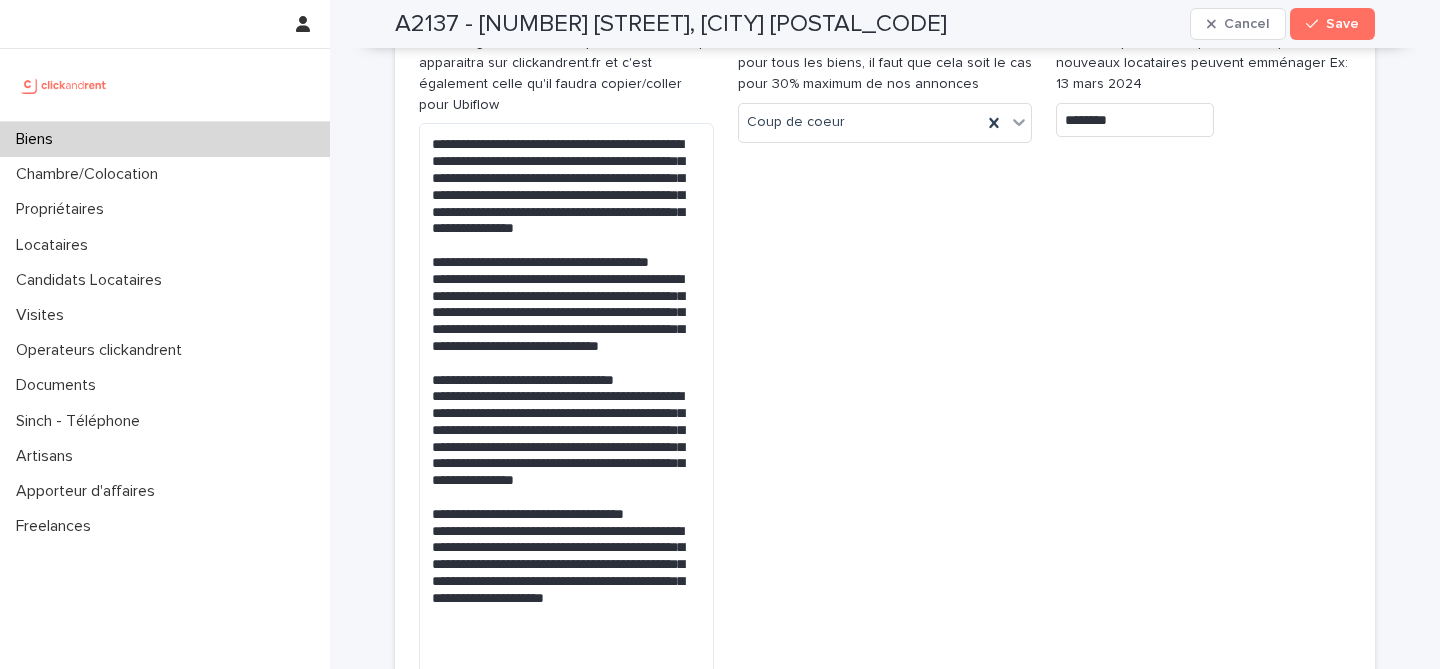 scroll, scrollTop: 6270, scrollLeft: 0, axis: vertical 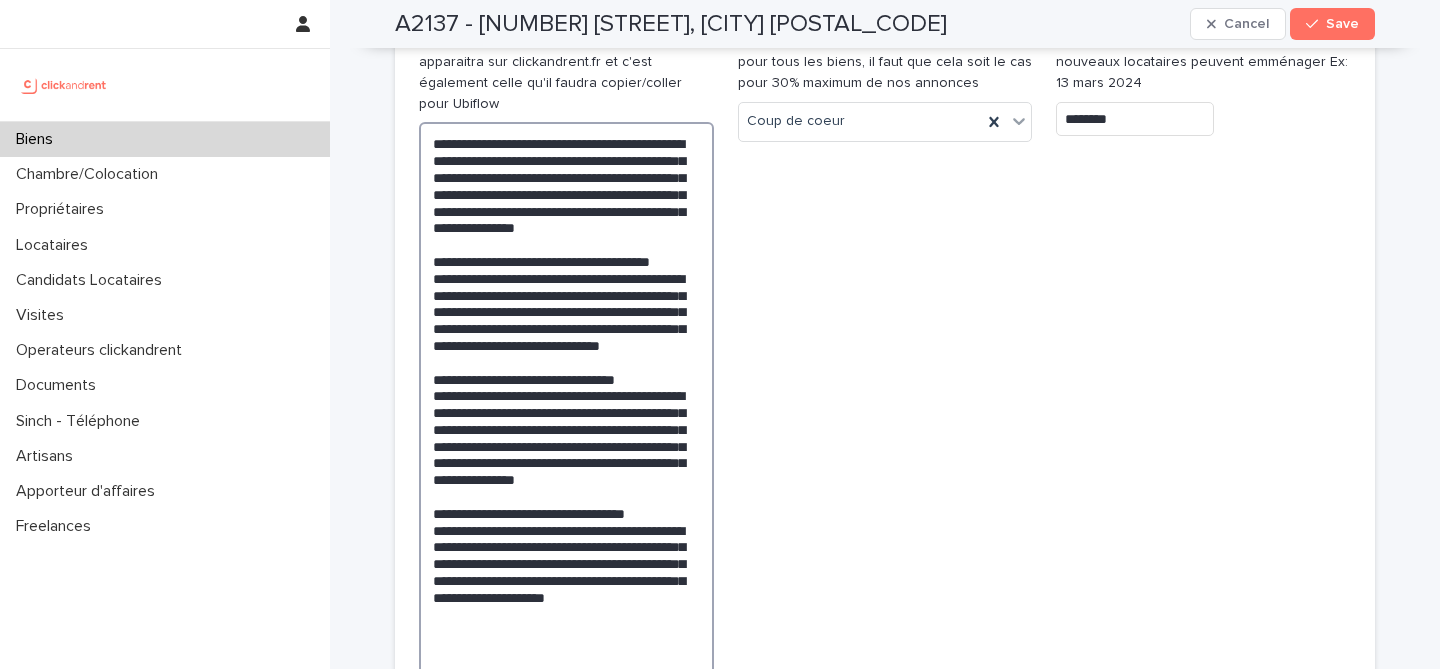 click at bounding box center (566, 412) 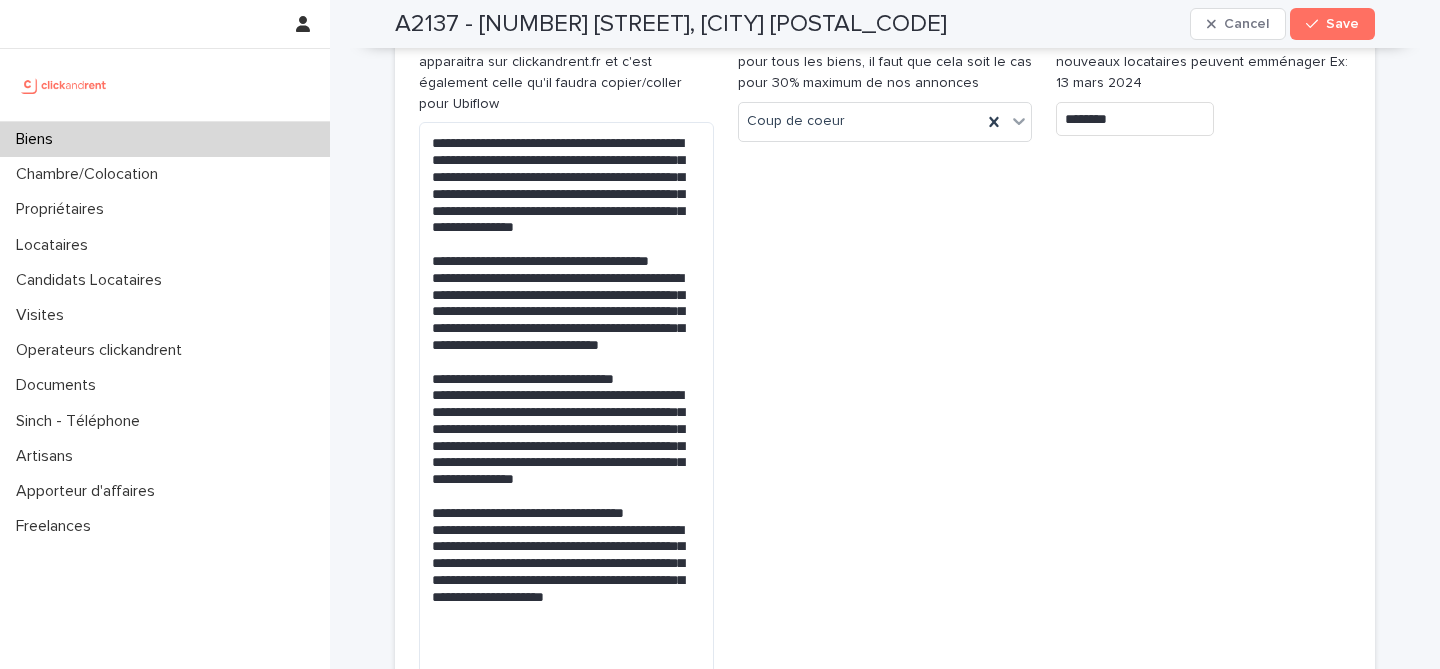 click on "Mise en avant Il faut éviter de mettre des mises en avant pour tous les biens, il faut que cela soit le cas pour 30% maximum de nos annonces Coup de coeur" at bounding box center (885, 364) 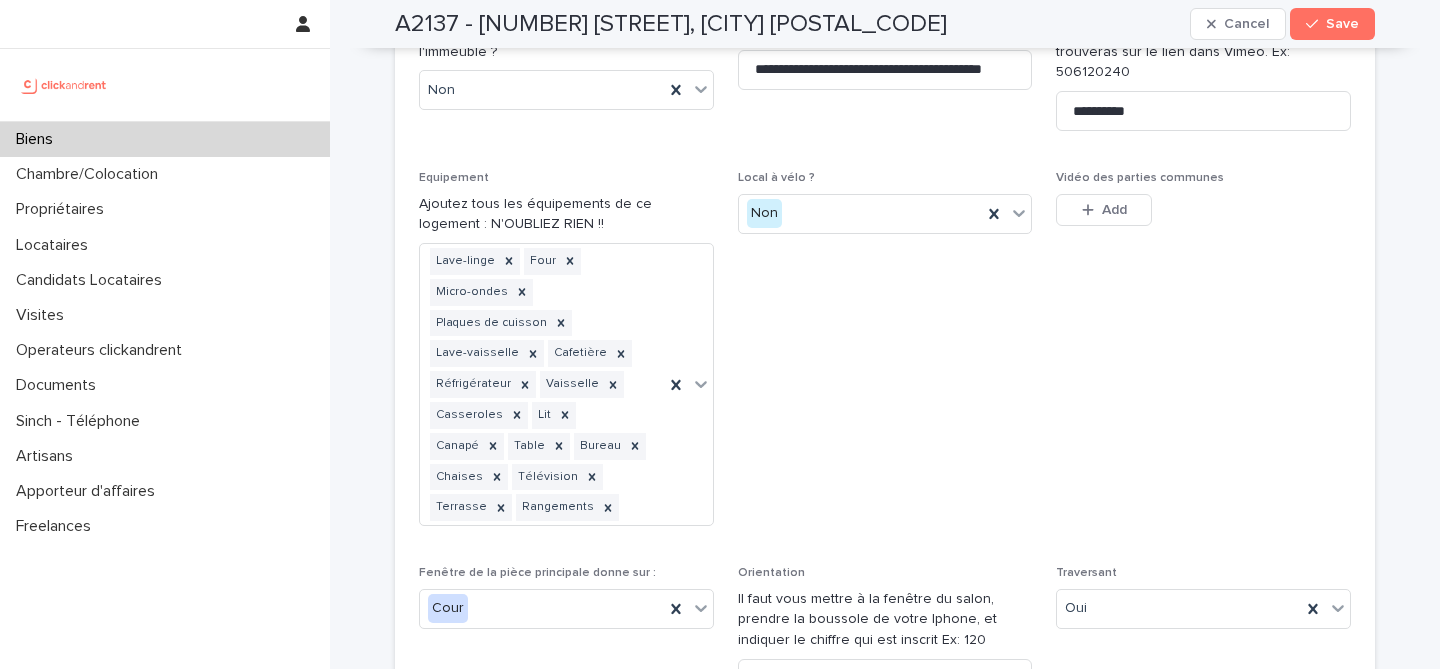 scroll, scrollTop: 7105, scrollLeft: 0, axis: vertical 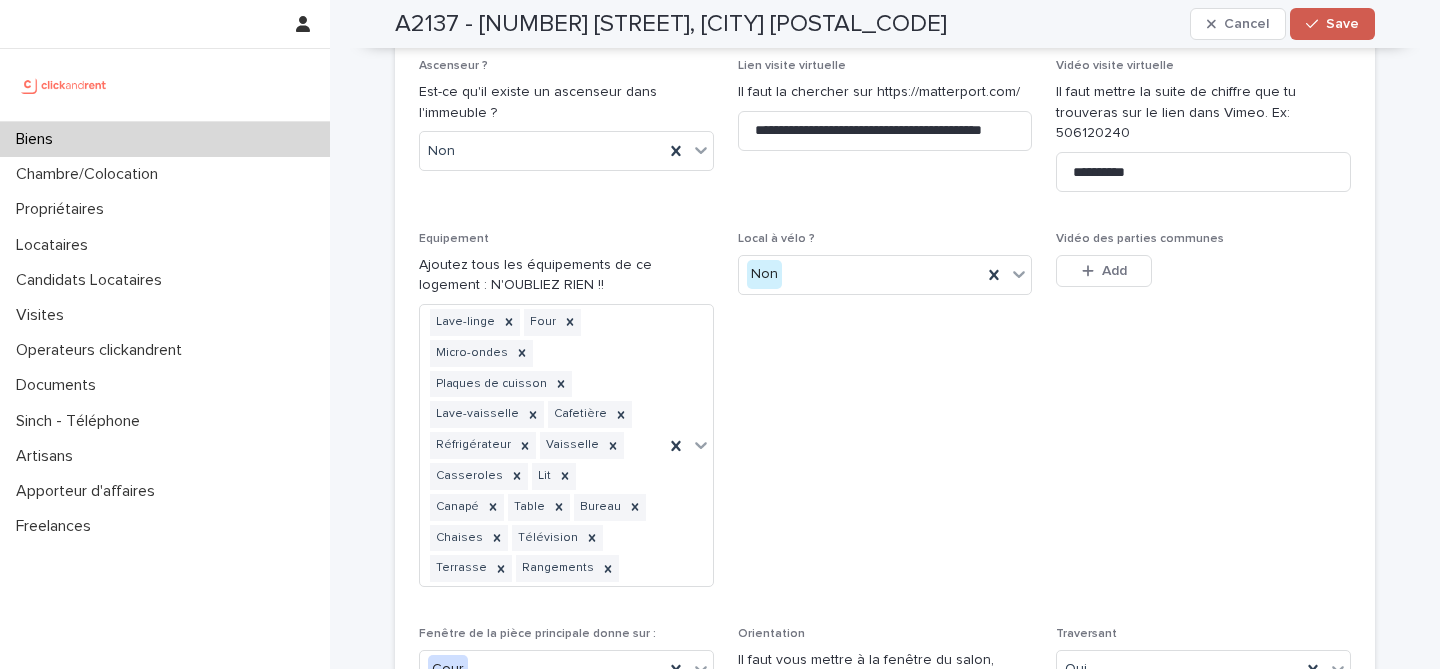 click on "Save" at bounding box center (1332, 24) 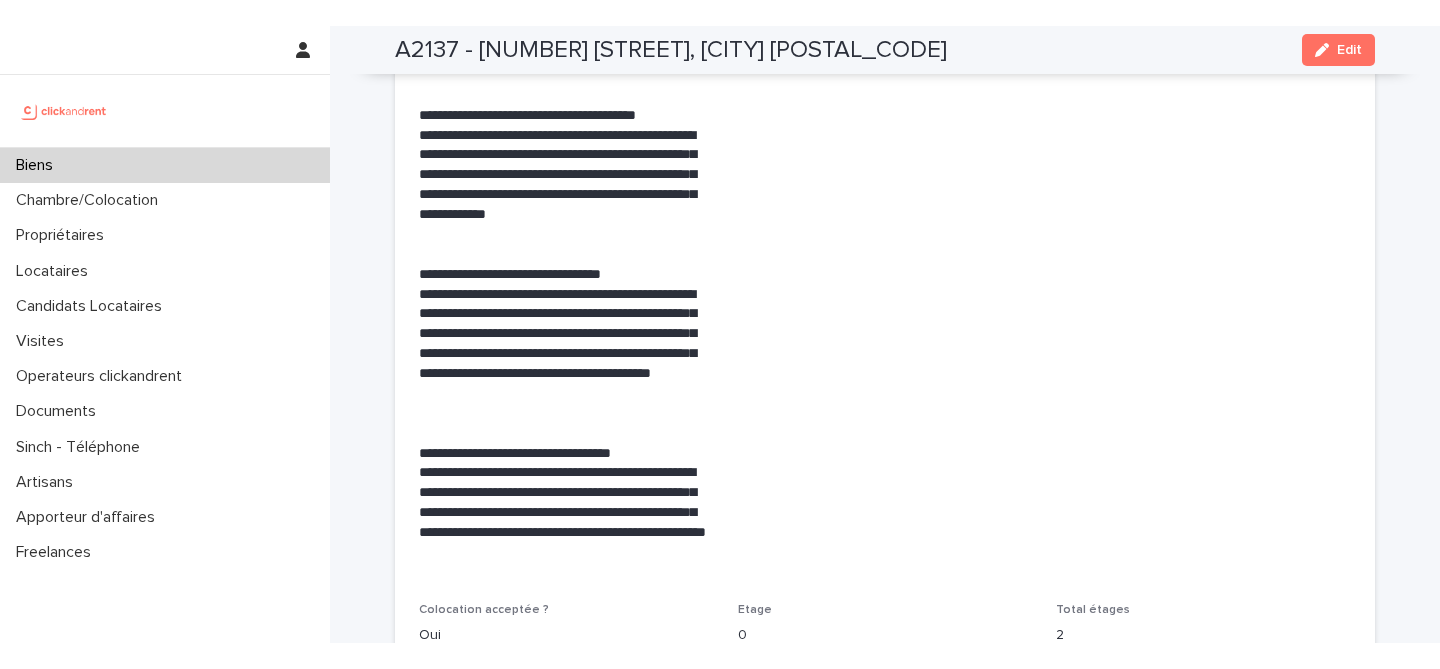 scroll, scrollTop: 3952, scrollLeft: 0, axis: vertical 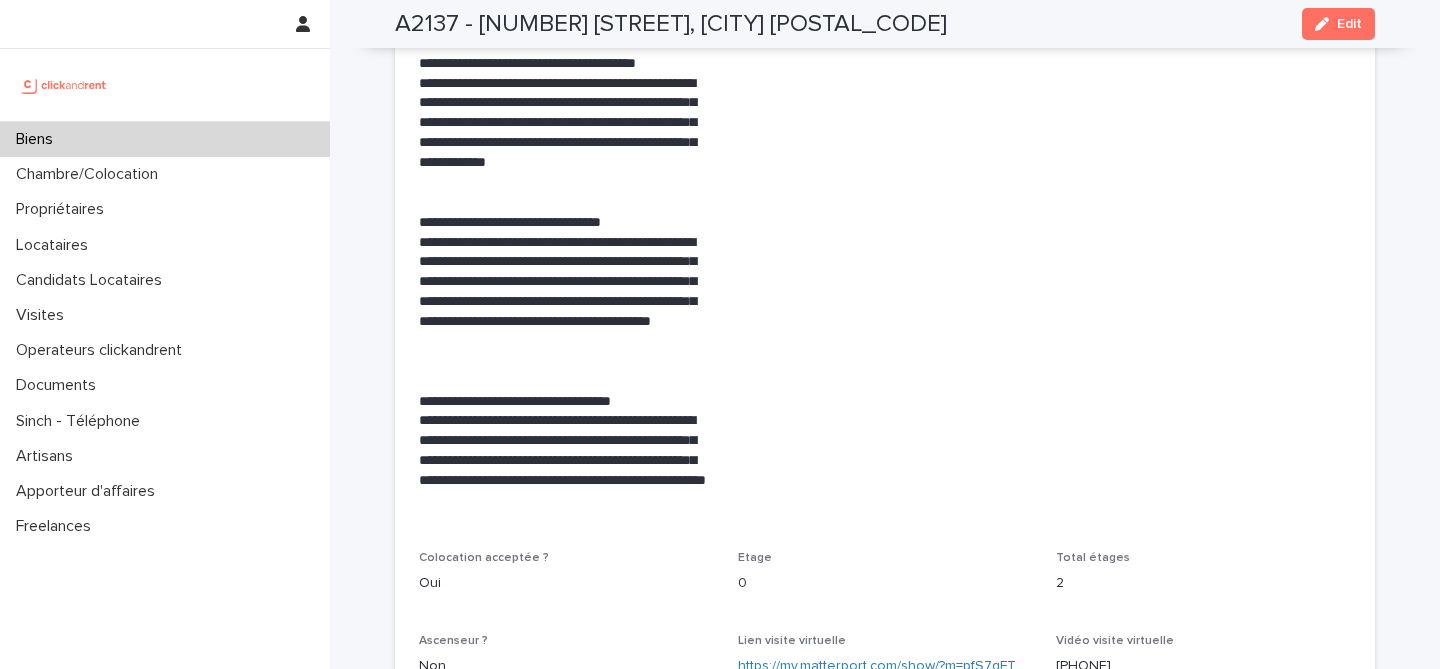 click on "A2137 - 15 rue Valentin Hauy,  Amiens 80000 Edit" at bounding box center (885, 24) 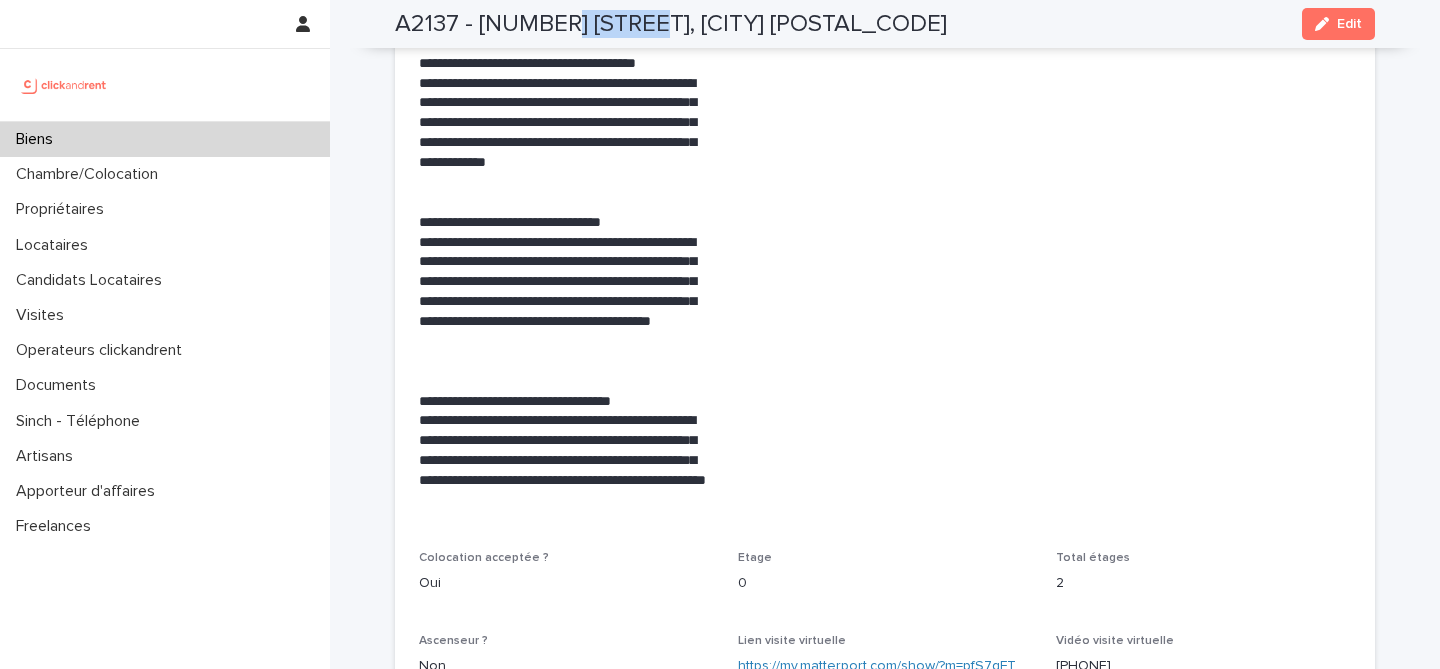 click on "A2137 - 15 rue Valentin Hauy,  Amiens 80000" at bounding box center [671, 24] 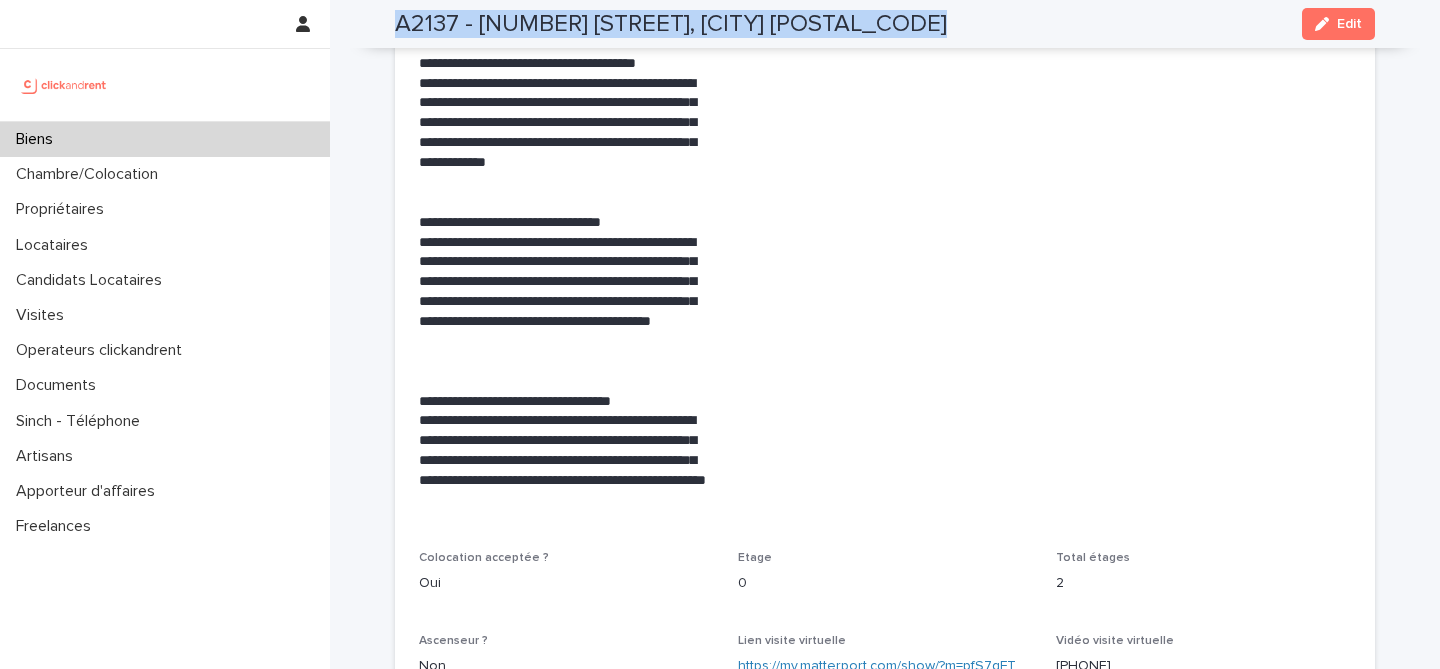 copy on "A2137 - 15 rue Valentin Hauy,  Amiens 80000 Edit" 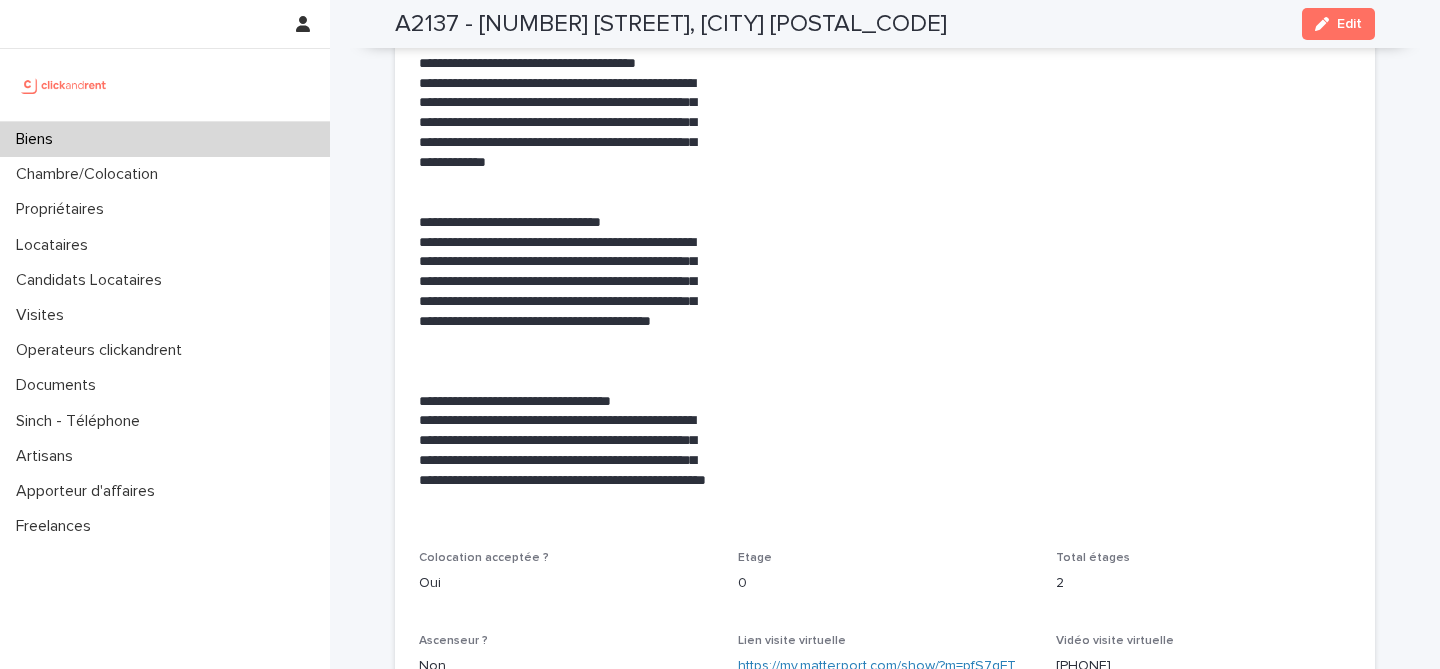 click on "Mise en avant Coup de coeur" at bounding box center [885, 199] 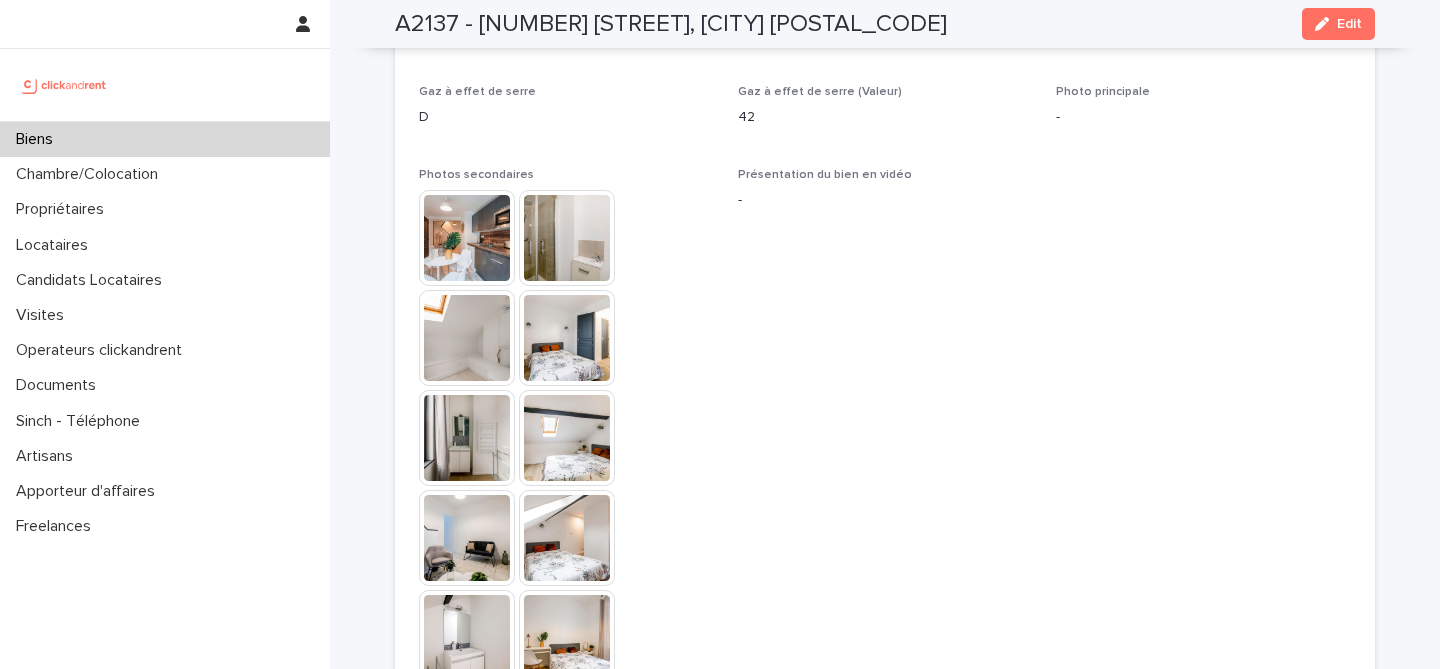 scroll, scrollTop: 5282, scrollLeft: 0, axis: vertical 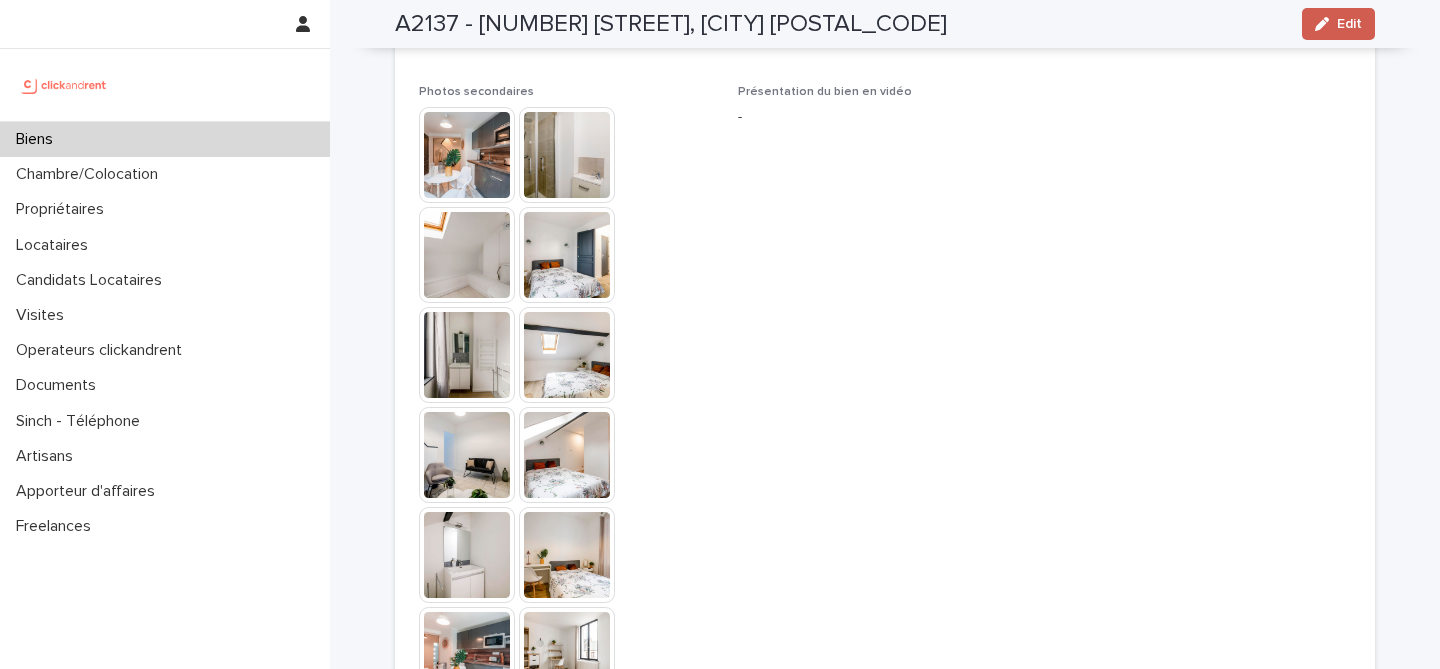 click 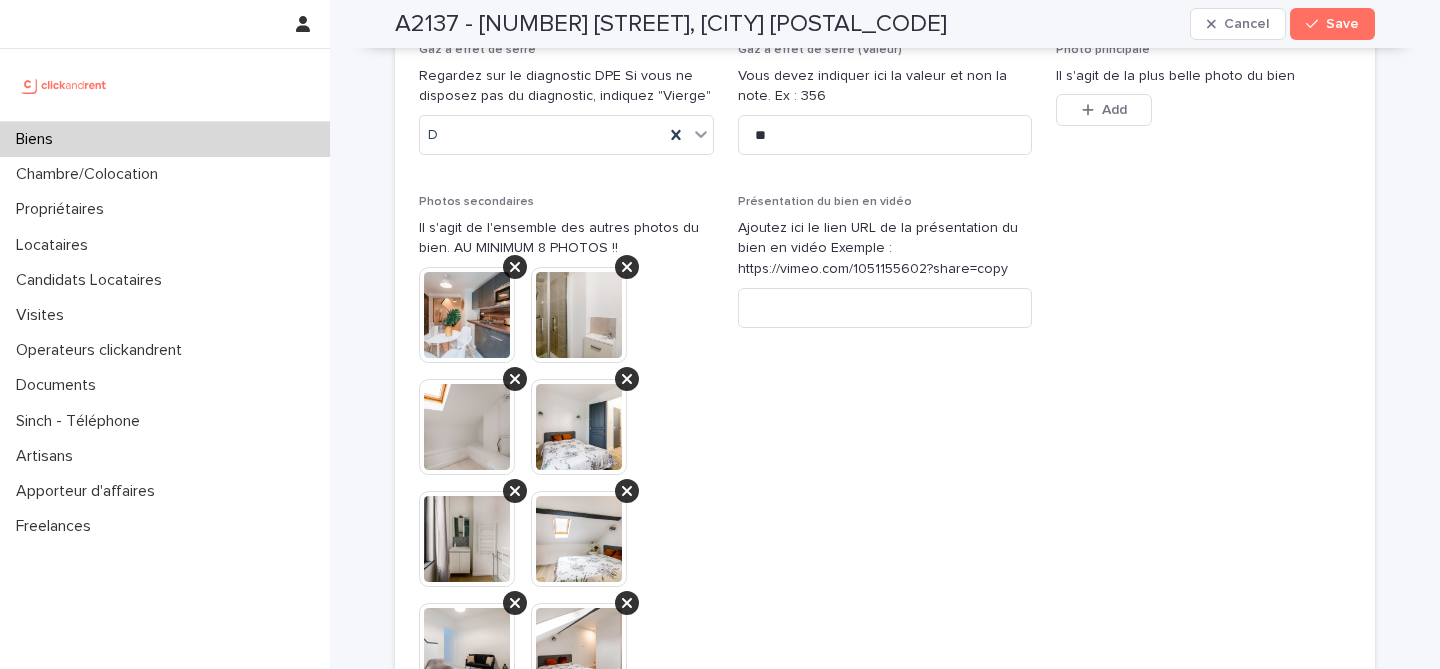 scroll, scrollTop: 8401, scrollLeft: 0, axis: vertical 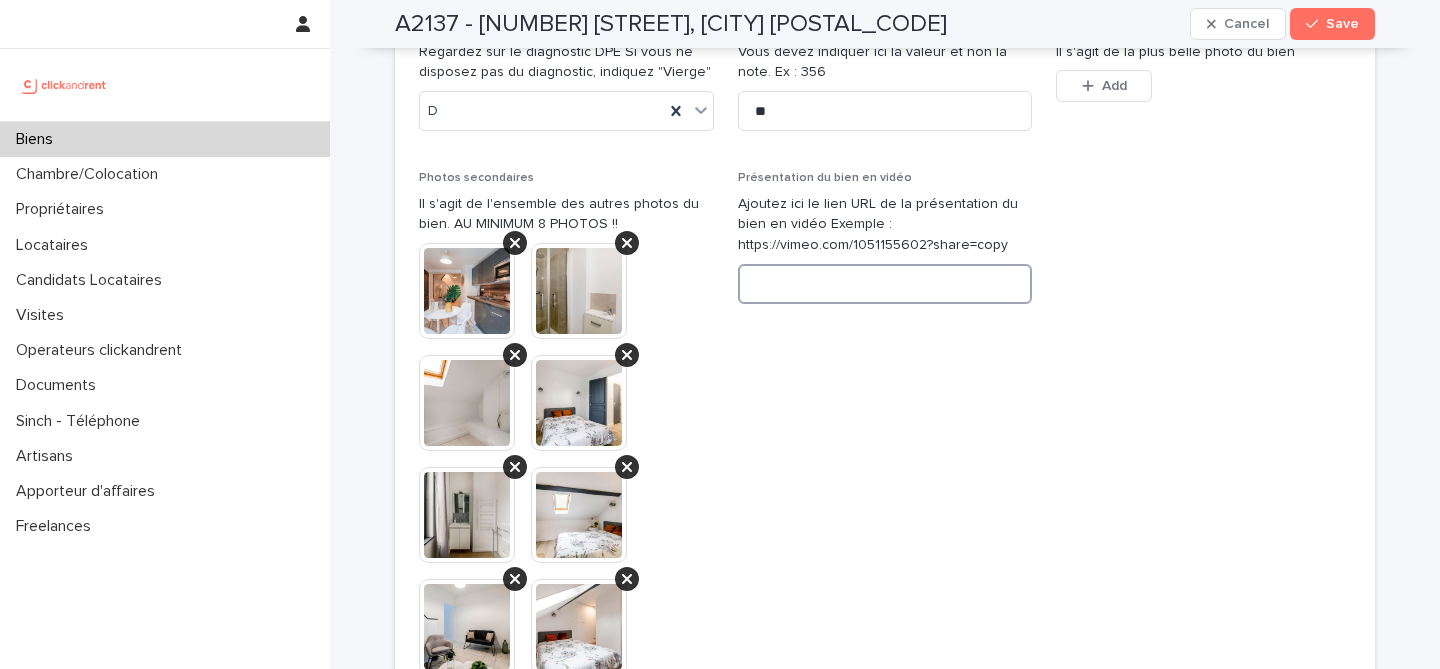 click at bounding box center [885, 284] 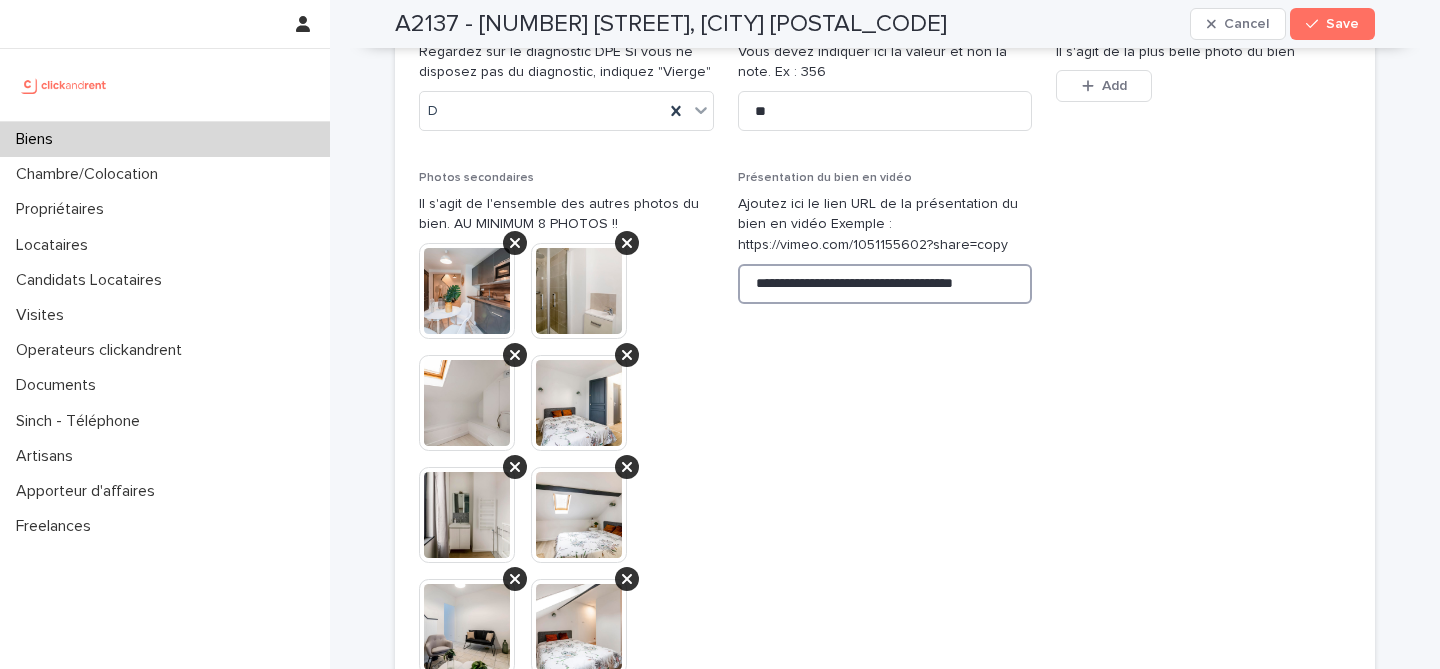 scroll, scrollTop: 0, scrollLeft: 2, axis: horizontal 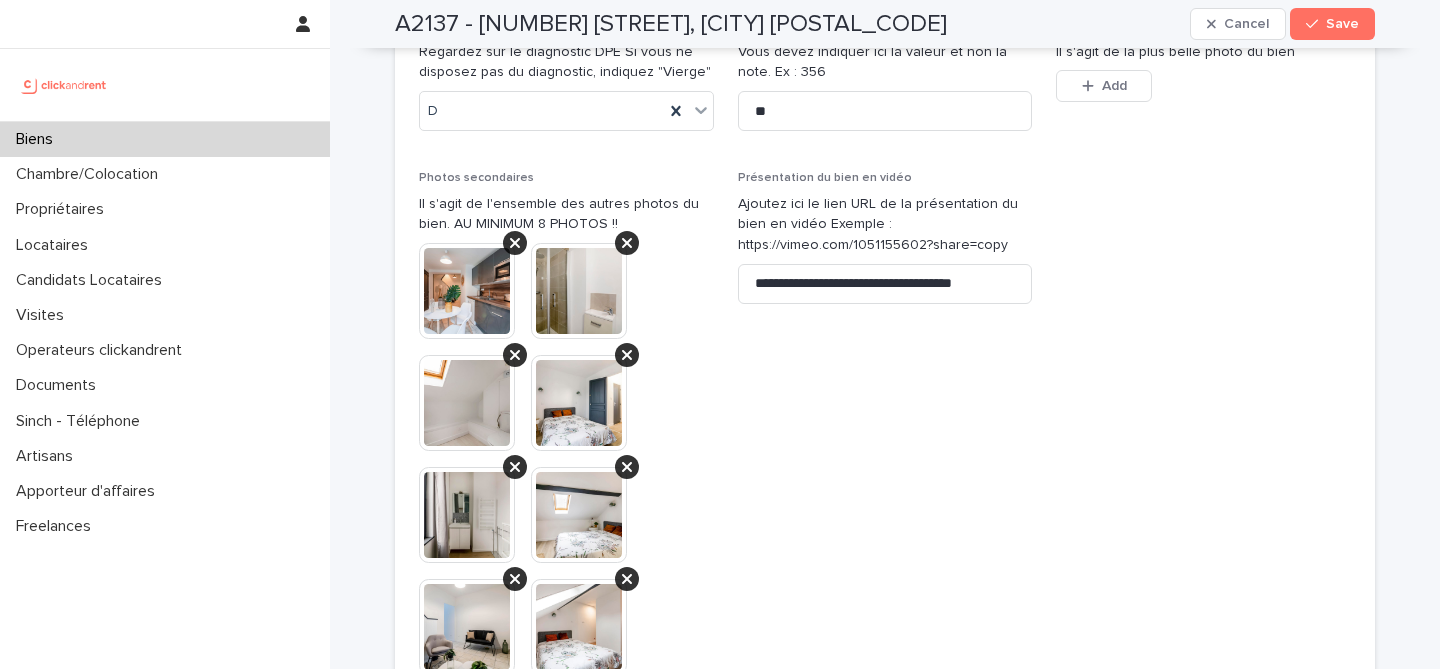 click at bounding box center (1203, 1387) 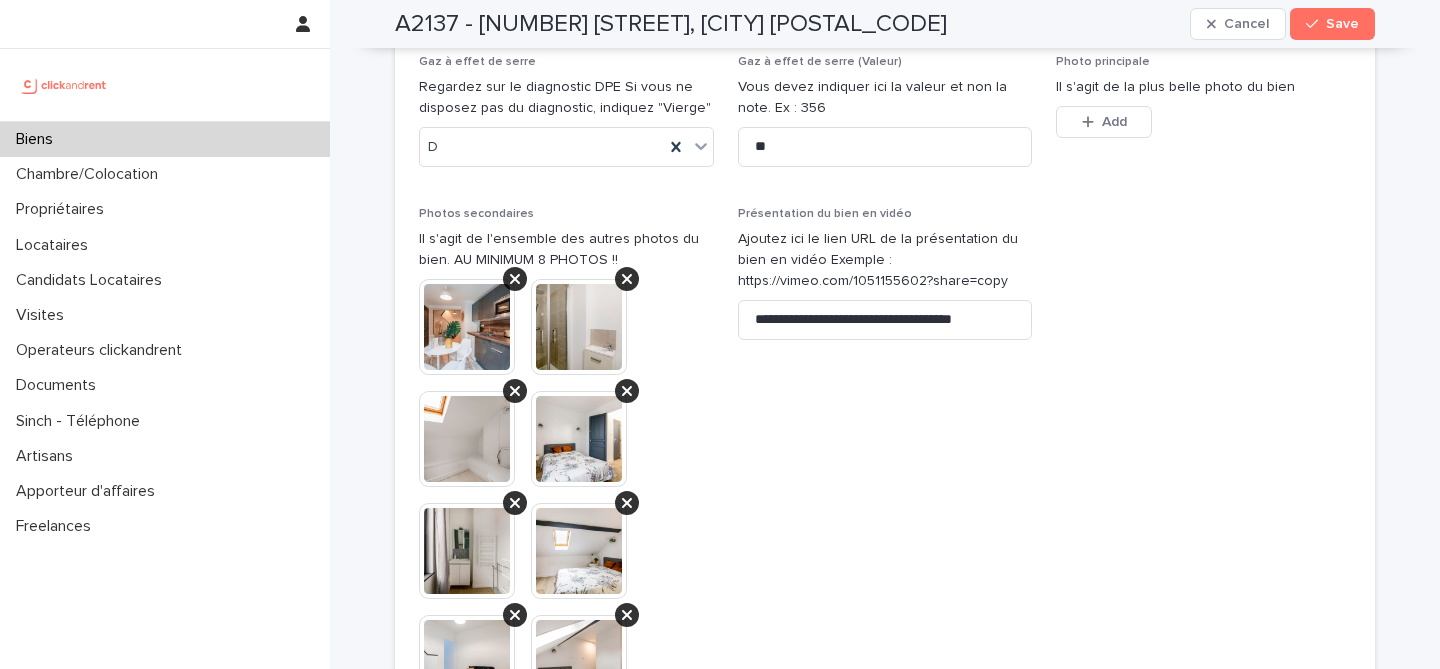 scroll, scrollTop: 8471, scrollLeft: 0, axis: vertical 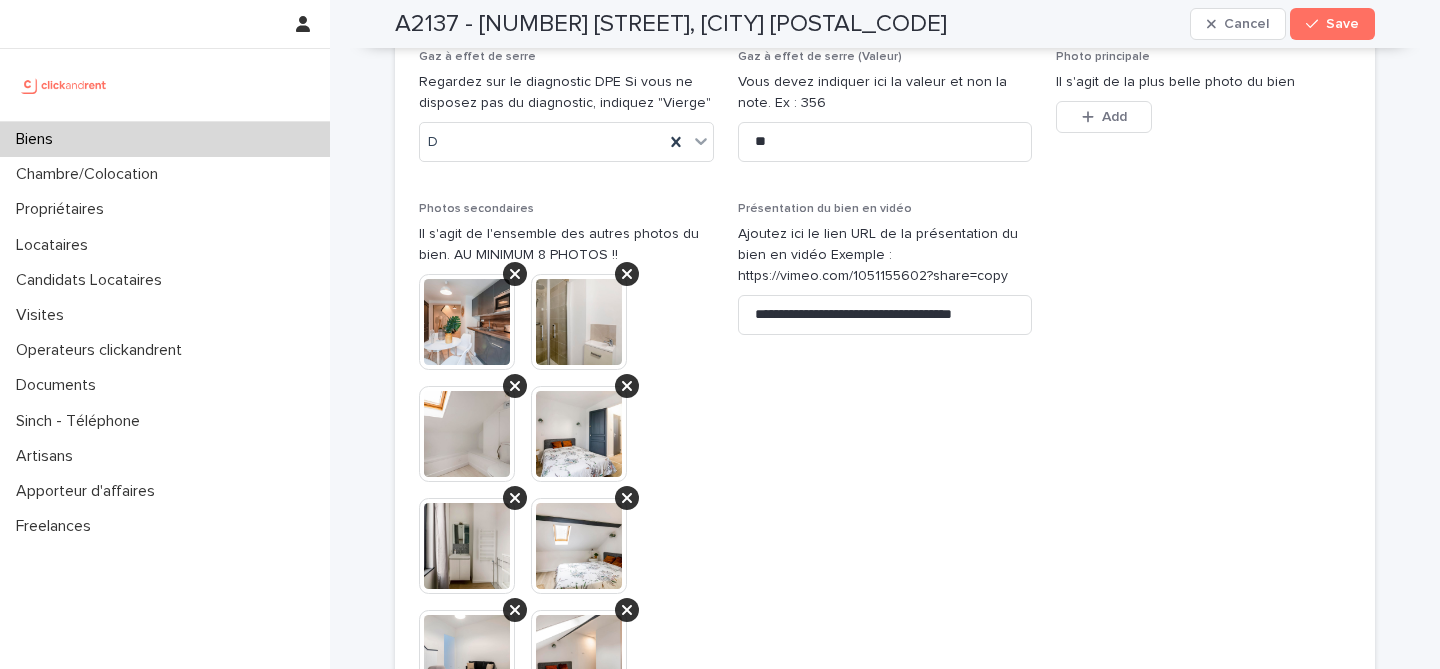 click at bounding box center (467, 658) 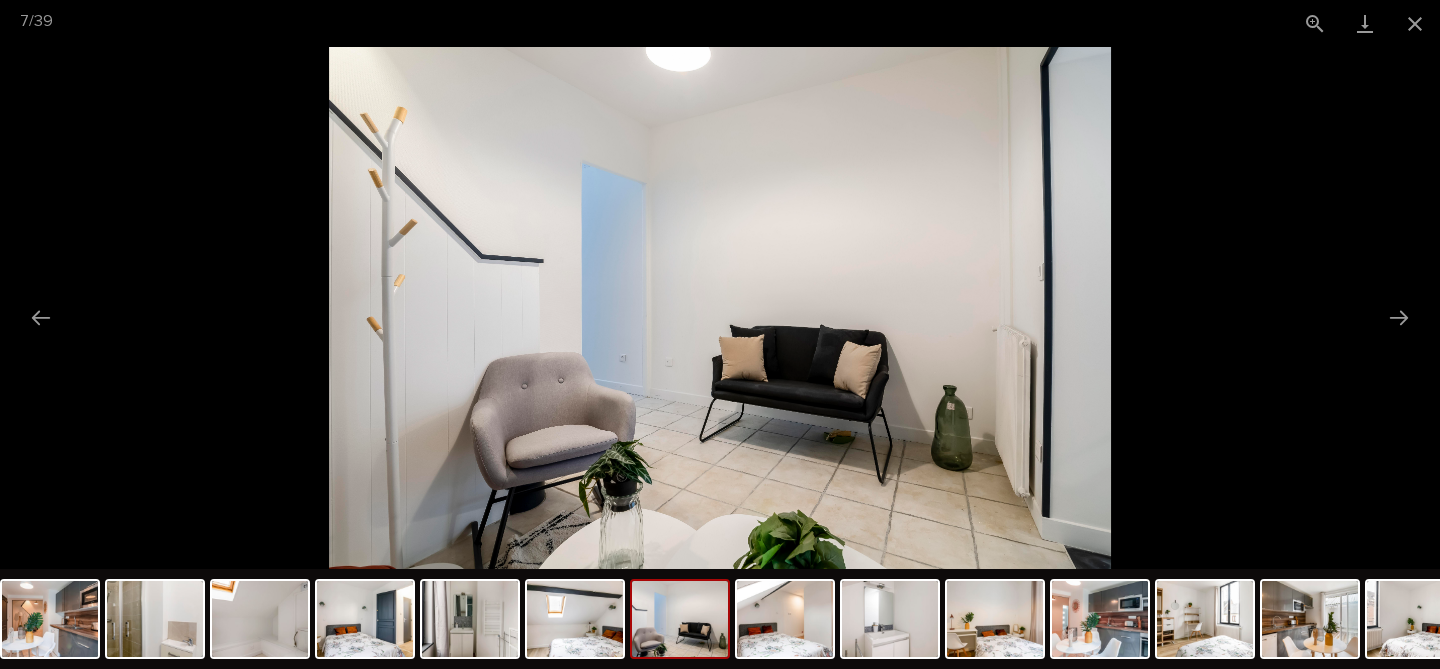 click at bounding box center (720, 308) 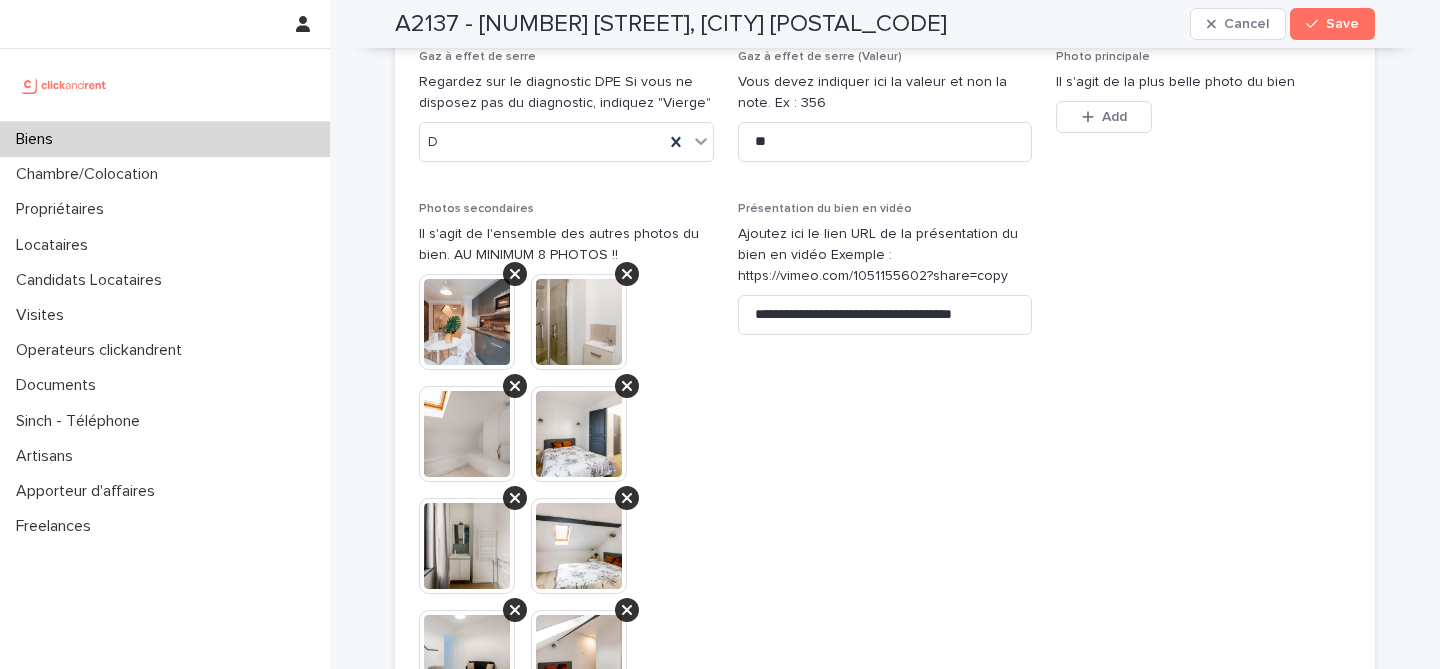 click at bounding box center (467, 658) 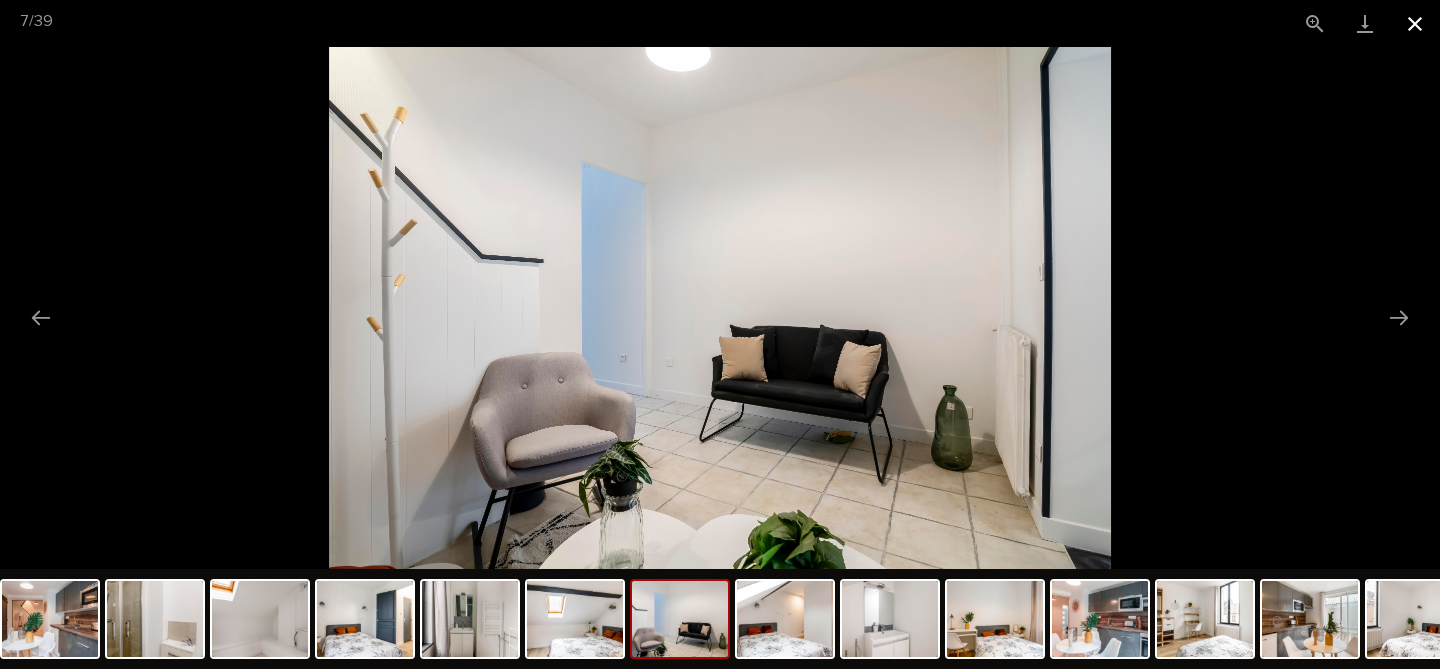 click at bounding box center (1415, 23) 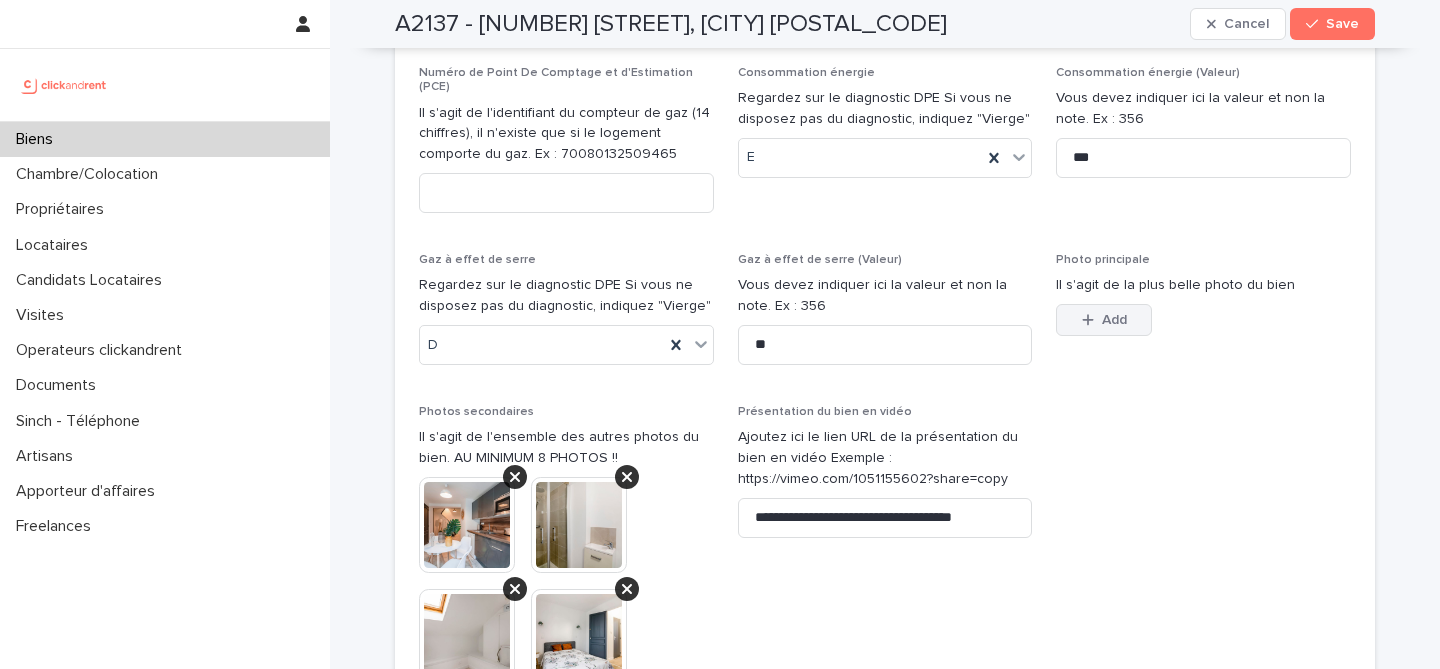 scroll, scrollTop: 8244, scrollLeft: 0, axis: vertical 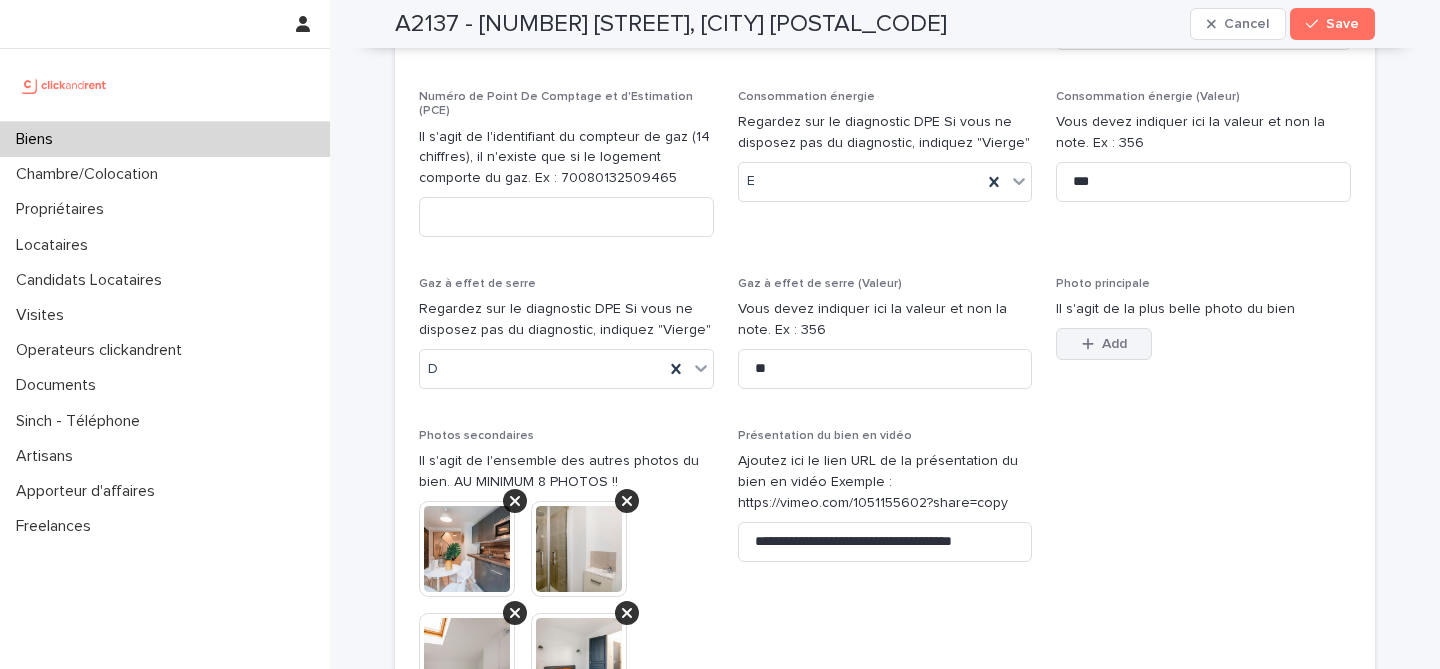 click 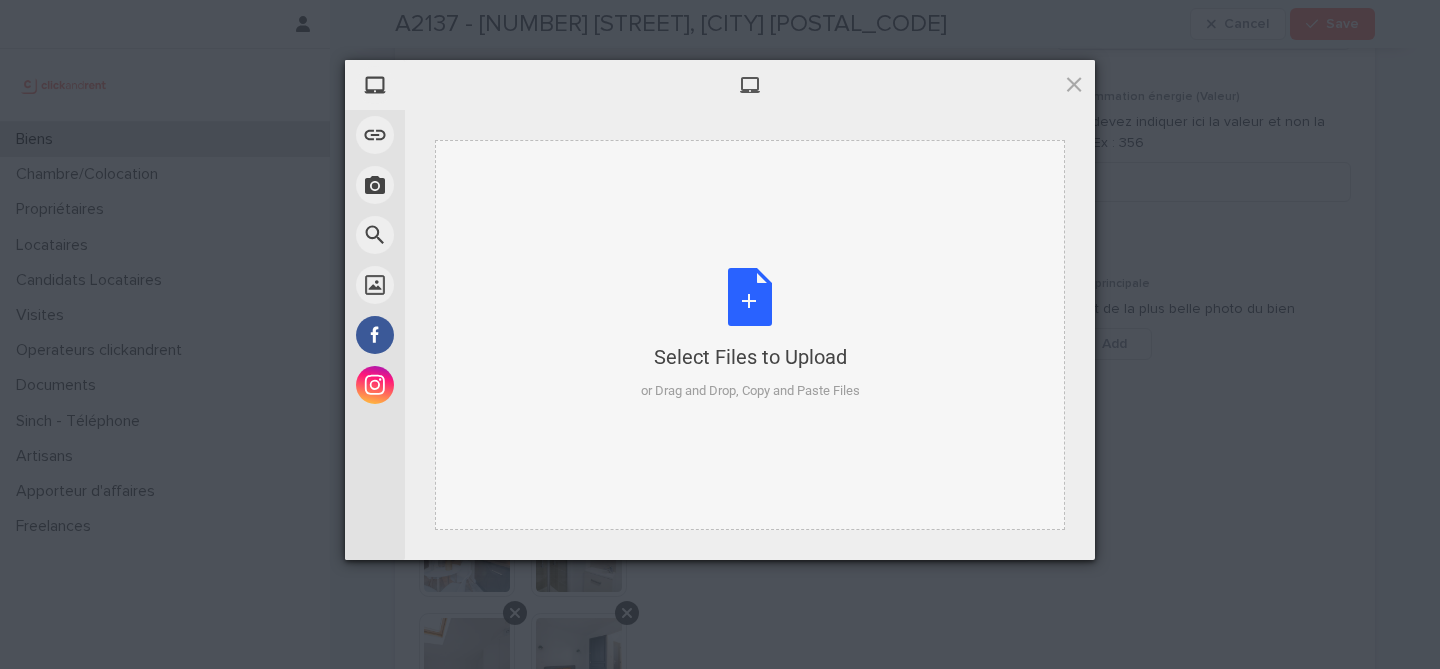 click on "Select Files to Upload
or Drag and Drop, Copy and Paste Files" at bounding box center (750, 334) 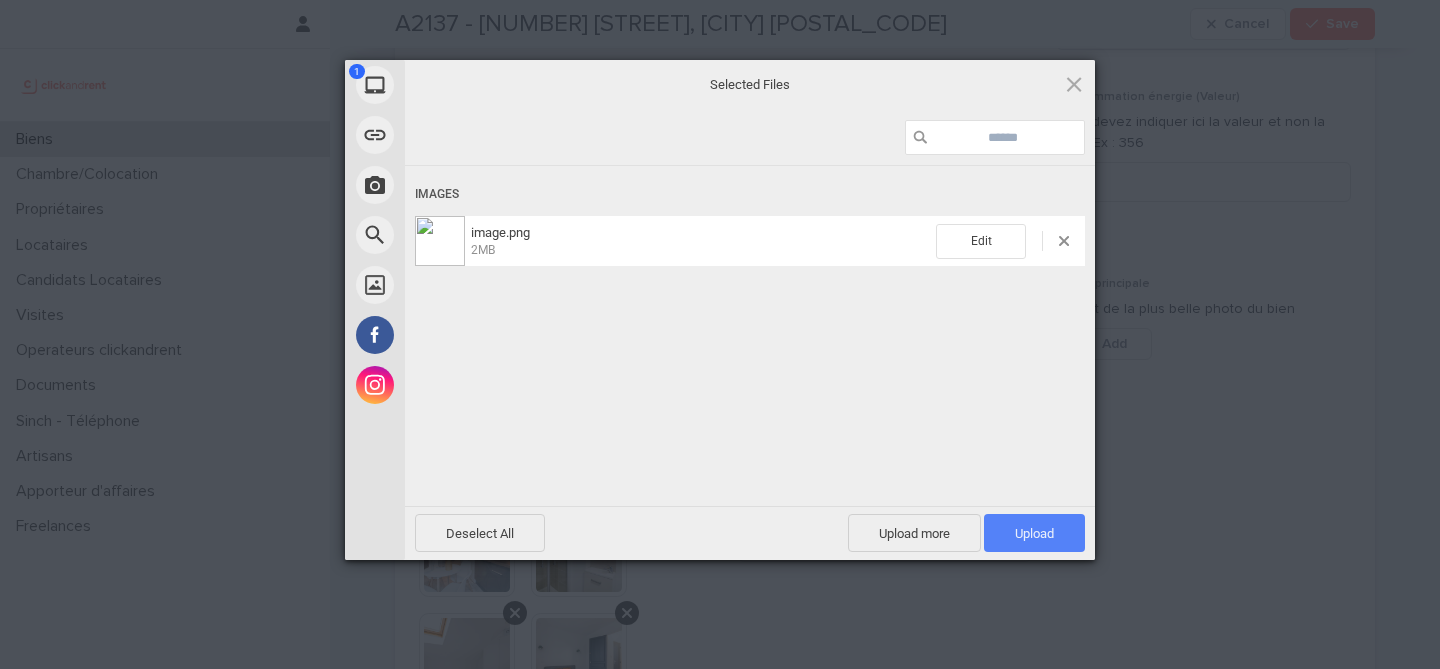 click on "Upload
1" at bounding box center [1034, 533] 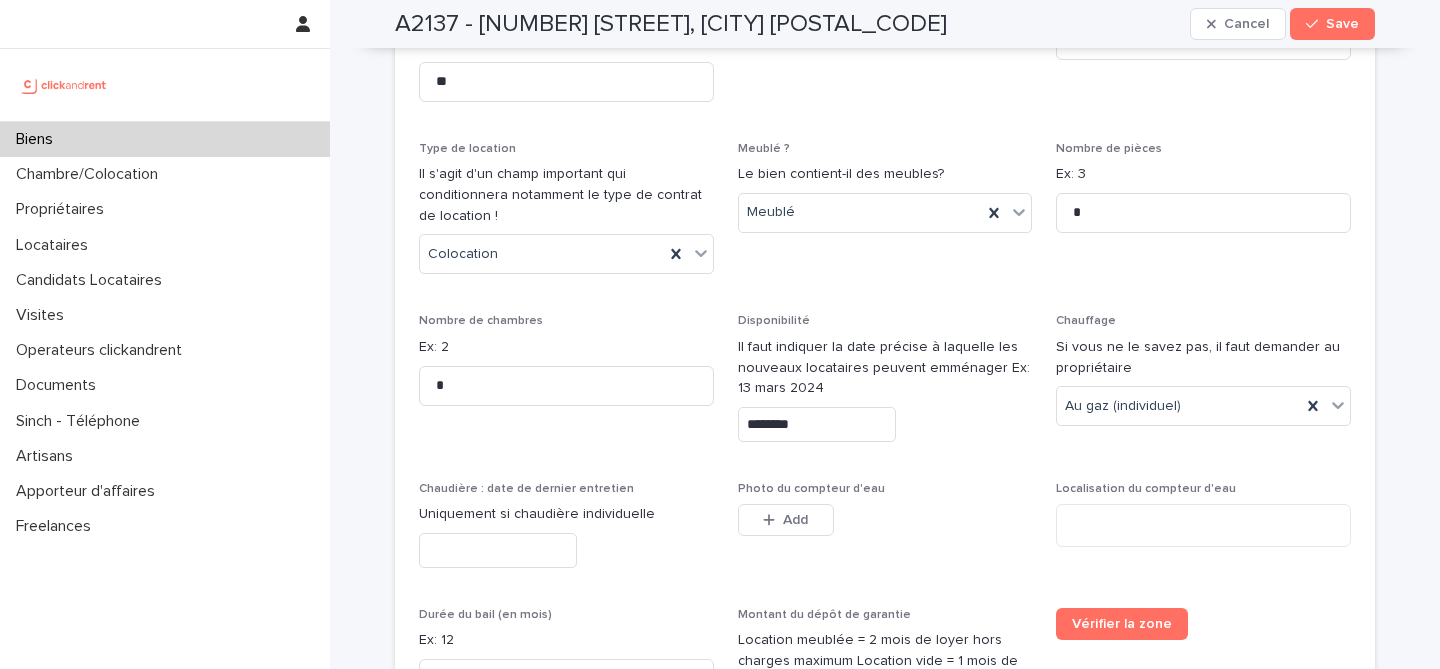 scroll, scrollTop: 3389, scrollLeft: 0, axis: vertical 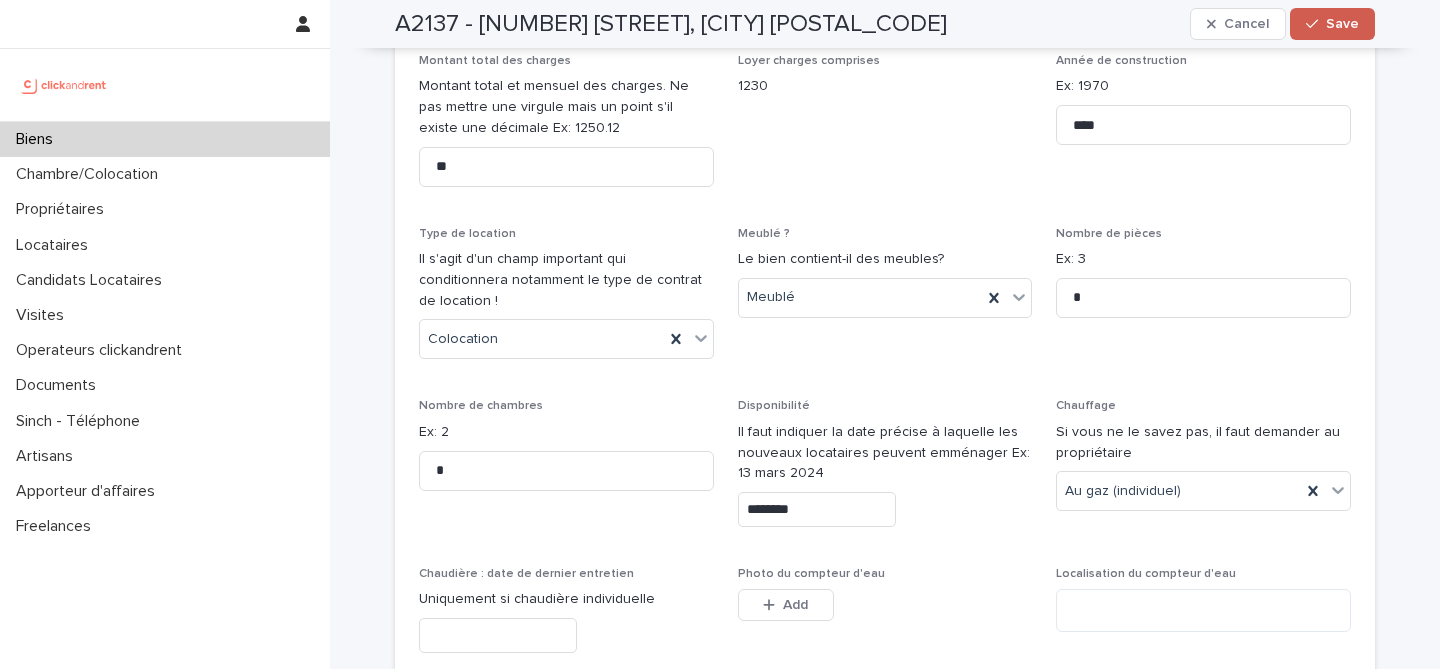 click on "Save" at bounding box center [1332, 24] 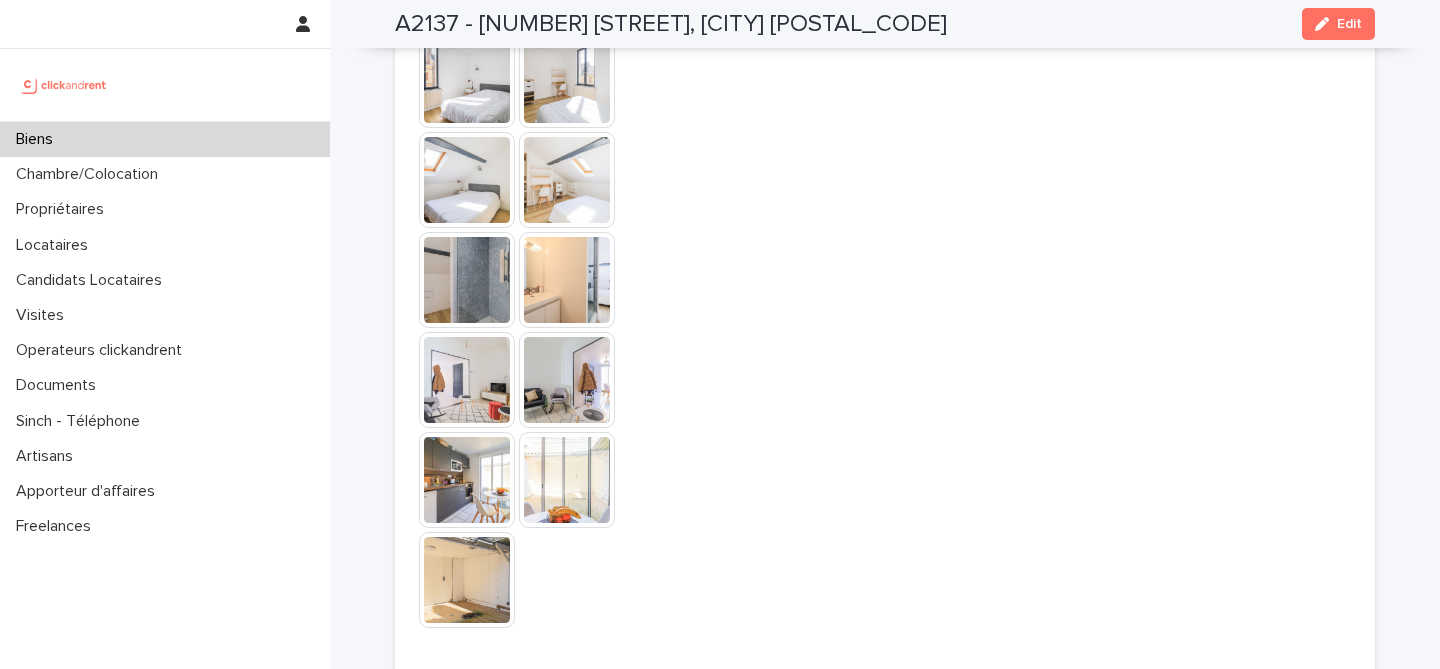 scroll, scrollTop: 6970, scrollLeft: 0, axis: vertical 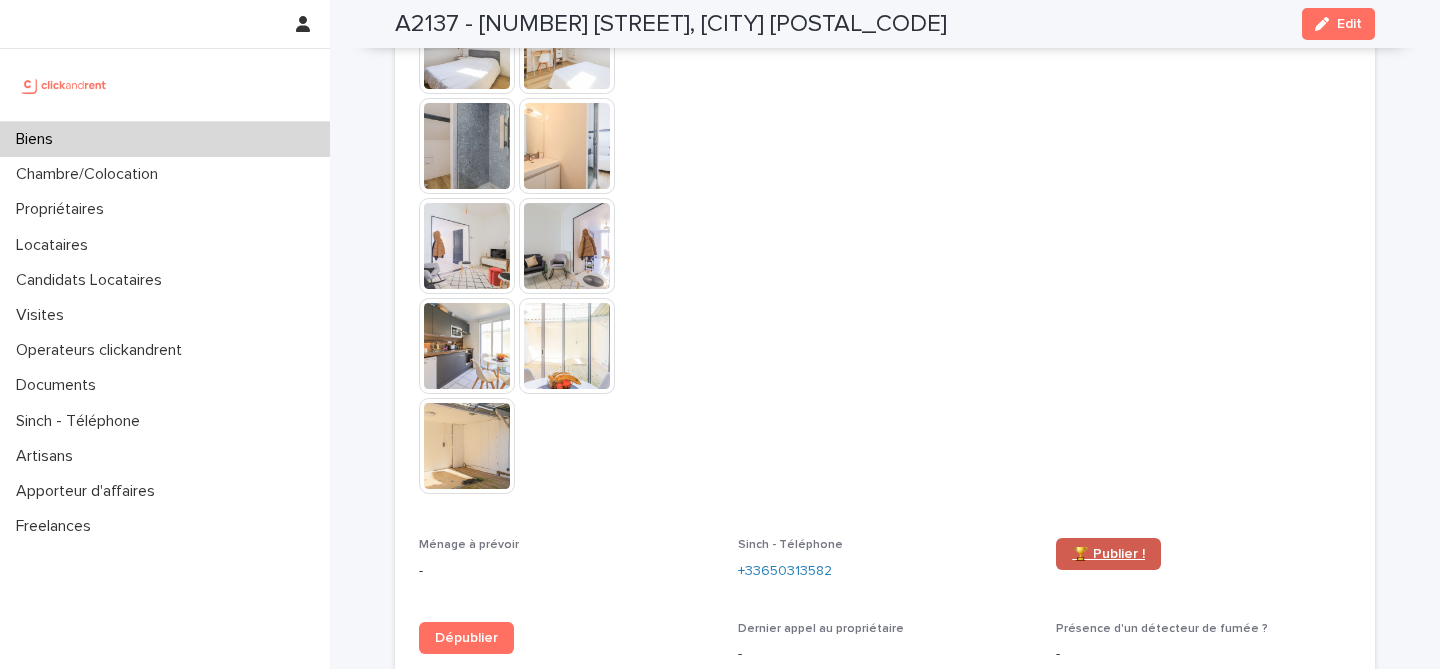 click on "🏆  Publier !" at bounding box center (1108, 554) 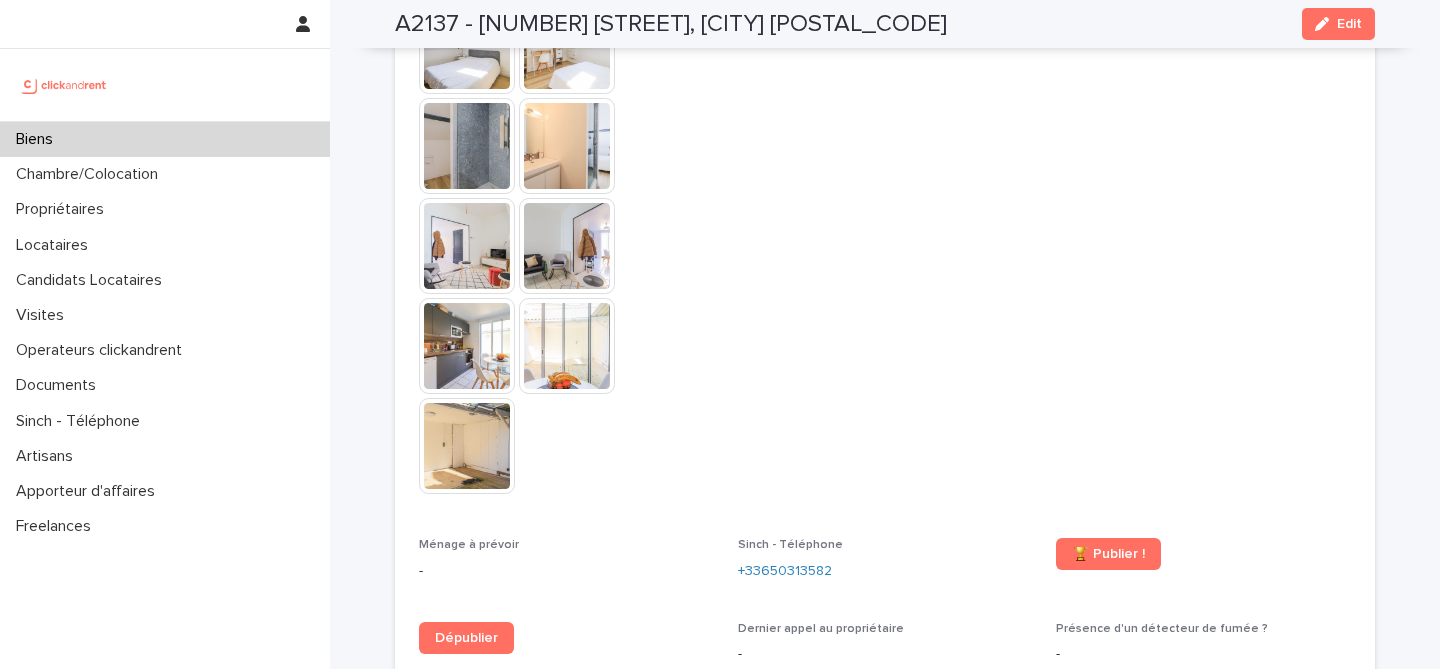 click on "Biens" at bounding box center [165, 139] 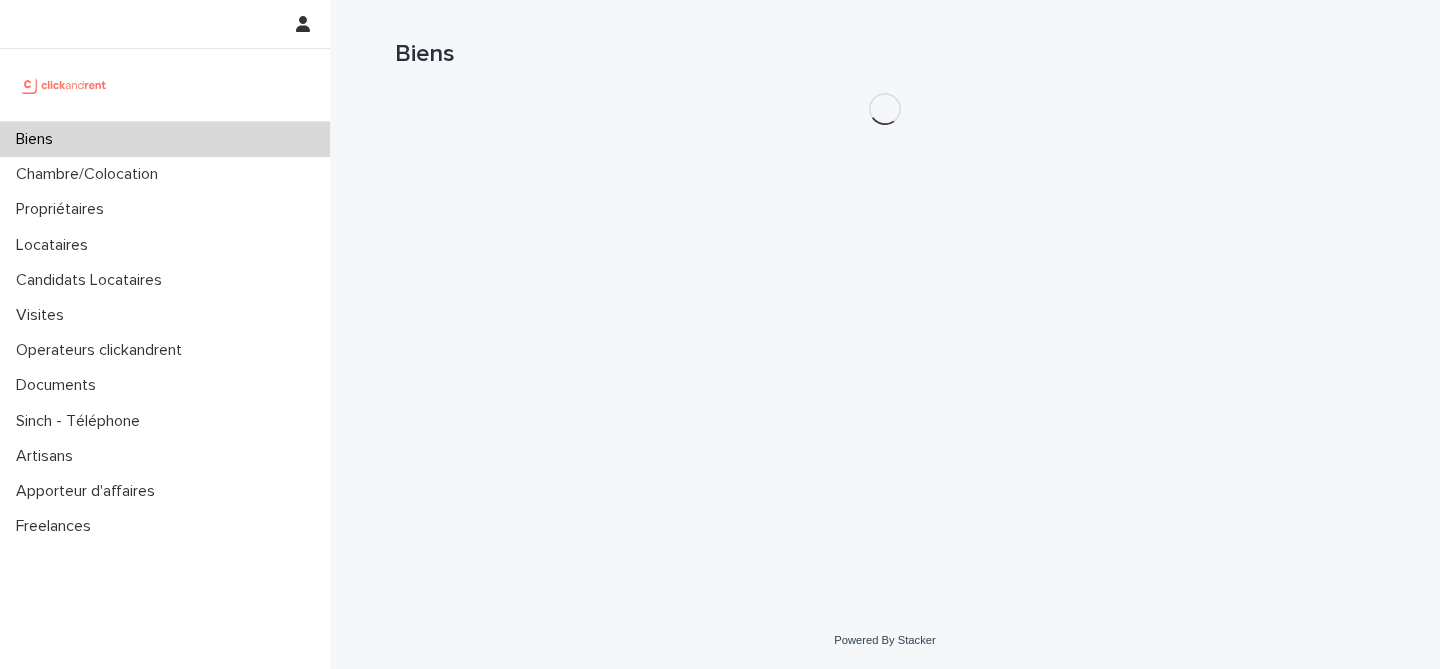 scroll, scrollTop: 0, scrollLeft: 0, axis: both 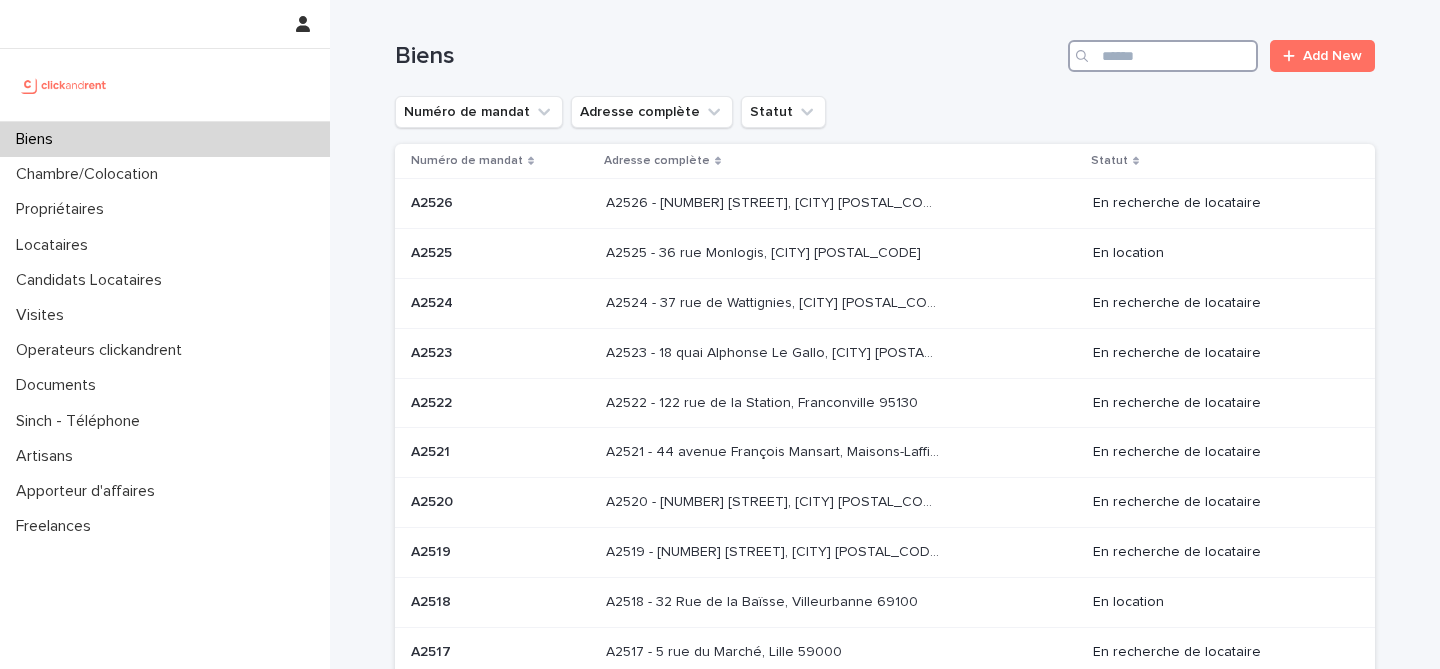 click at bounding box center [1163, 56] 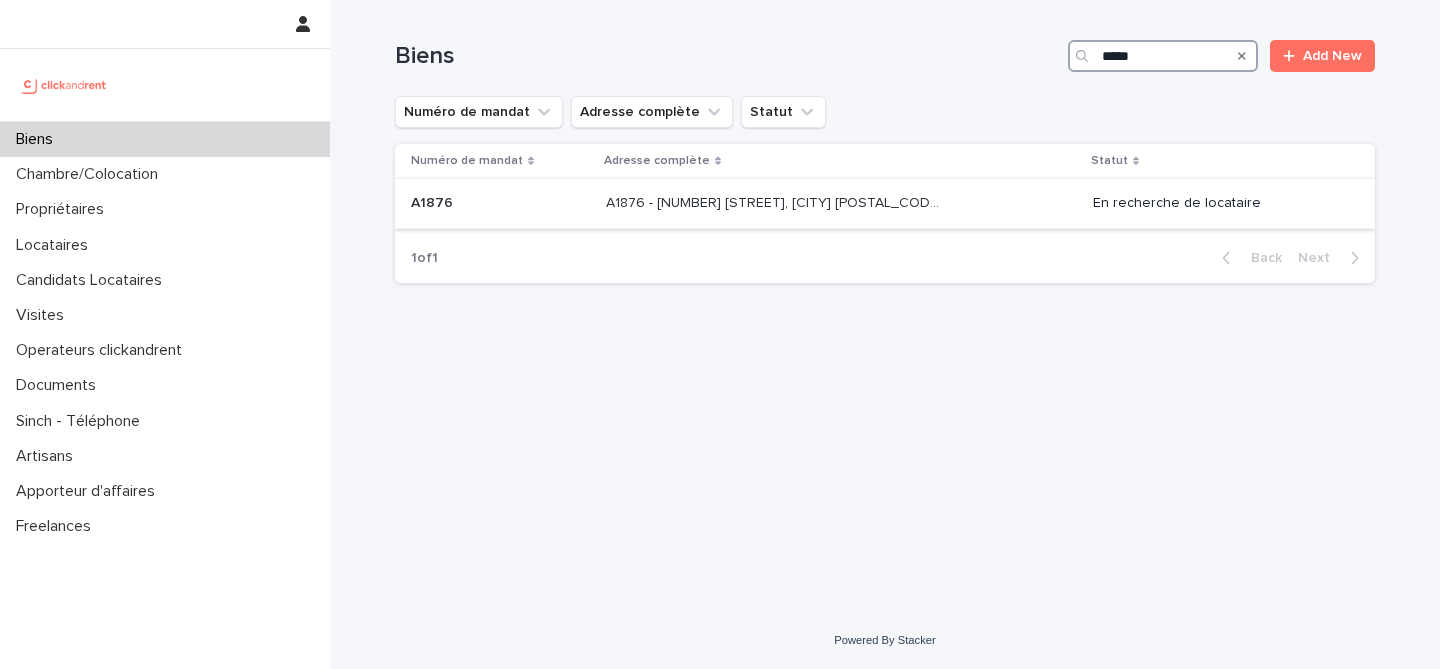 type on "*****" 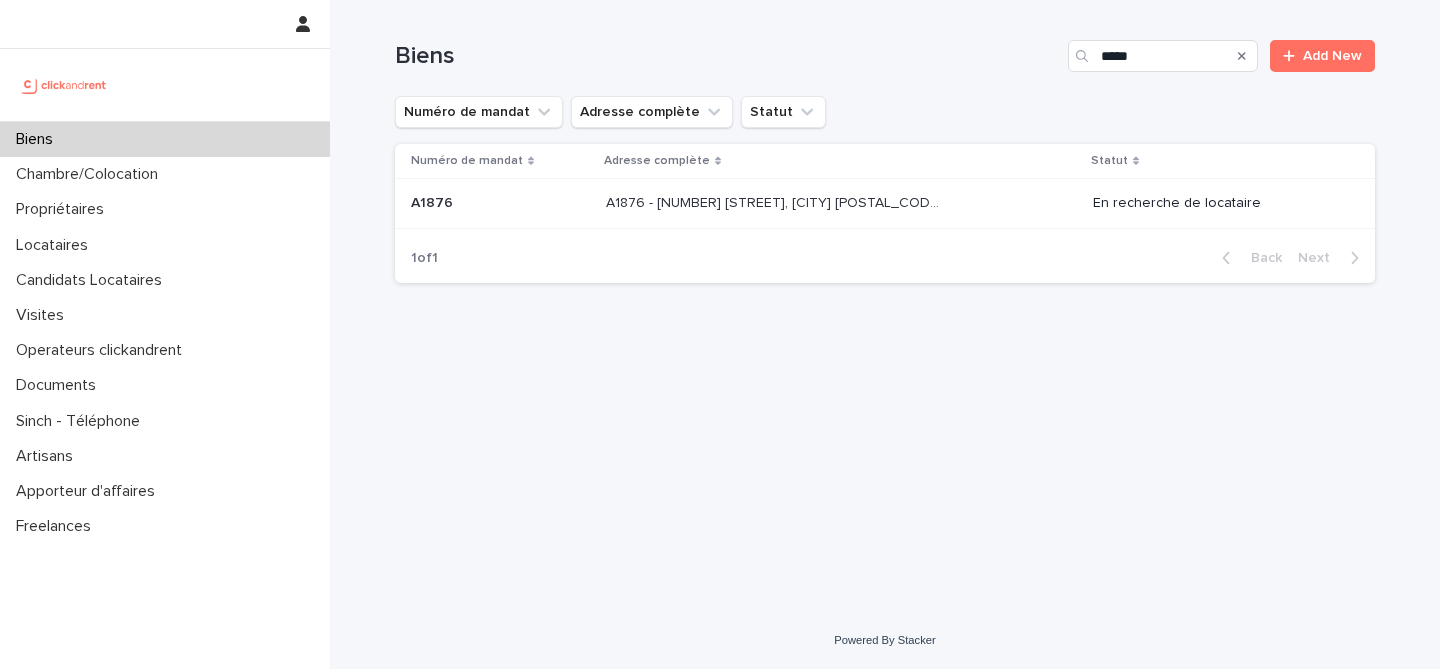 click at bounding box center (500, 203) 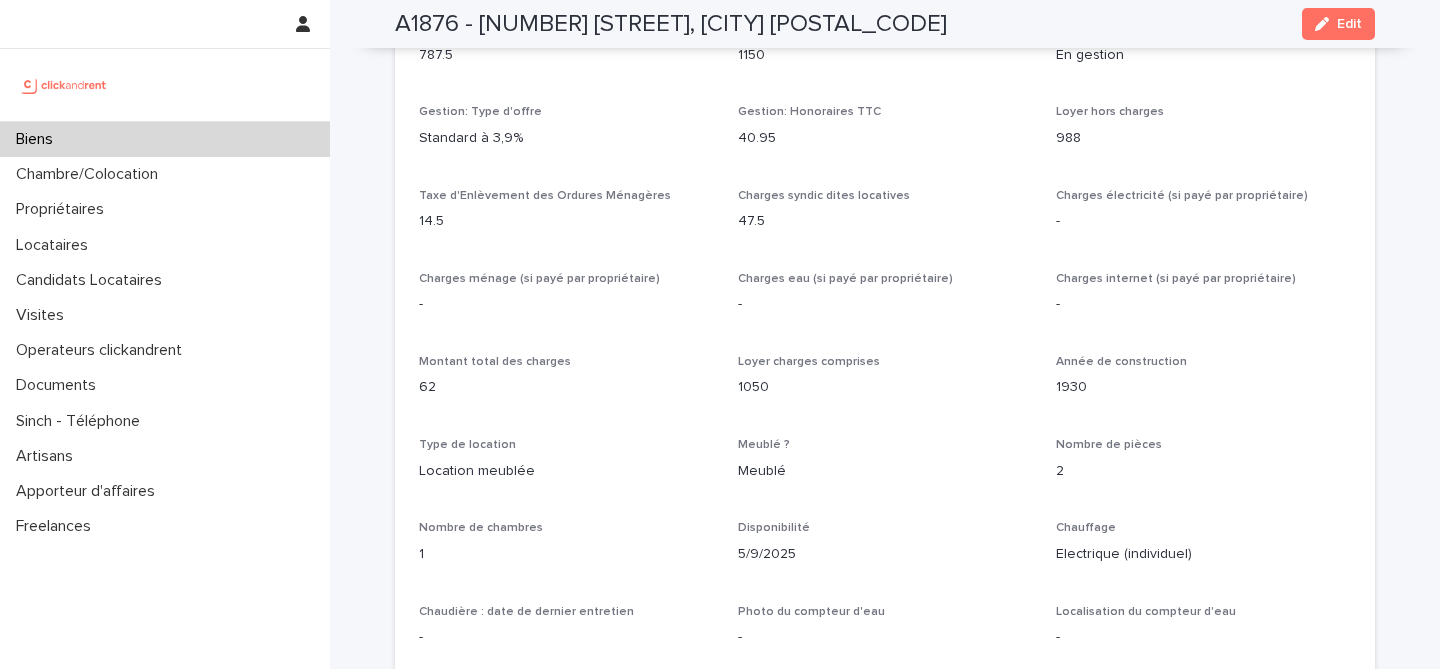 scroll, scrollTop: 1039, scrollLeft: 0, axis: vertical 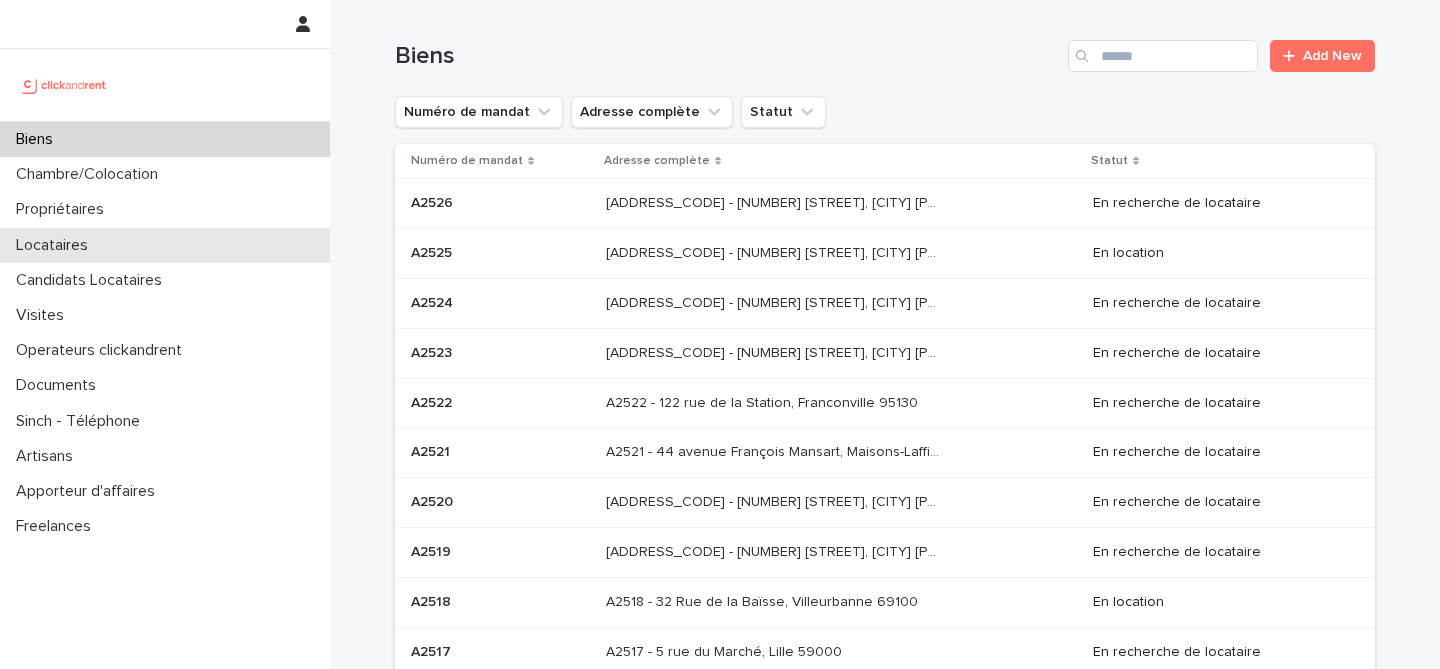 click on "Locataires" at bounding box center [56, 245] 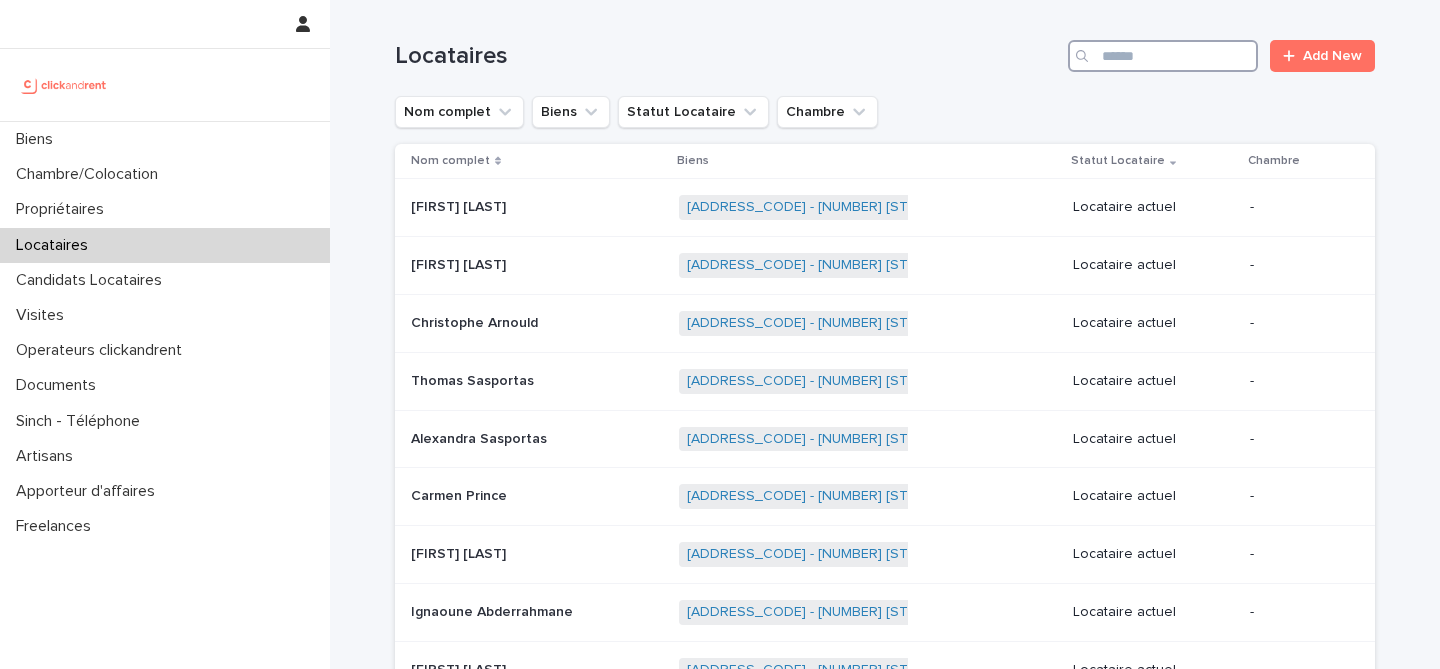 click at bounding box center (1163, 56) 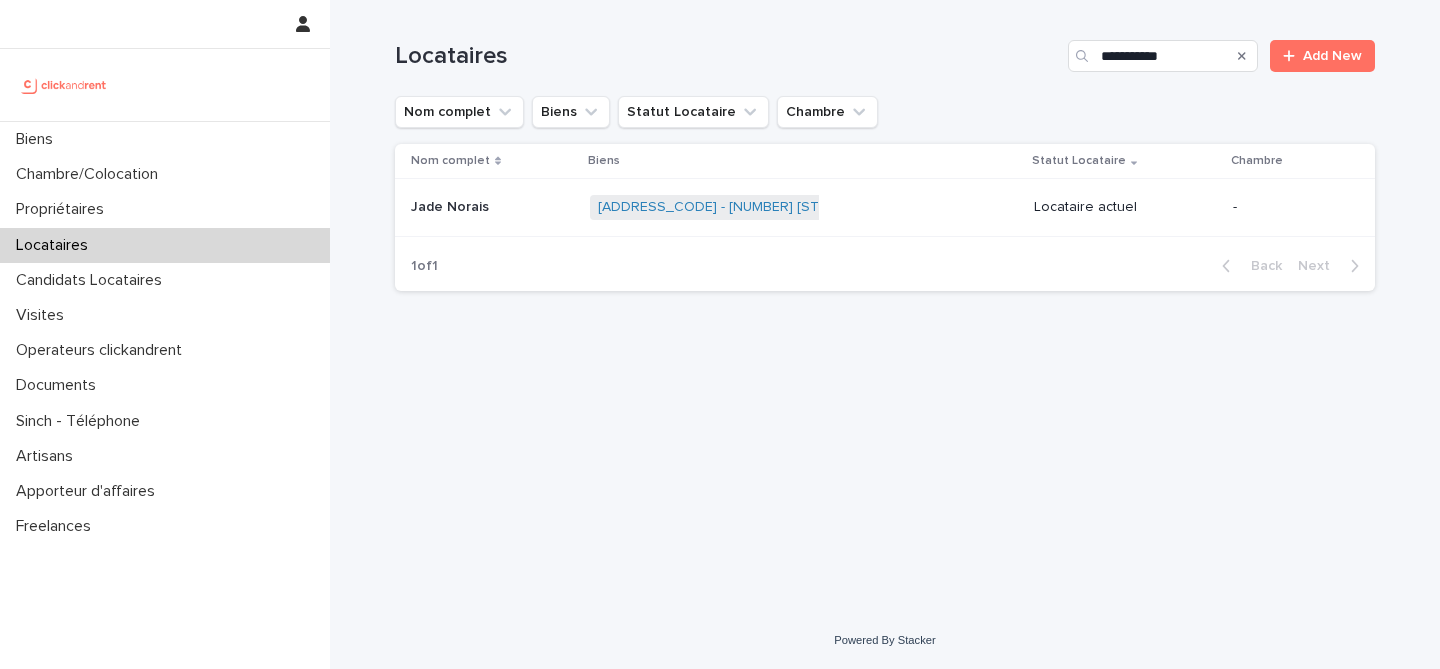 click on "[FIRST] [LAST] [FIRST] [LAST]" at bounding box center [492, 207] 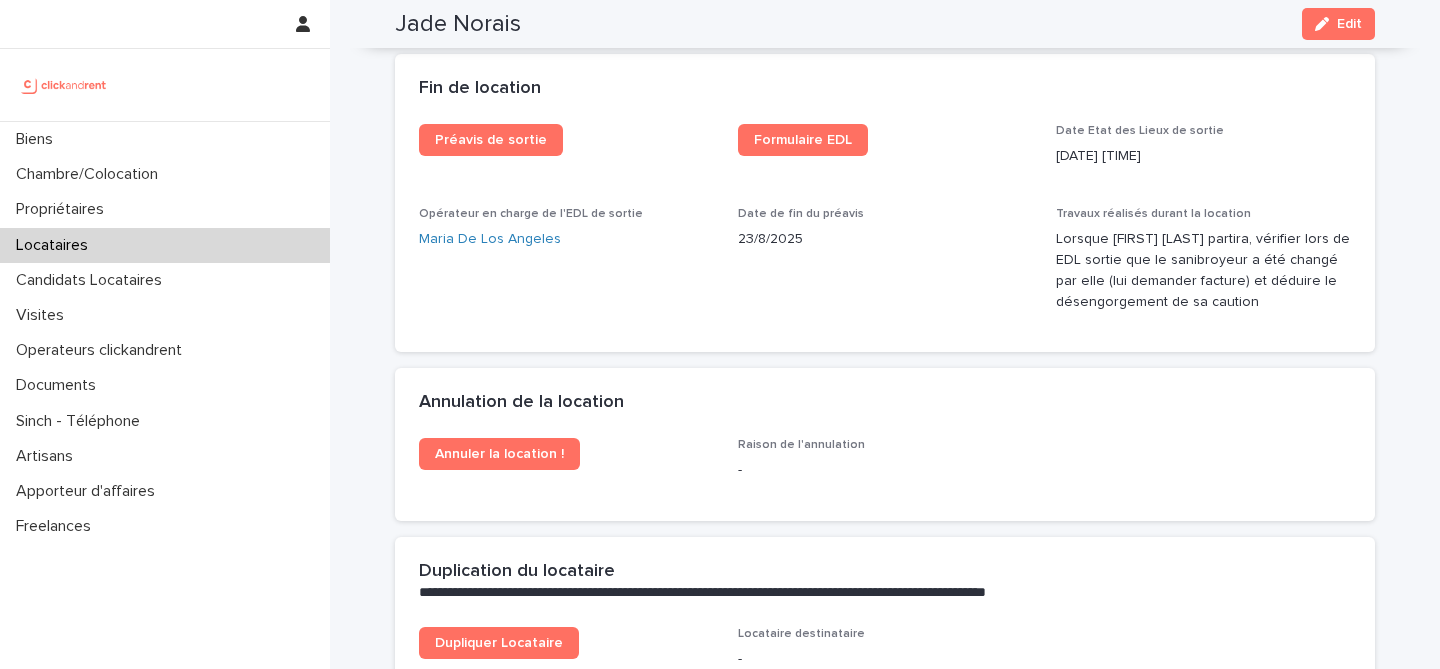 scroll, scrollTop: 2580, scrollLeft: 0, axis: vertical 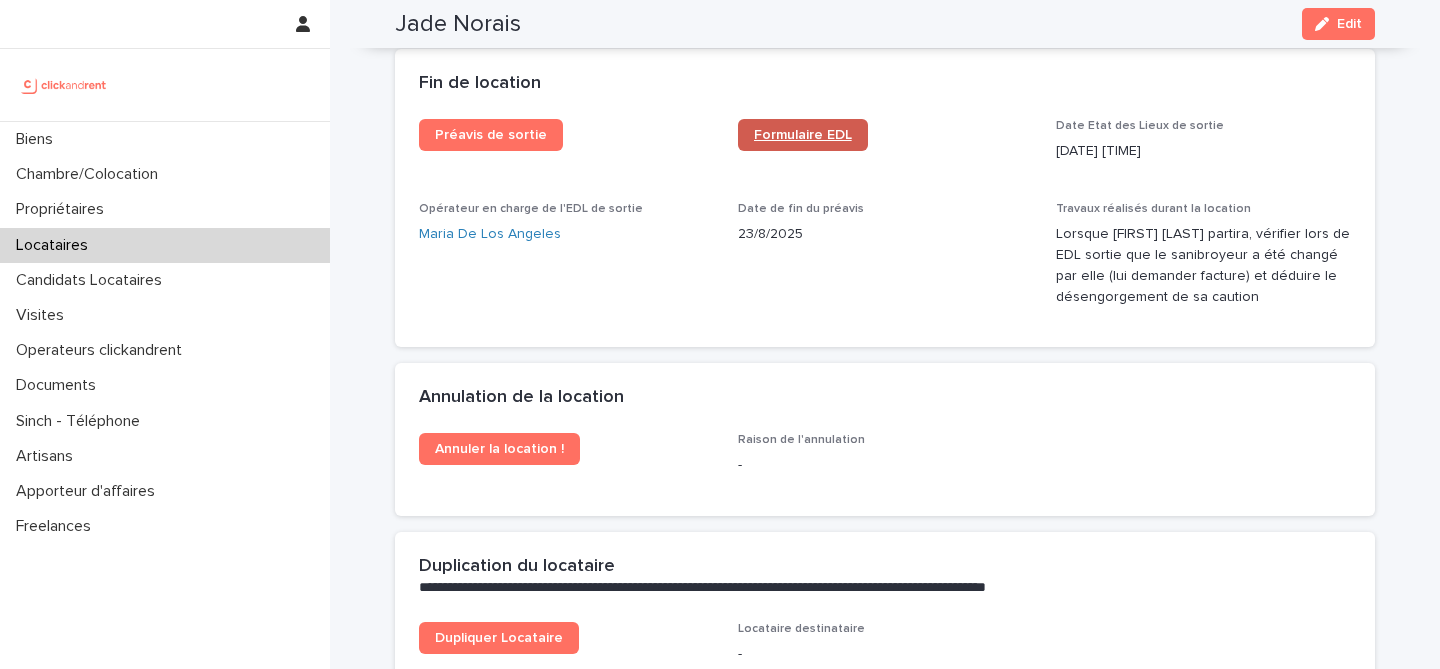 click on "Formulaire EDL" at bounding box center (803, 135) 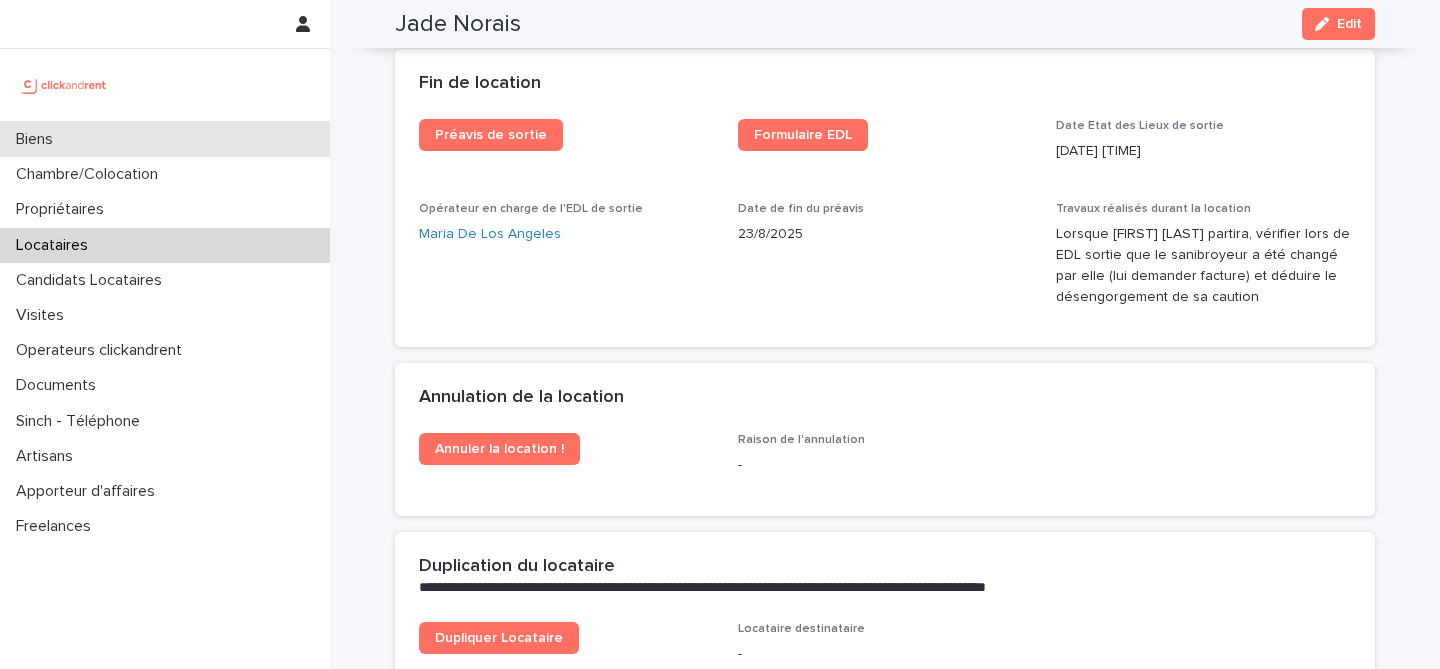 click on "Biens" at bounding box center [165, 139] 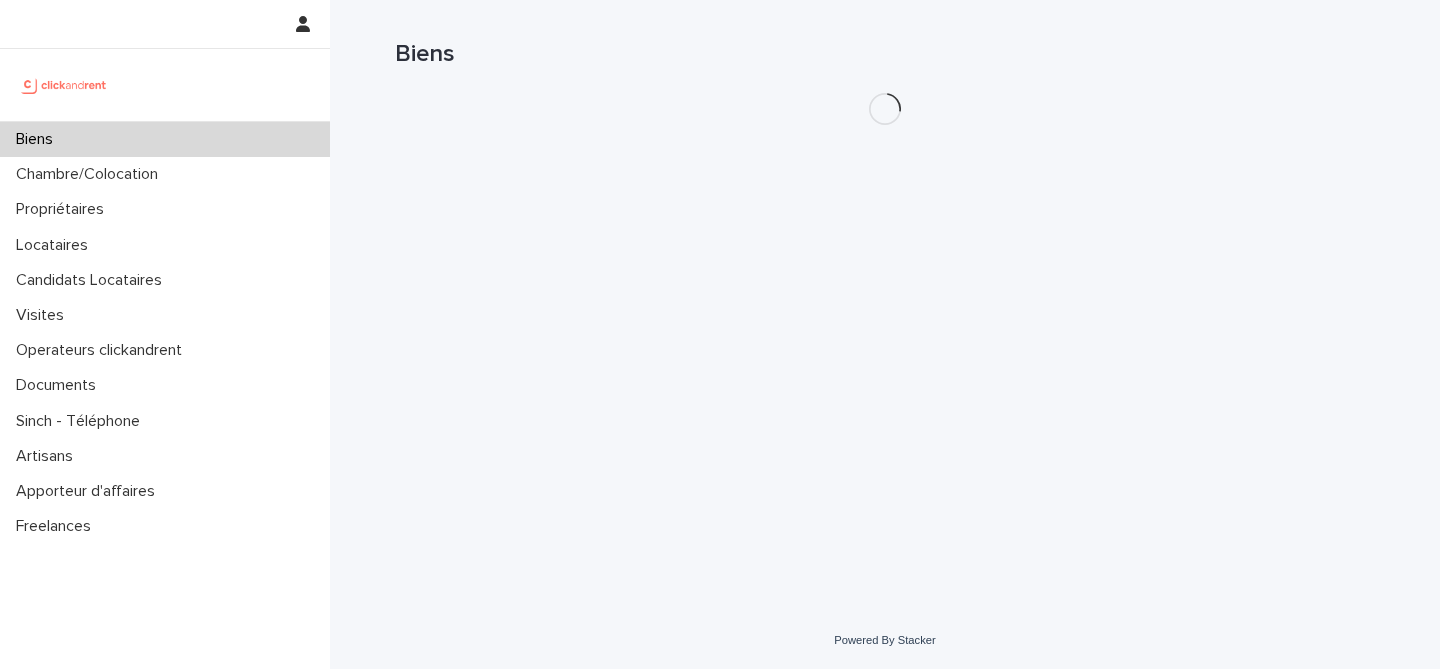 scroll, scrollTop: 0, scrollLeft: 0, axis: both 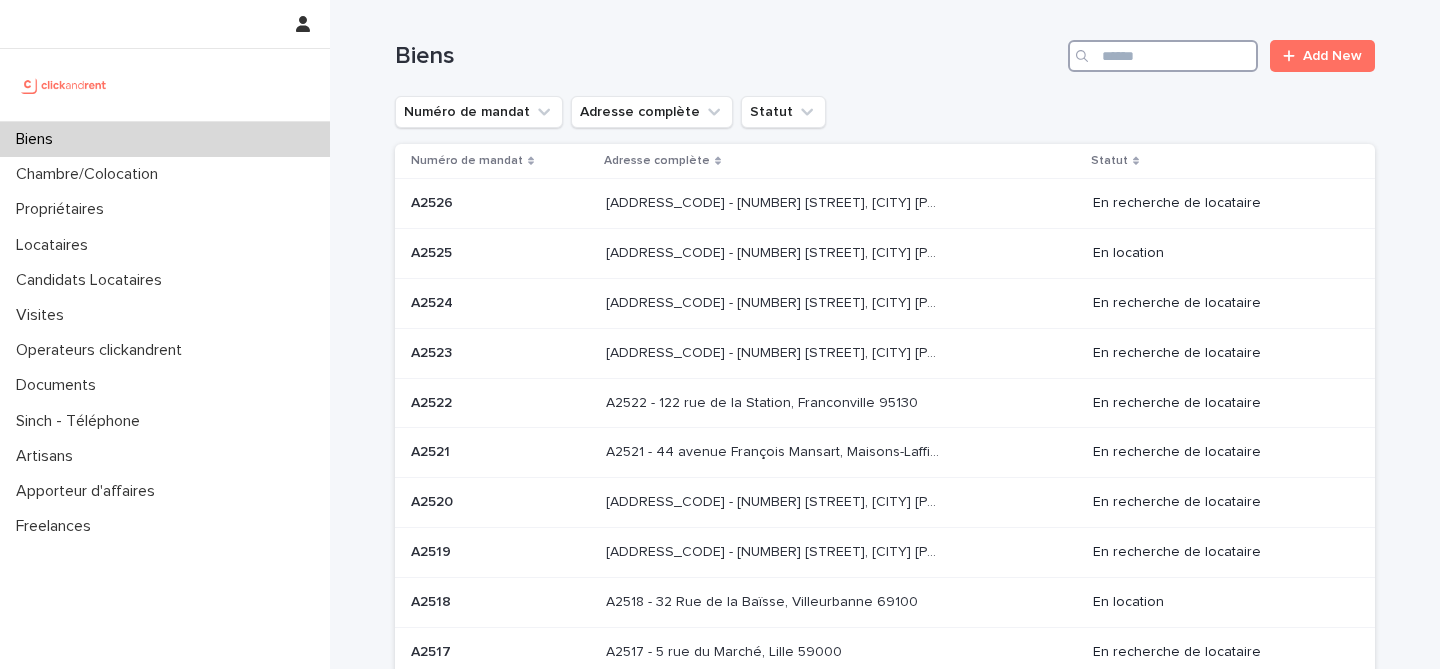 click at bounding box center [1163, 56] 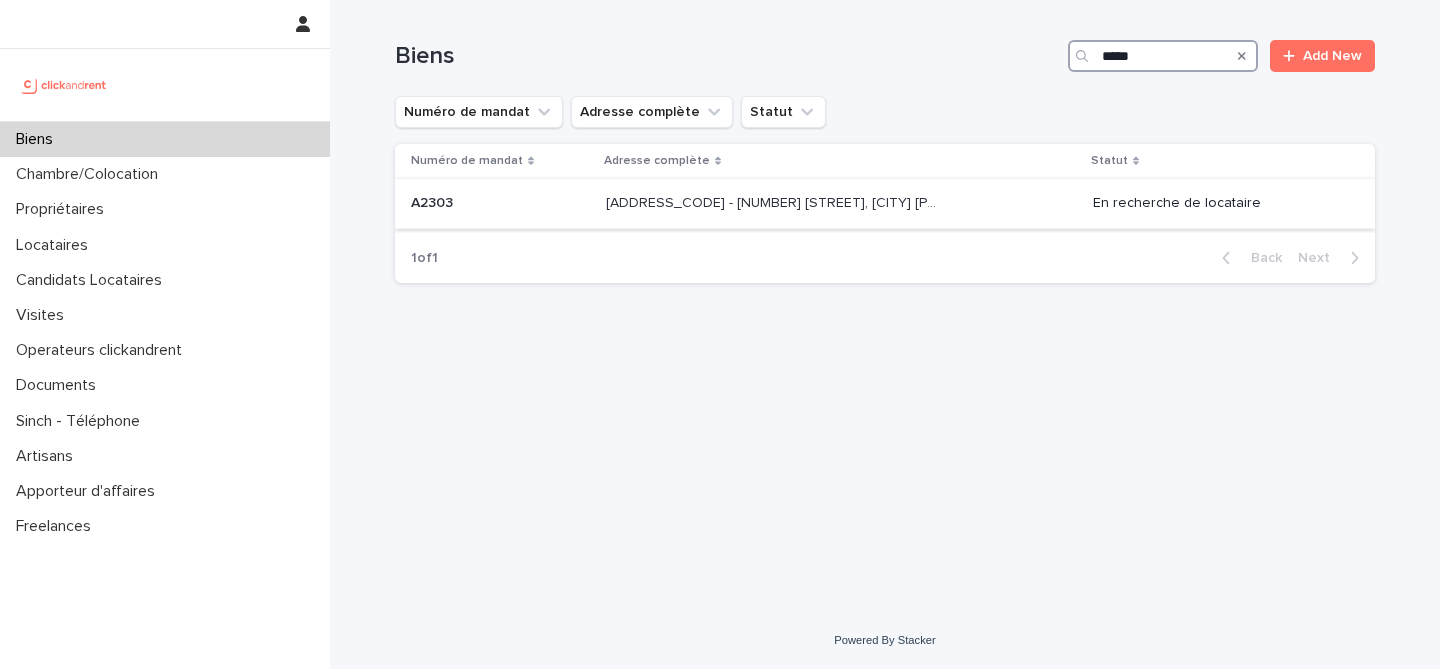 type on "*****" 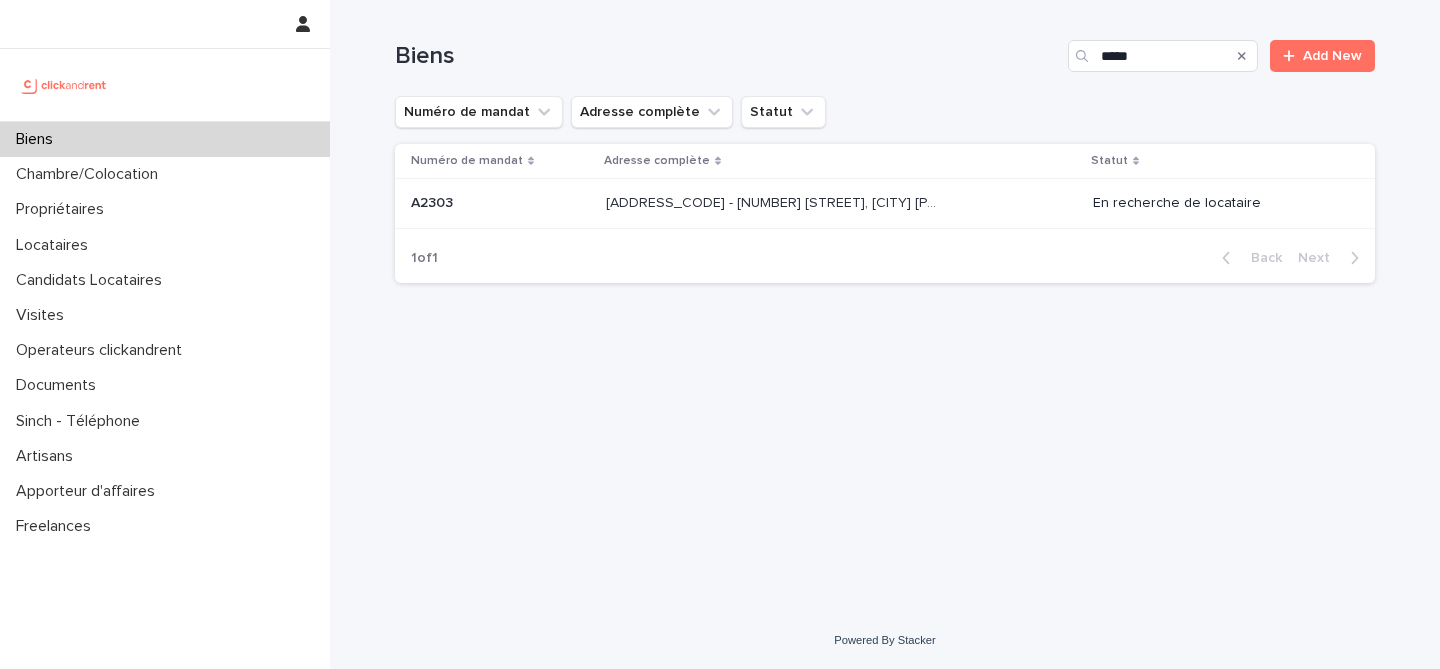 click on "[ADDRESS_CODE] [ADDRESS_CODE]" at bounding box center [496, 204] 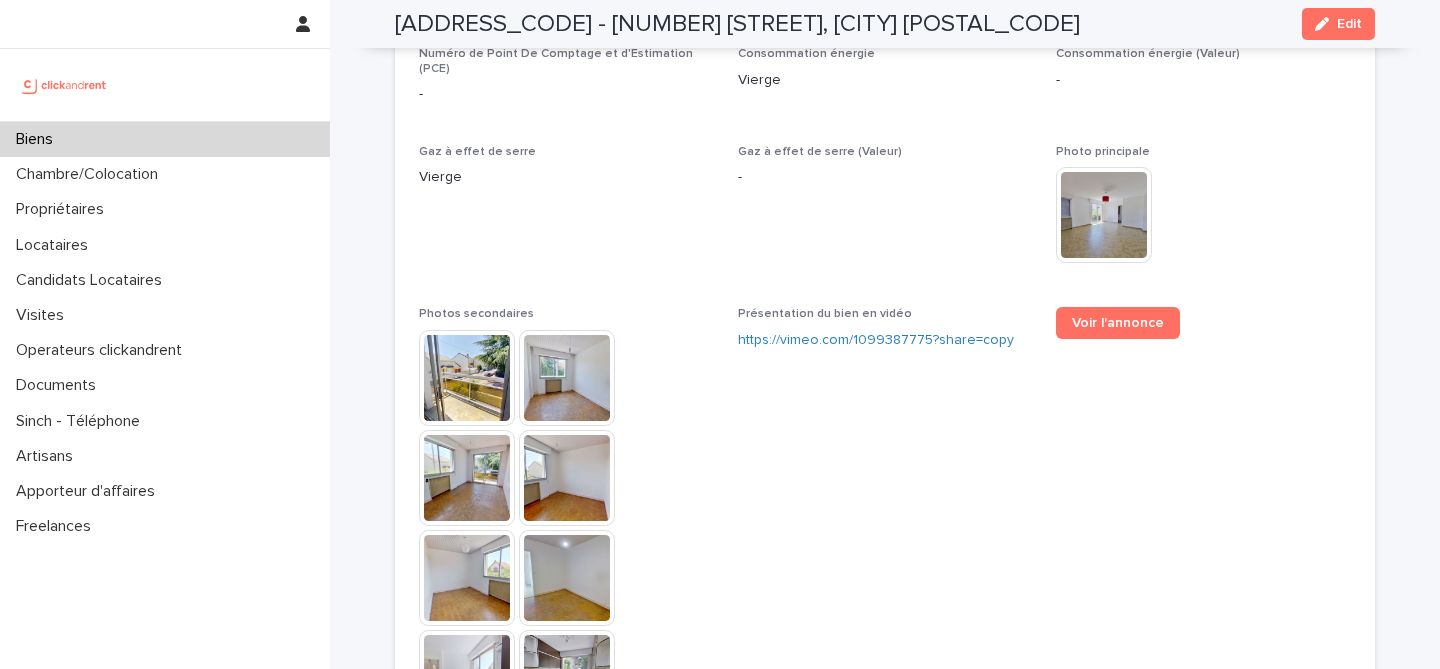 scroll, scrollTop: 4789, scrollLeft: 0, axis: vertical 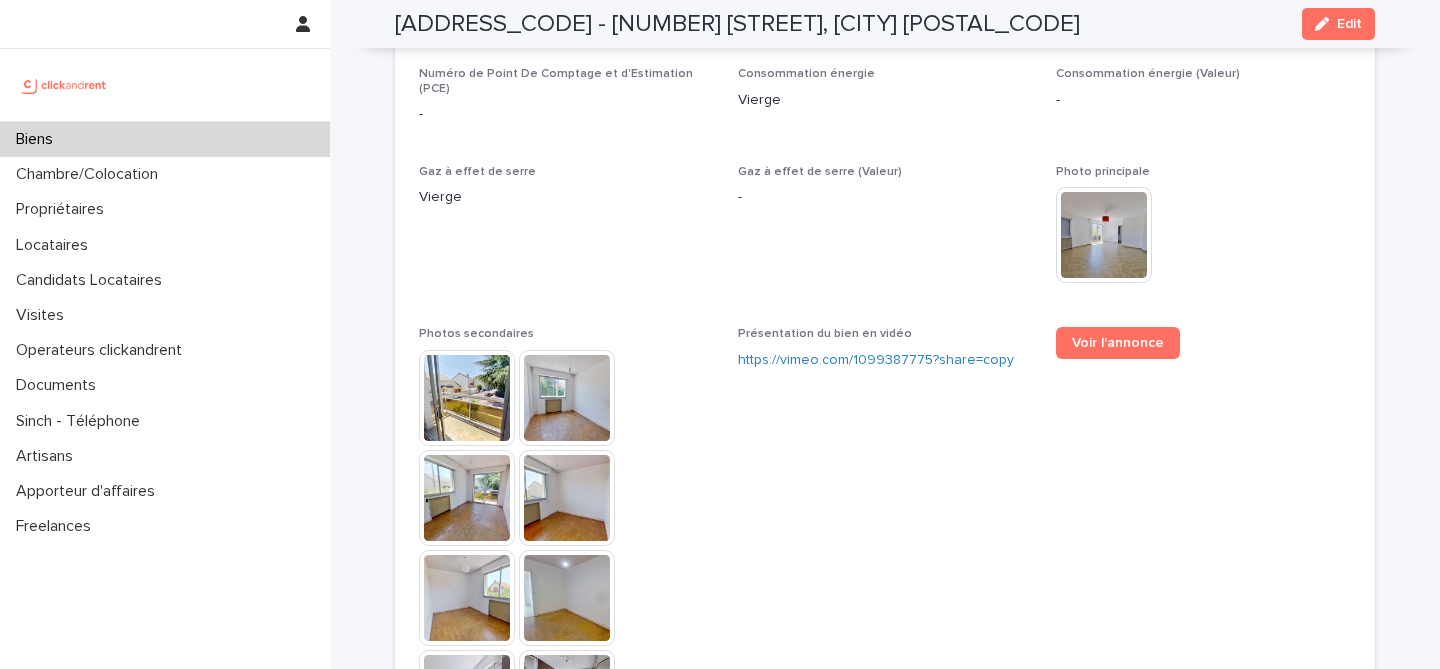 click on "Biens" at bounding box center (165, 139) 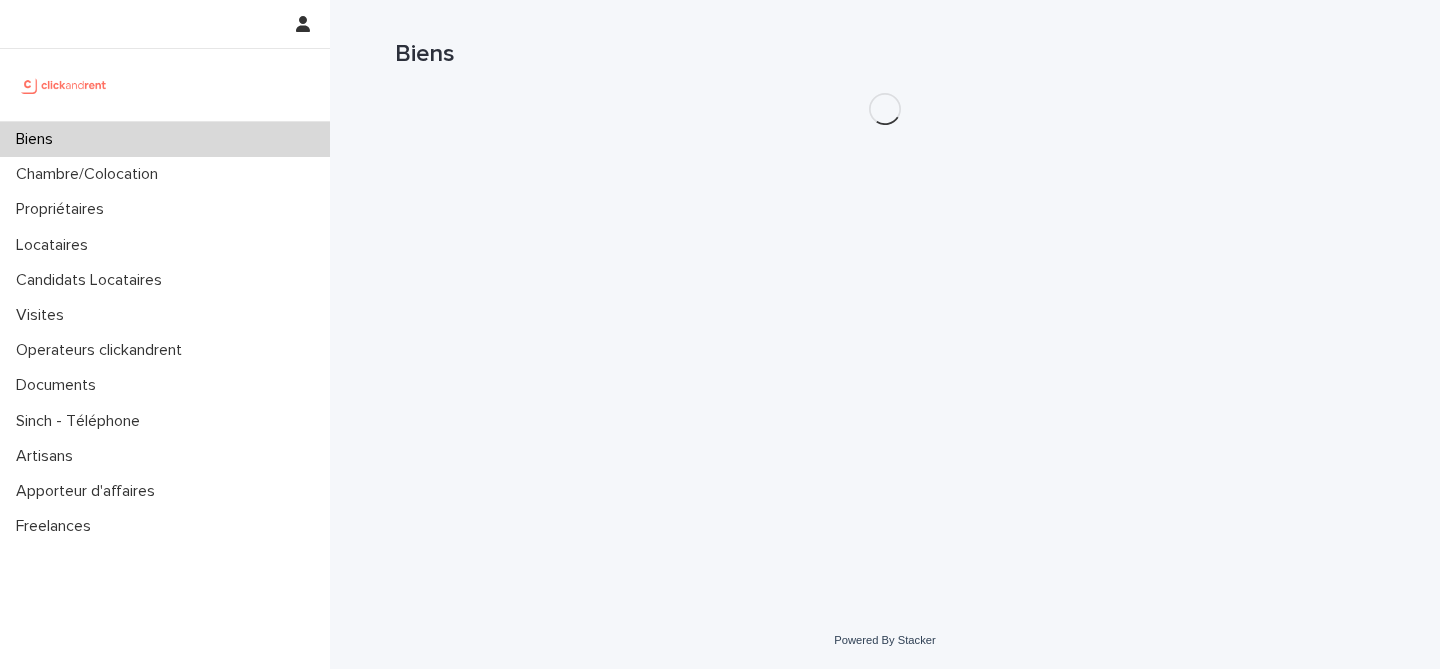 scroll, scrollTop: 0, scrollLeft: 0, axis: both 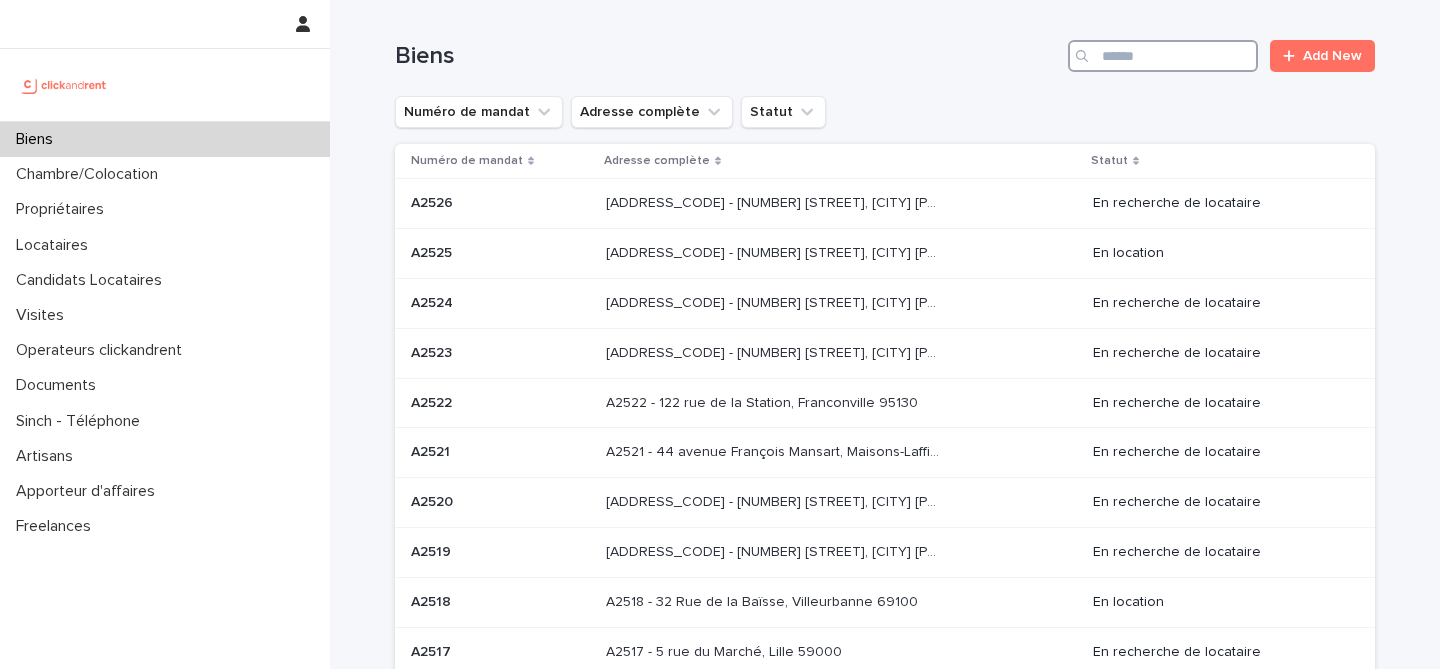click at bounding box center [1163, 56] 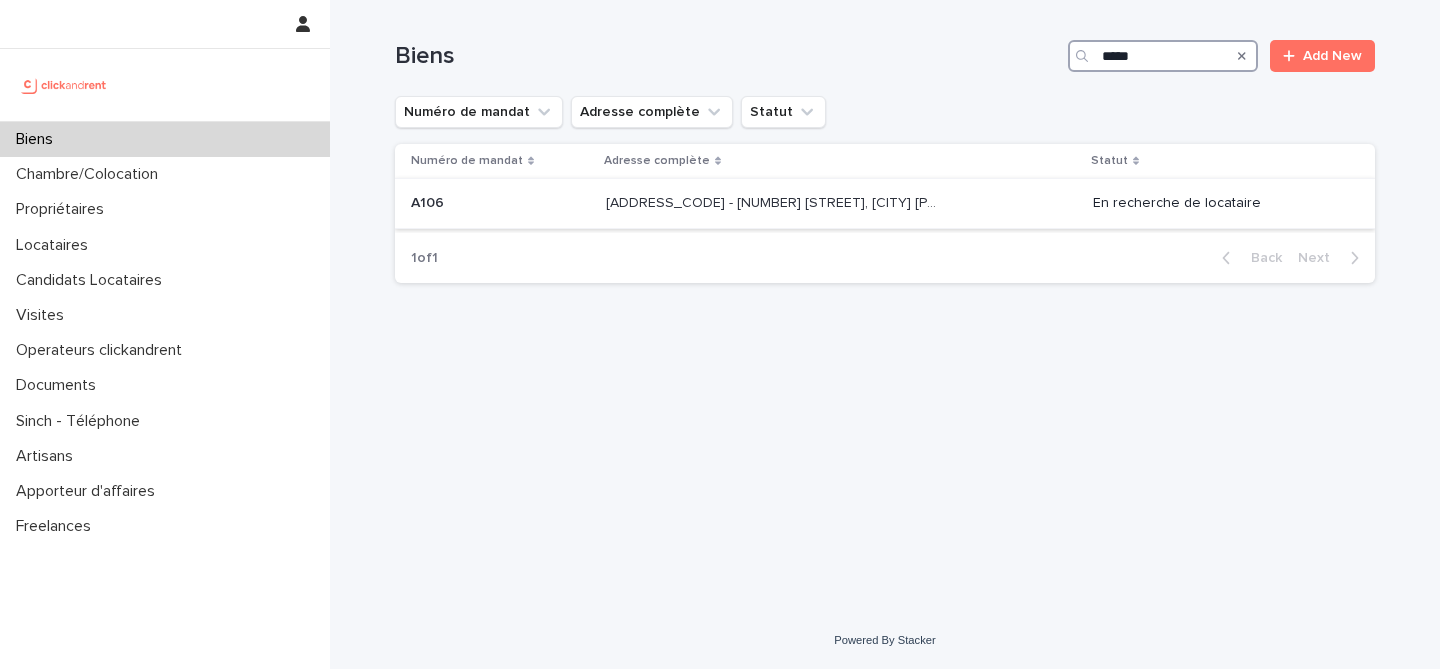 type on "****" 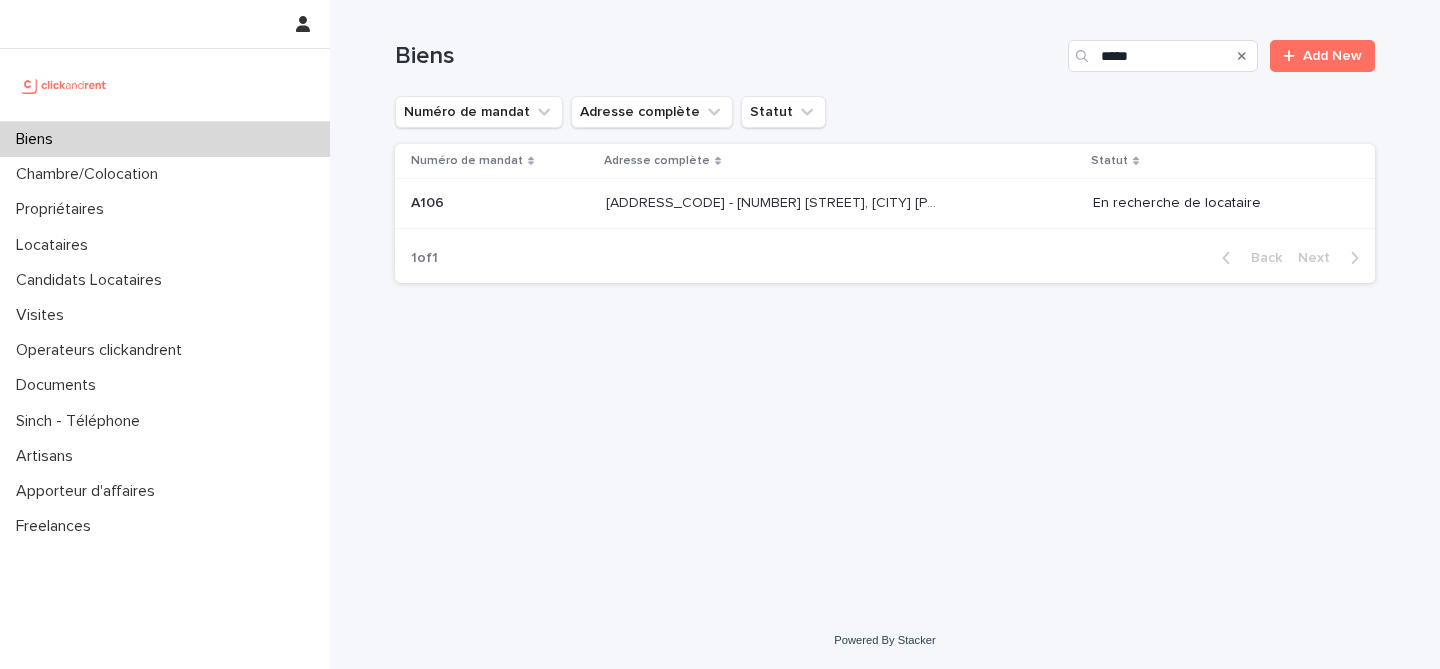click at bounding box center (500, 203) 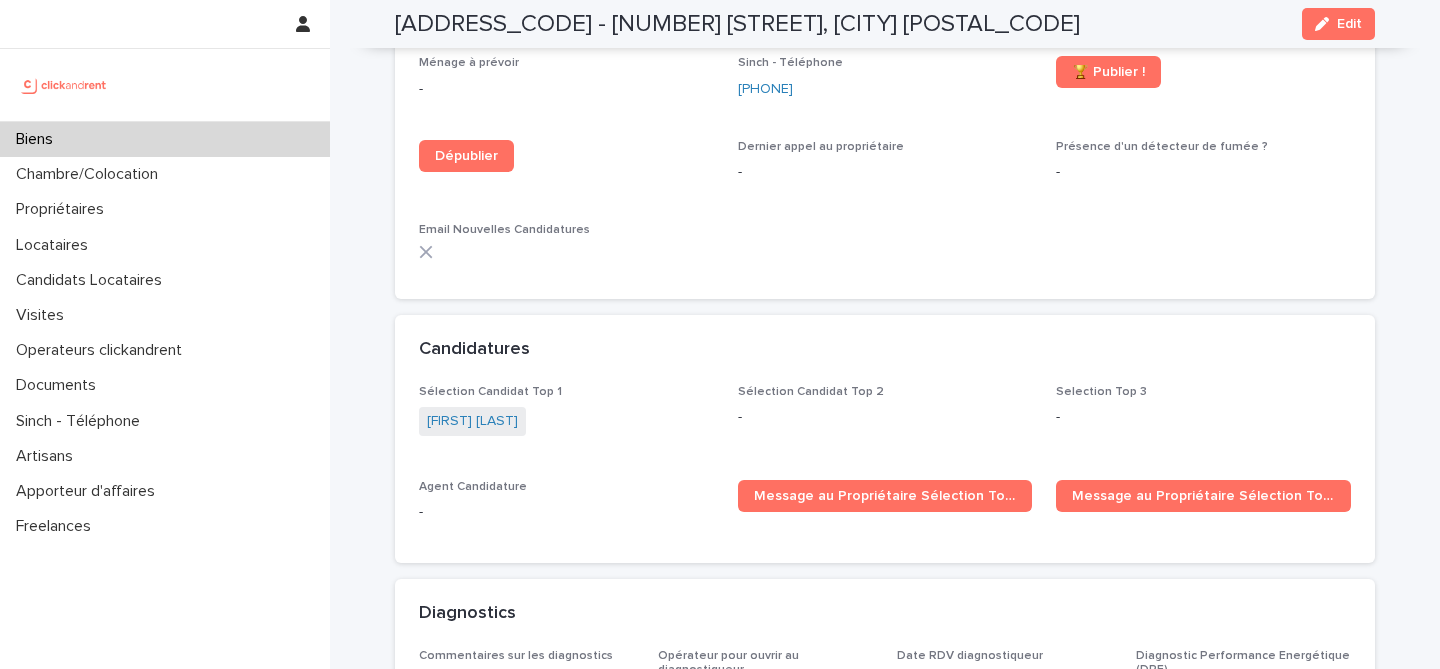 scroll, scrollTop: 5265, scrollLeft: 0, axis: vertical 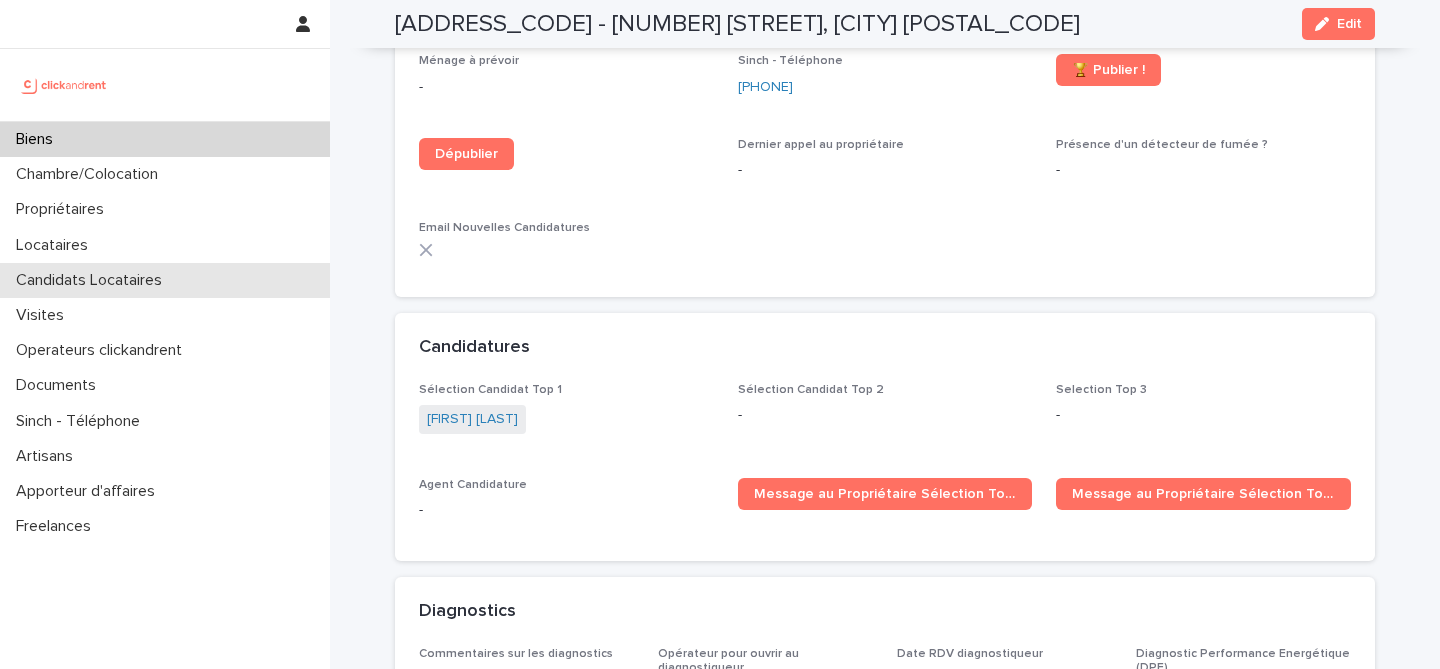 click on "Candidats Locataires" at bounding box center [93, 280] 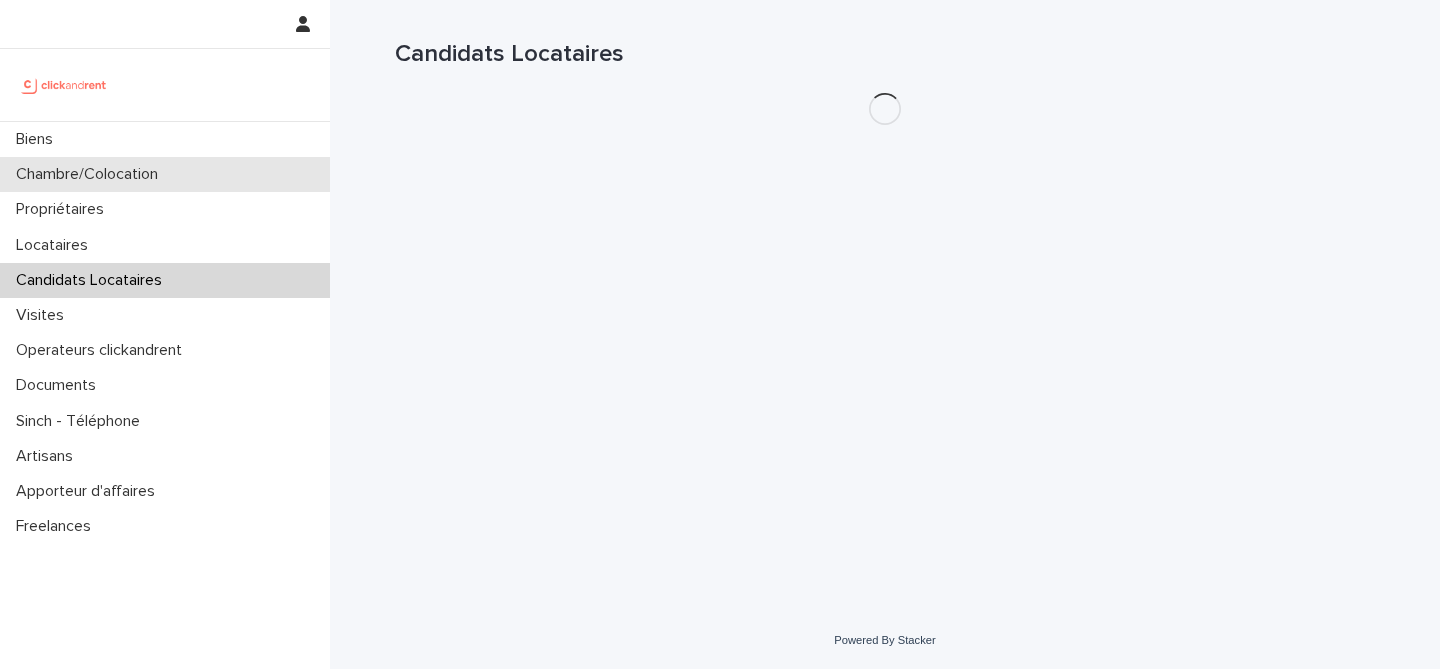 scroll, scrollTop: 0, scrollLeft: 0, axis: both 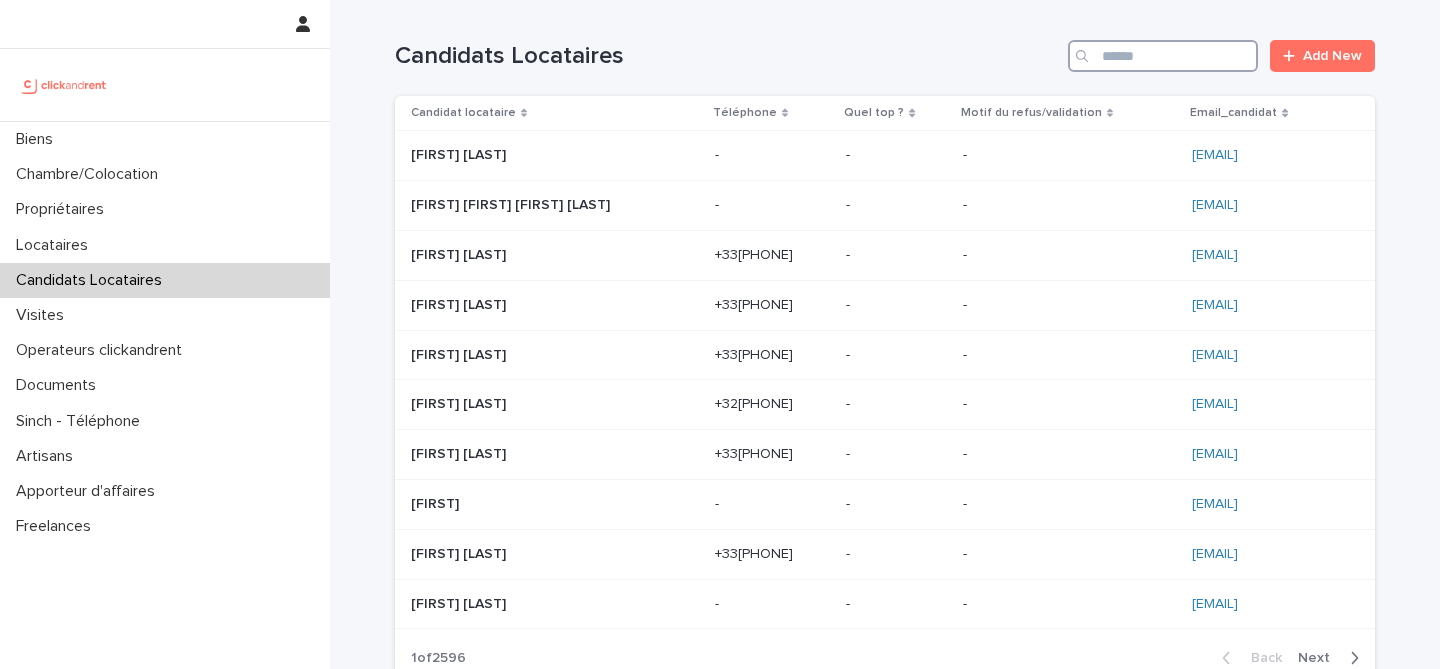 click at bounding box center [1163, 56] 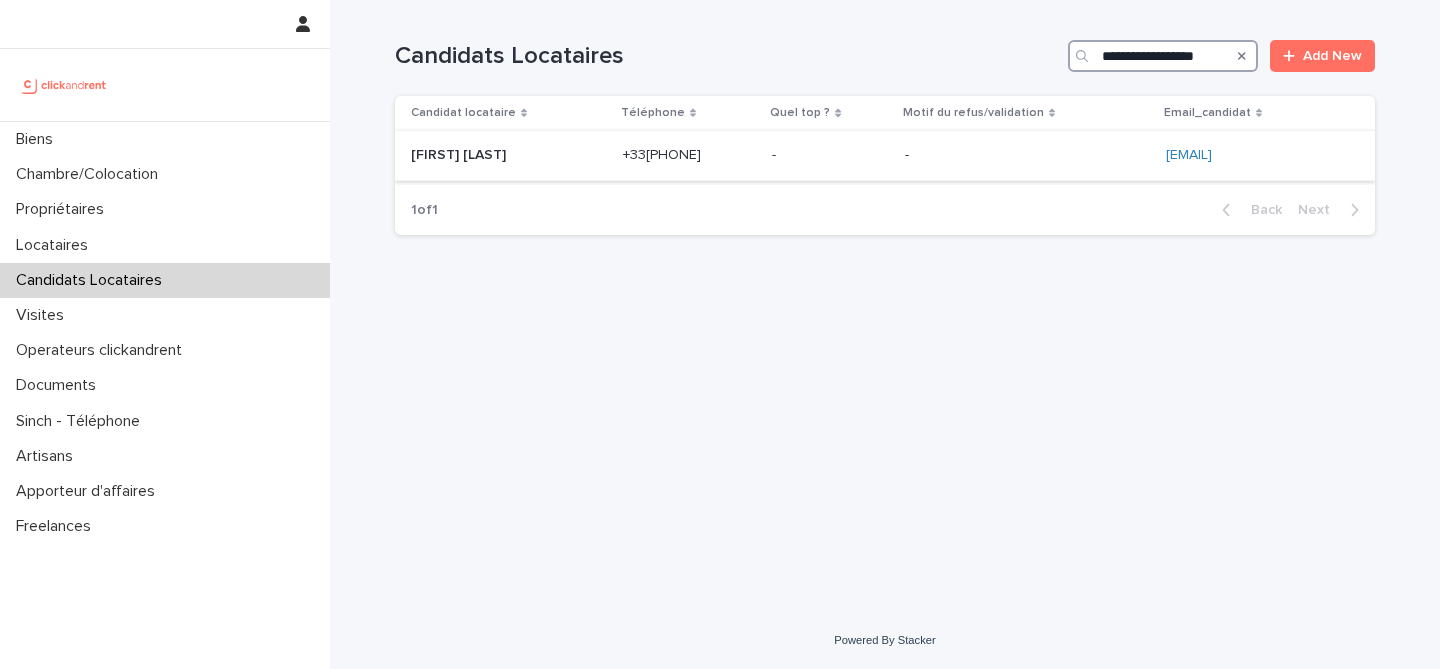 type on "**********" 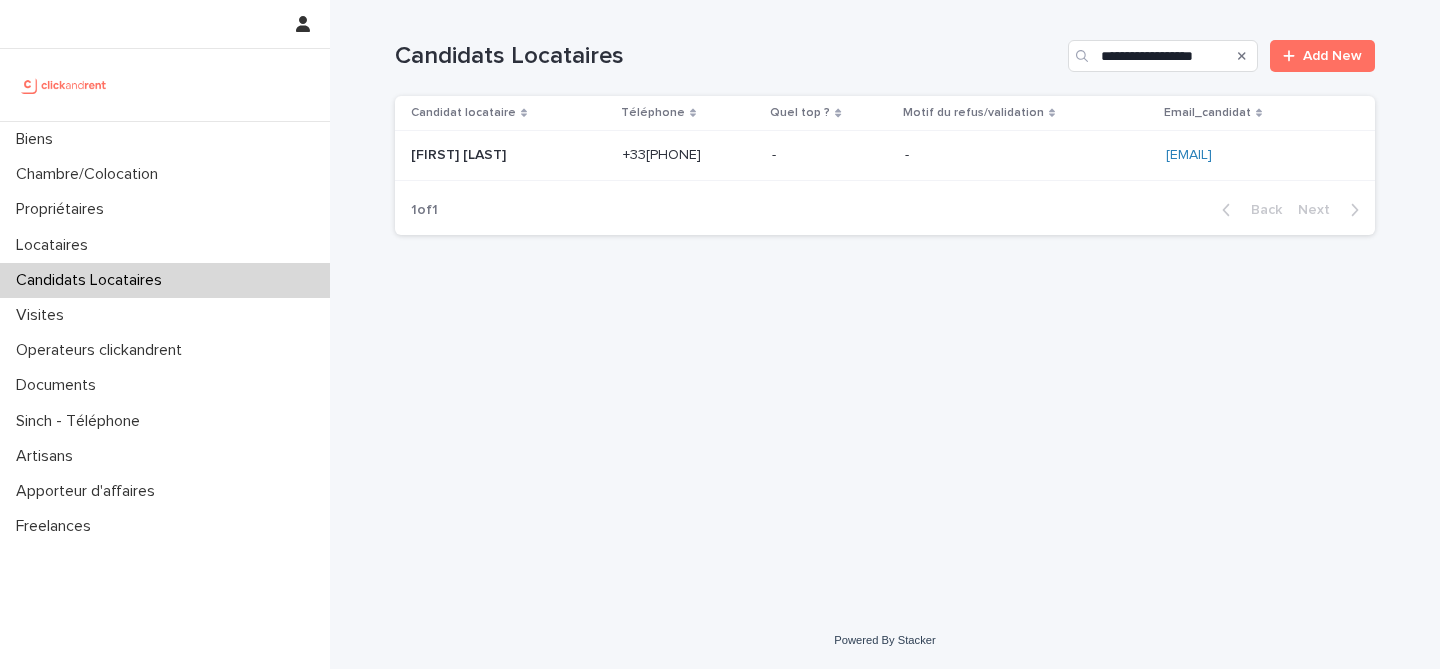 click at bounding box center (509, 155) 